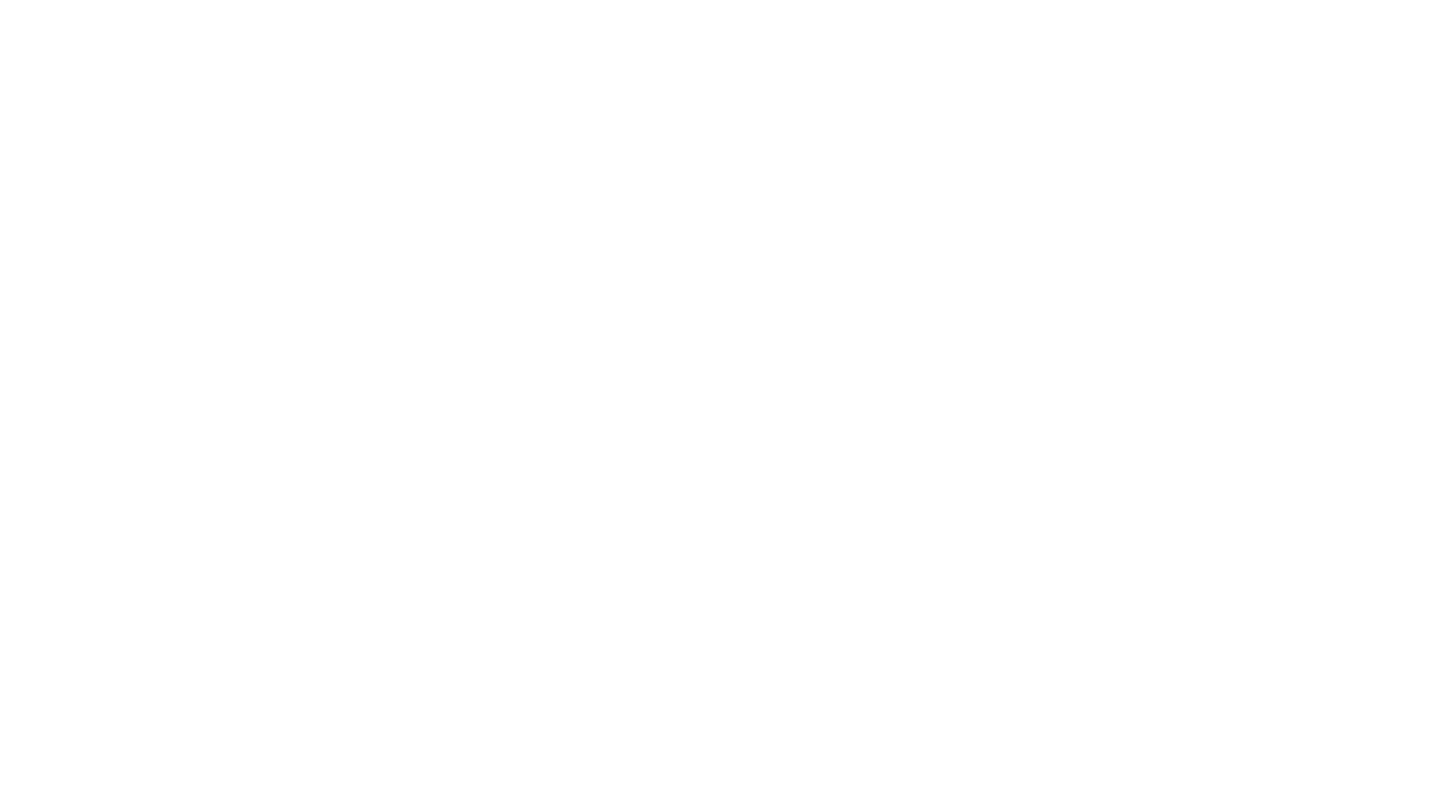 scroll, scrollTop: 0, scrollLeft: 0, axis: both 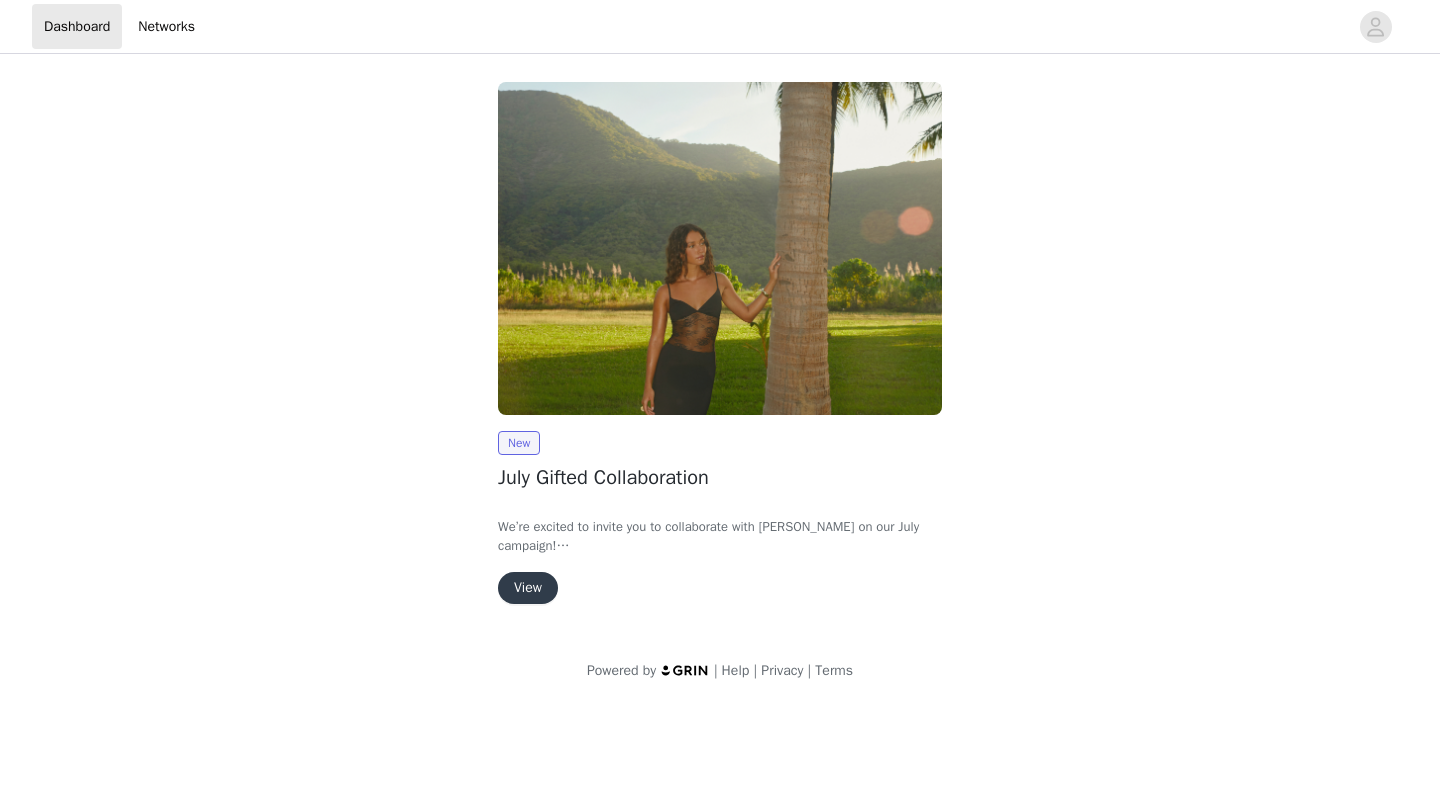 click on "View" at bounding box center (528, 588) 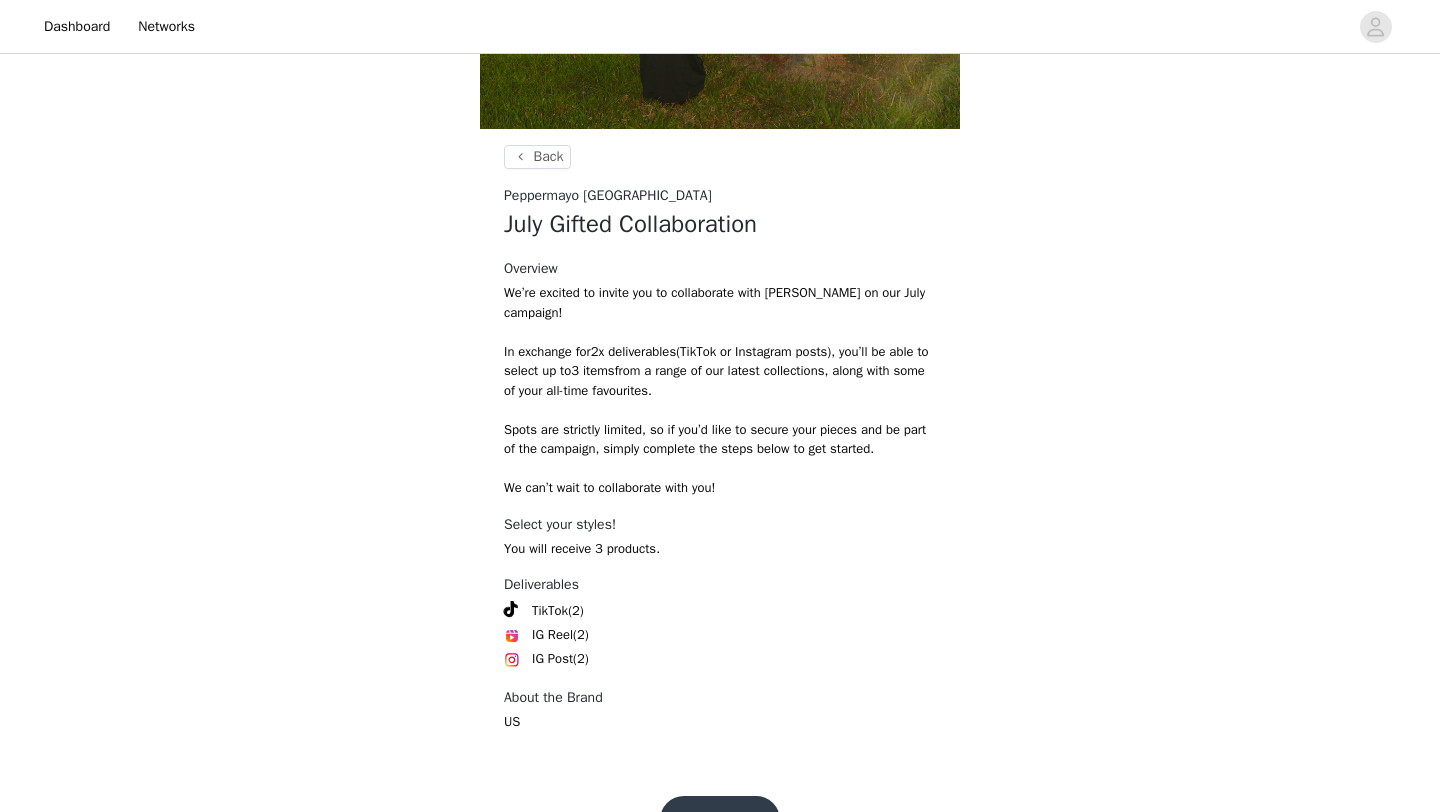scroll, scrollTop: 655, scrollLeft: 0, axis: vertical 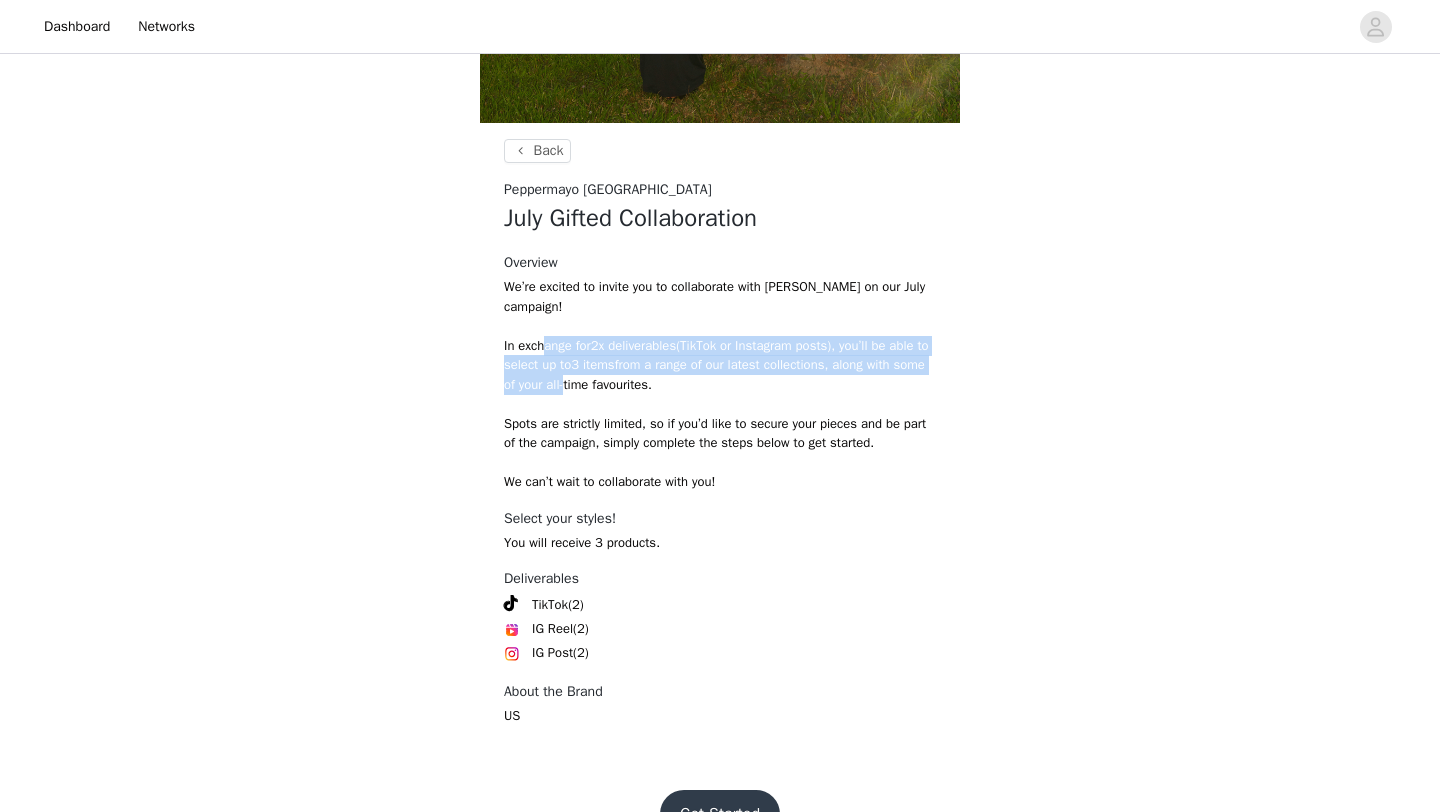 drag, startPoint x: 545, startPoint y: 343, endPoint x: 665, endPoint y: 373, distance: 123.69317 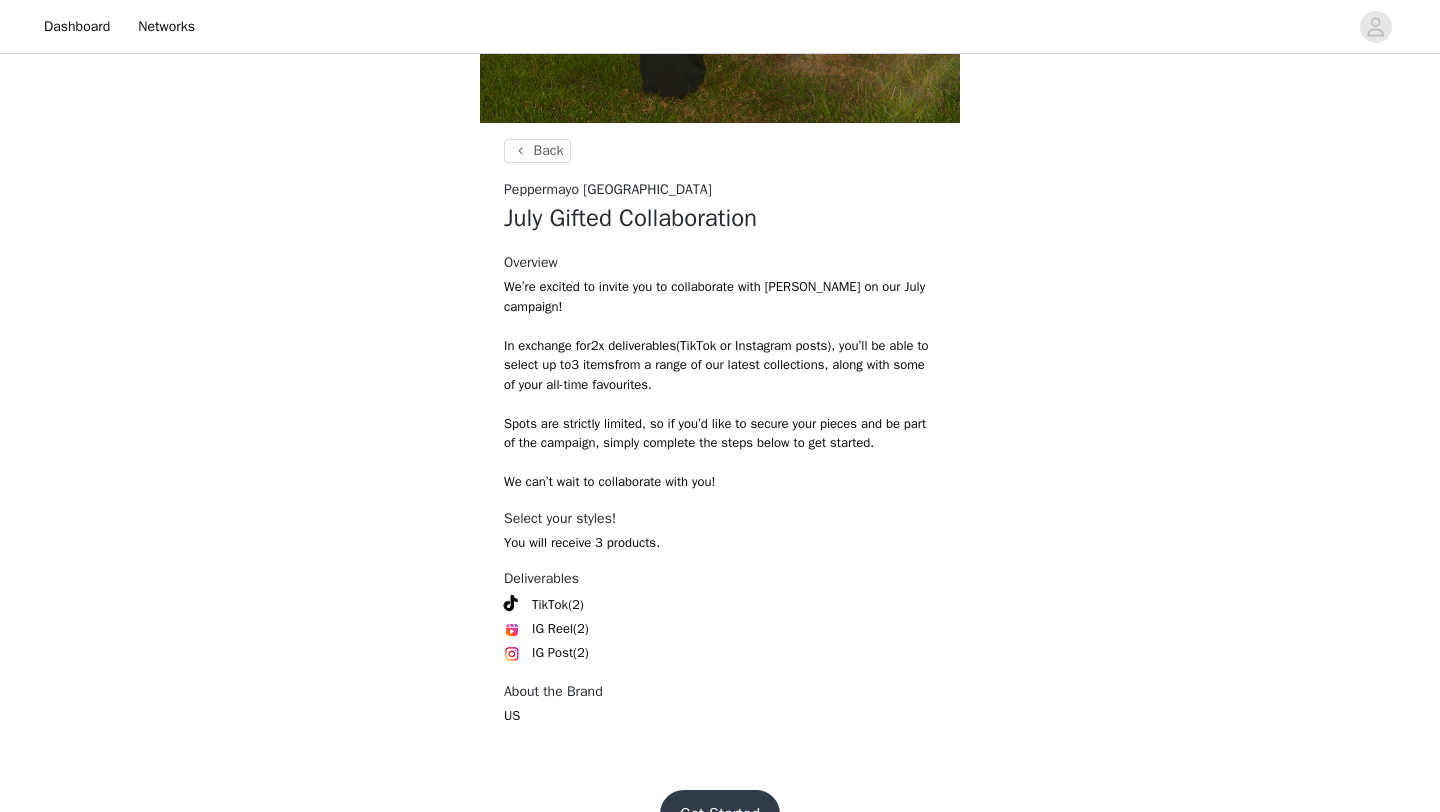 scroll, scrollTop: 704, scrollLeft: 0, axis: vertical 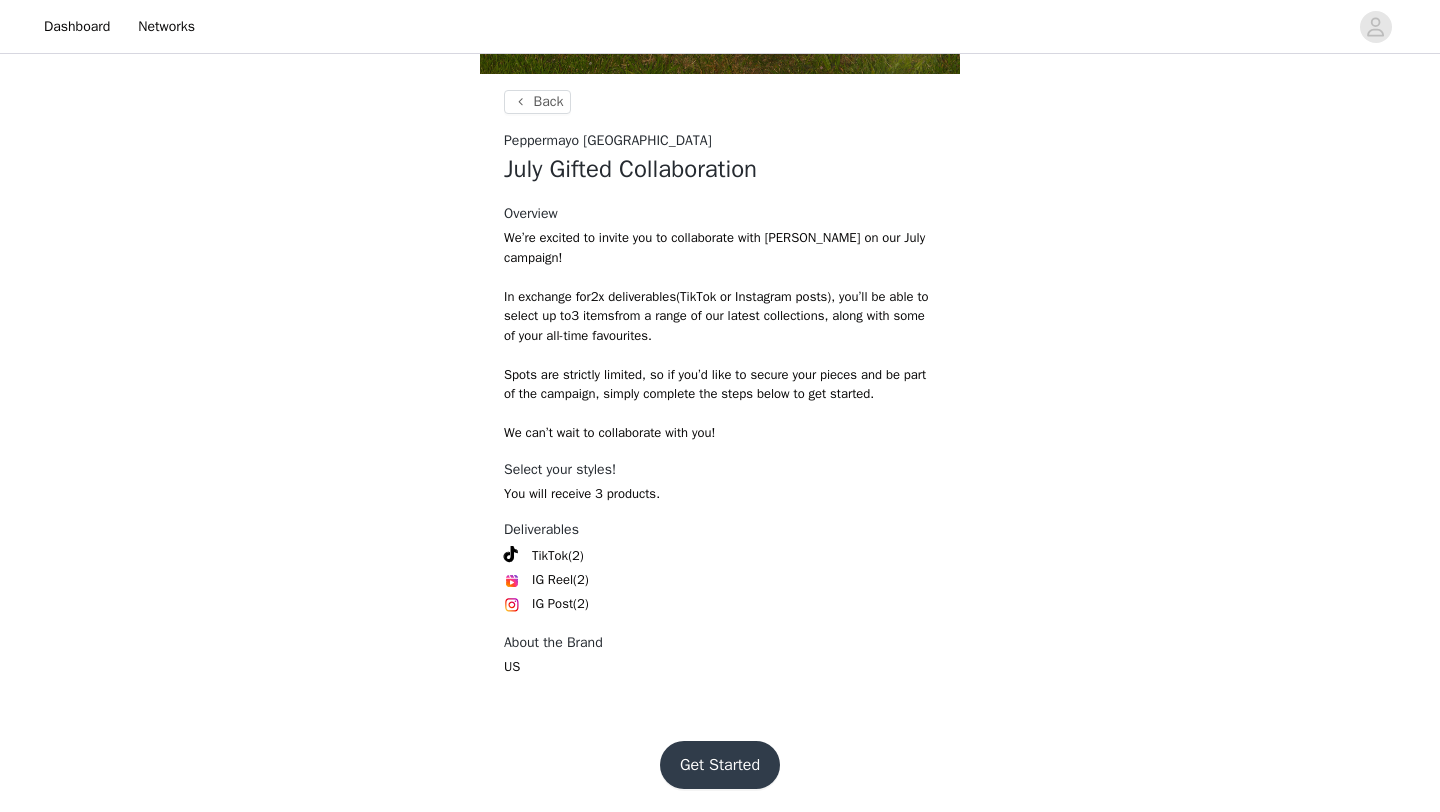 click on "Get Started" at bounding box center [720, 765] 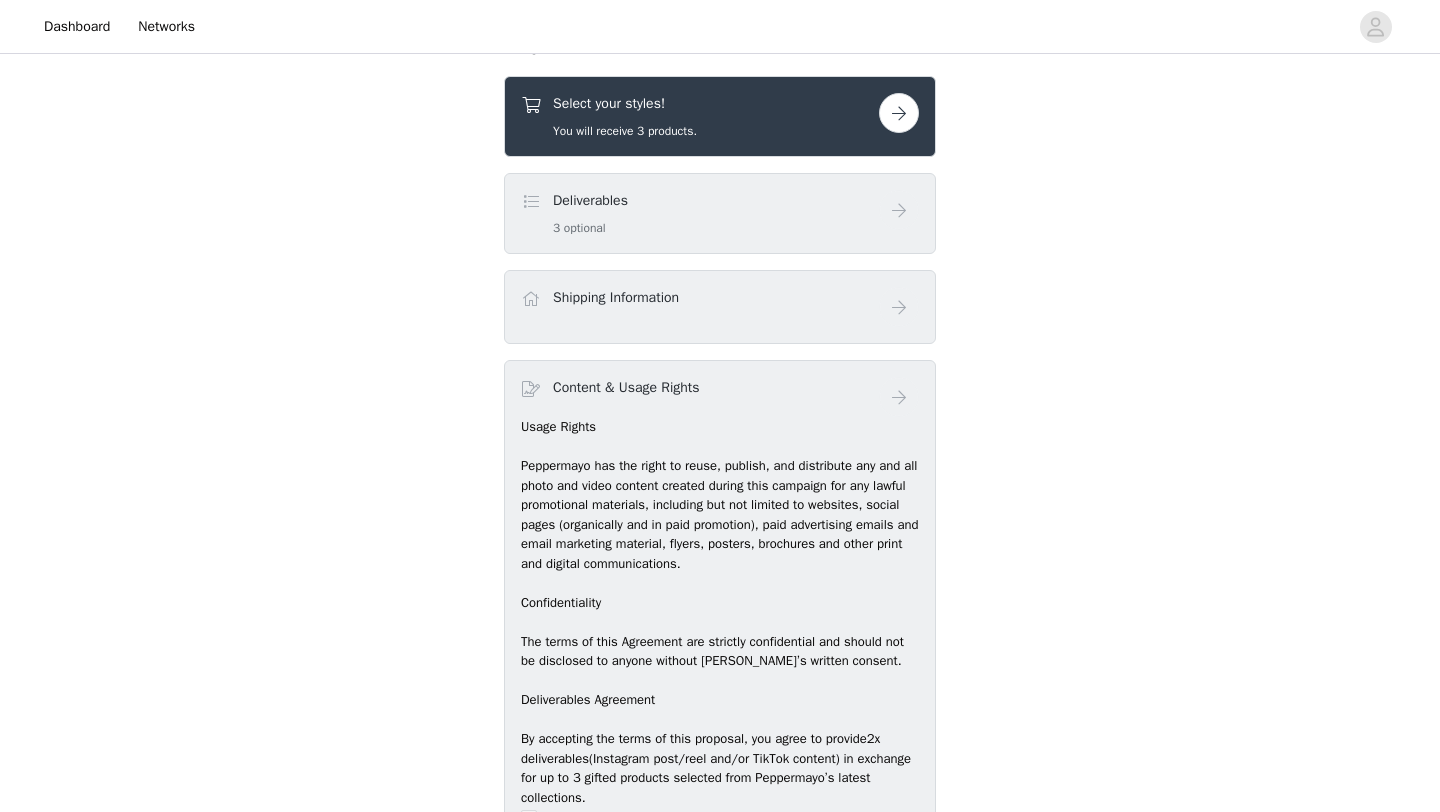 scroll, scrollTop: 729, scrollLeft: 0, axis: vertical 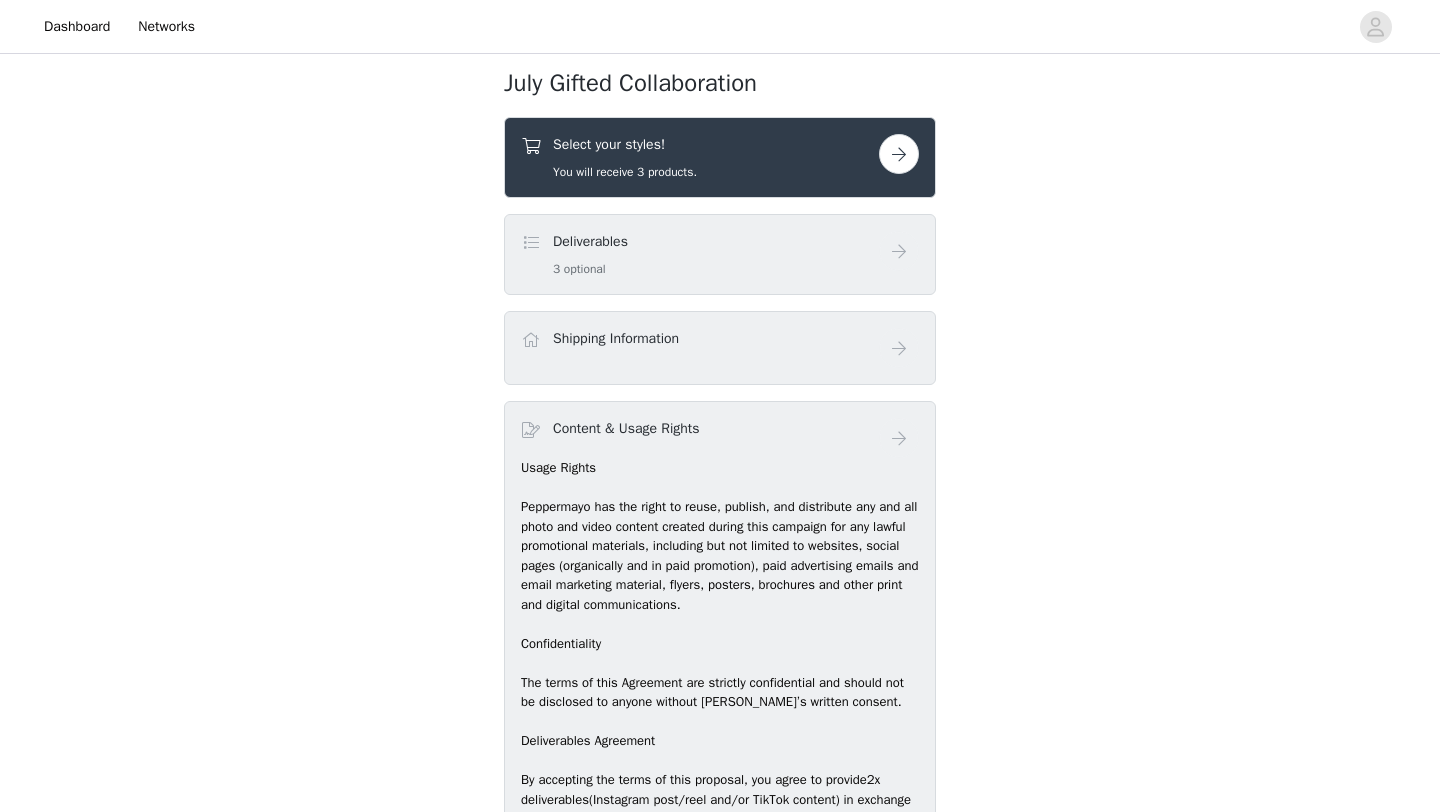 click at bounding box center (899, 154) 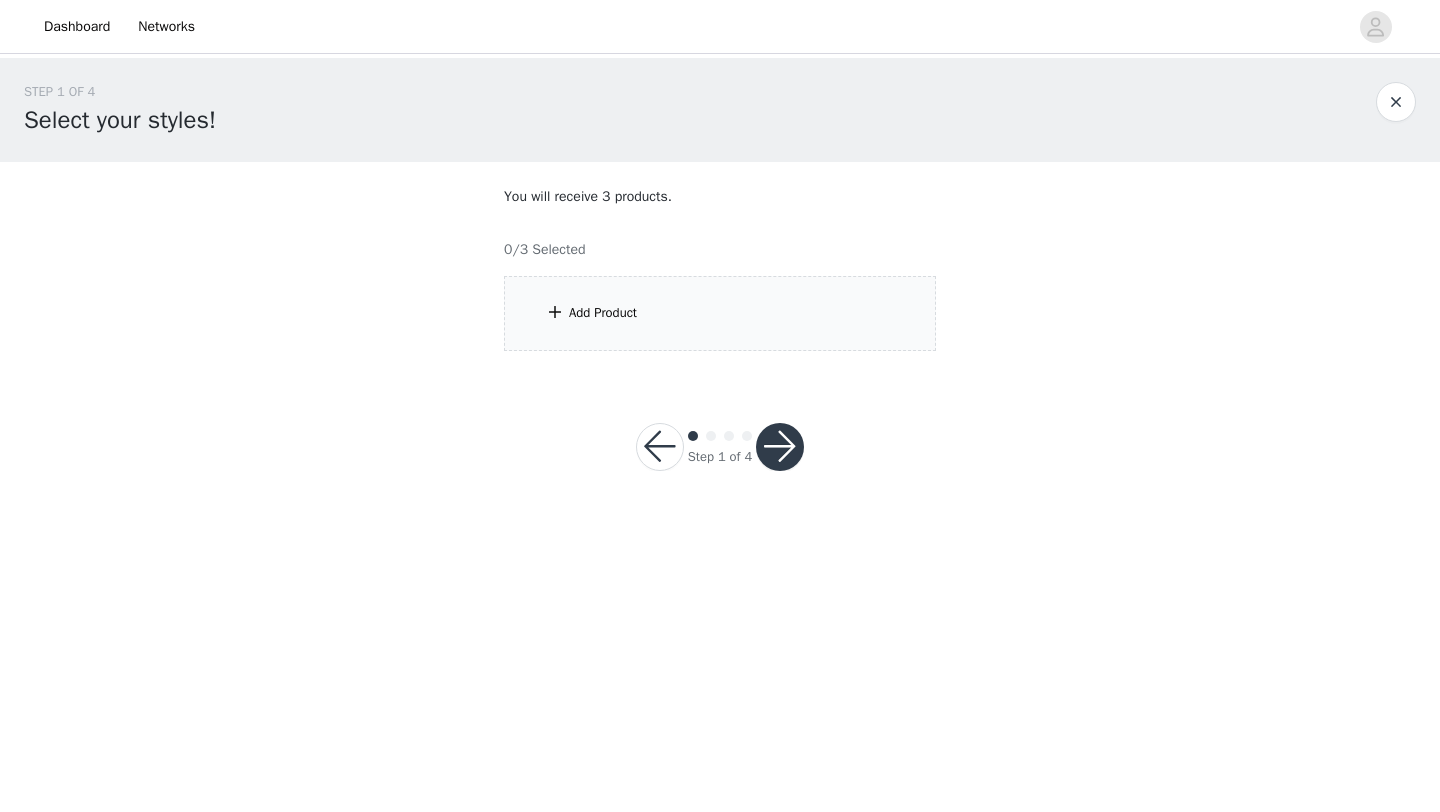 click on "Add Product" at bounding box center (720, 313) 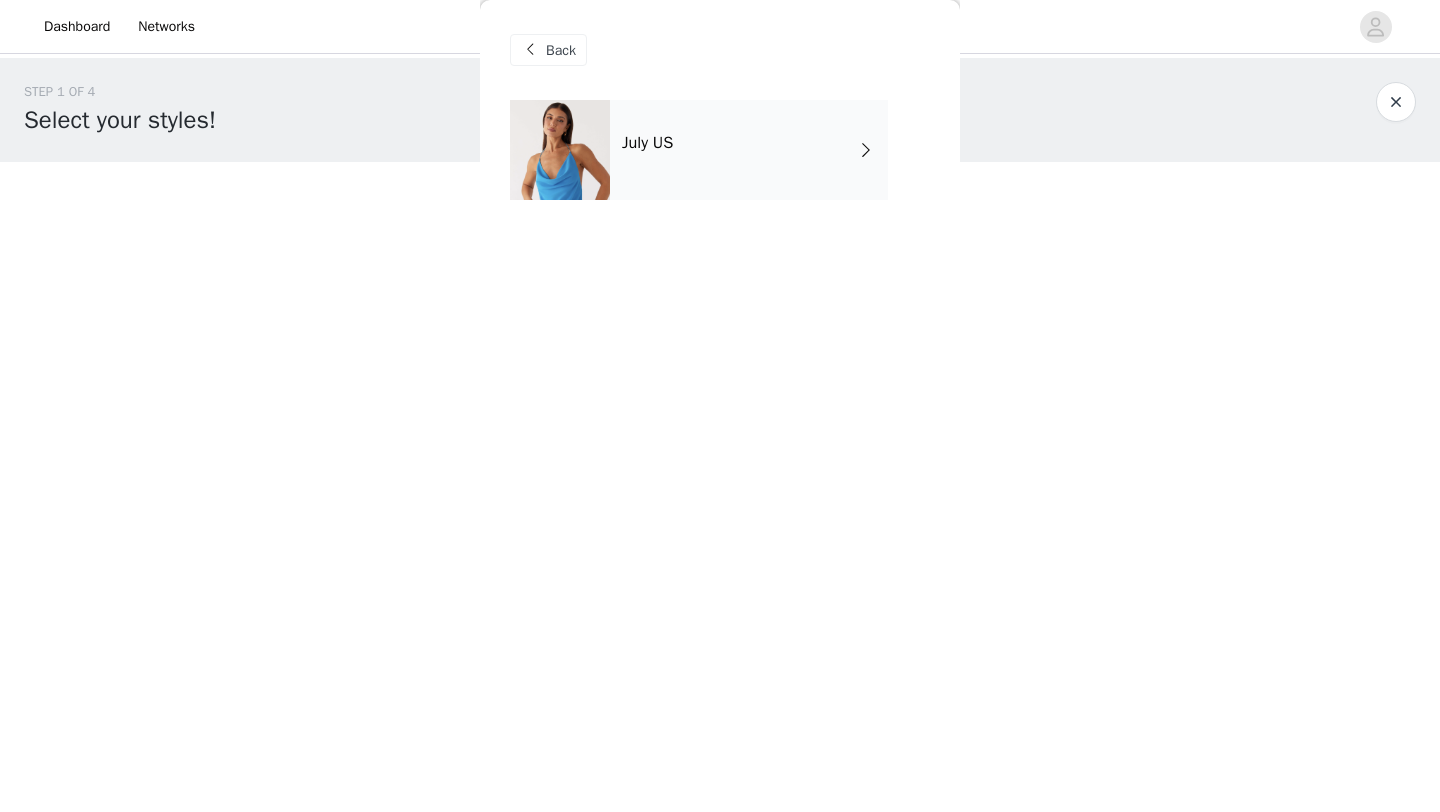 click on "July US" at bounding box center [749, 150] 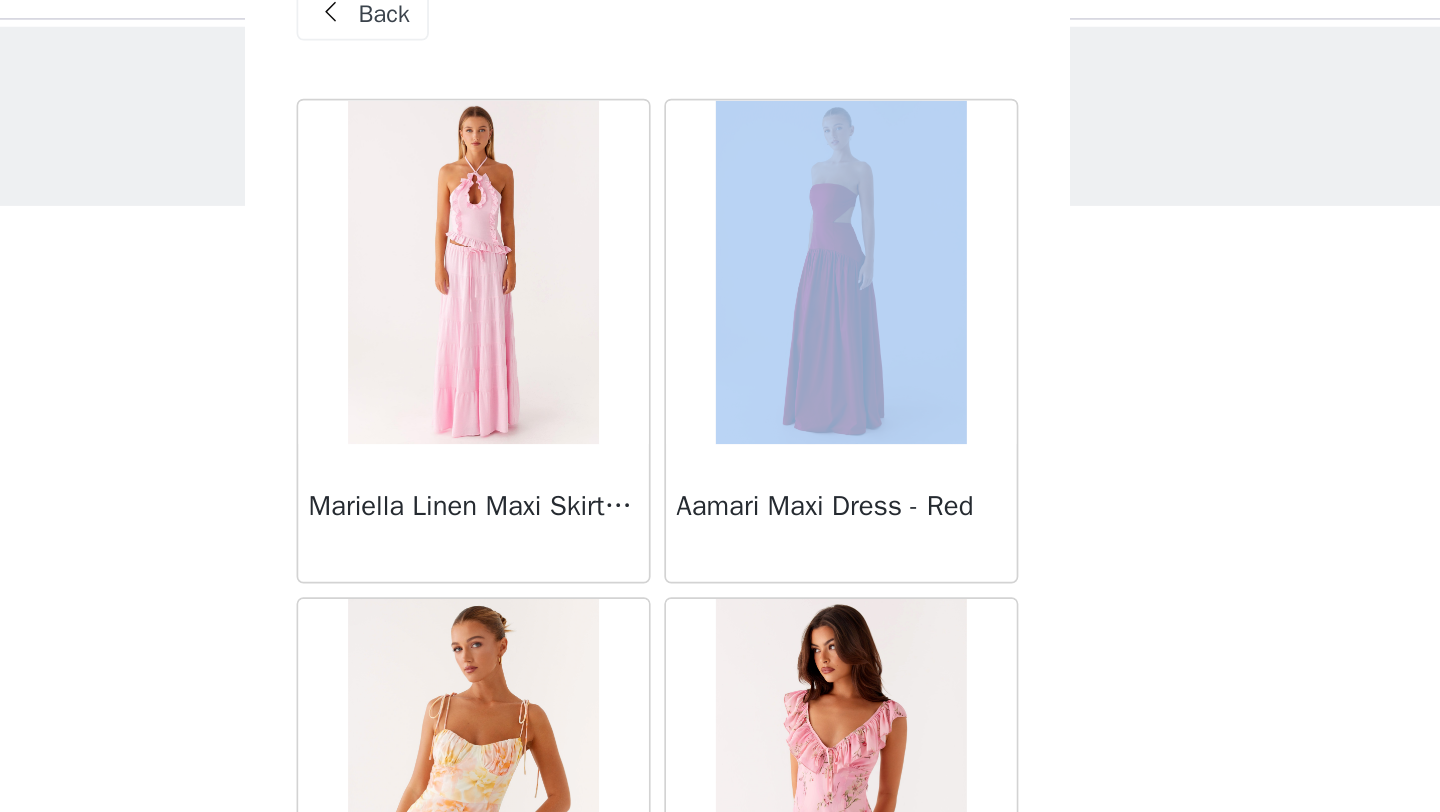 drag, startPoint x: 821, startPoint y: 323, endPoint x: 815, endPoint y: 190, distance: 133.13527 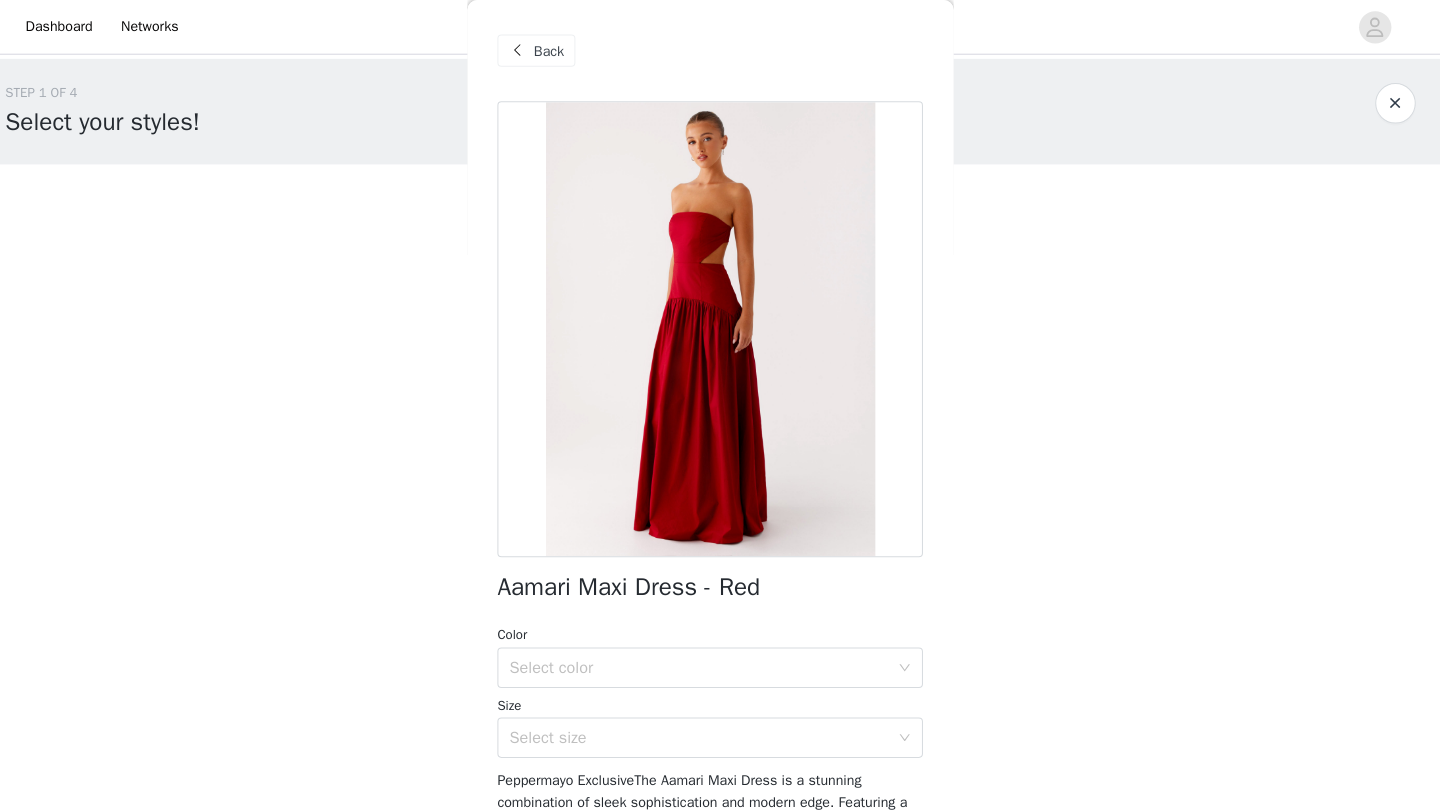 scroll, scrollTop: 0, scrollLeft: 0, axis: both 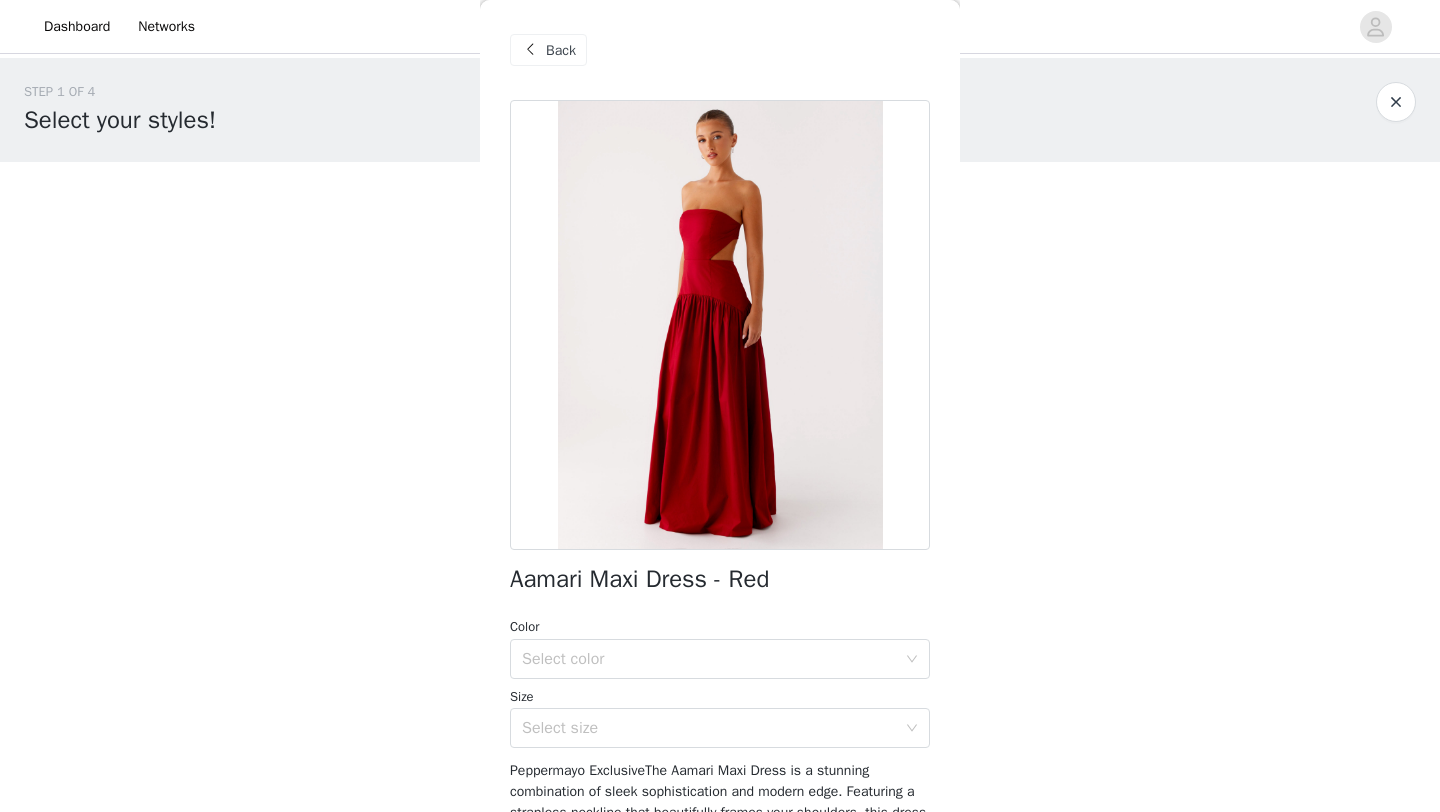 click on "Back" at bounding box center [720, 50] 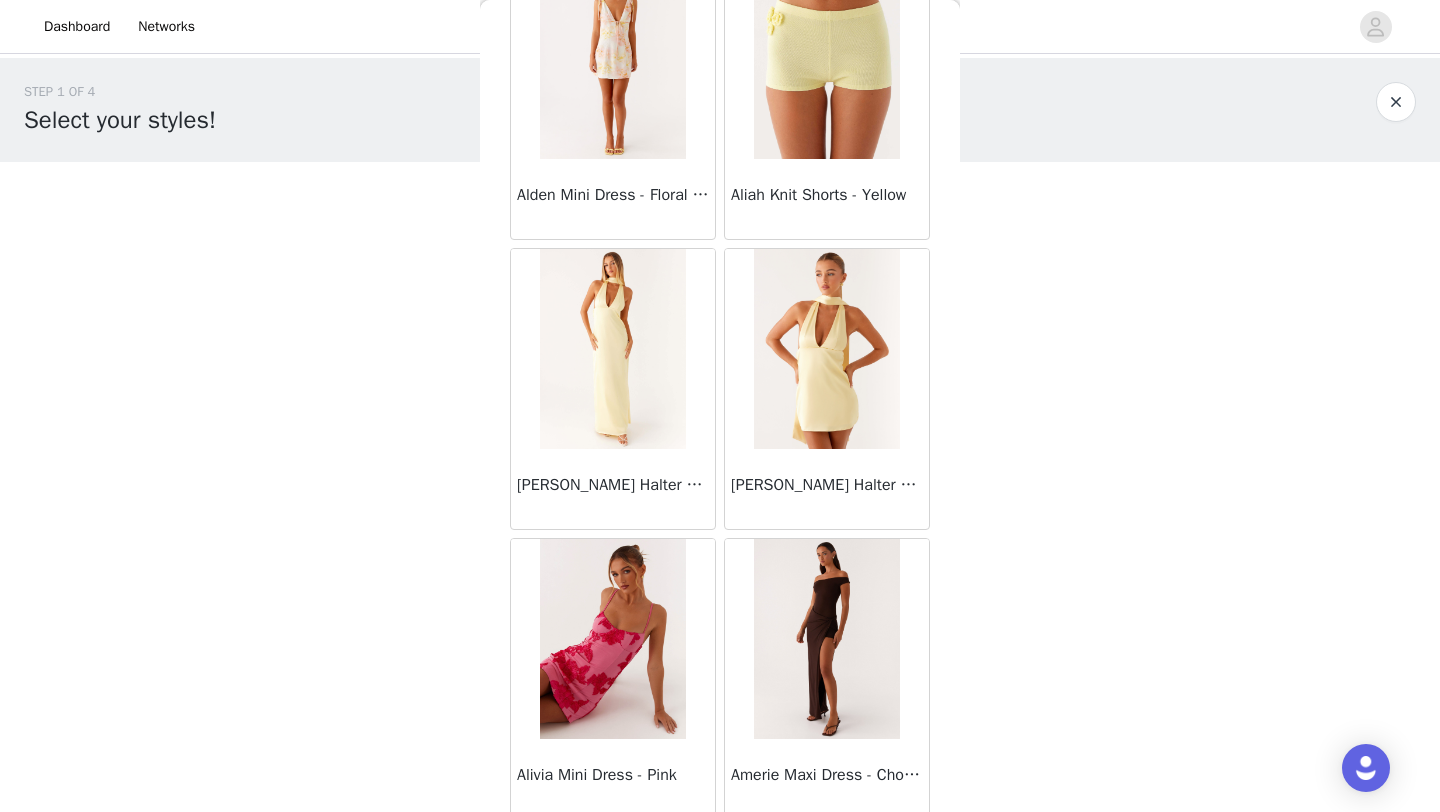 scroll, scrollTop: 715, scrollLeft: 0, axis: vertical 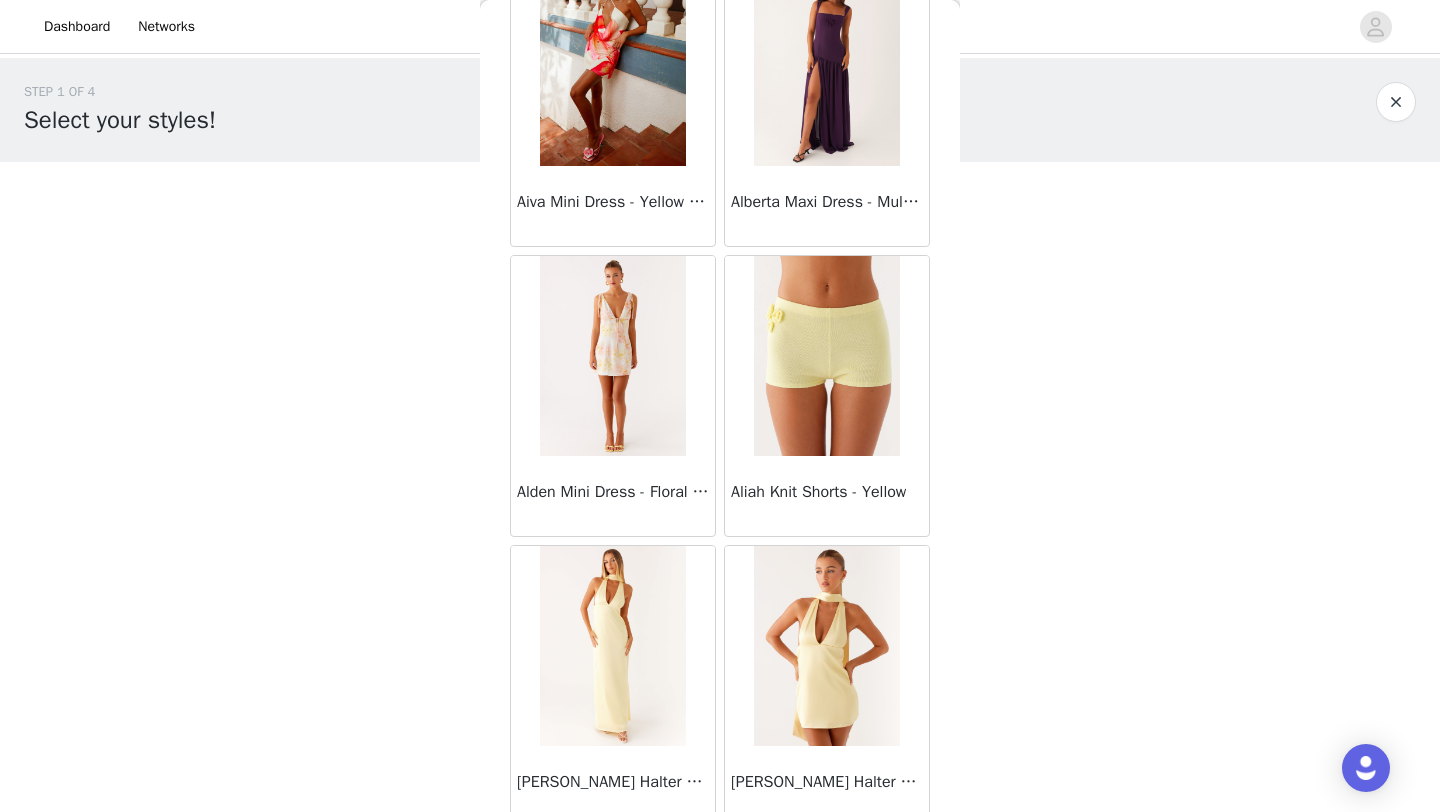 click at bounding box center (612, 646) 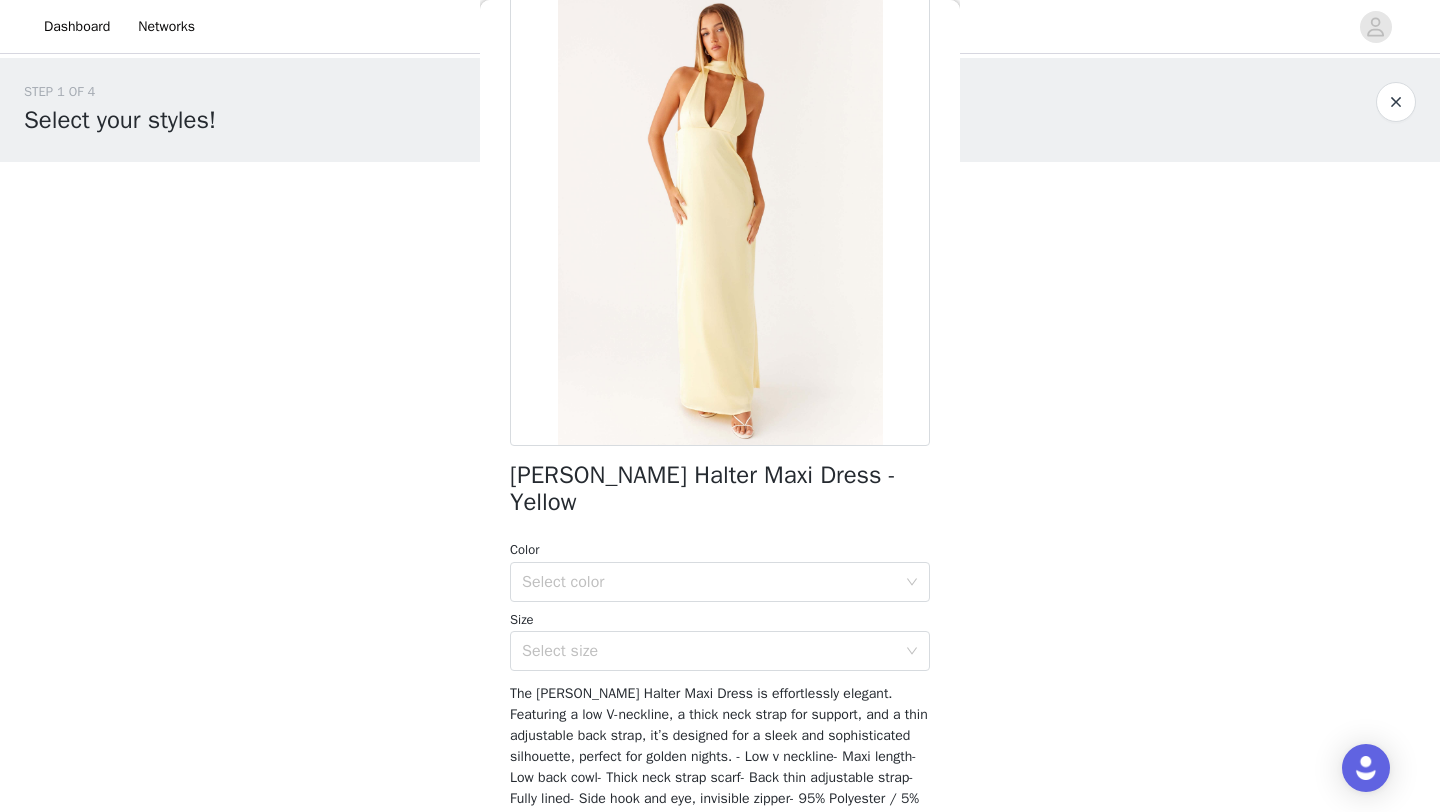 scroll, scrollTop: 111, scrollLeft: 0, axis: vertical 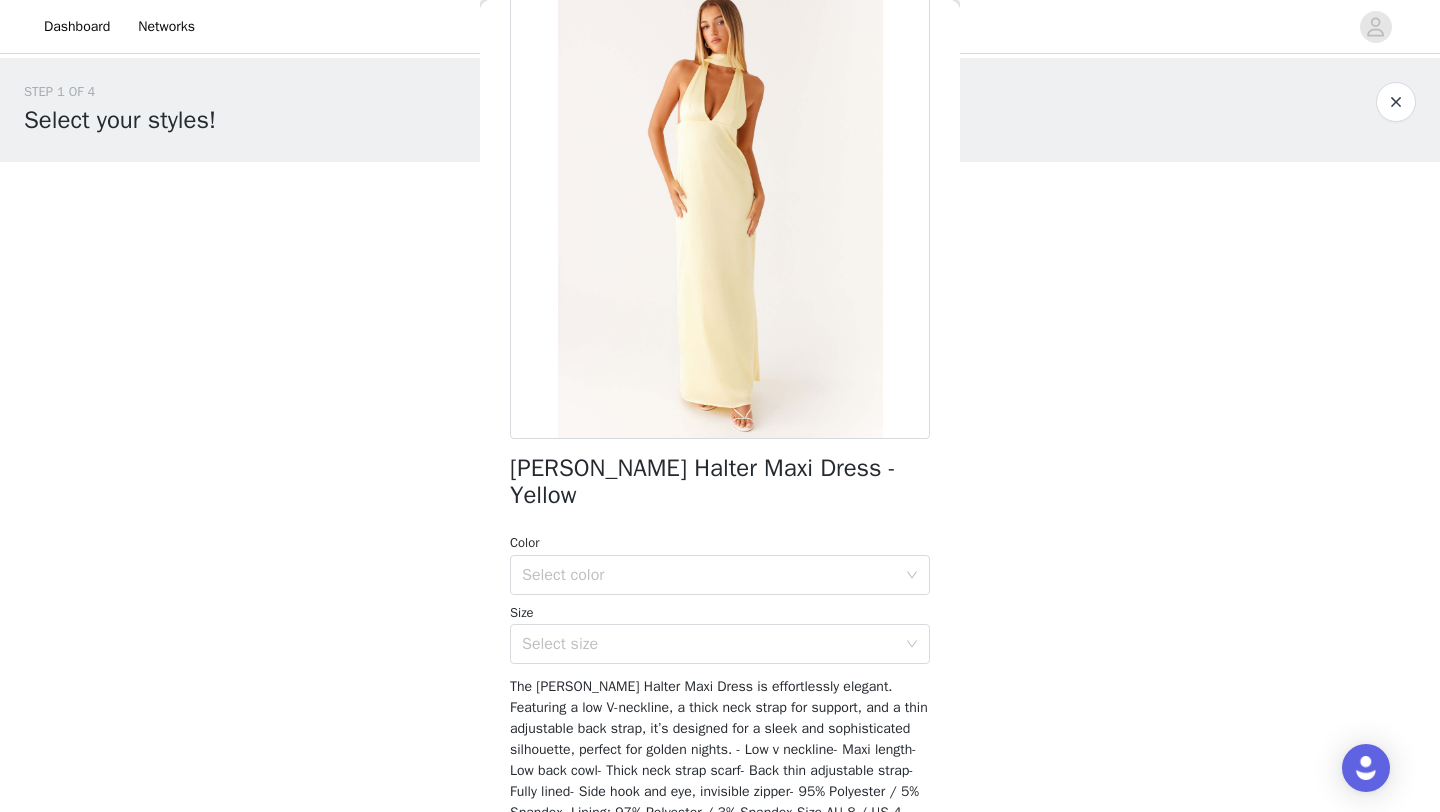 click on "Select color" at bounding box center [709, 575] 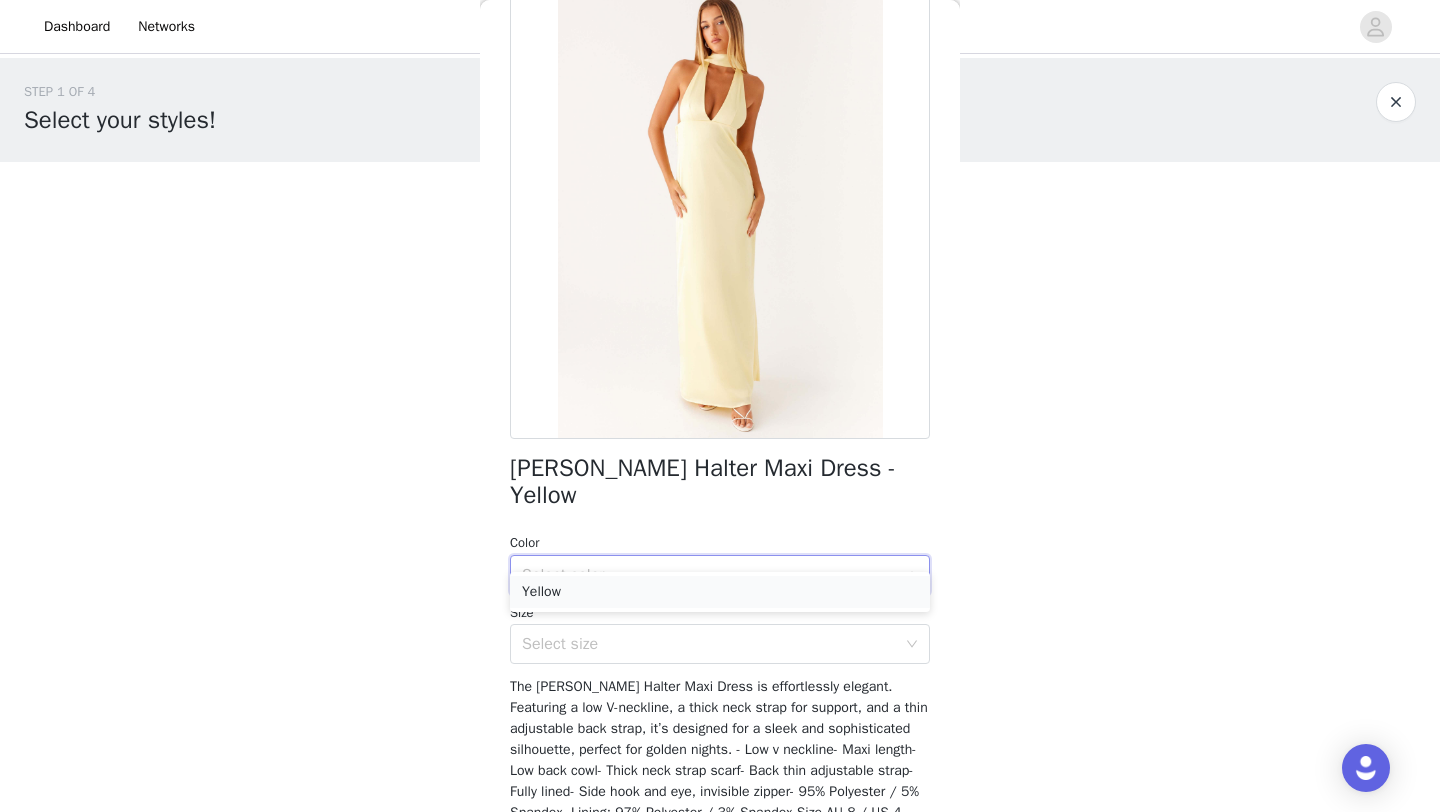 click on "Yellow" at bounding box center (720, 592) 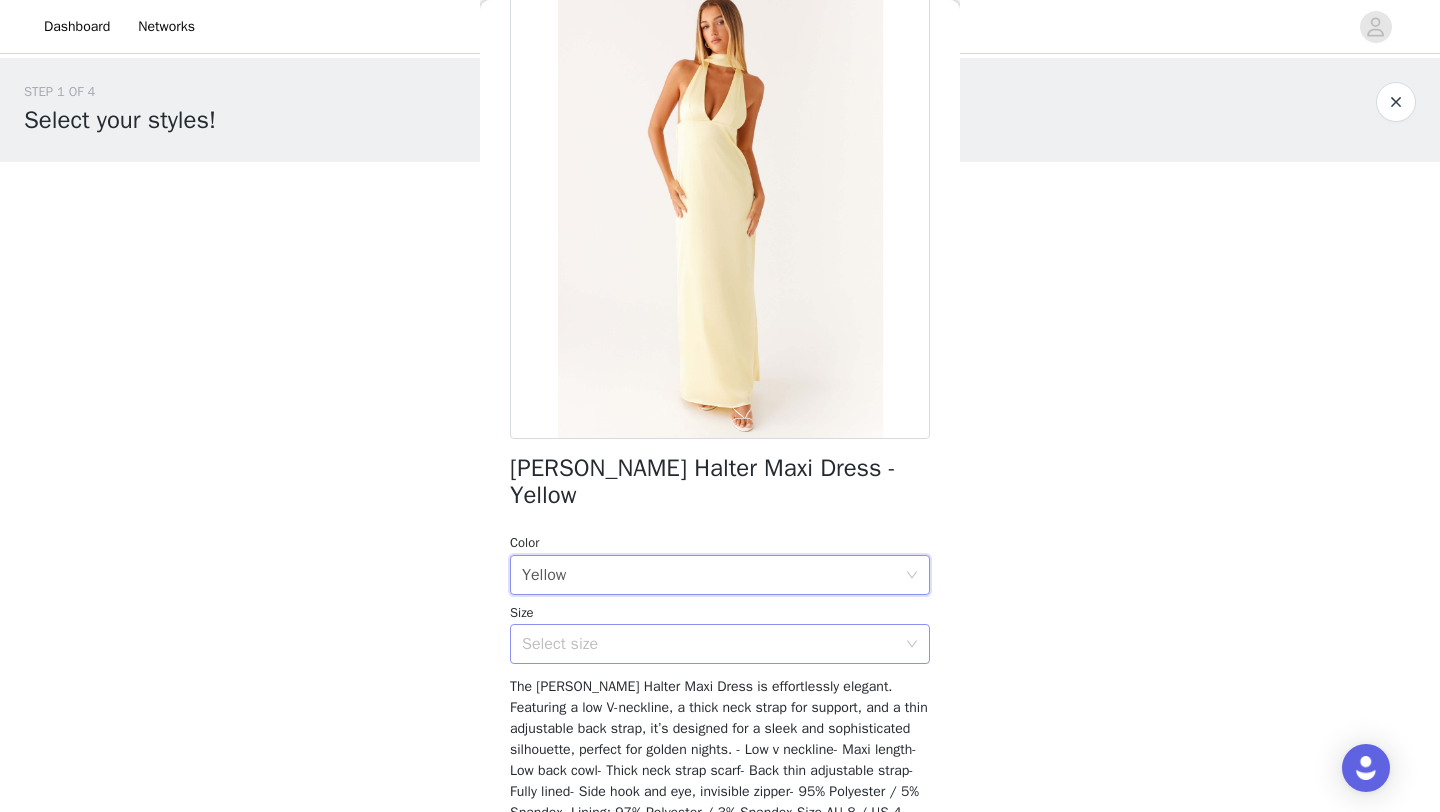 click on "Select size" at bounding box center [709, 644] 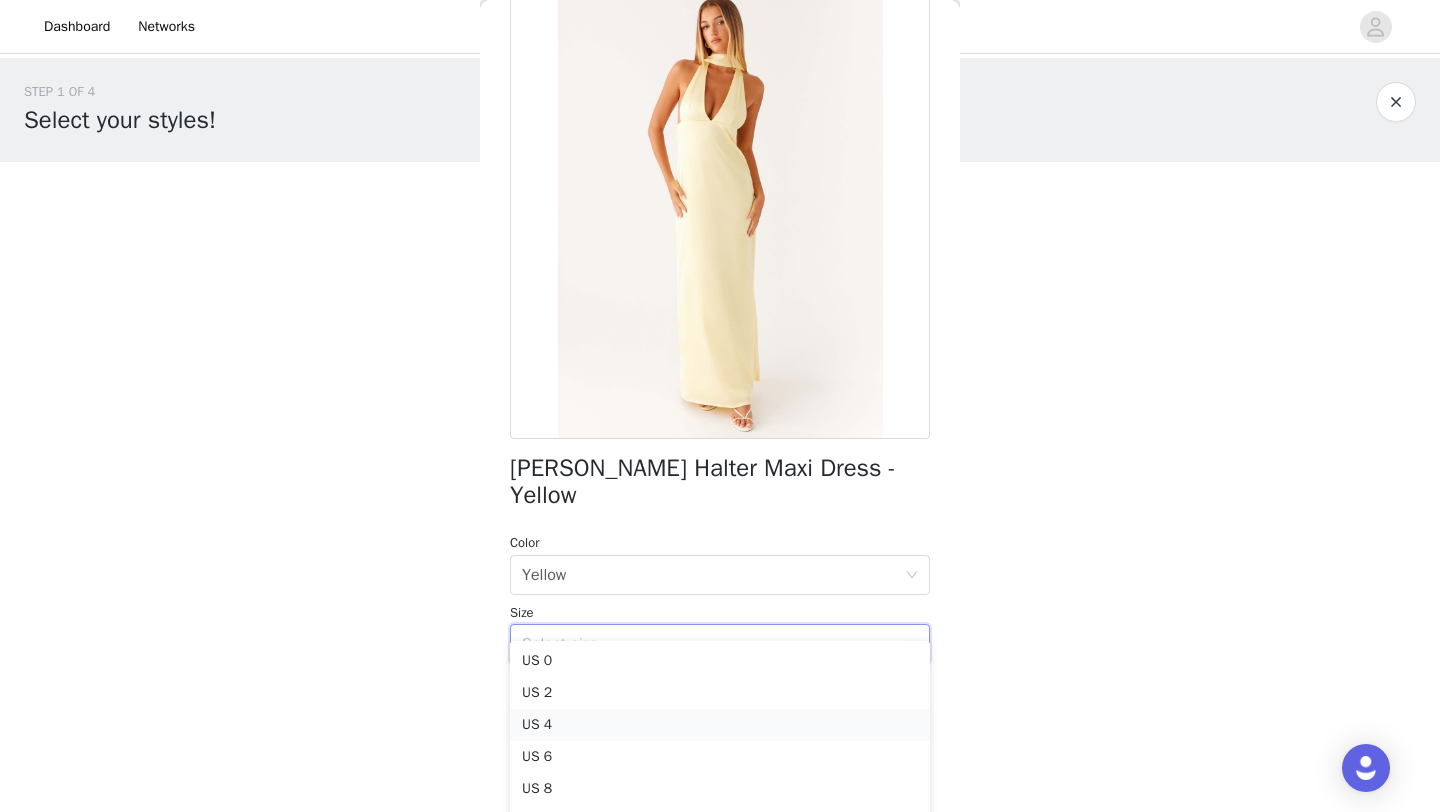 click on "US 4" at bounding box center (720, 725) 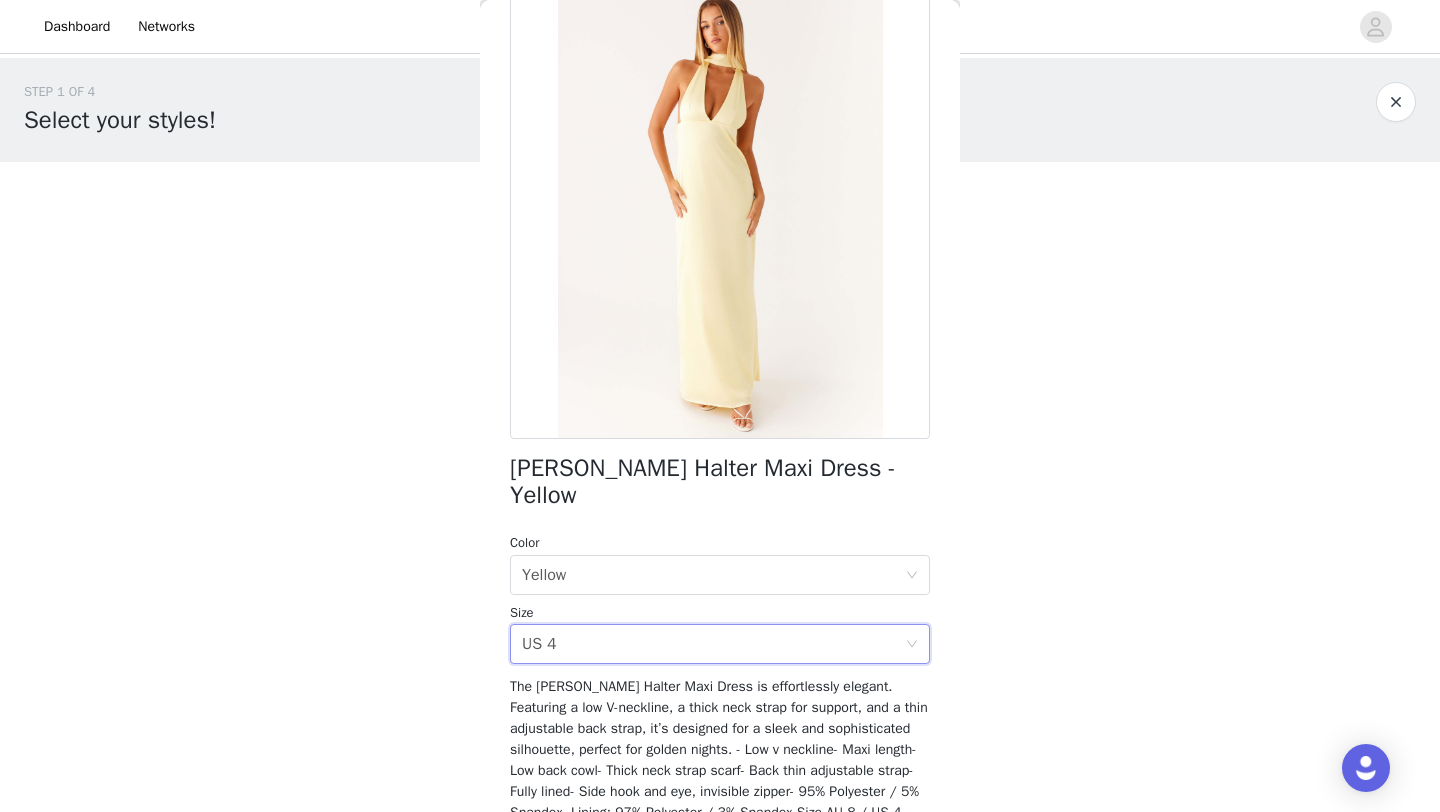 click on "Back     [PERSON_NAME] Halter Maxi Dress - Yellow               Color   Select color Yellow Size   Select size US 4   The [PERSON_NAME] Halter Maxi Dress is effortlessly elegant. Featuring a low V-neckline, a thick neck strap for support, and a thin adjustable back strap, it’s designed for a sleek and sophisticated silhouette, perfect for golden nights. - Low v neckline- Maxi length- Low back cowl- Thick neck strap scarf- Back thin adjustable strap- Fully lined- Side hook and eye, invisible zipper- 95% Polyester / 5% Spandex- Lining: 97% Polyester / 3% Spandex Size AU 8 / US 4 garment measurements: Bust: 74 cm / 29.1 inWaist: 84 cm / 33.1 inHem: 144 cm / 56.7 inHip: 97 cm / 38.2 inLength: 117 cm / 46.1 in [MEDICAL_DATA] is 174cm and wearing a size AU 6 / and US 2   Add Product" at bounding box center (720, 406) 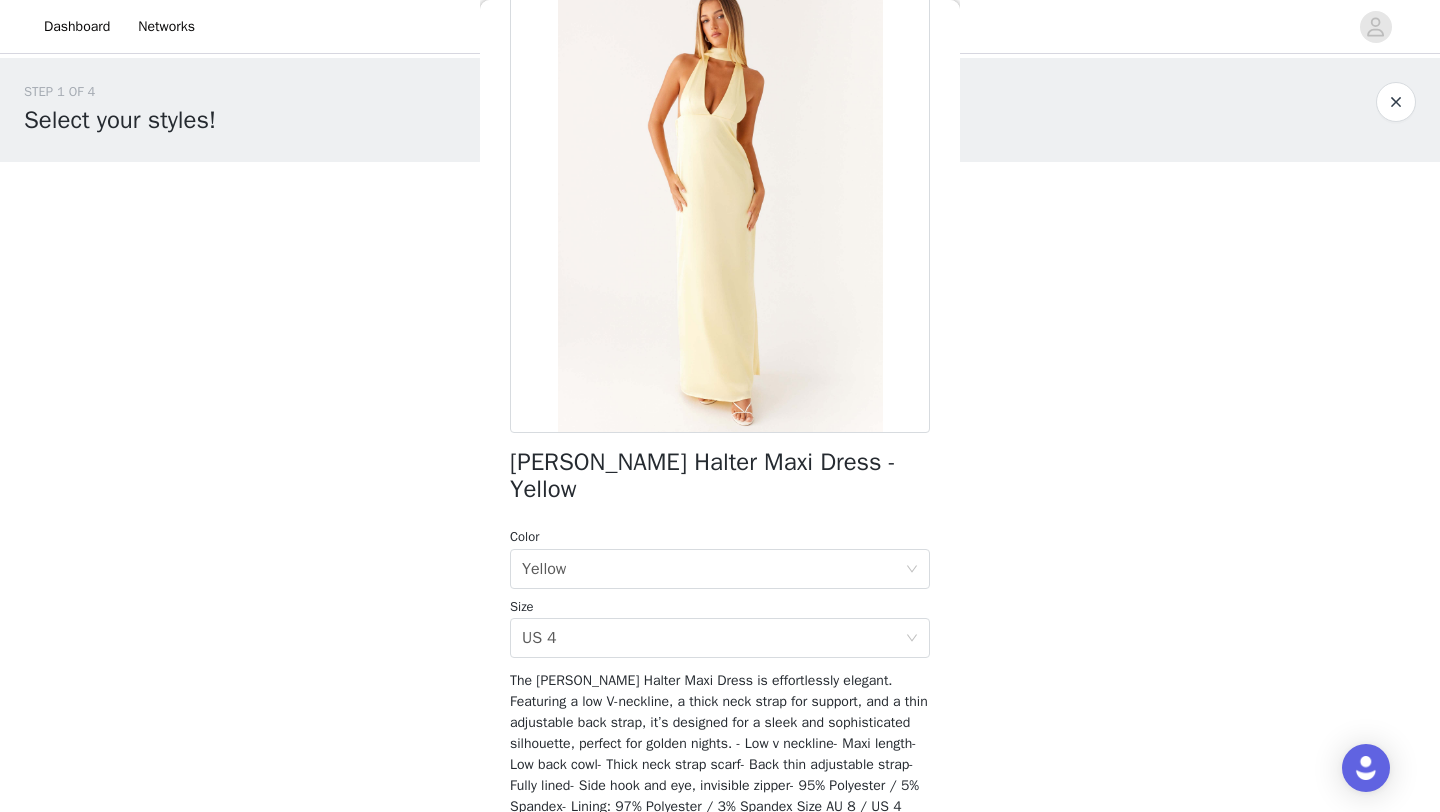 scroll, scrollTop: 263, scrollLeft: 0, axis: vertical 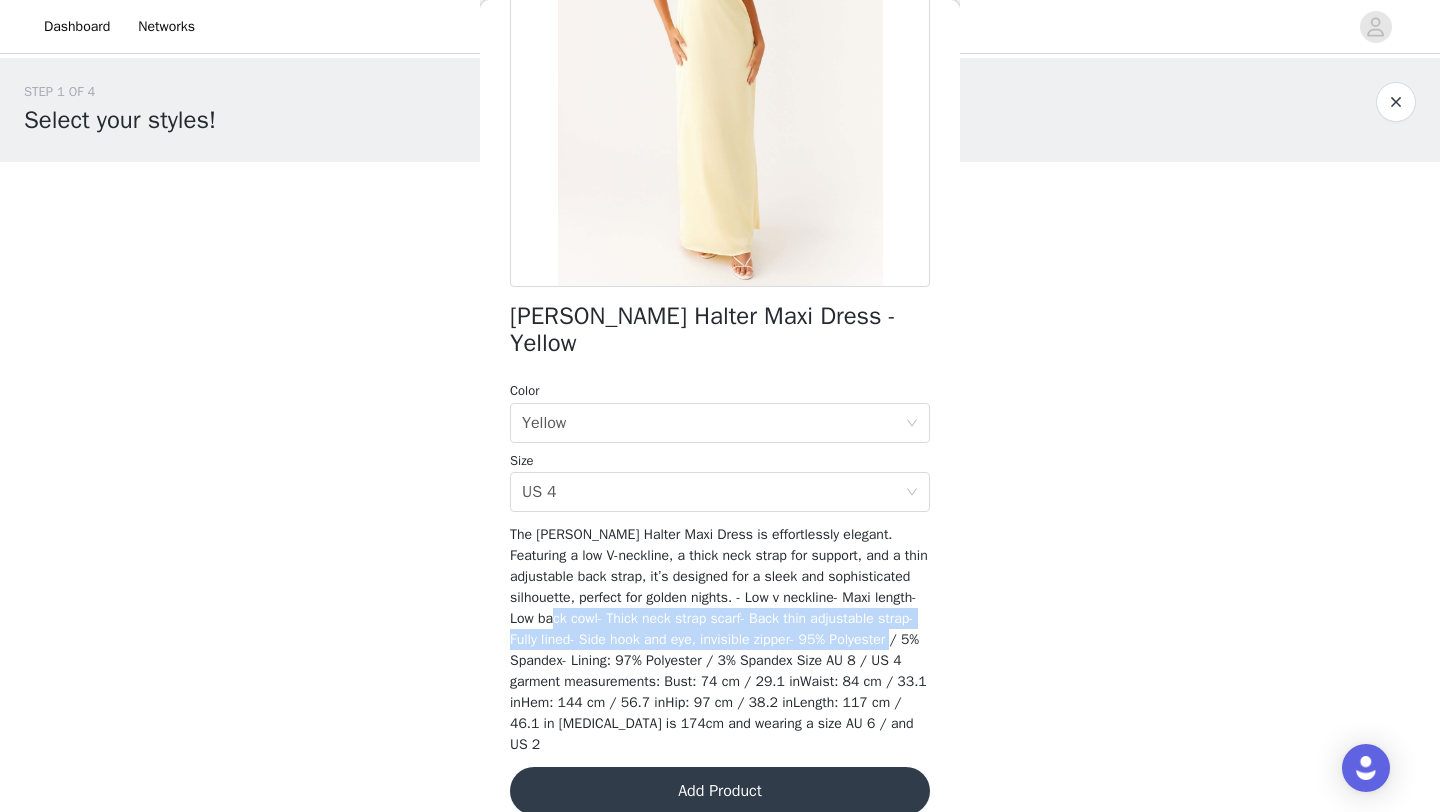 drag, startPoint x: 710, startPoint y: 598, endPoint x: 718, endPoint y: 632, distance: 34.928497 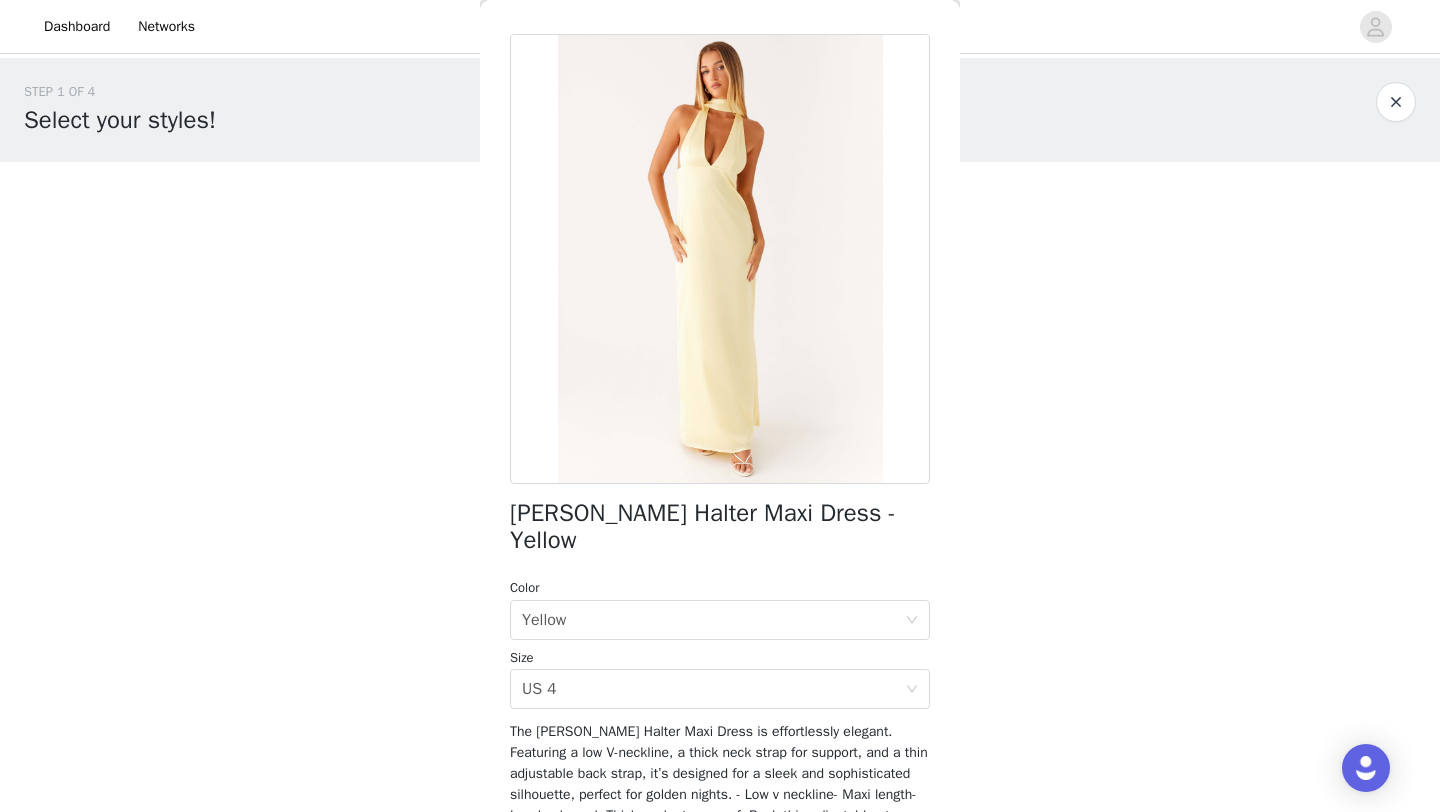 scroll, scrollTop: 263, scrollLeft: 0, axis: vertical 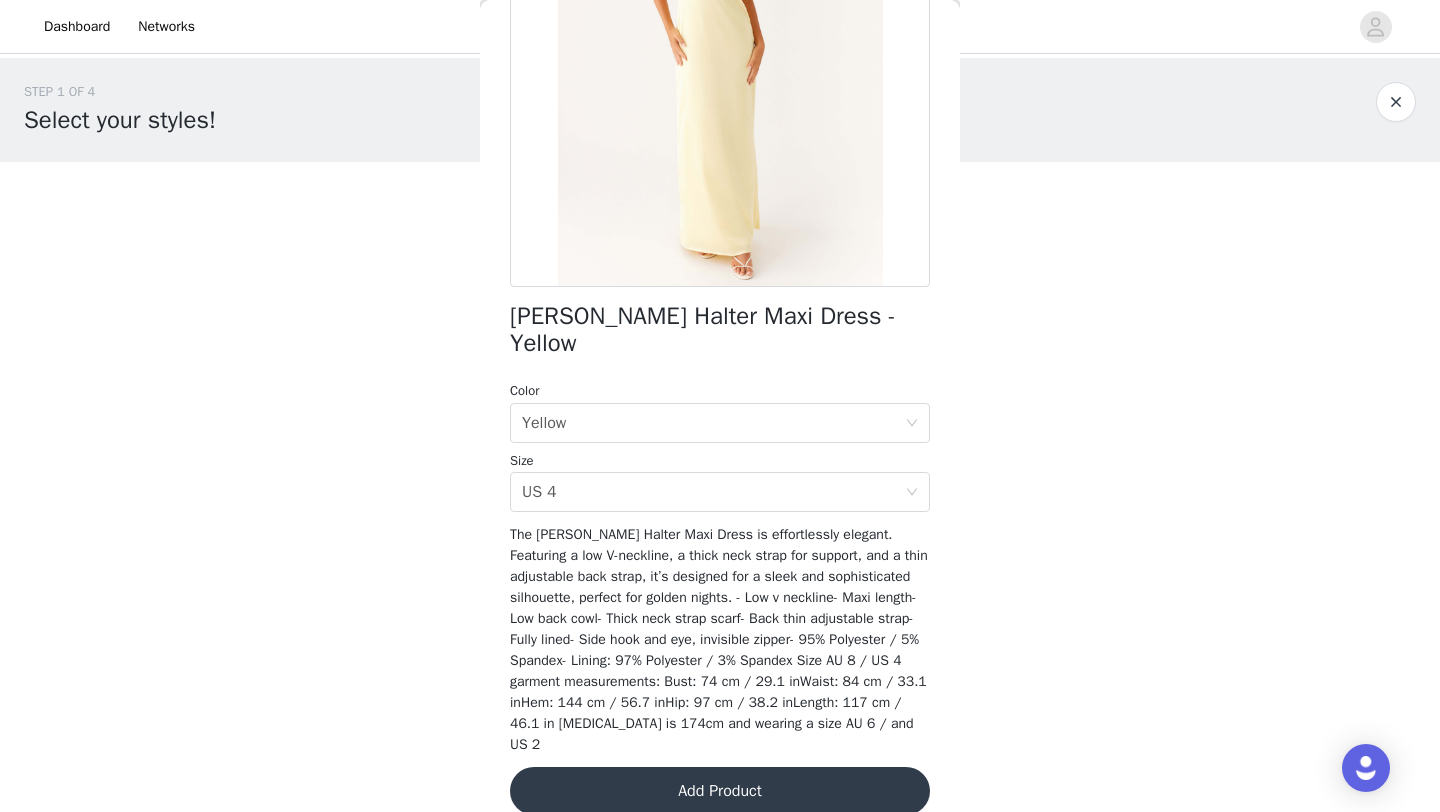 drag, startPoint x: 783, startPoint y: 783, endPoint x: 910, endPoint y: 624, distance: 203.49448 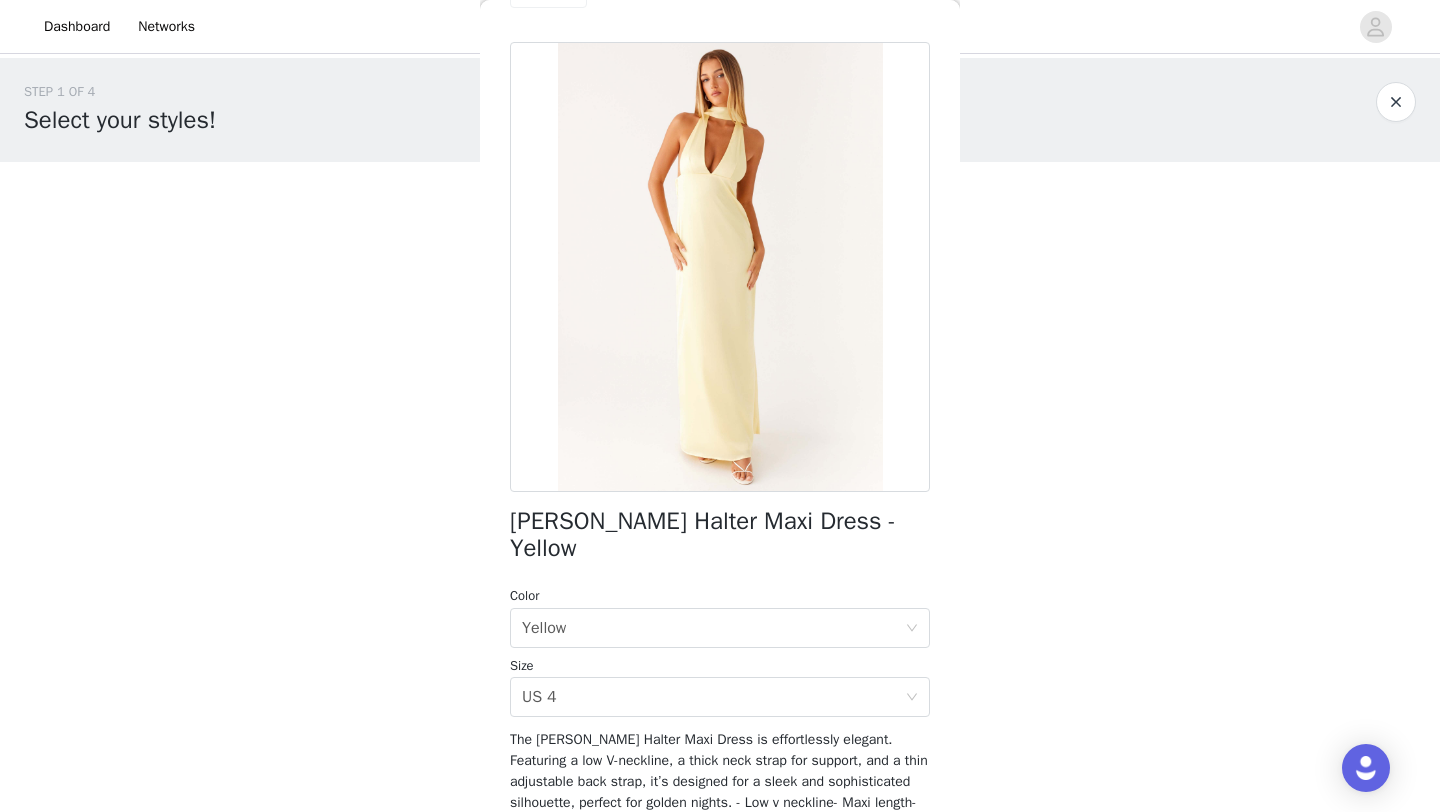 scroll, scrollTop: 263, scrollLeft: 0, axis: vertical 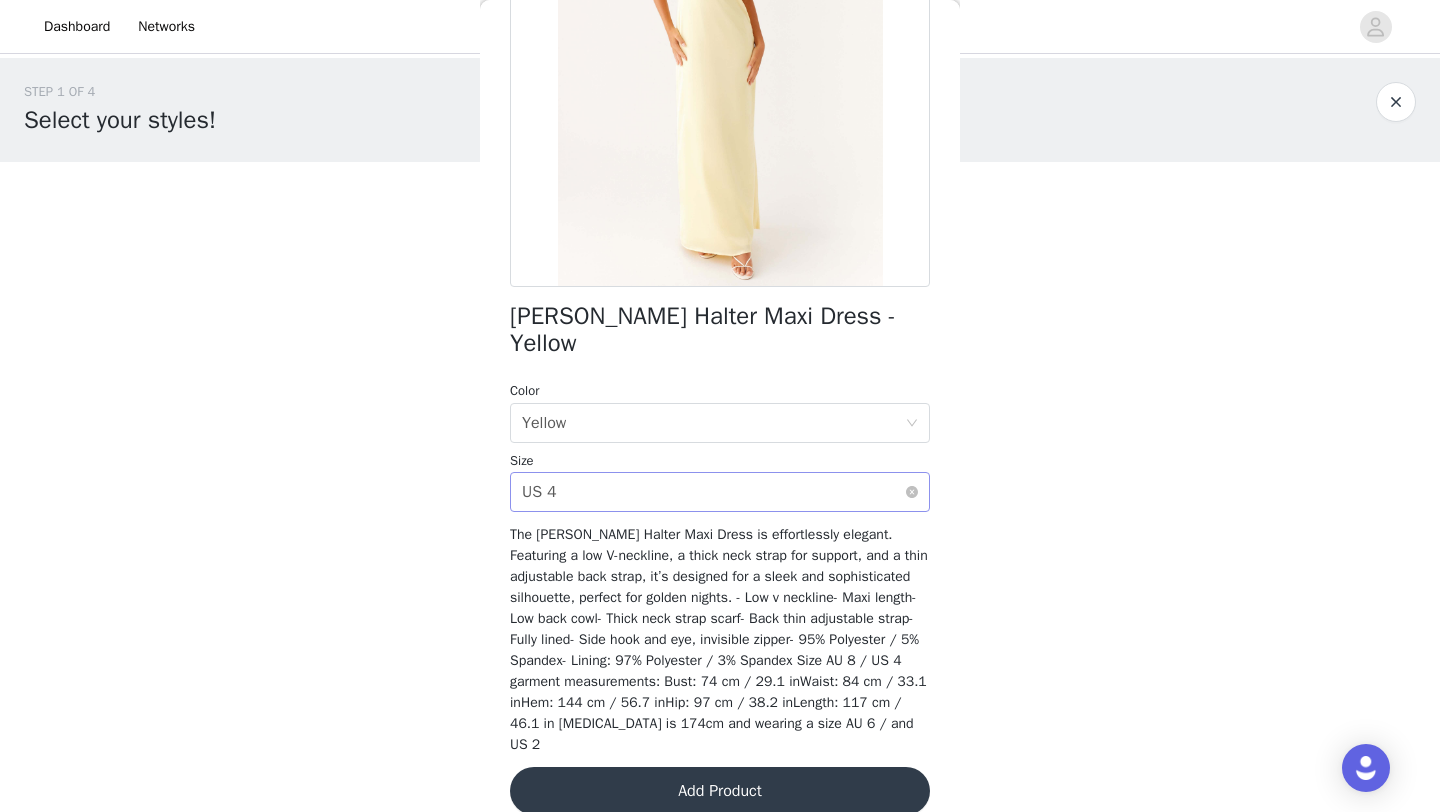 click on "Select size US 4" at bounding box center [713, 492] 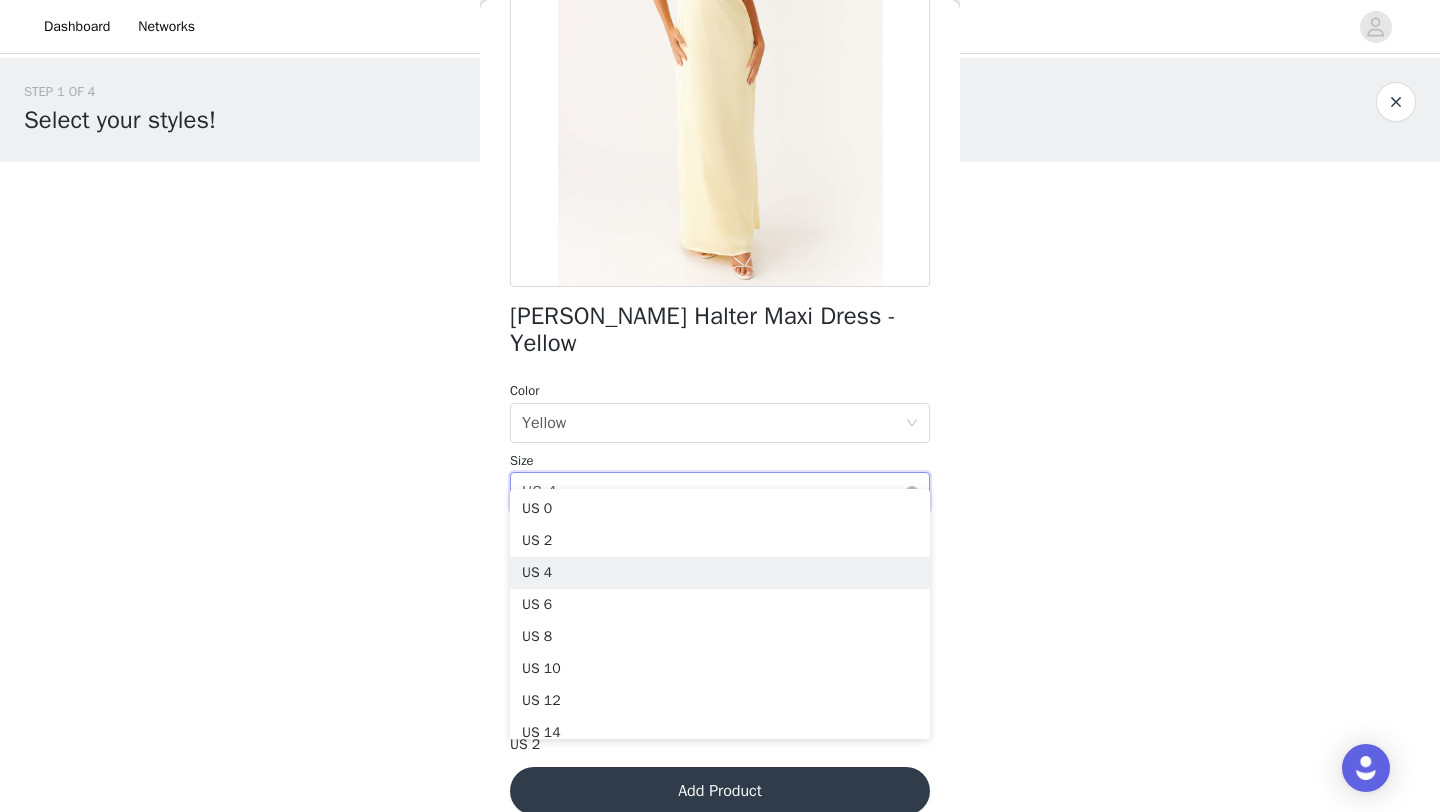 click on "Select size US 4" at bounding box center [713, 492] 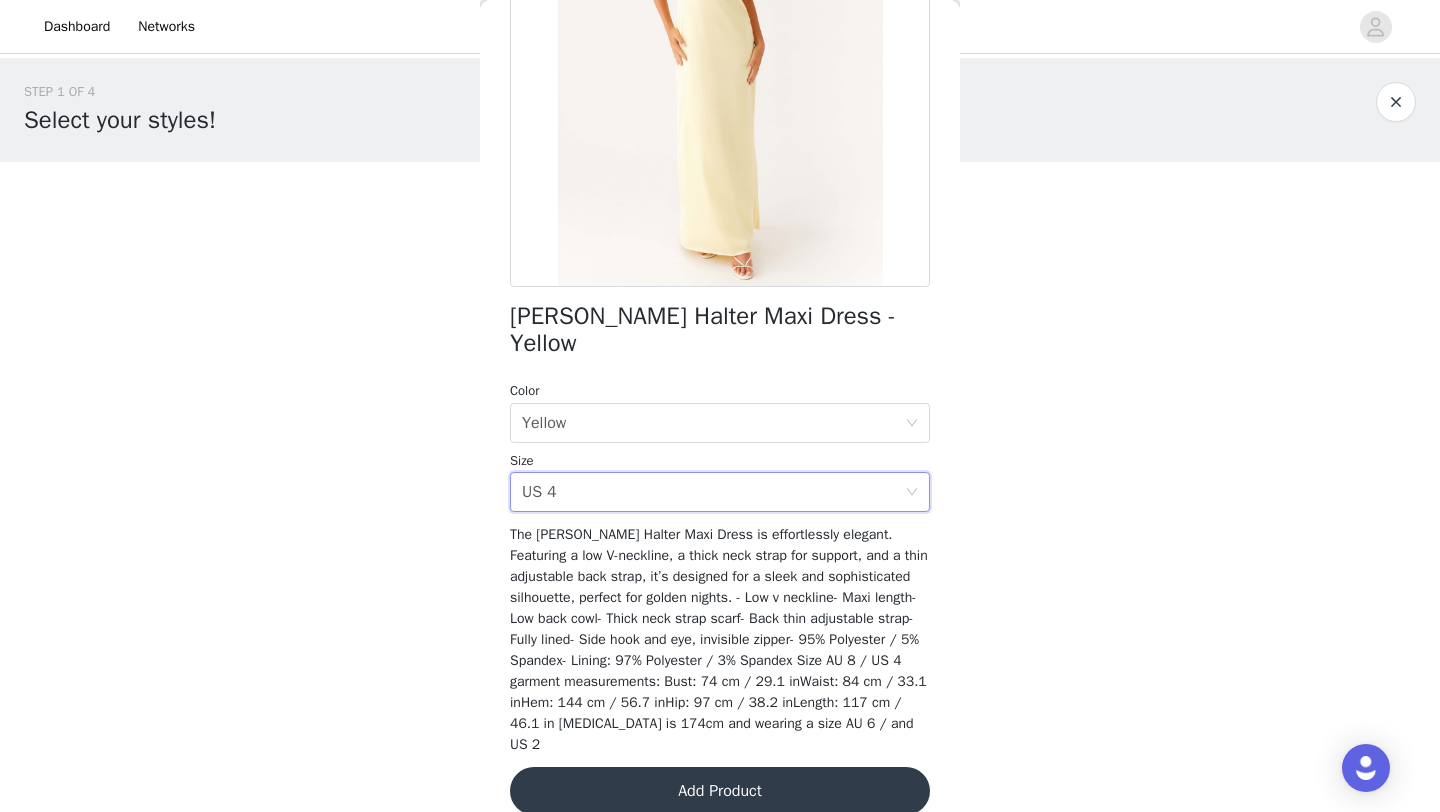 click on "Add Product" at bounding box center (720, 791) 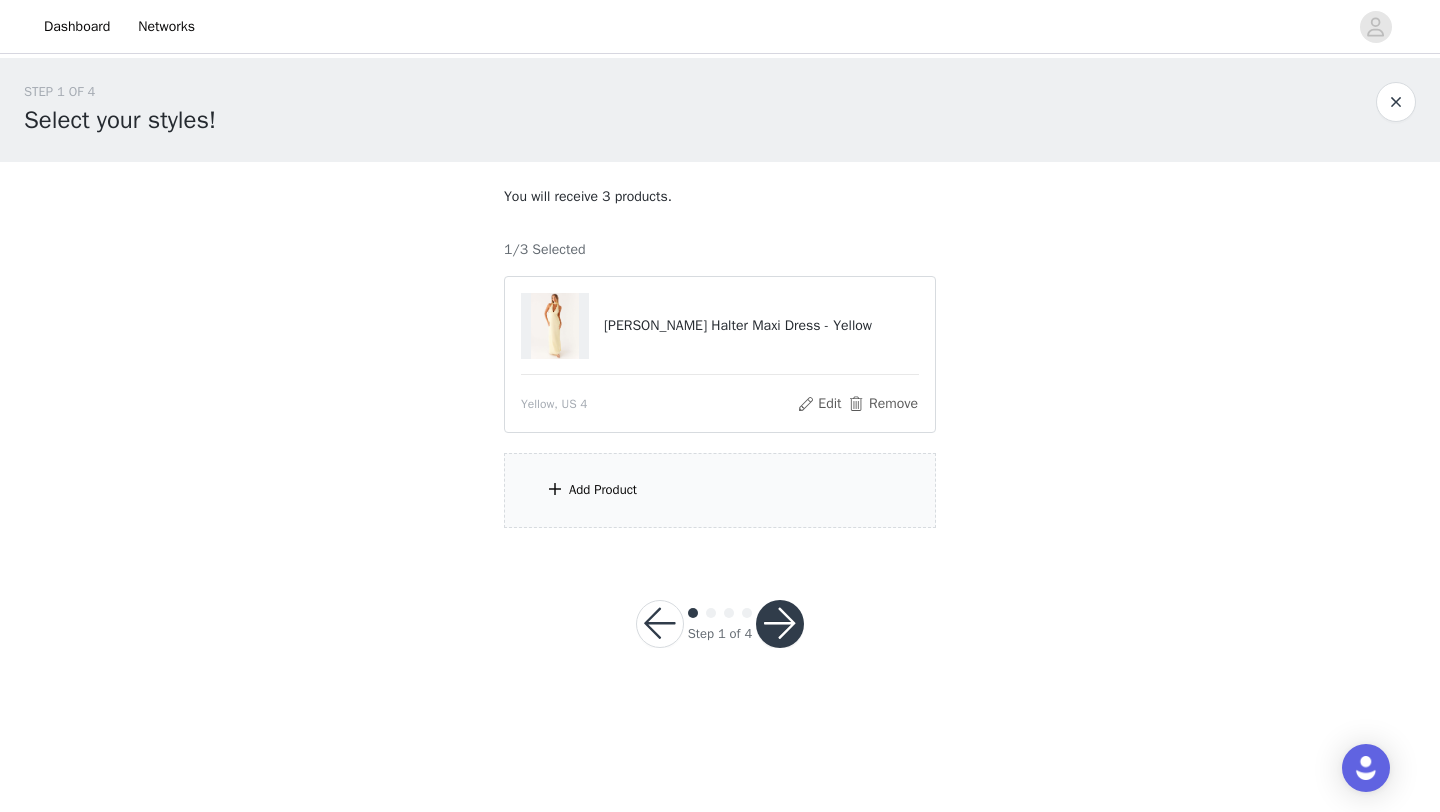 click on "Add Product" at bounding box center (720, 490) 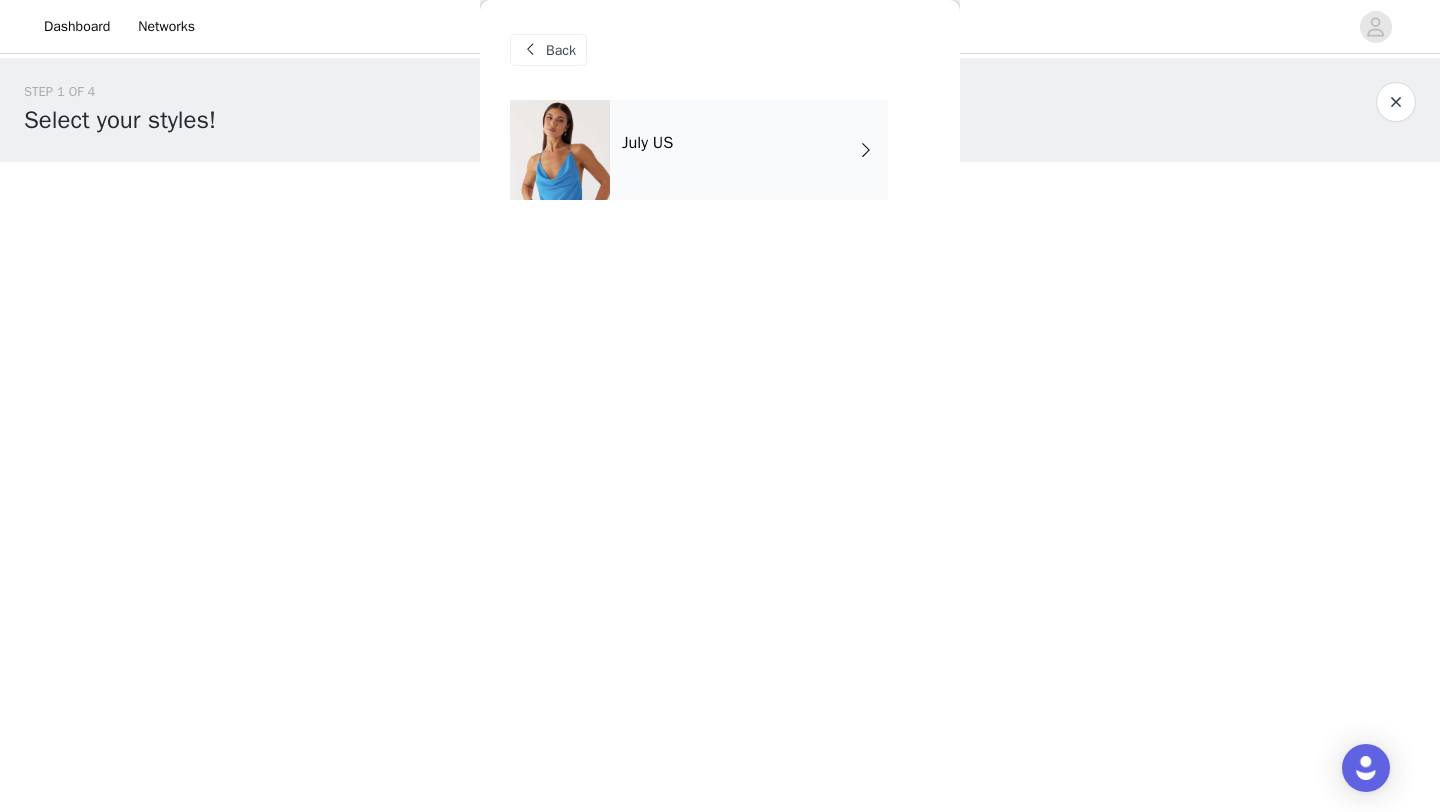 click on "July US" at bounding box center [749, 150] 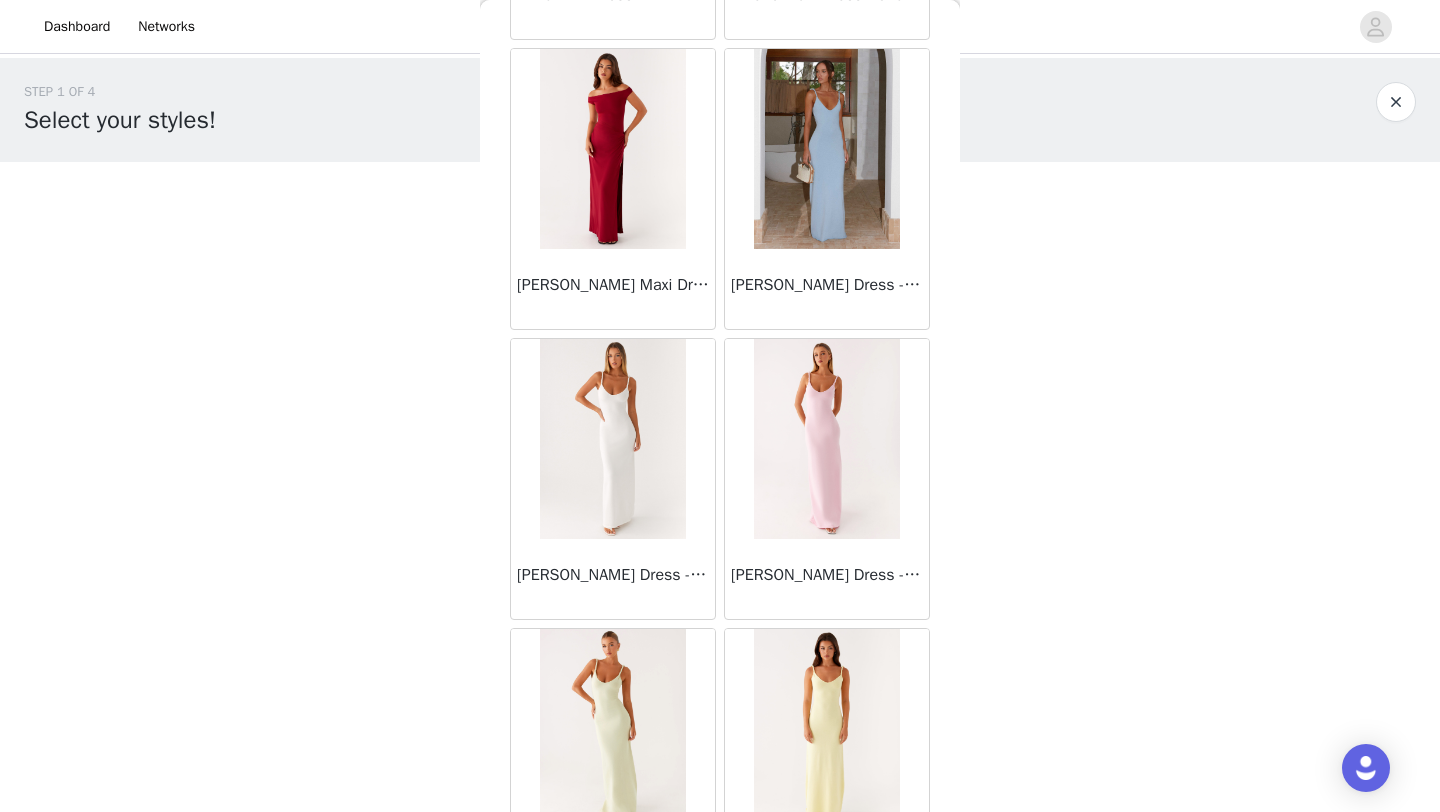 scroll, scrollTop: 2248, scrollLeft: 0, axis: vertical 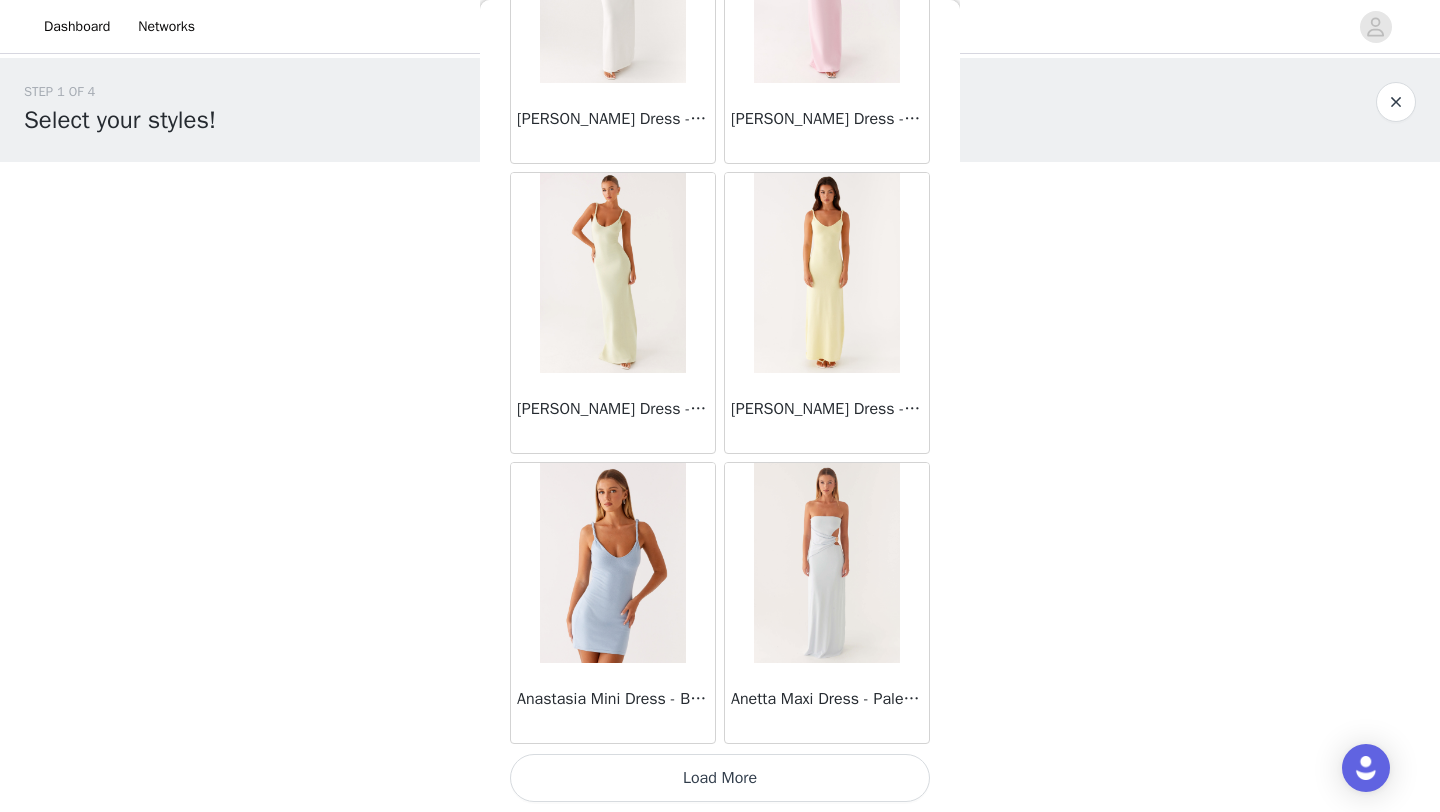 click on "Load More" at bounding box center [720, 778] 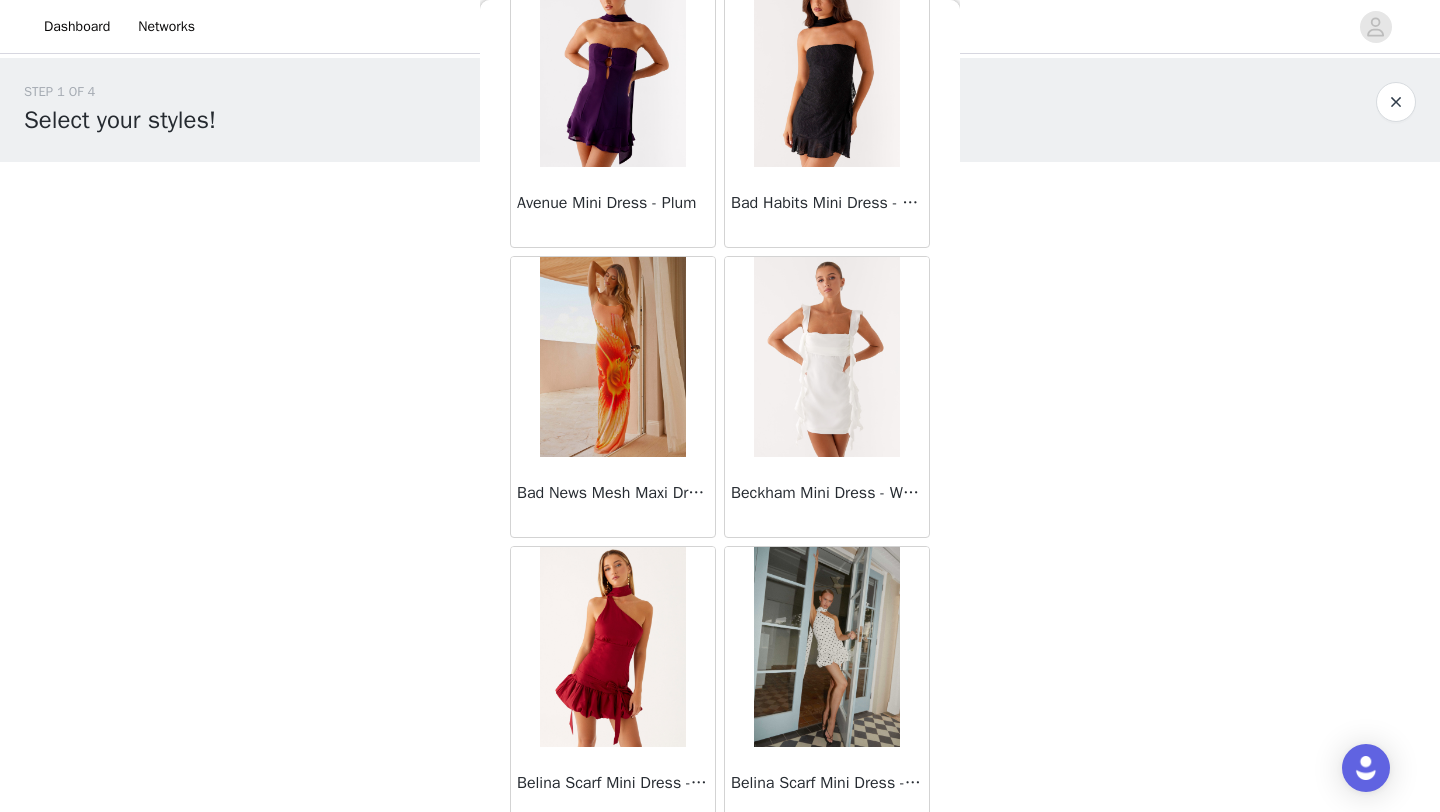 scroll, scrollTop: 4972, scrollLeft: 0, axis: vertical 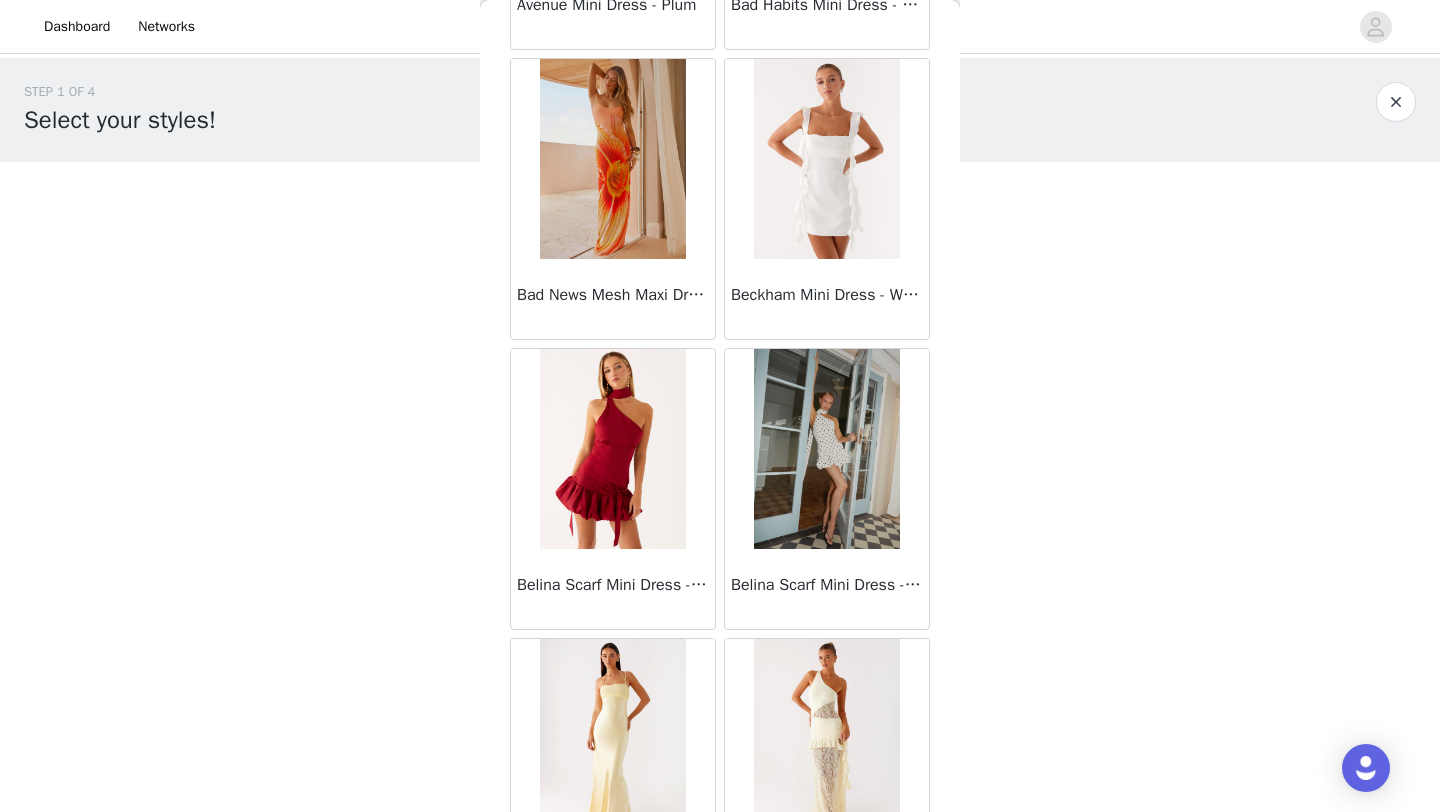 click at bounding box center (826, 449) 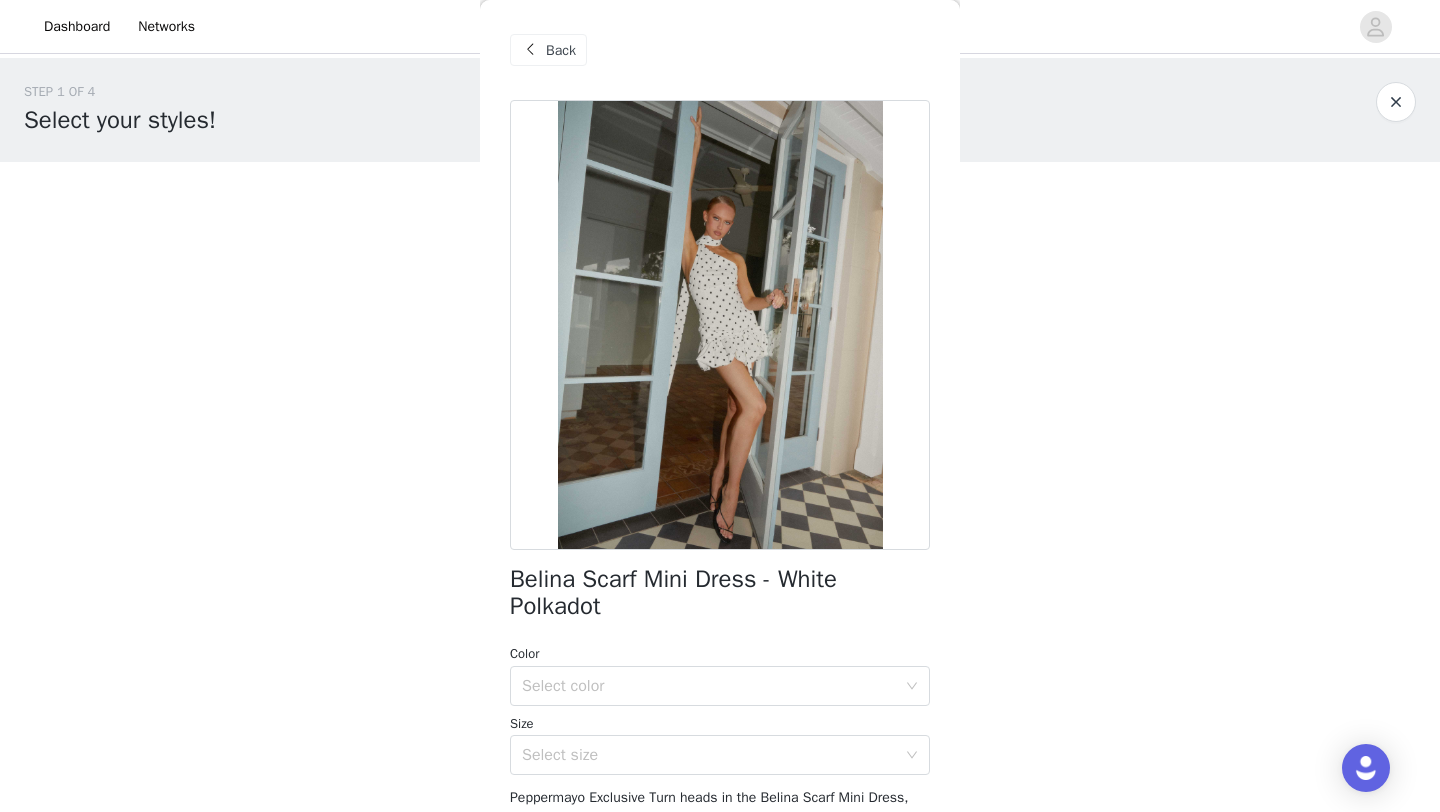 scroll, scrollTop: 245, scrollLeft: 0, axis: vertical 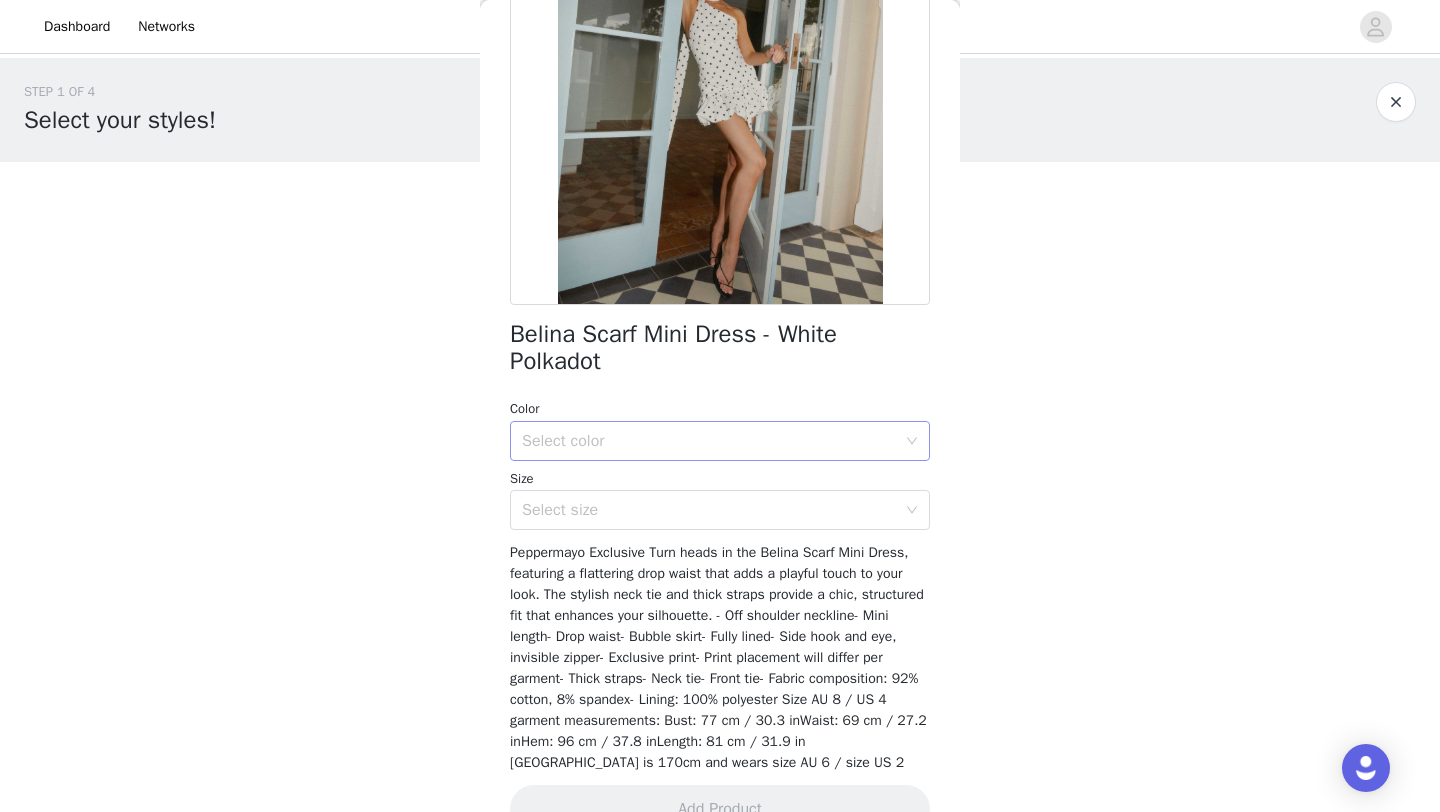 click on "Select color" at bounding box center (709, 441) 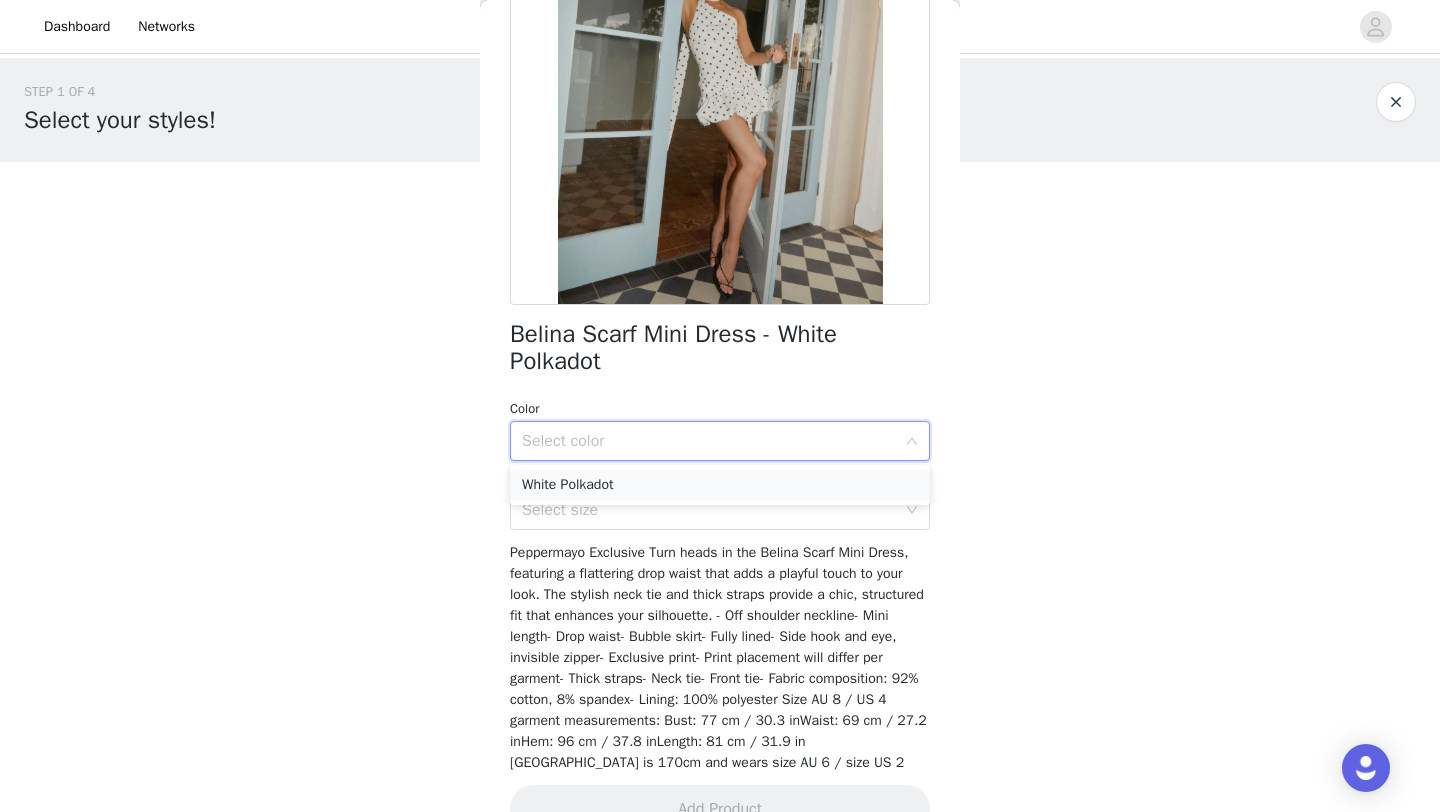 click on "White Polkadot" at bounding box center (720, 485) 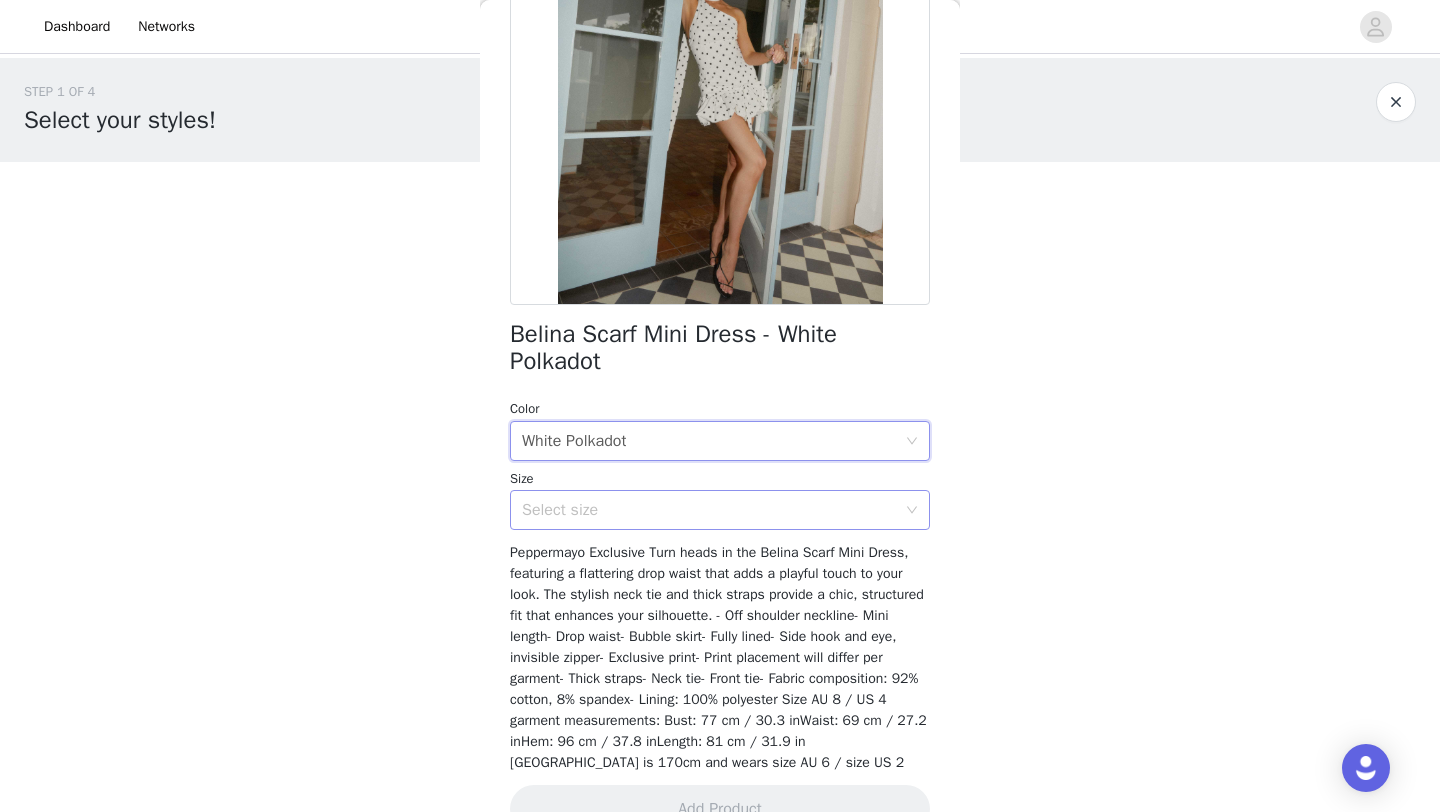 click on "Select size" at bounding box center (709, 510) 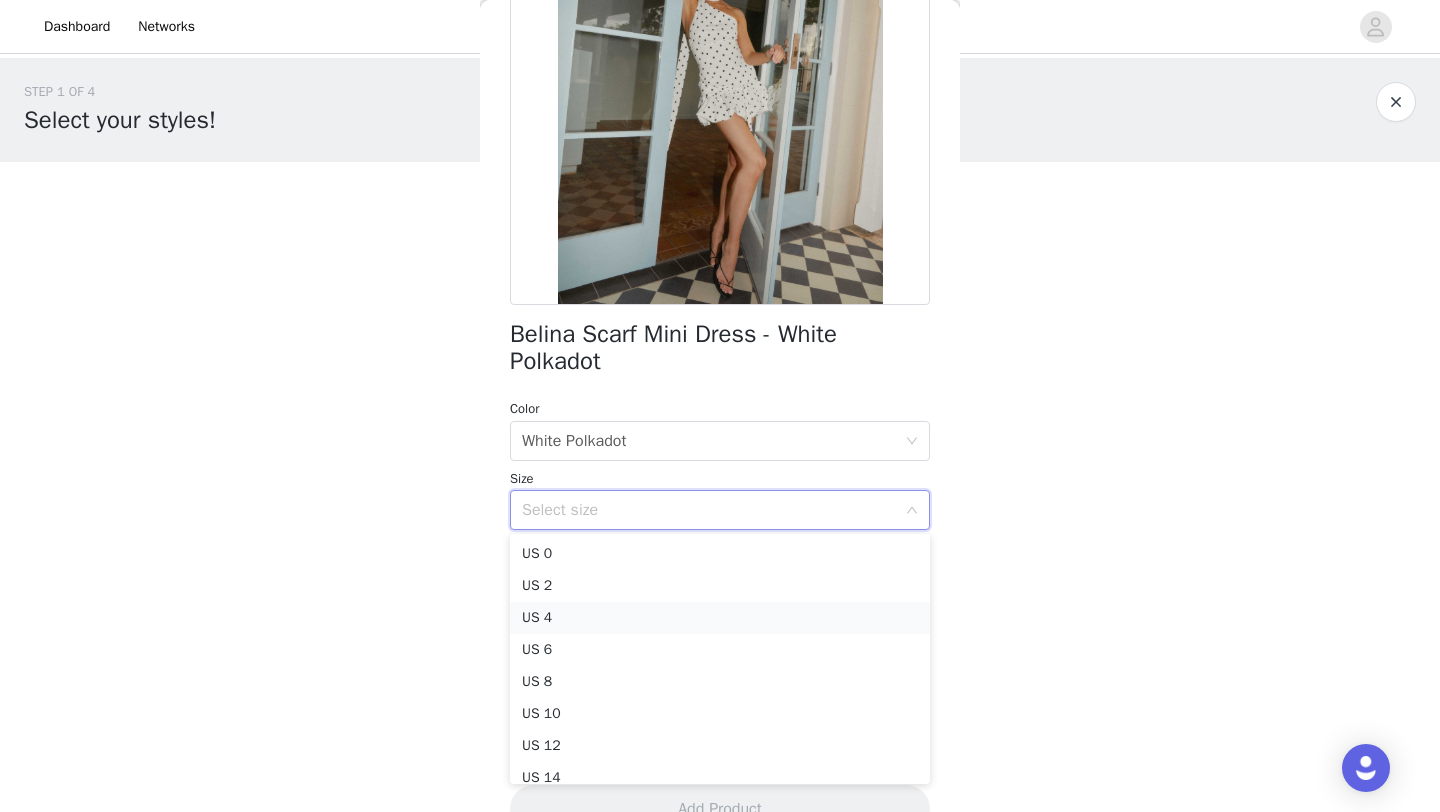 click on "US 4" at bounding box center (720, 618) 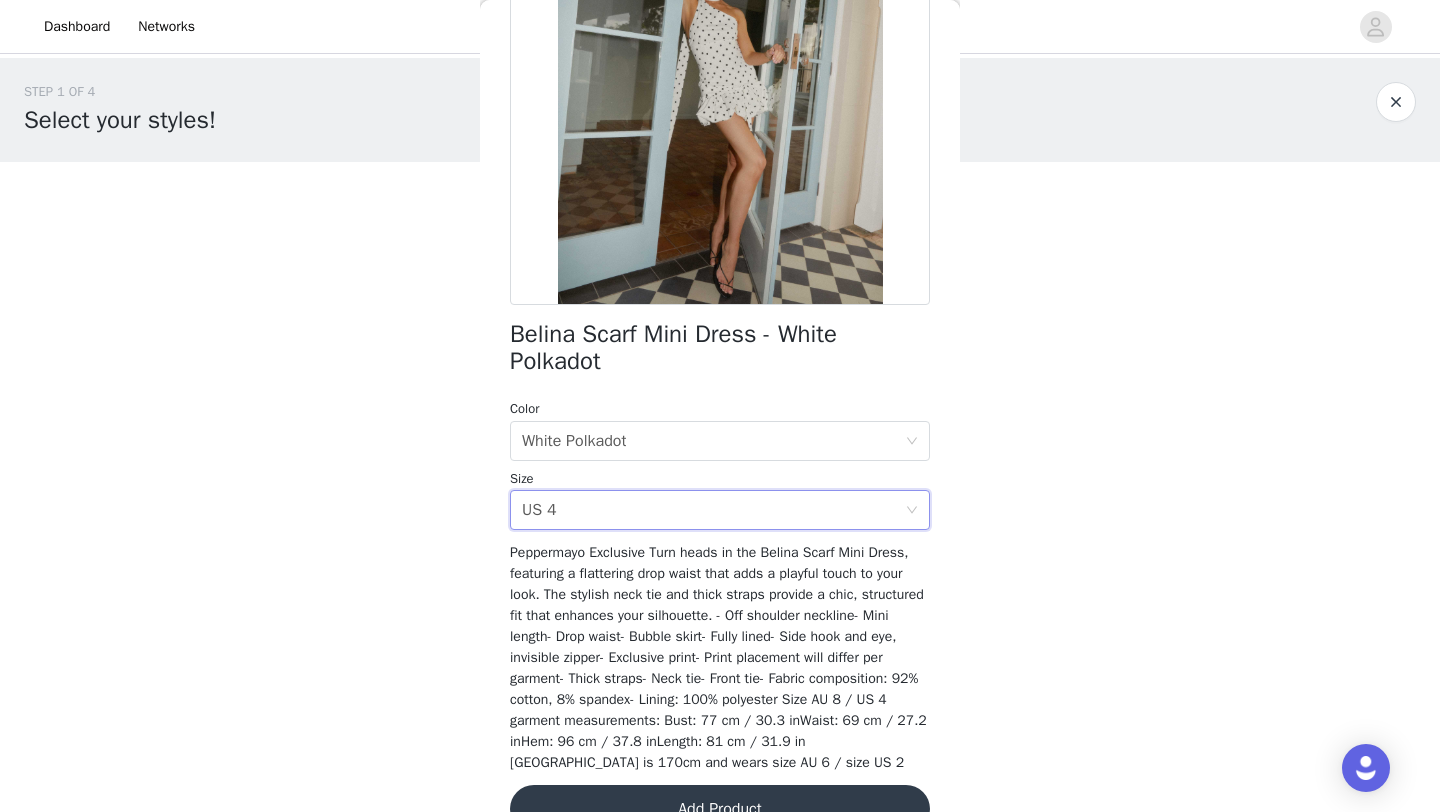 click on "Add Product" at bounding box center [720, 809] 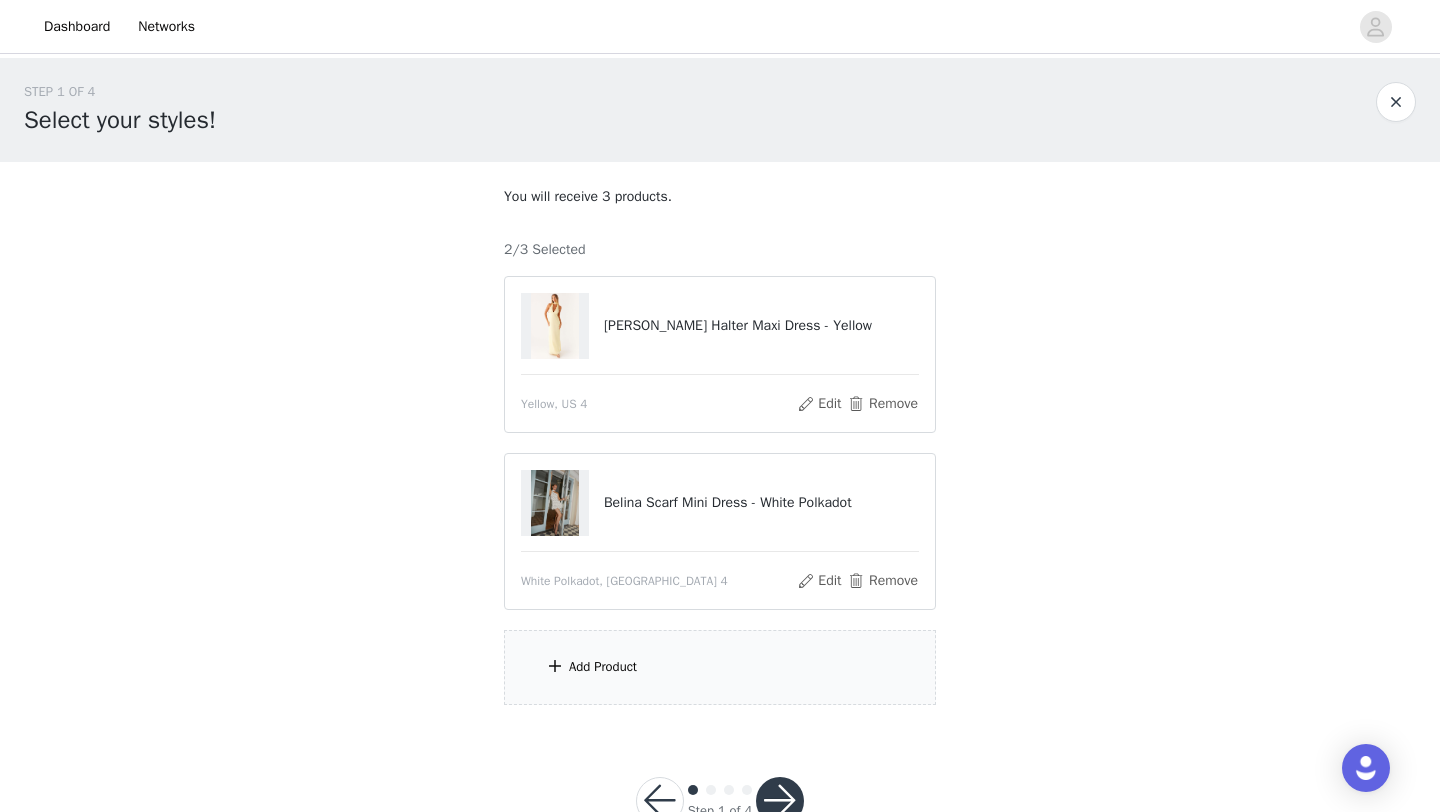 click on "Add Product" at bounding box center [720, 667] 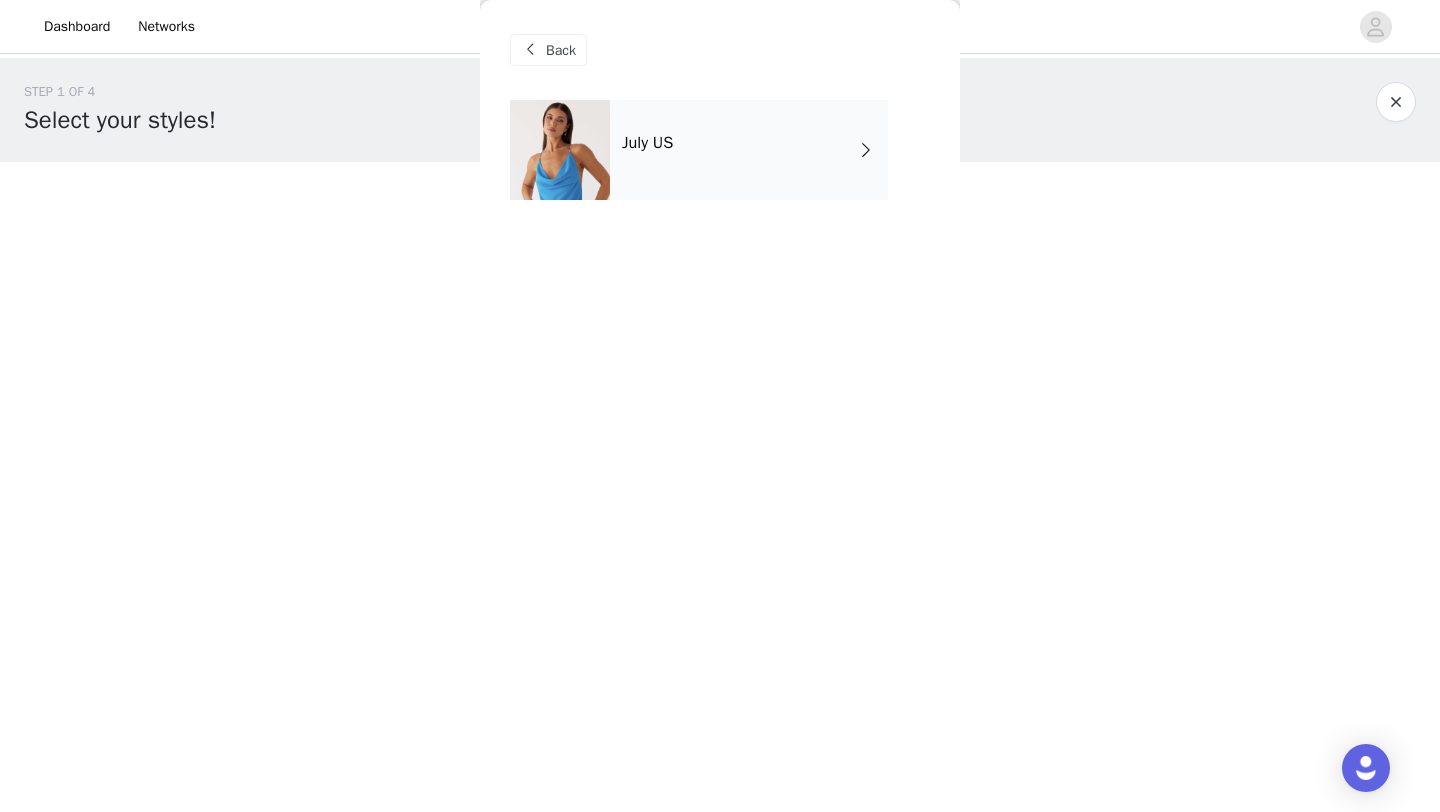 click on "July US" at bounding box center (749, 150) 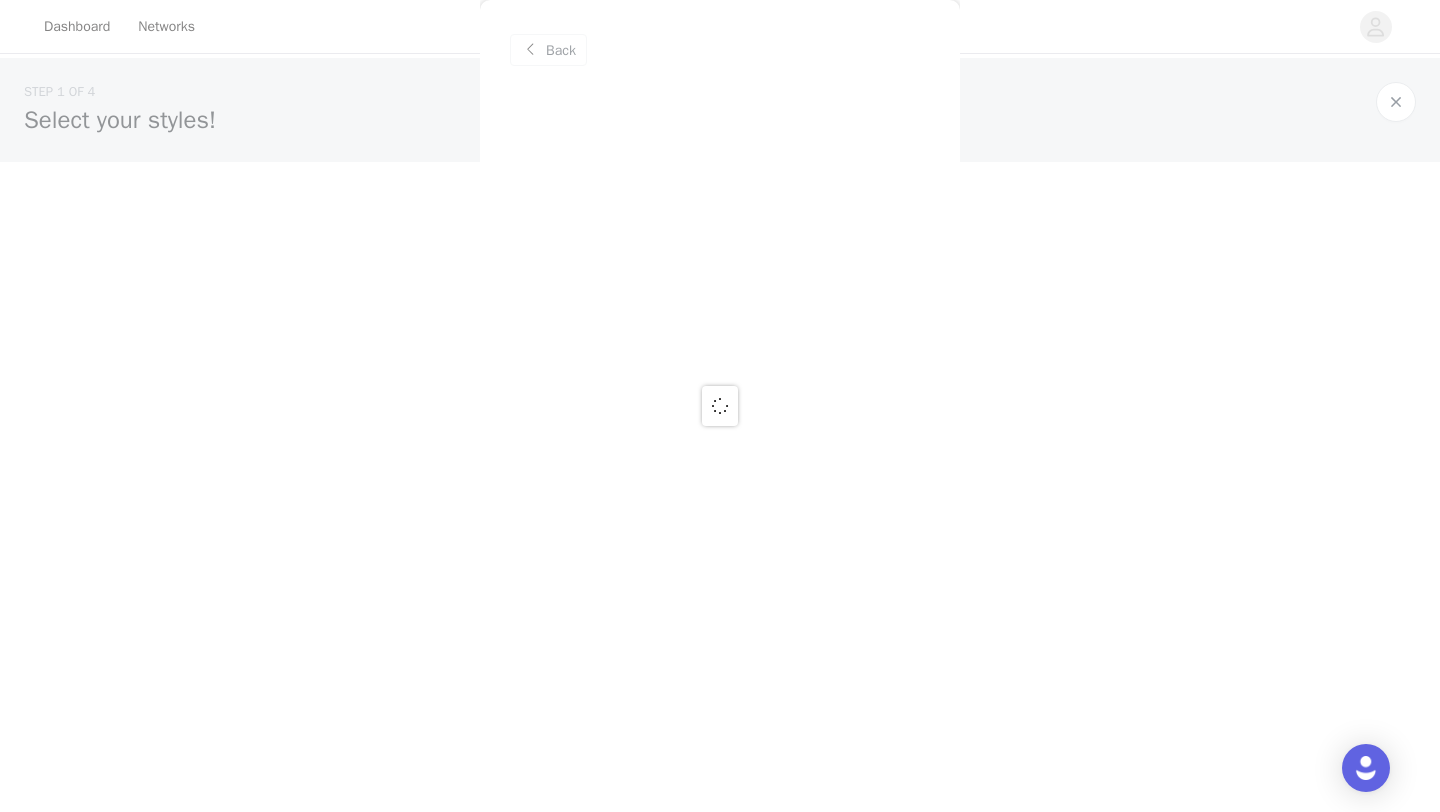 scroll, scrollTop: 60, scrollLeft: 0, axis: vertical 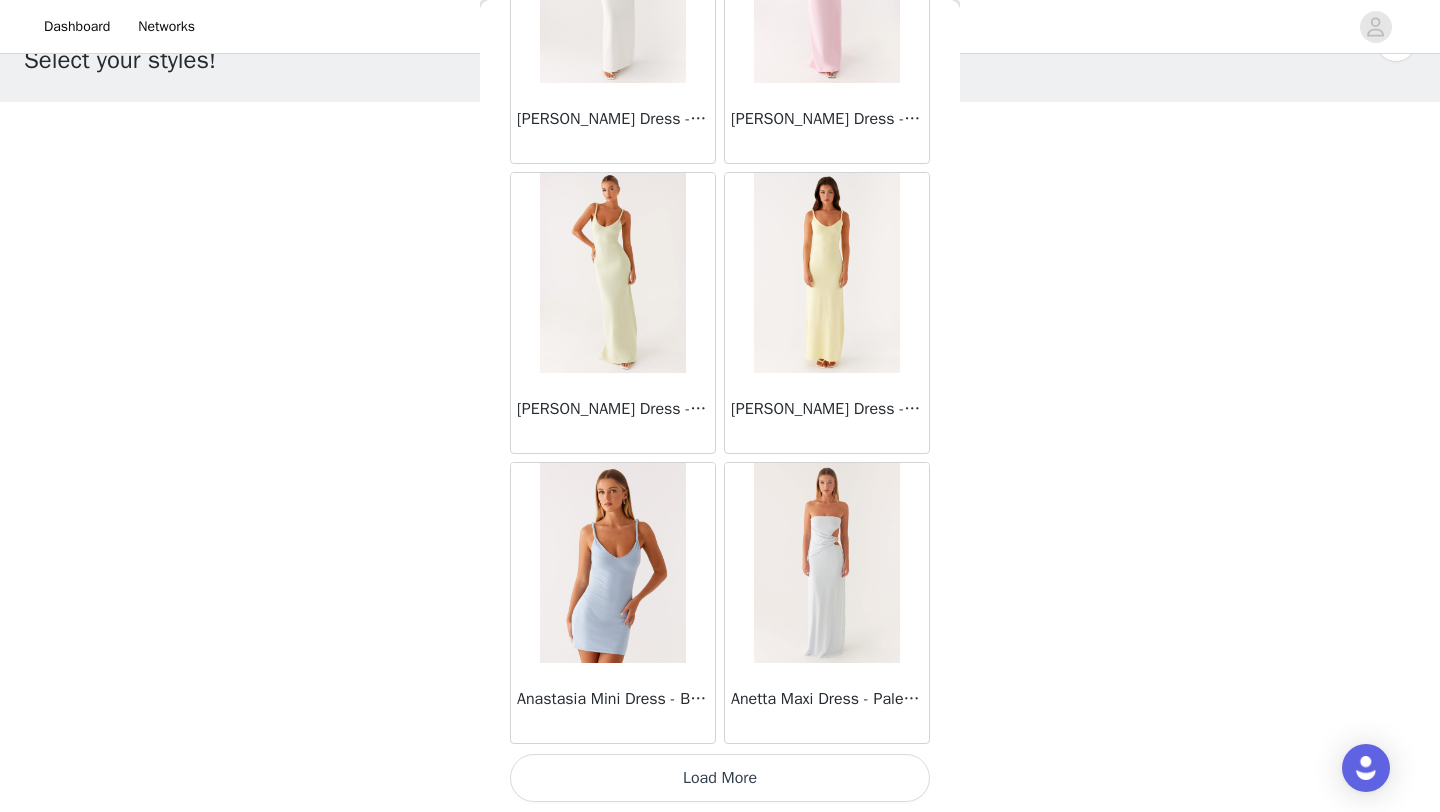 click on "Load More" at bounding box center [720, 778] 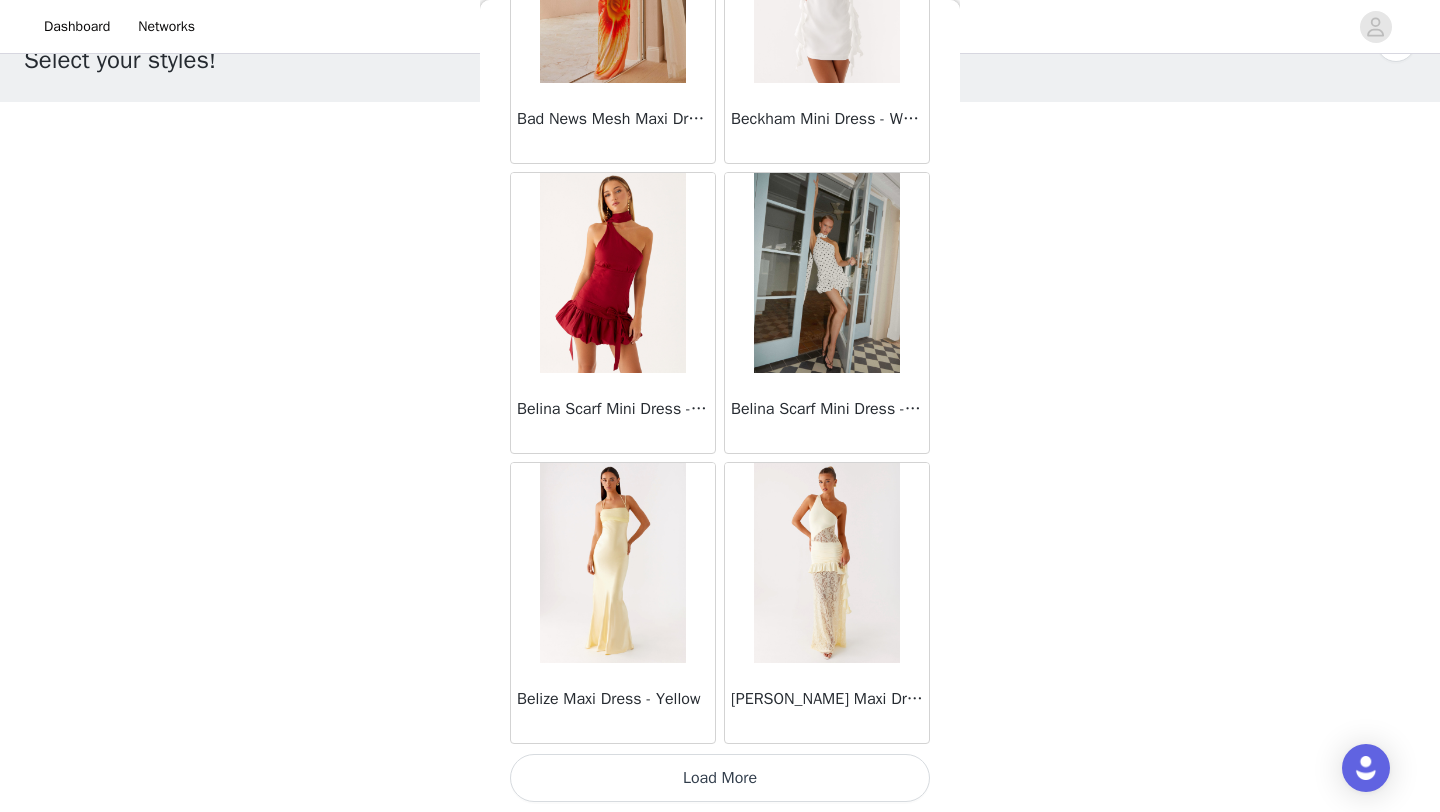 click on "Load More" at bounding box center (720, 778) 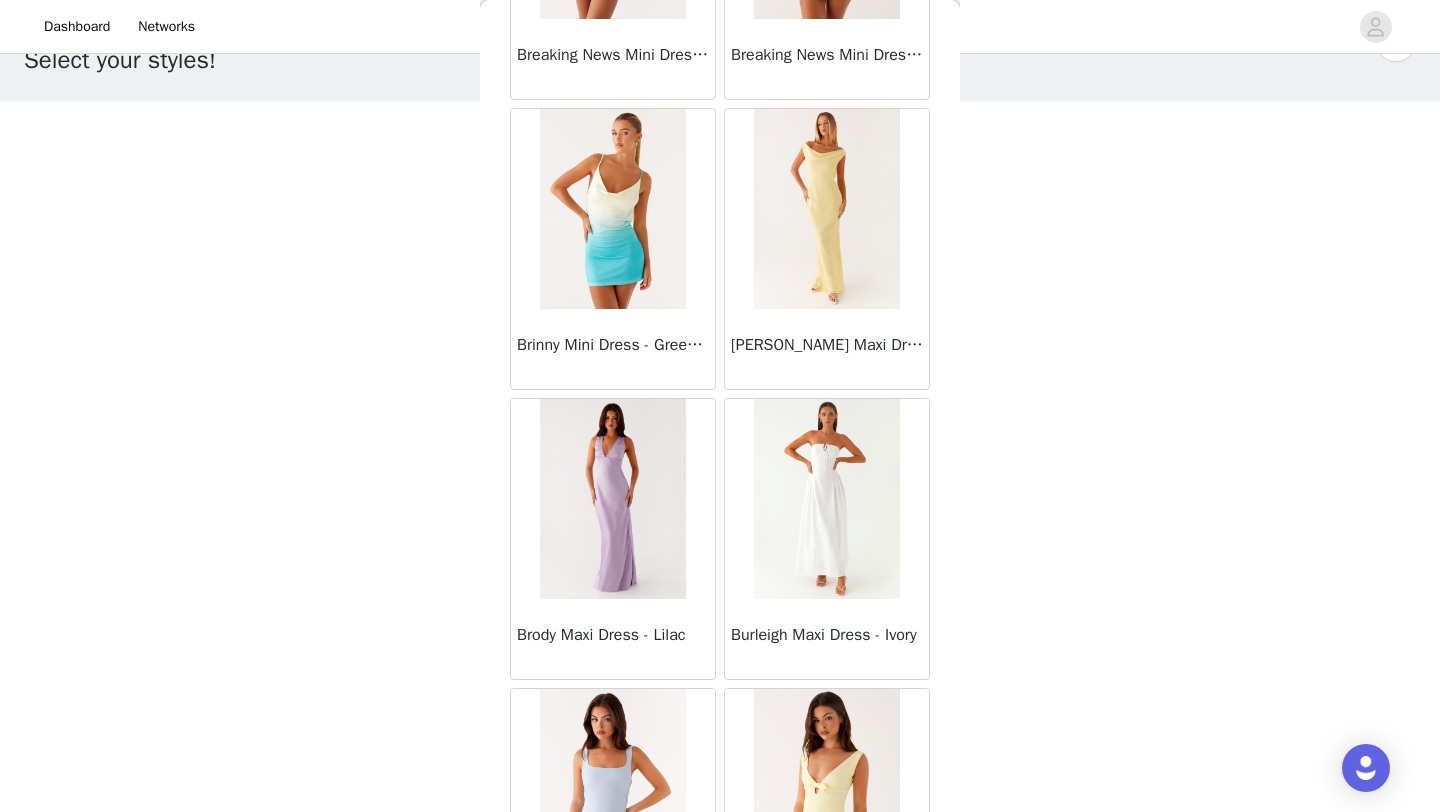 scroll, scrollTop: 8048, scrollLeft: 0, axis: vertical 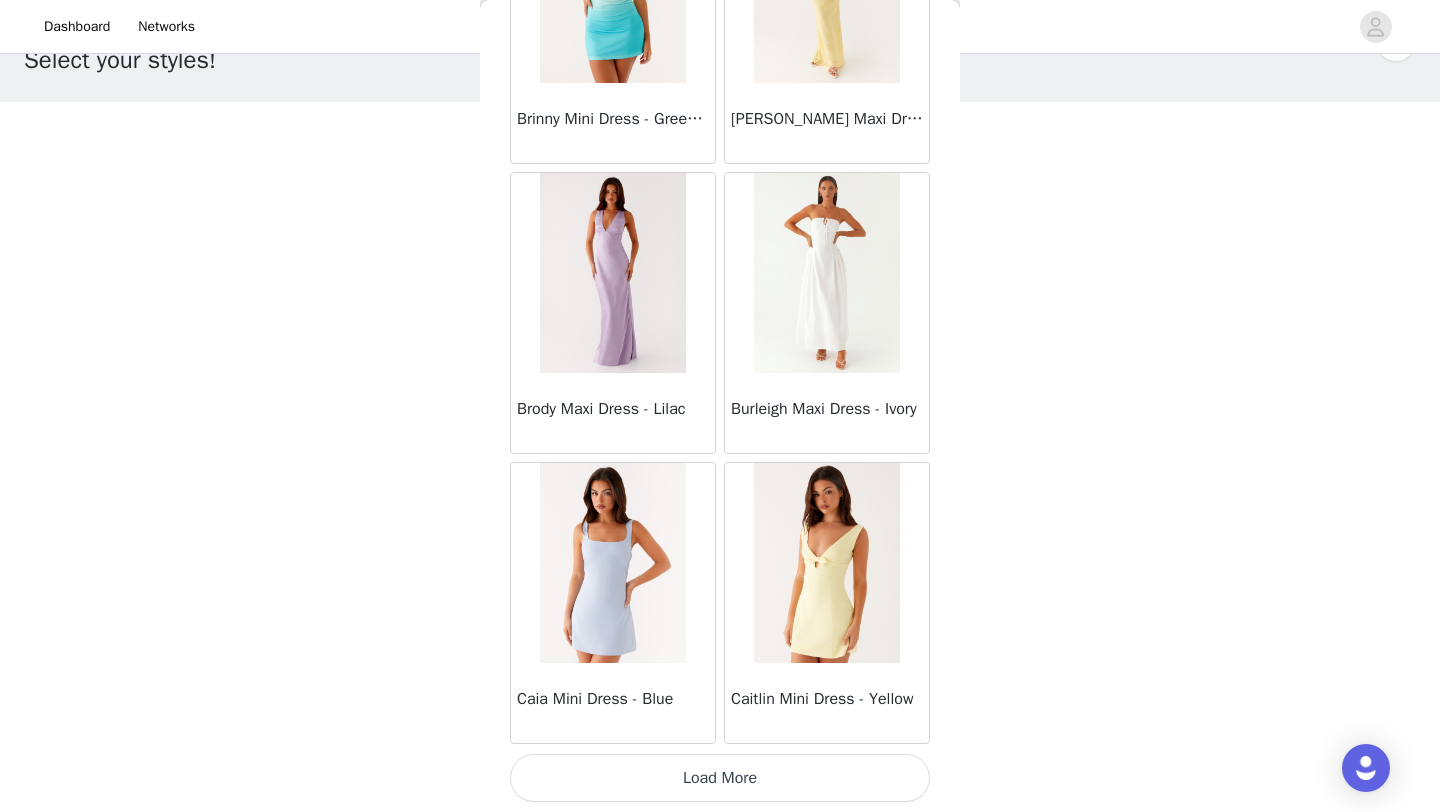 click on "Load More" at bounding box center [720, 778] 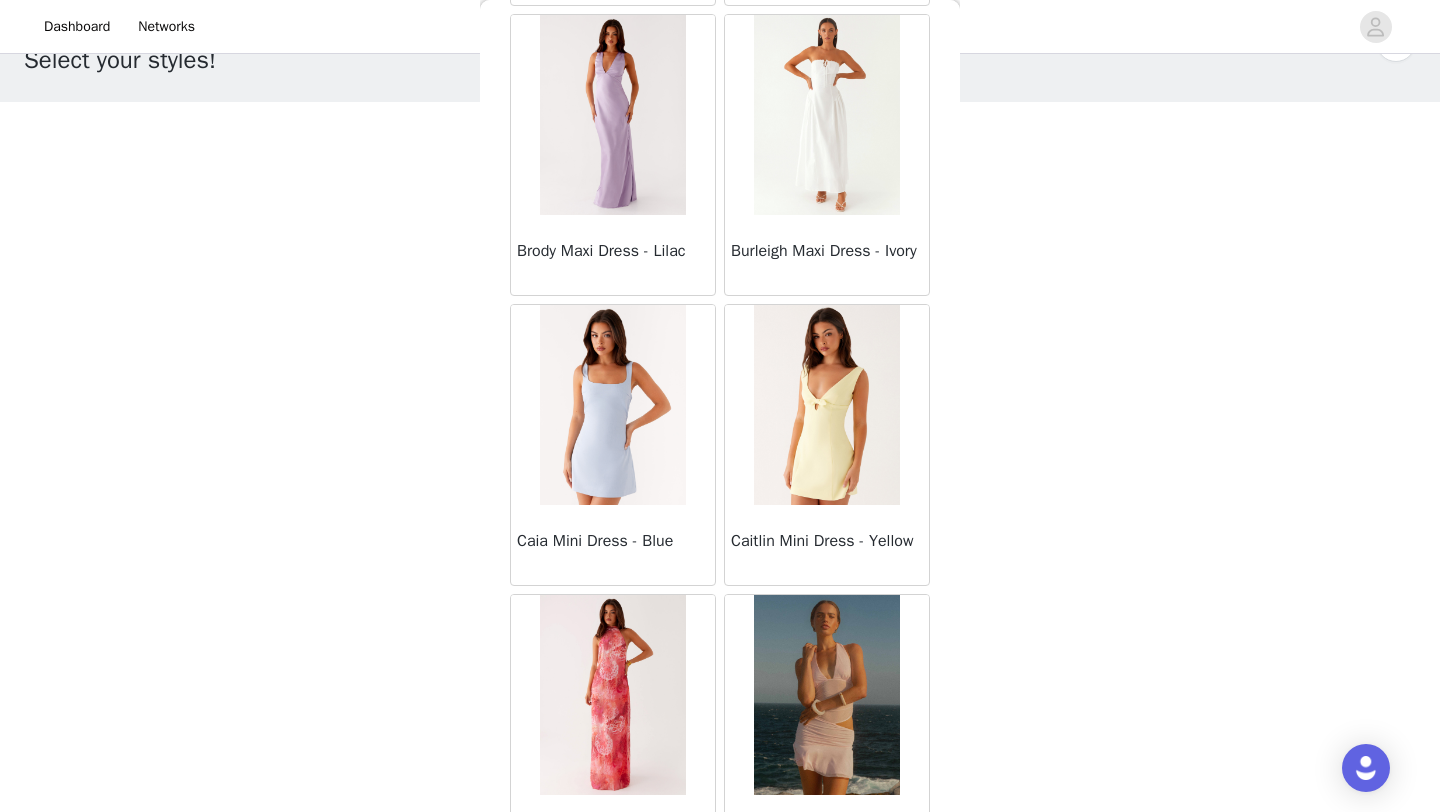 scroll, scrollTop: 8373, scrollLeft: 0, axis: vertical 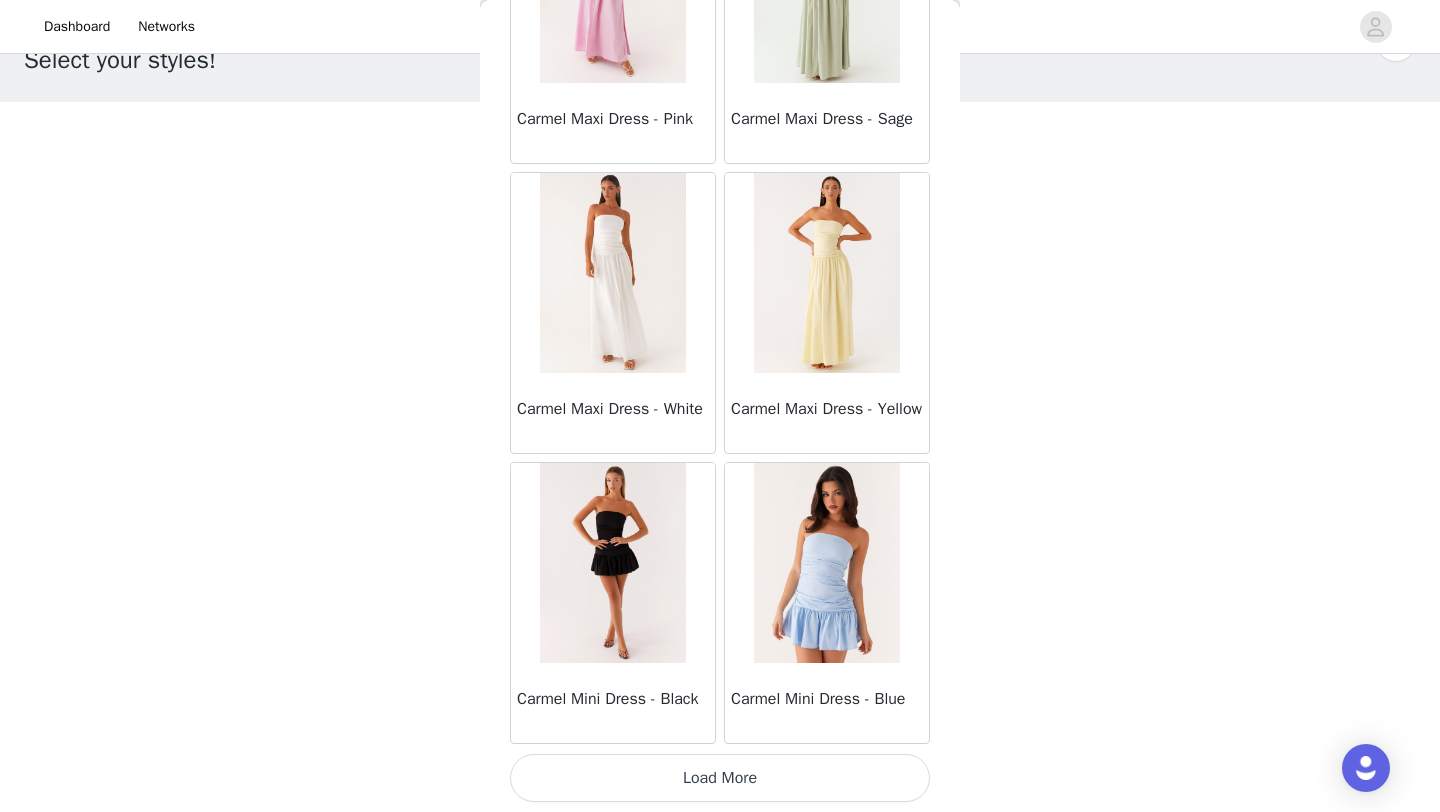click on "Load More" at bounding box center (720, 778) 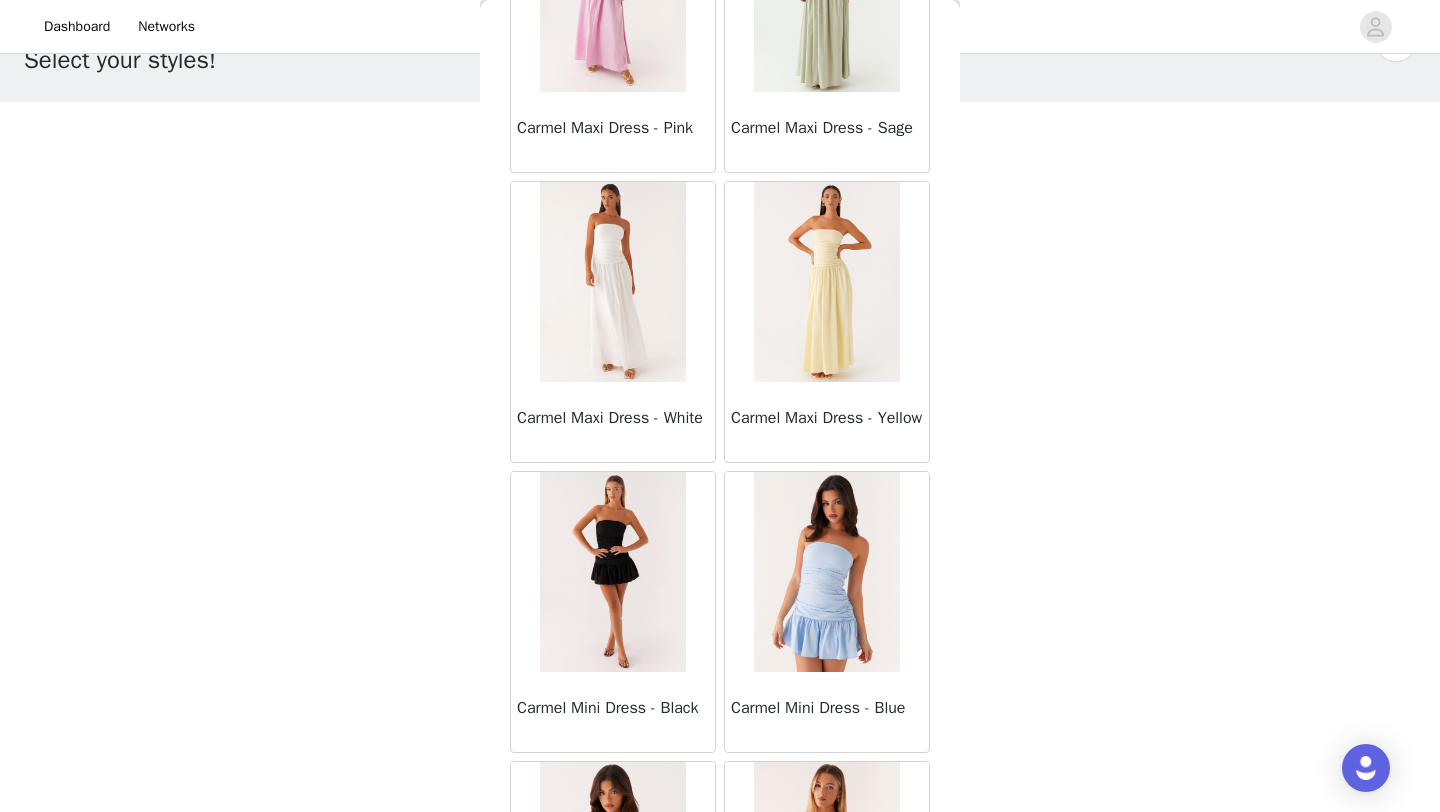scroll, scrollTop: 10948, scrollLeft: 0, axis: vertical 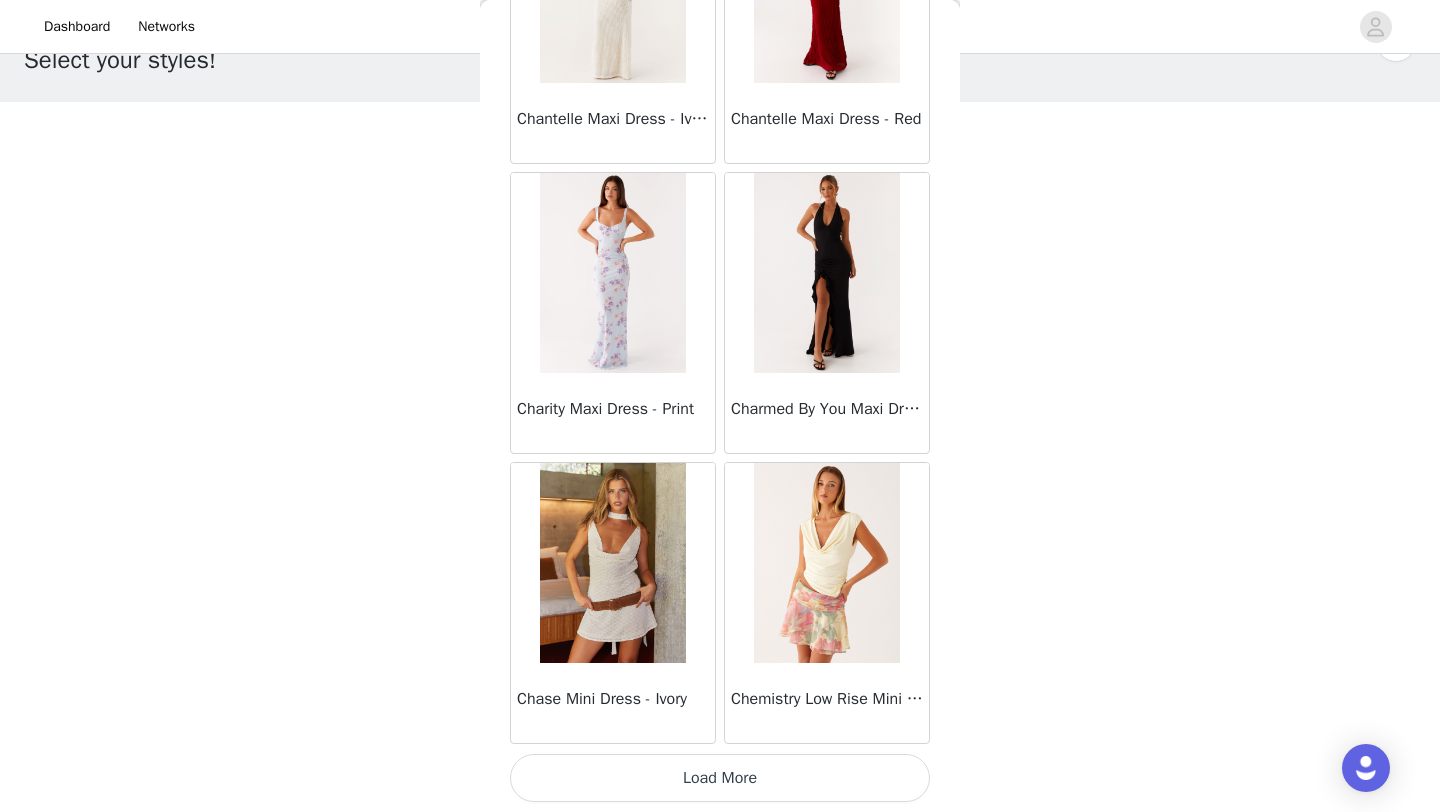 click on "Load More" at bounding box center (720, 778) 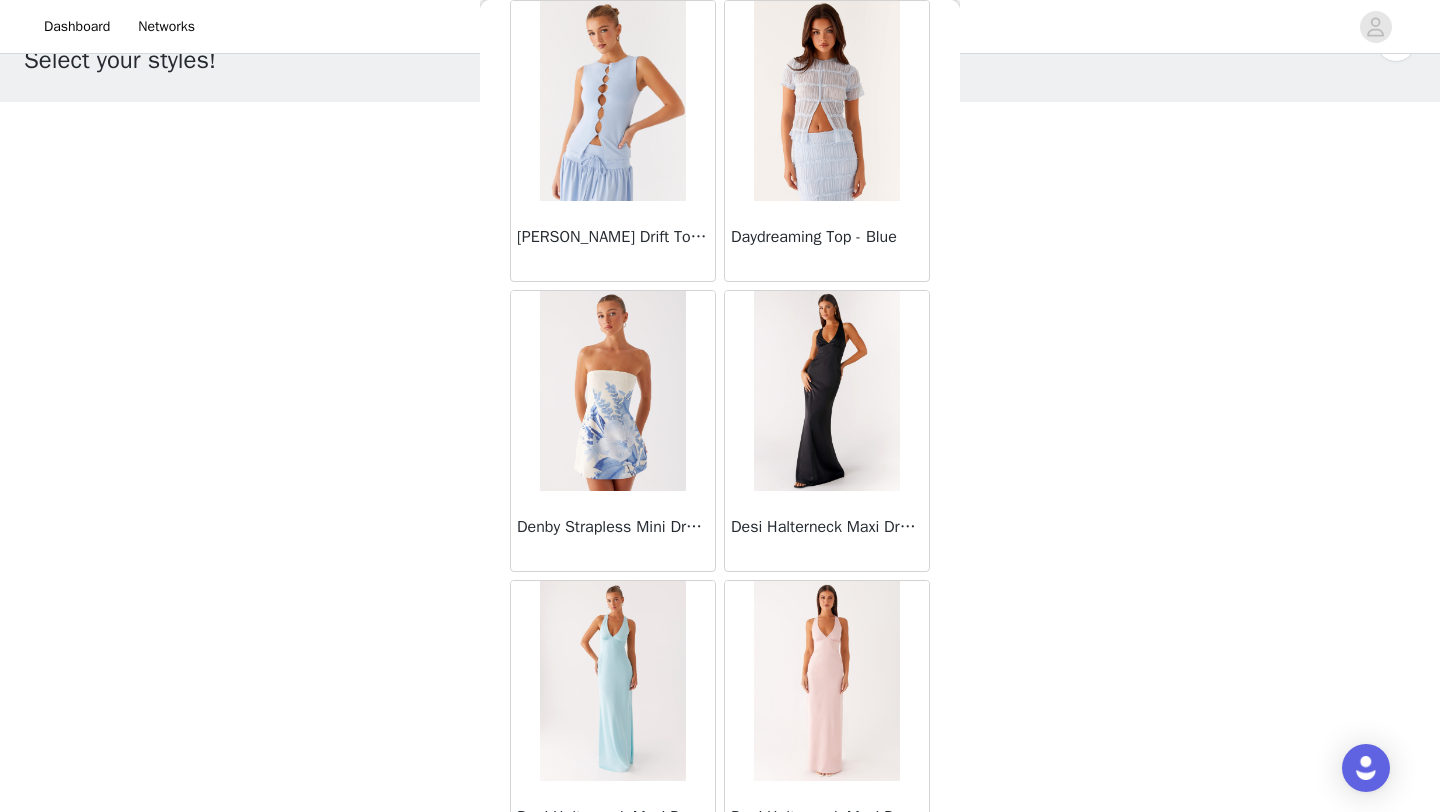 scroll, scrollTop: 16748, scrollLeft: 0, axis: vertical 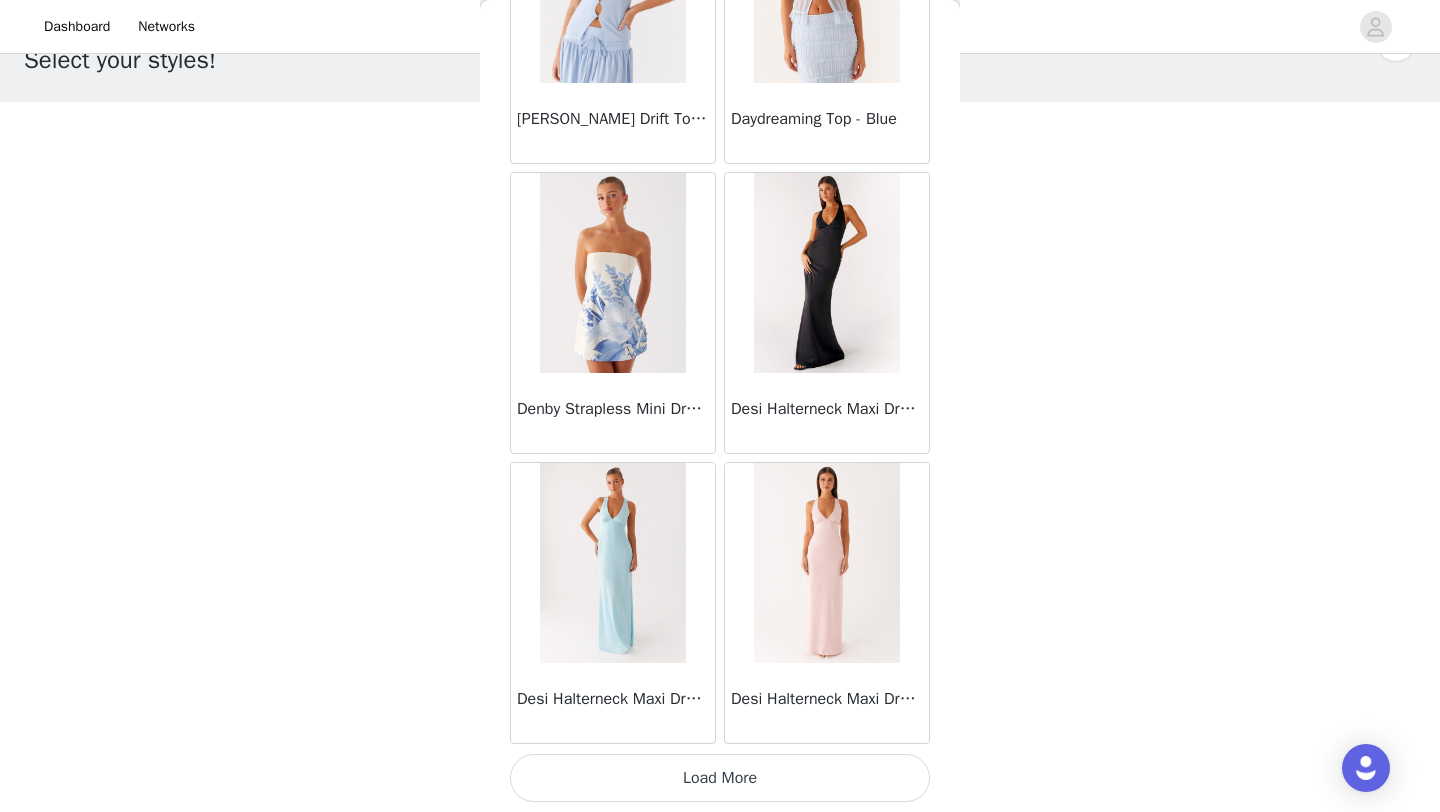 click on "Load More" at bounding box center (720, 778) 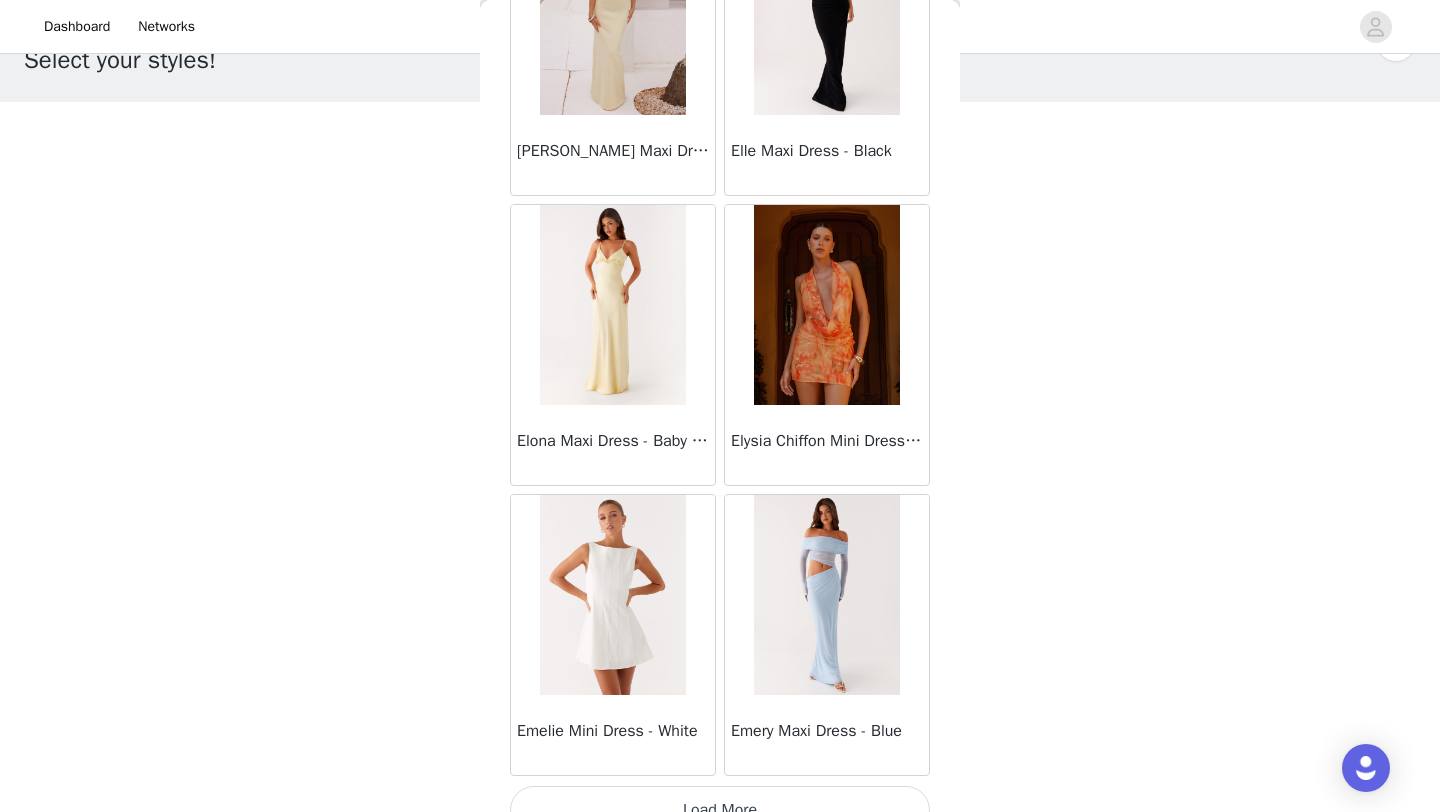 scroll, scrollTop: 19648, scrollLeft: 0, axis: vertical 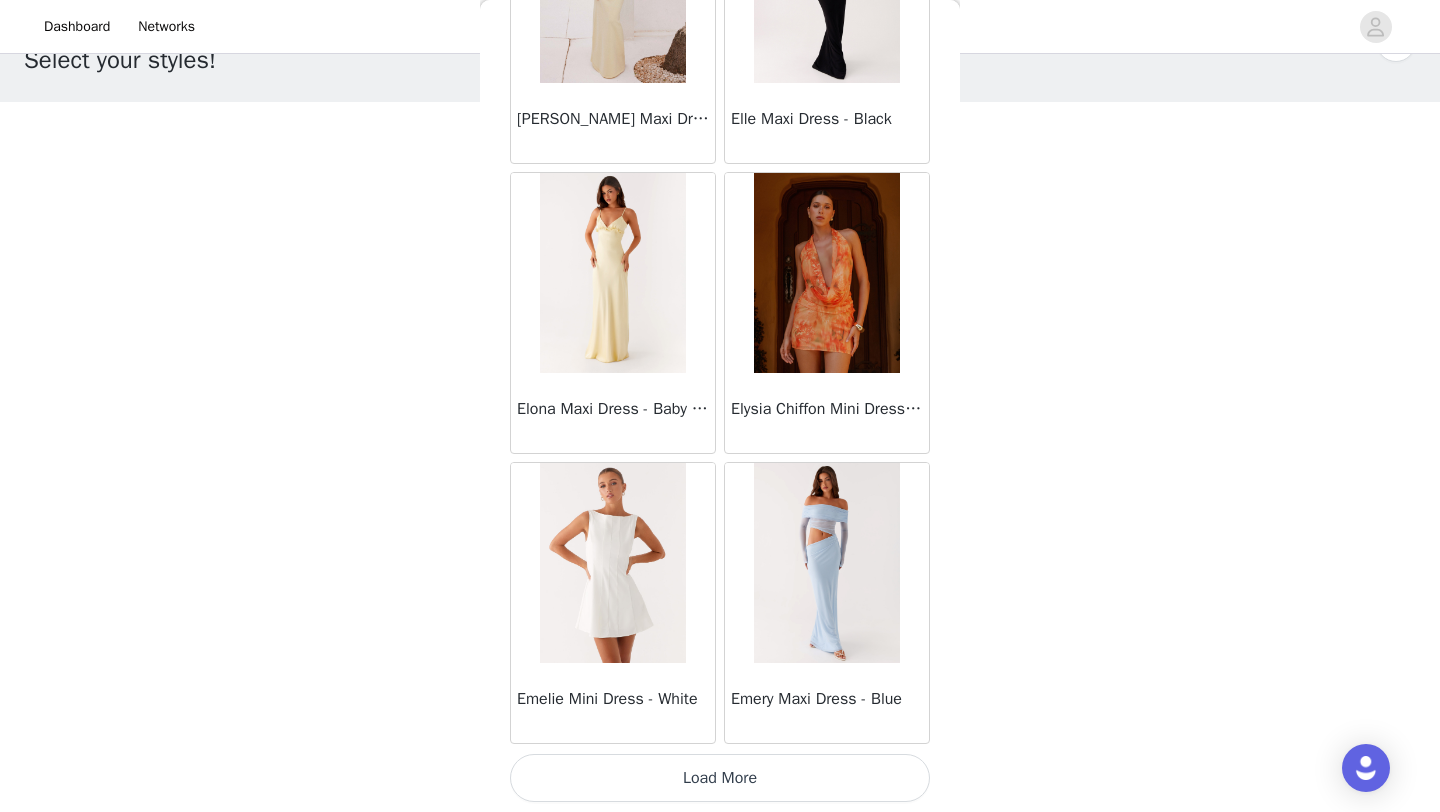 click on "Load More" at bounding box center (720, 778) 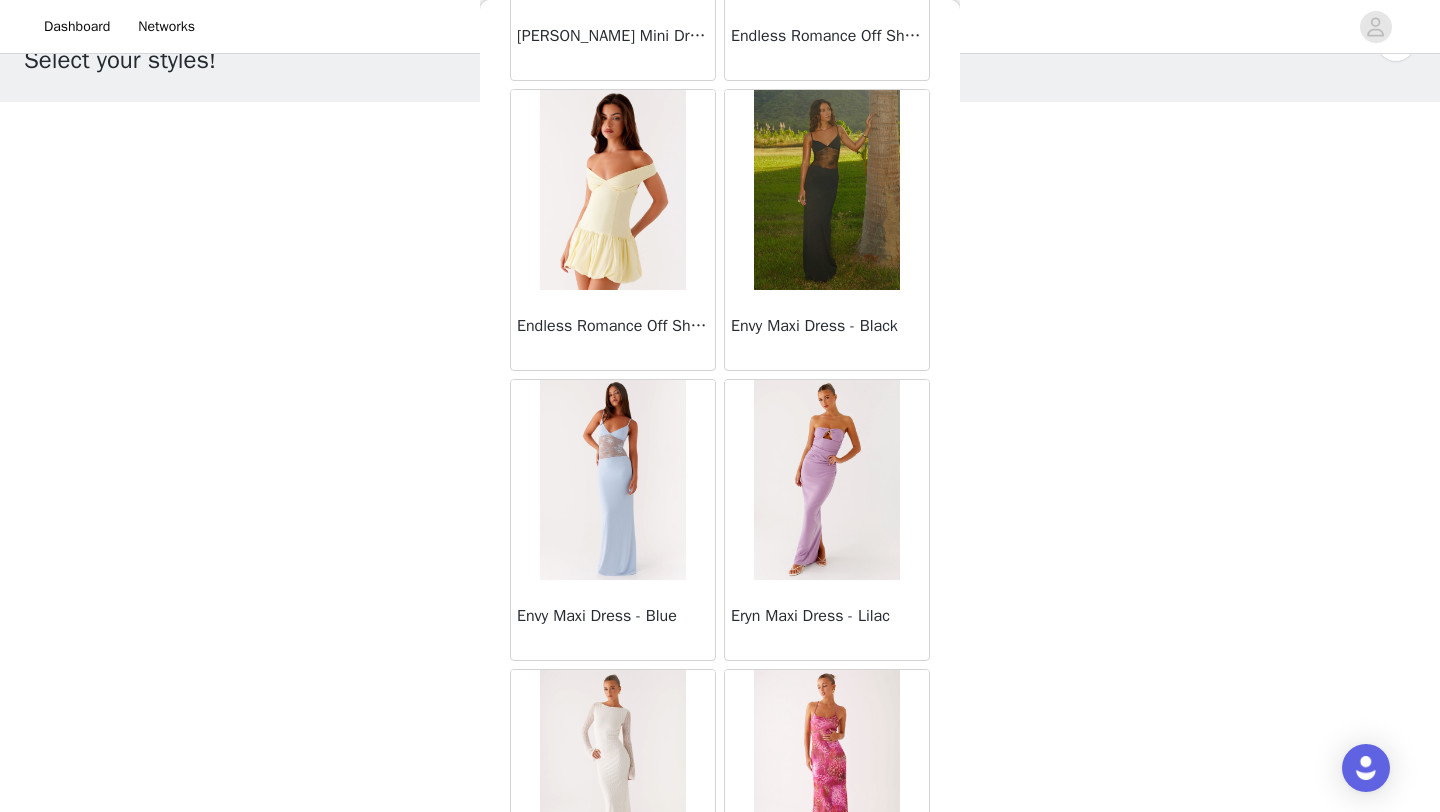 scroll, scrollTop: 21005, scrollLeft: 0, axis: vertical 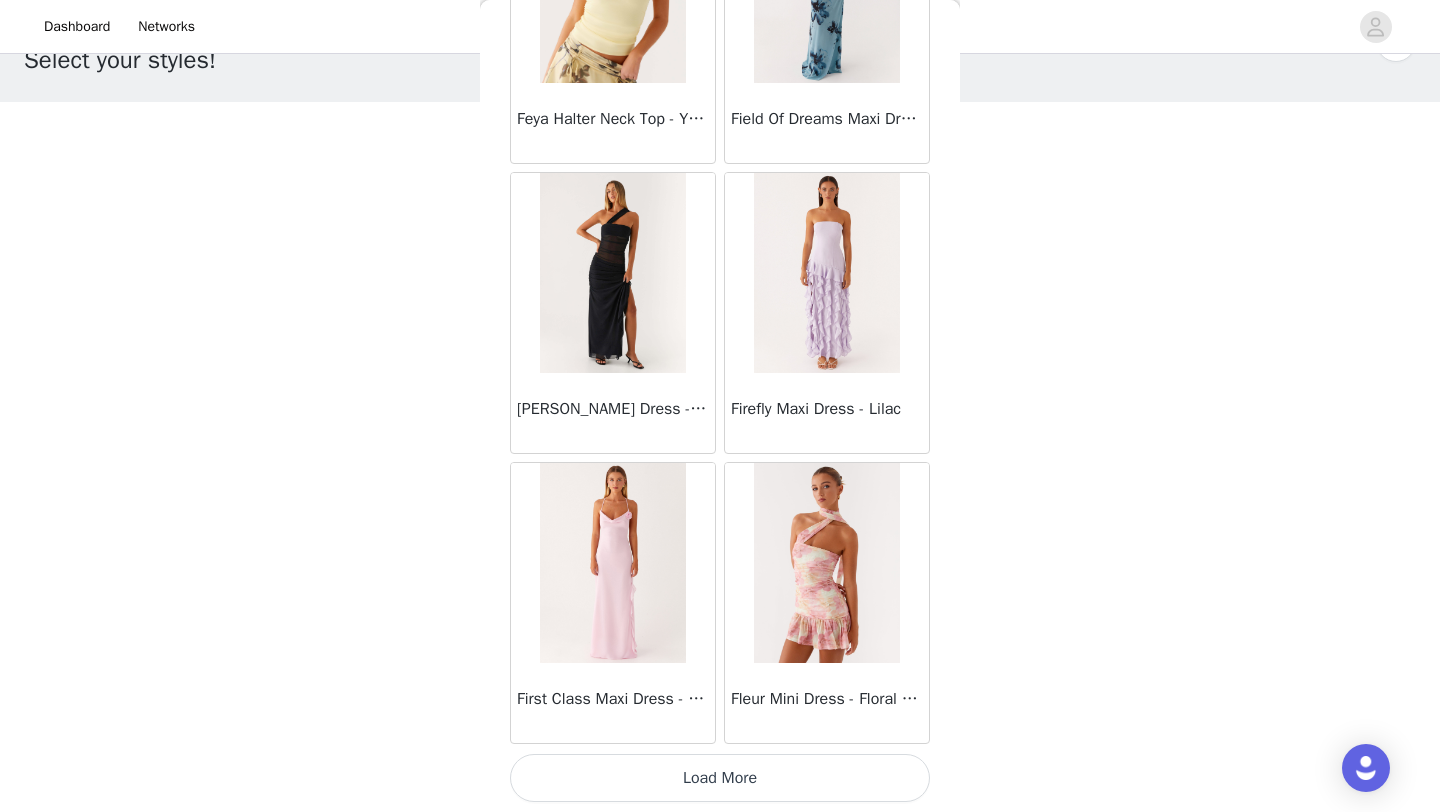 click on "Load More" at bounding box center (720, 778) 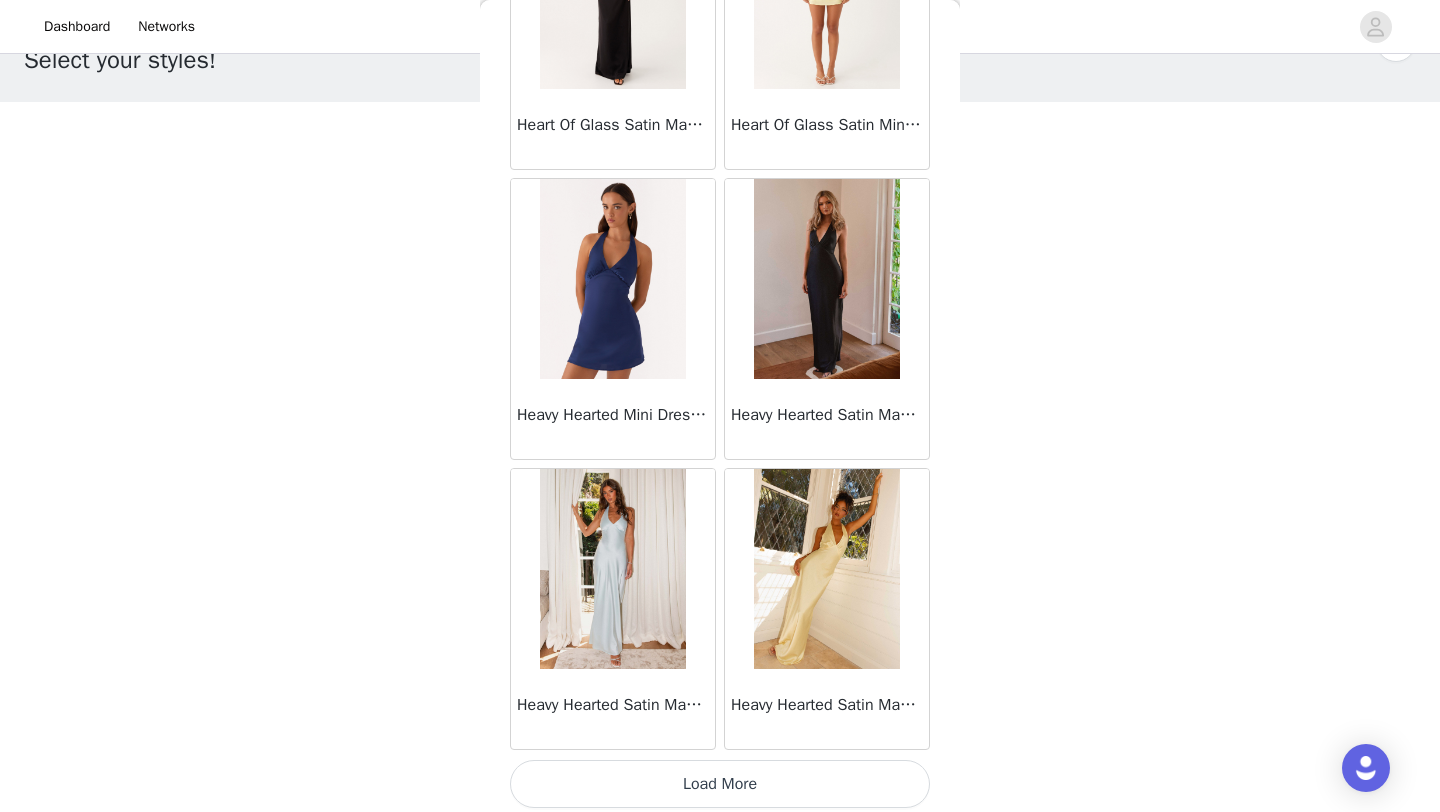scroll, scrollTop: 25448, scrollLeft: 0, axis: vertical 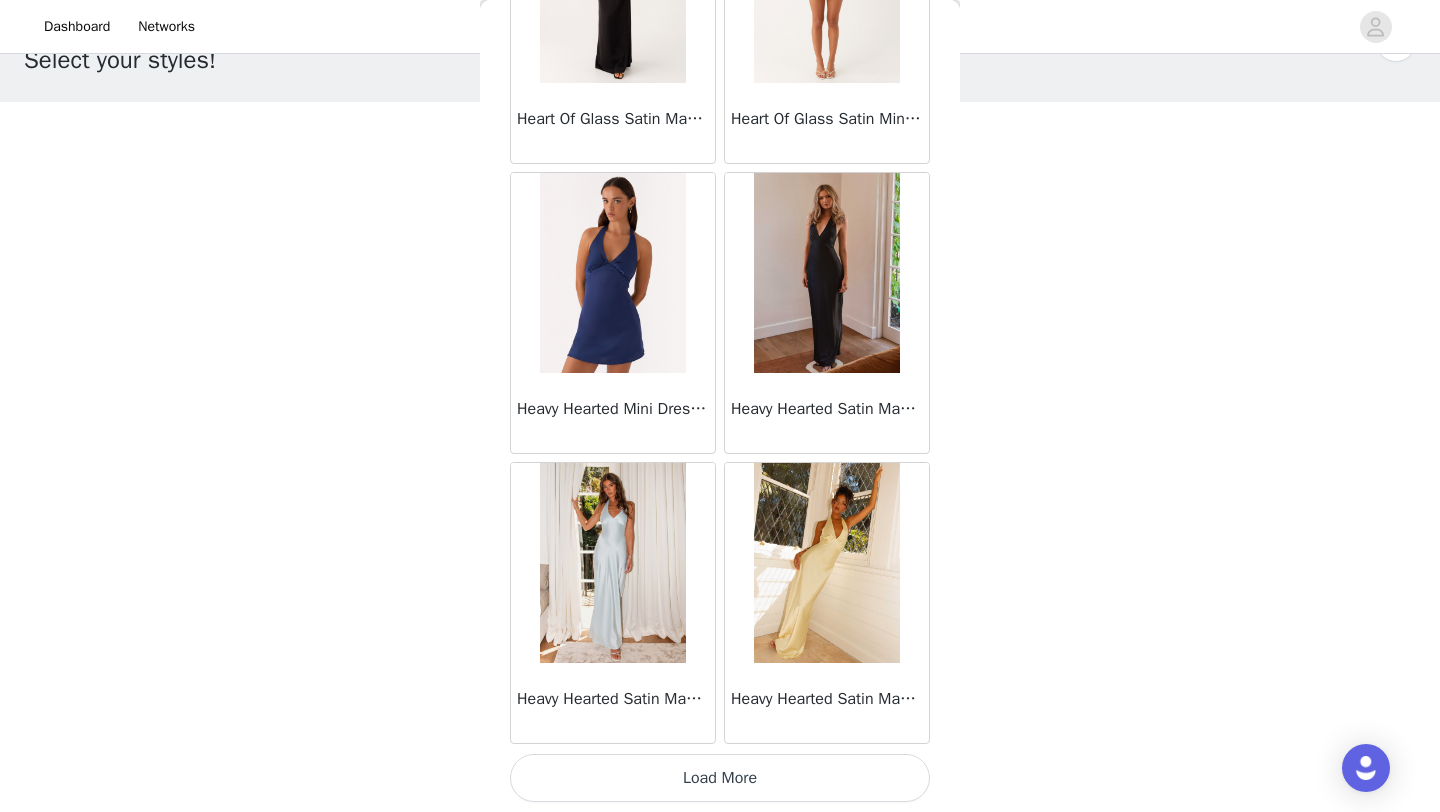 click on "Load More" at bounding box center (720, 778) 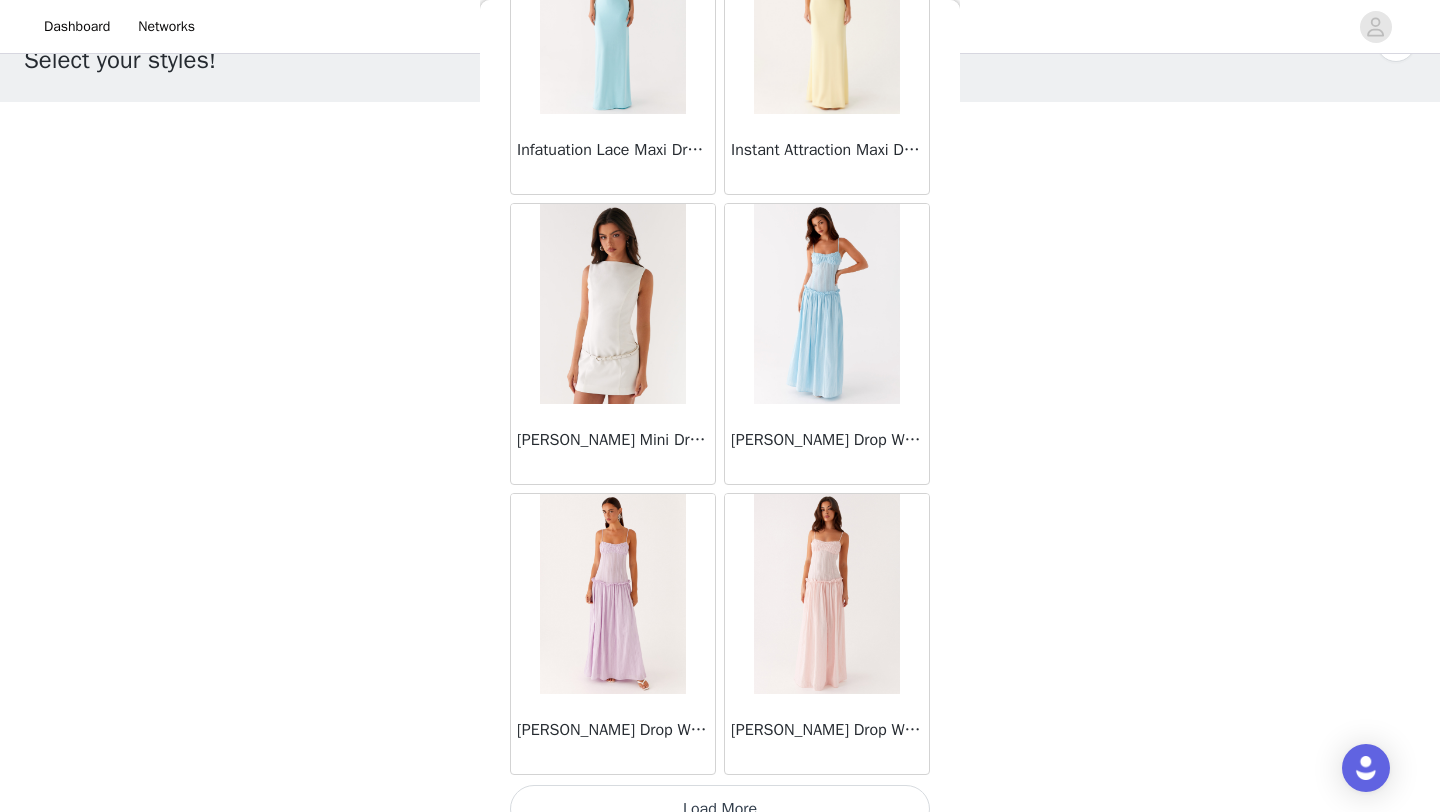 scroll, scrollTop: 28348, scrollLeft: 0, axis: vertical 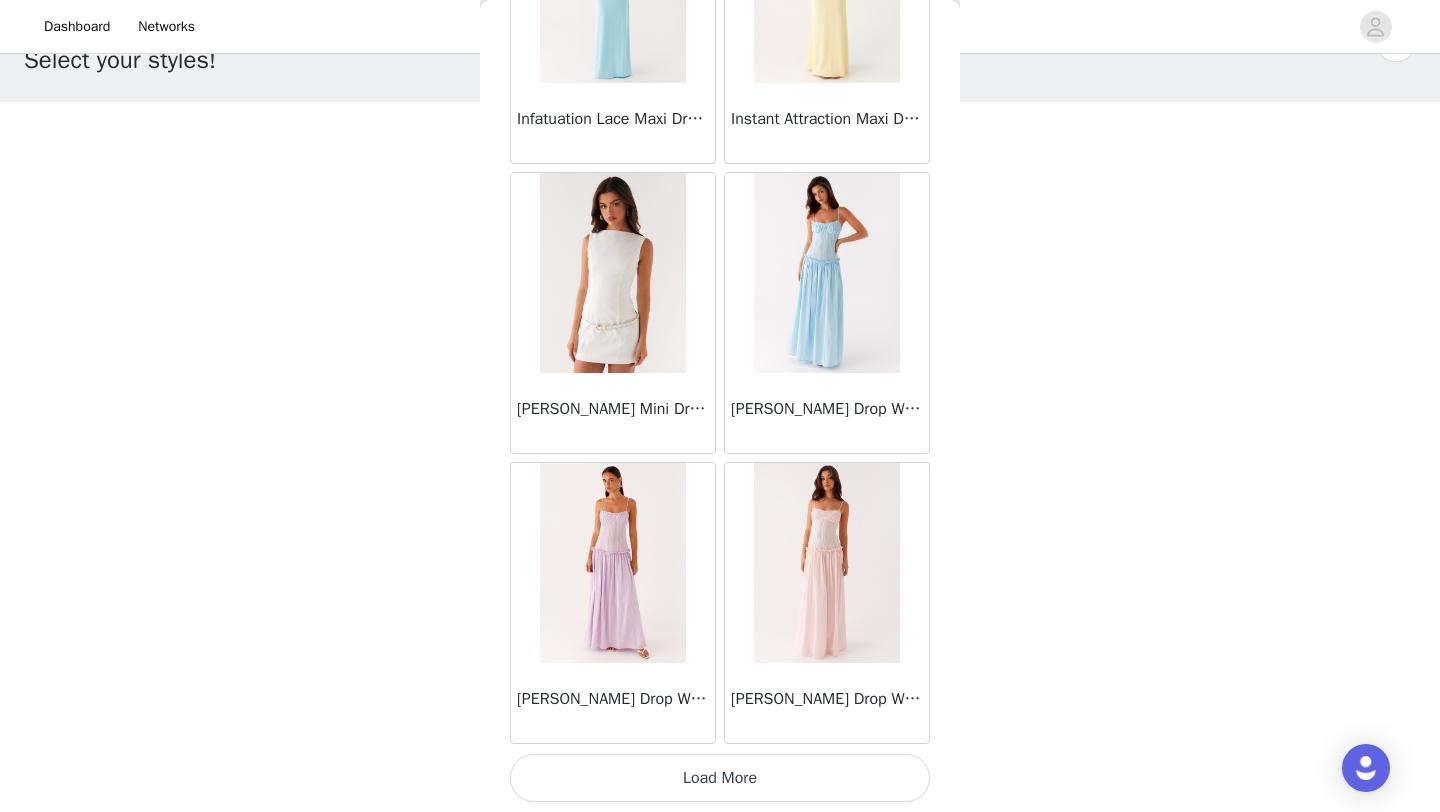 click on "Load More" at bounding box center [720, 778] 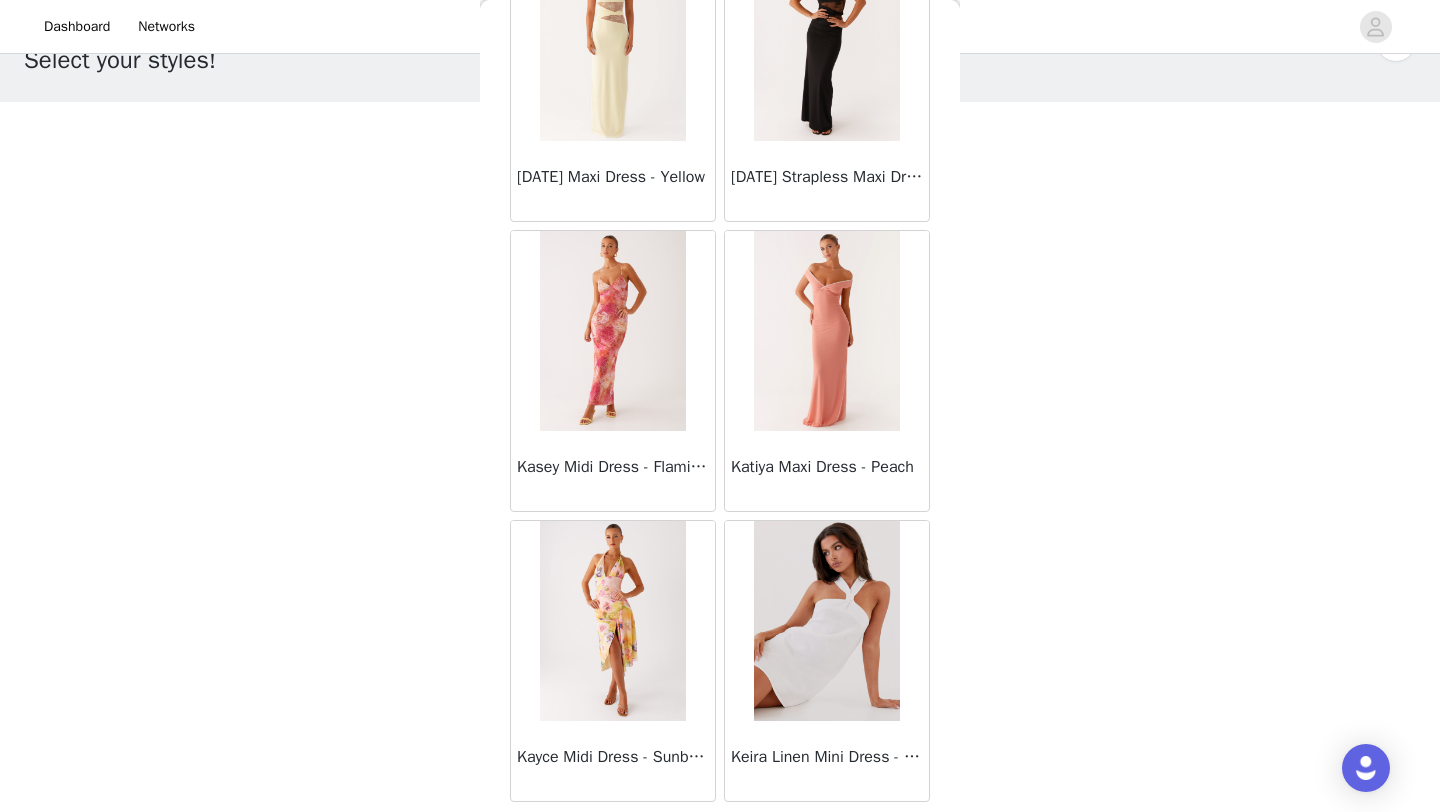 scroll, scrollTop: 31248, scrollLeft: 0, axis: vertical 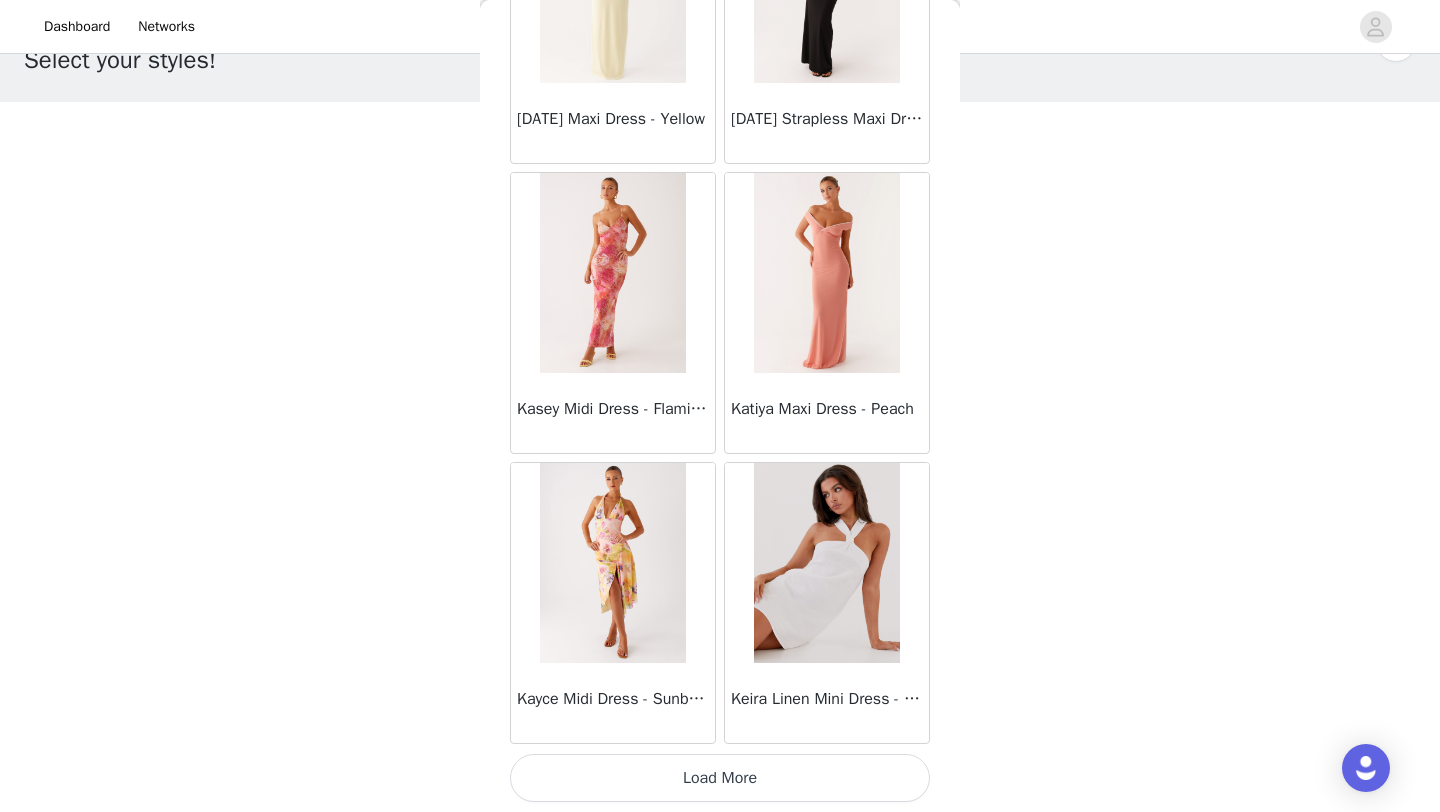 click on "Load More" at bounding box center [720, 778] 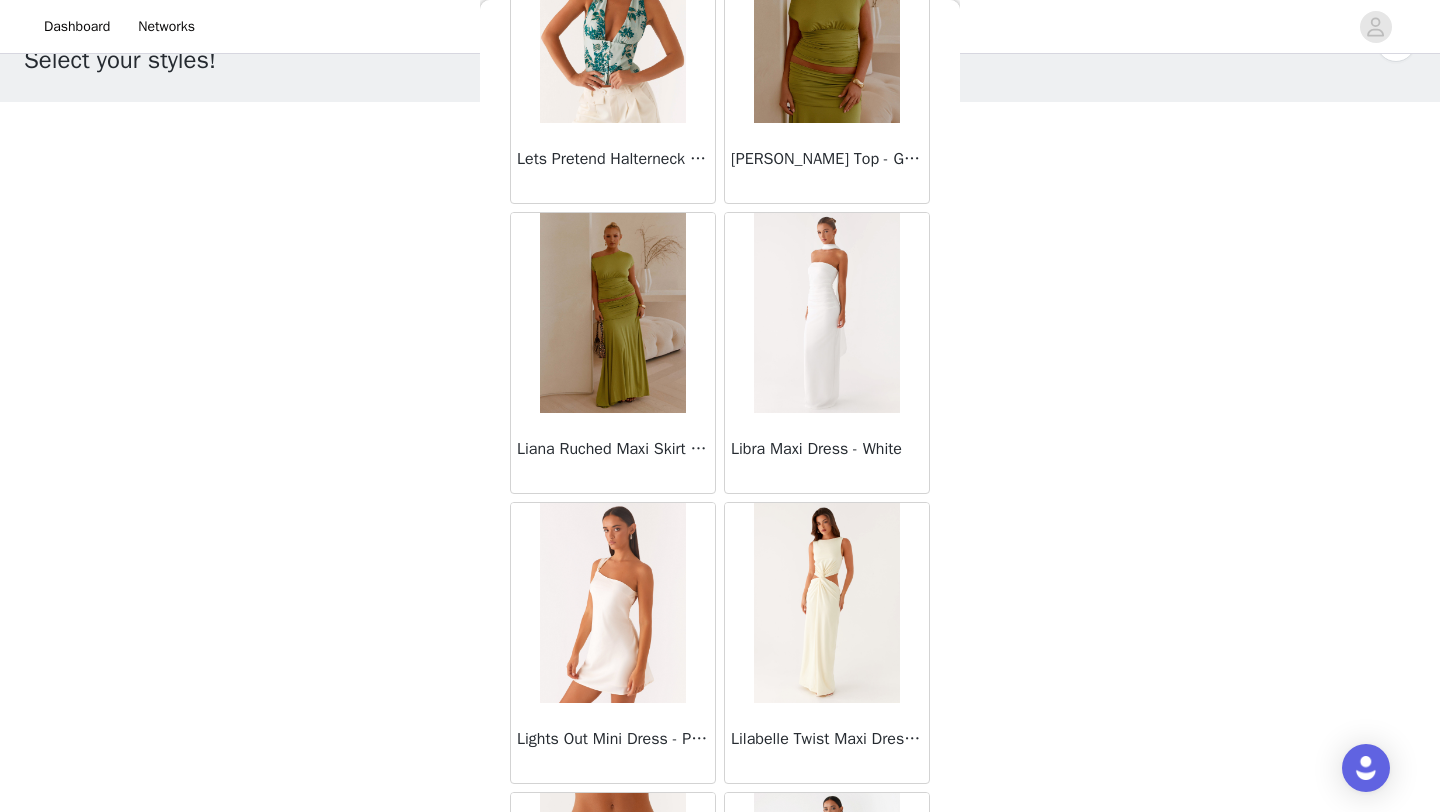scroll, scrollTop: 34148, scrollLeft: 0, axis: vertical 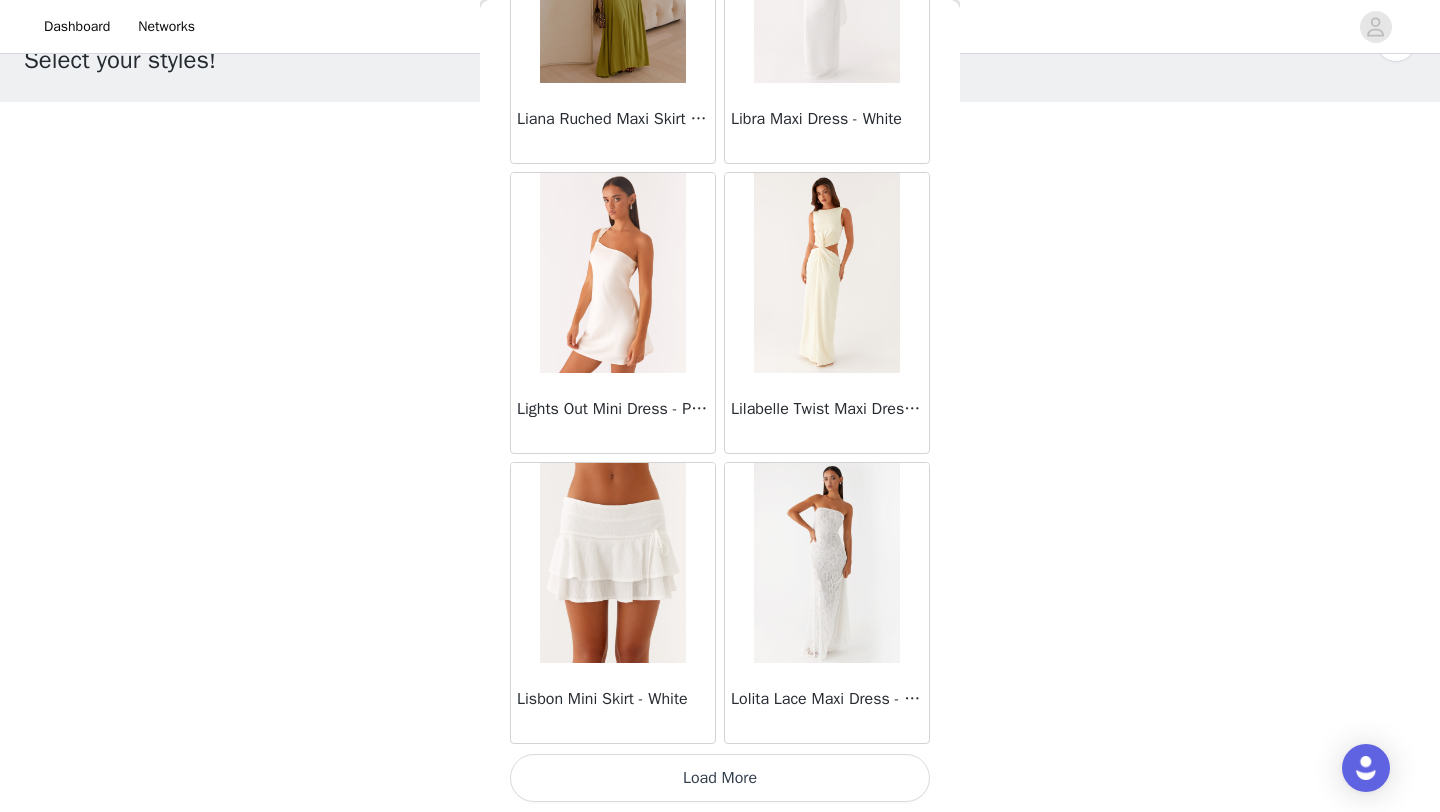 click on "Load More" at bounding box center (720, 778) 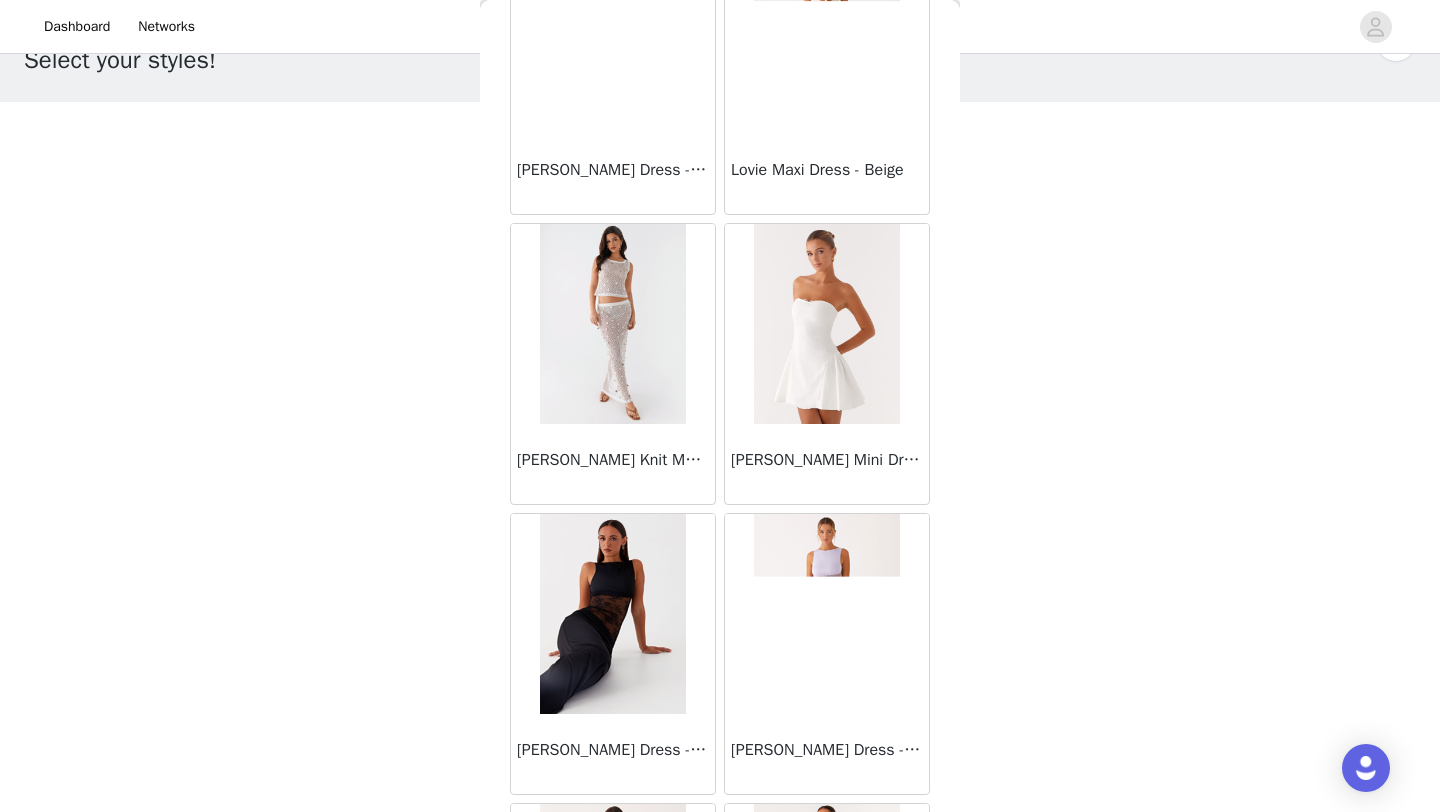 scroll, scrollTop: 35066, scrollLeft: 0, axis: vertical 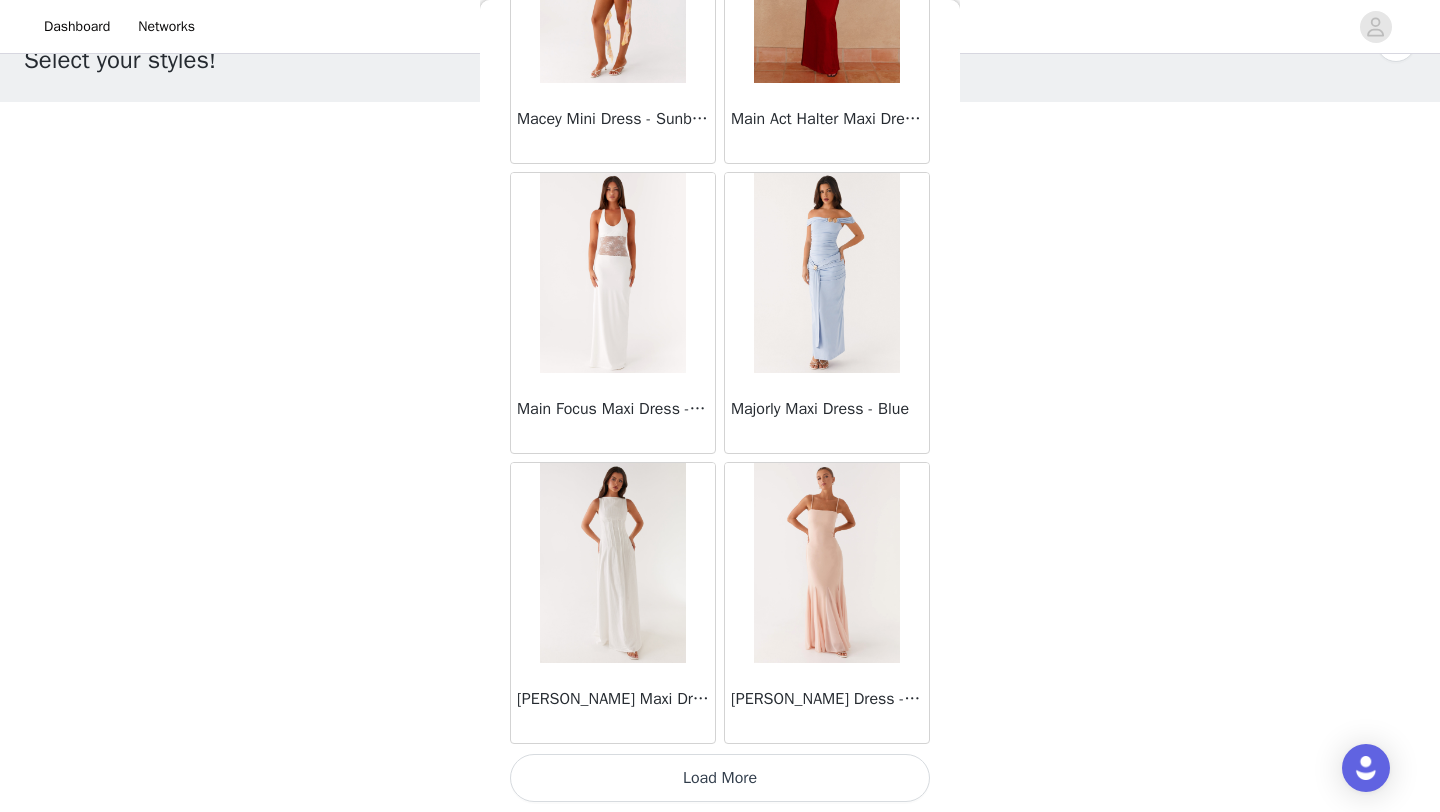 click on "Load More" at bounding box center [720, 778] 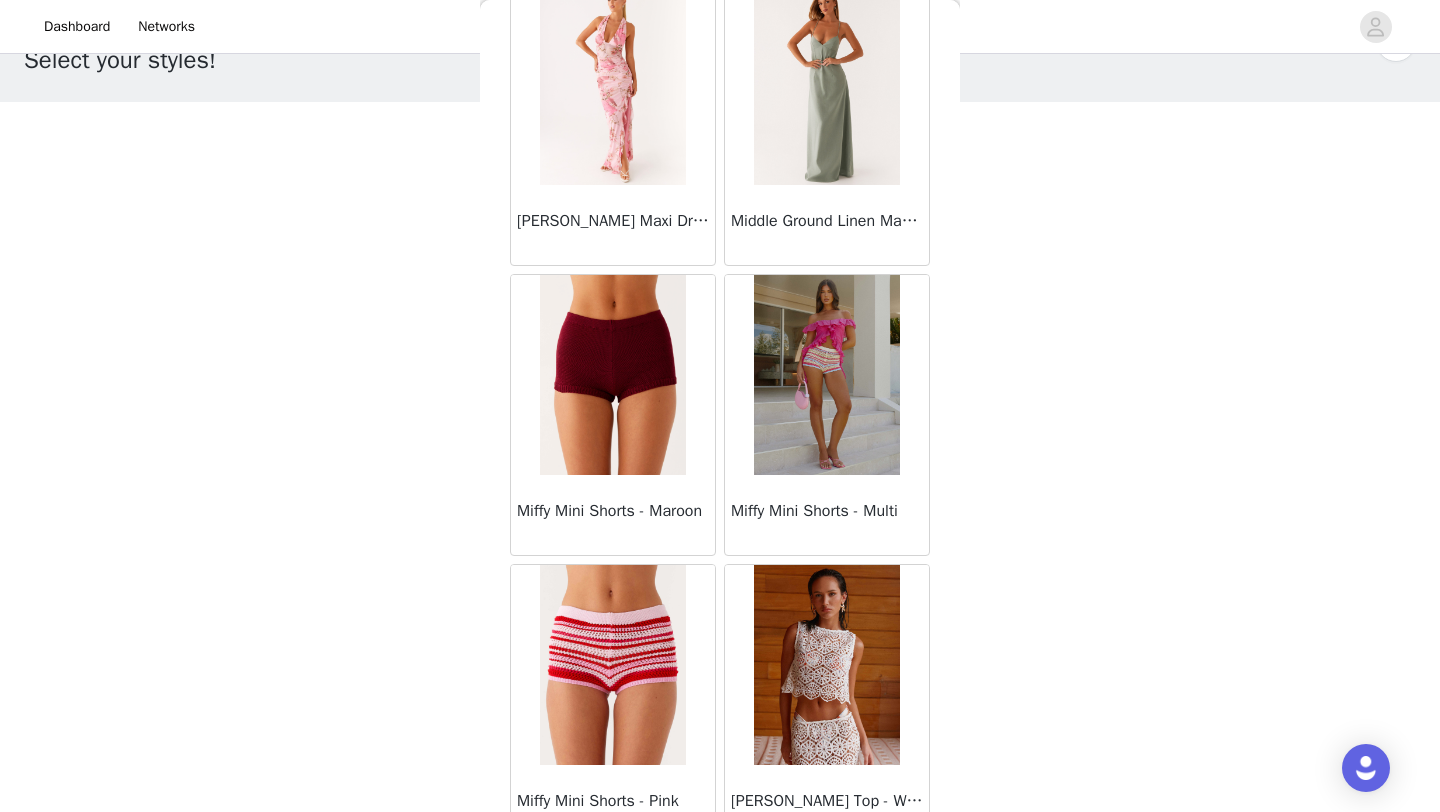 scroll, scrollTop: 39948, scrollLeft: 0, axis: vertical 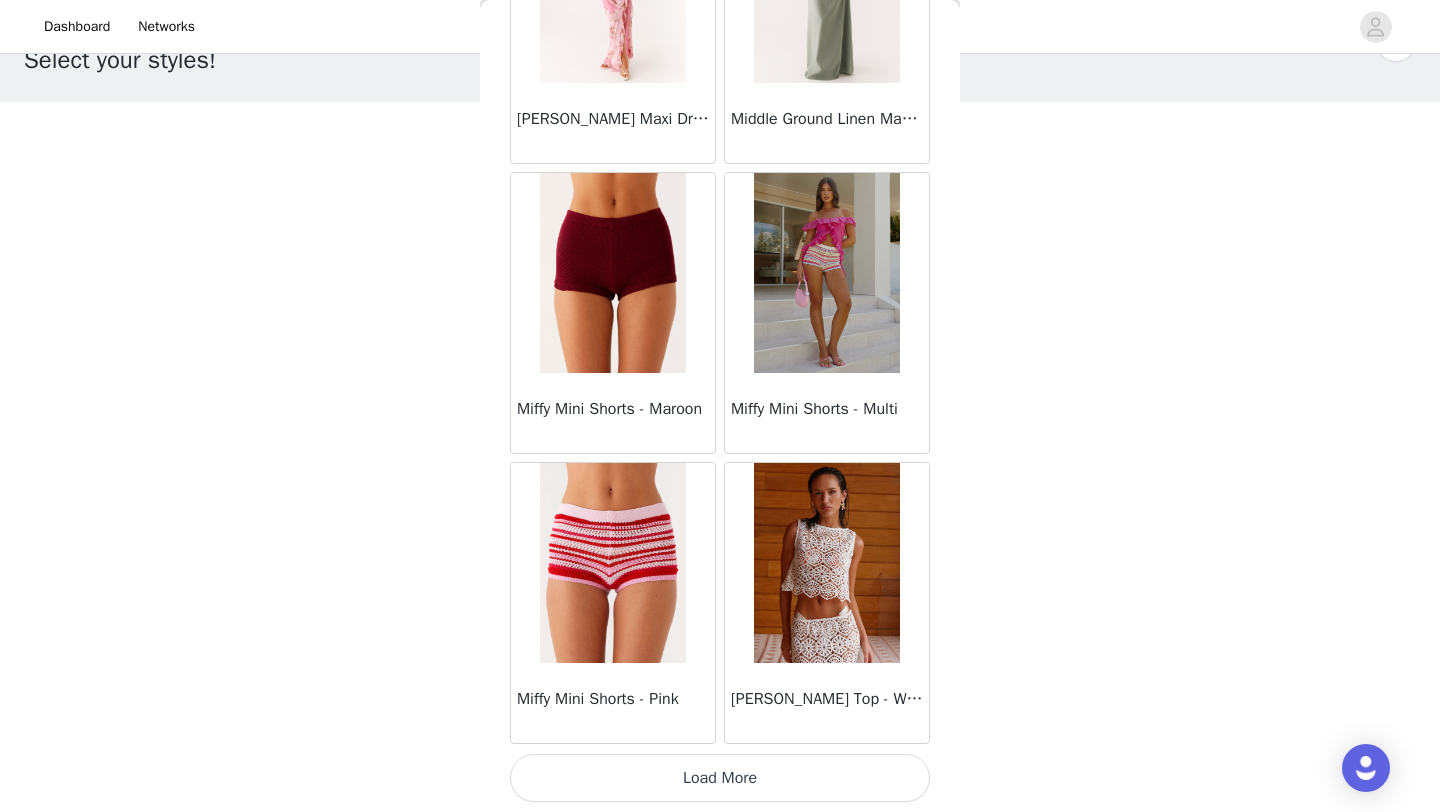 click on "Load More" at bounding box center [720, 778] 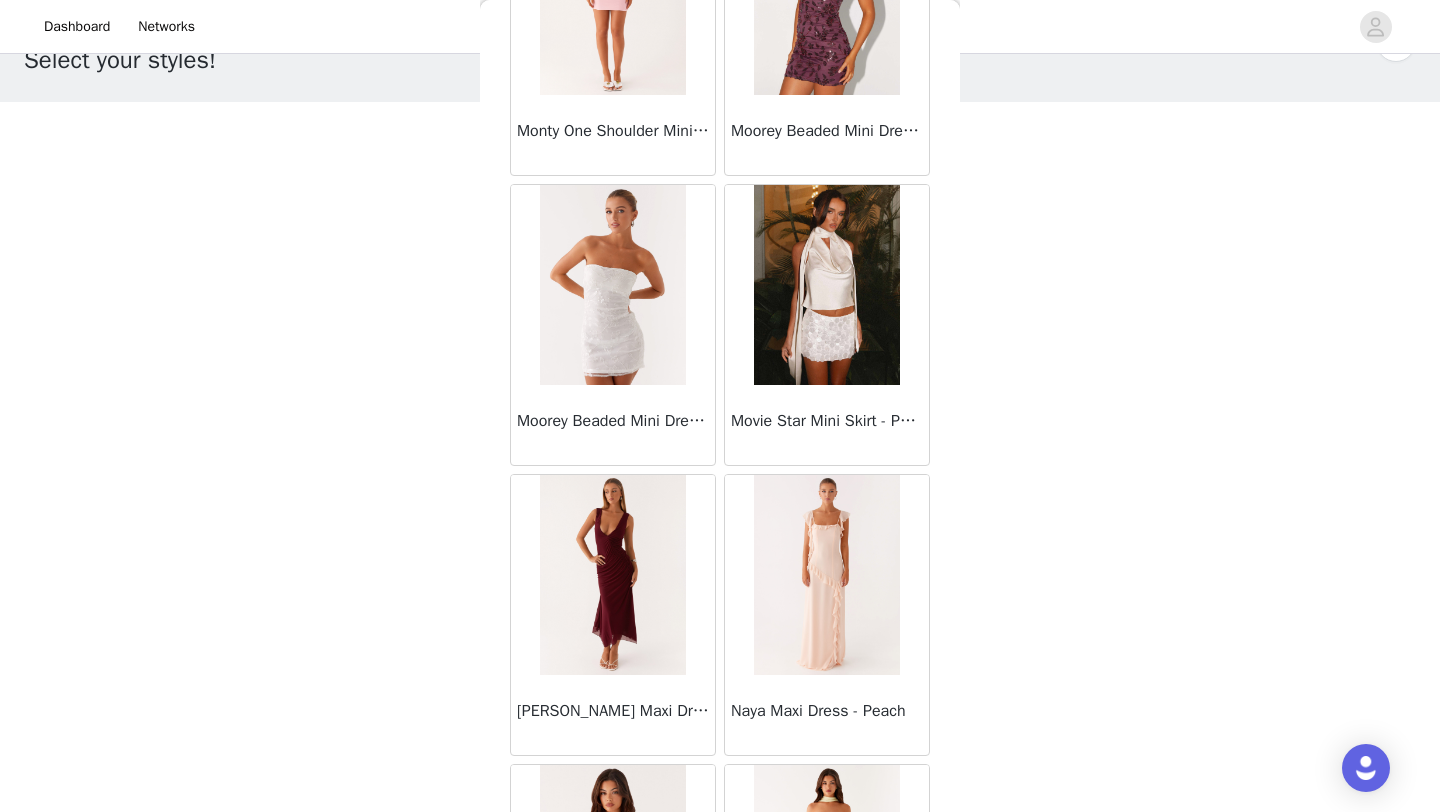 scroll, scrollTop: 42848, scrollLeft: 0, axis: vertical 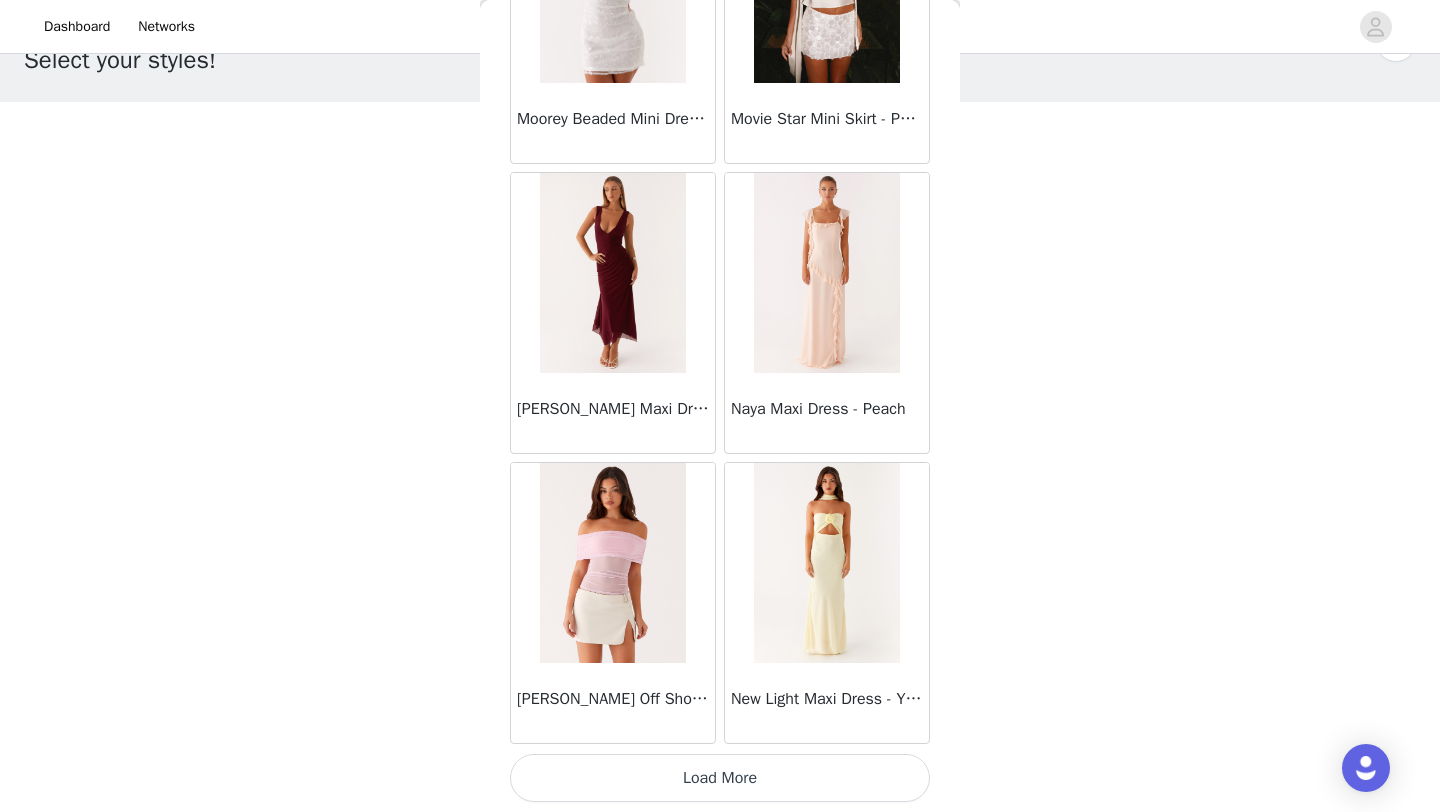 click on "Load More" at bounding box center [720, 778] 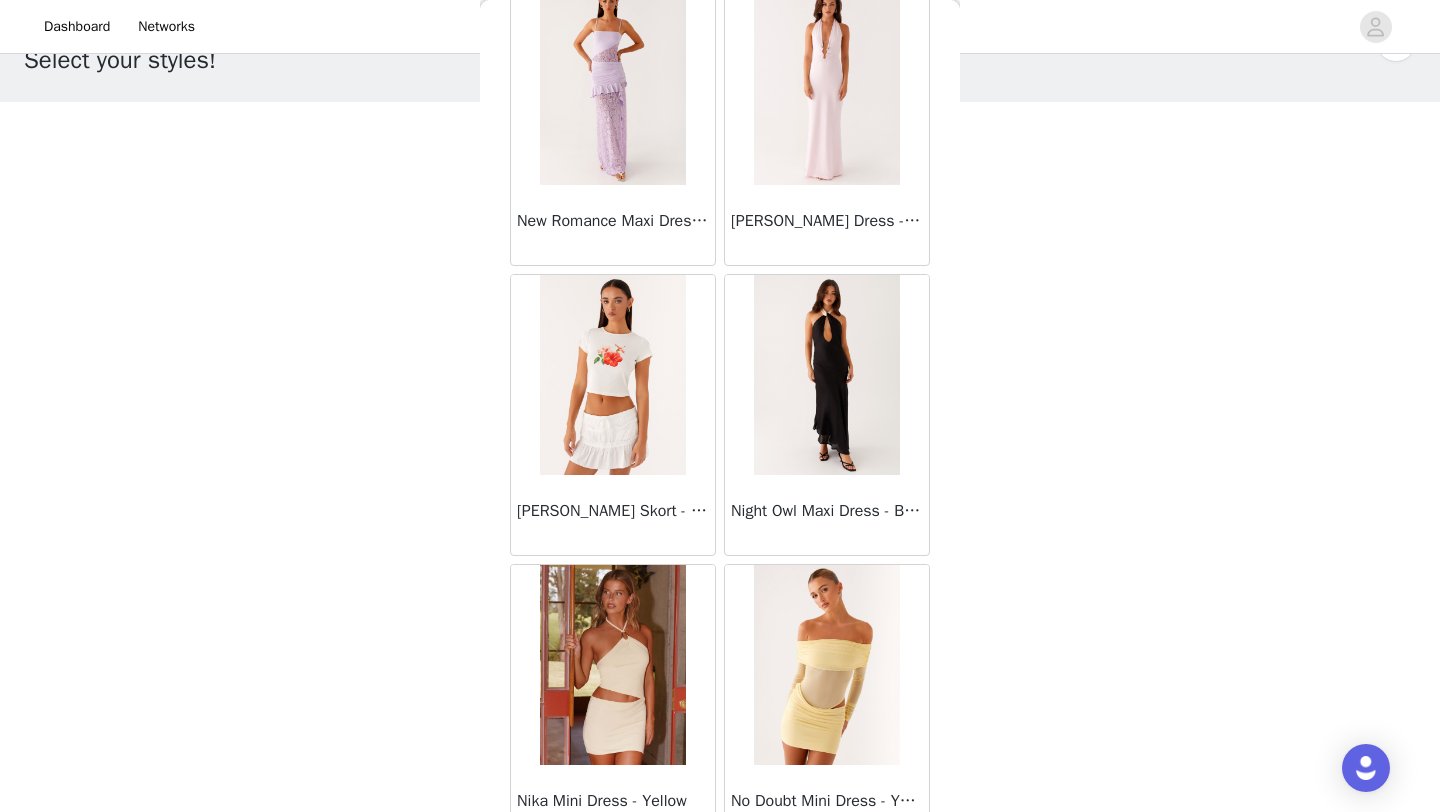 scroll, scrollTop: 43618, scrollLeft: 0, axis: vertical 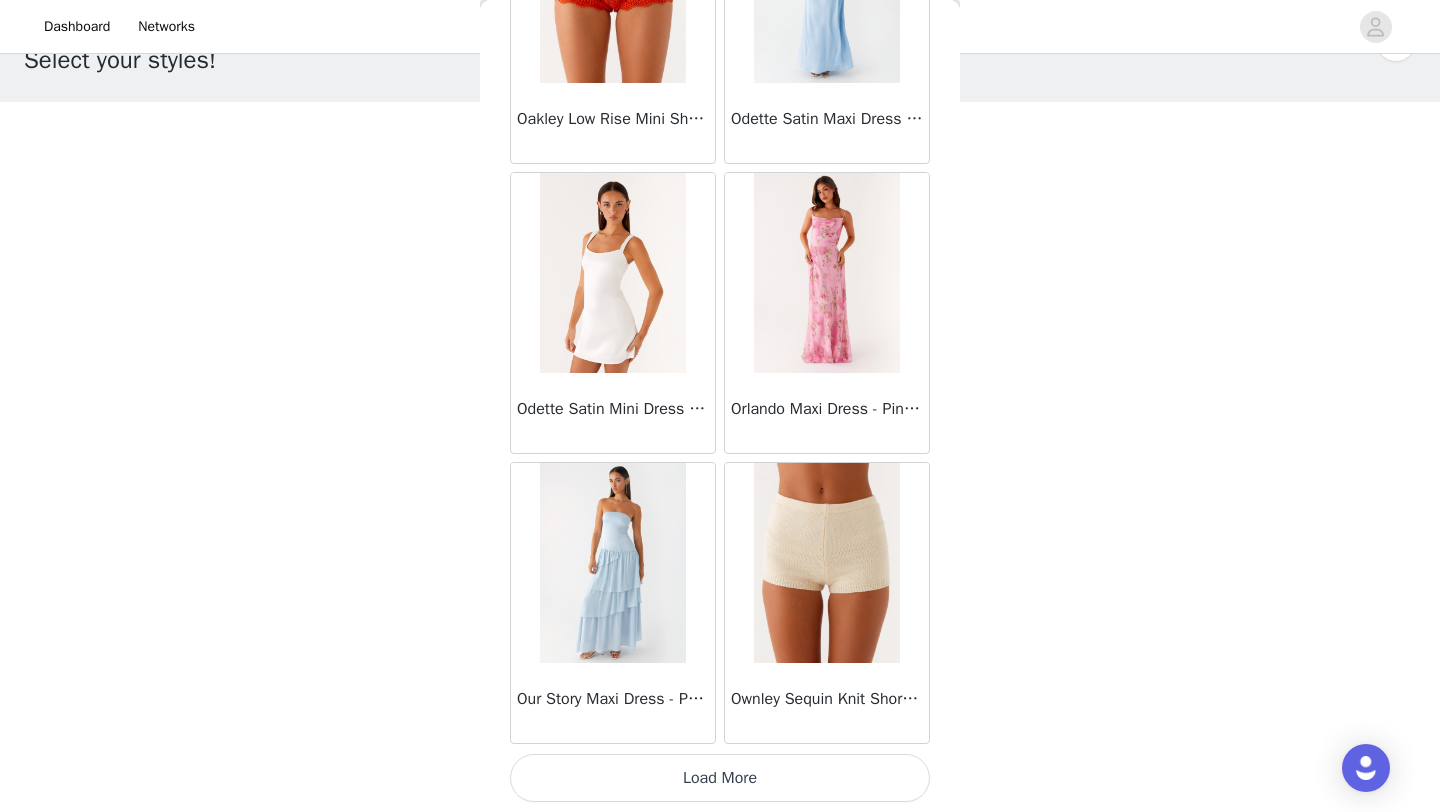 click on "Load More" at bounding box center (720, 778) 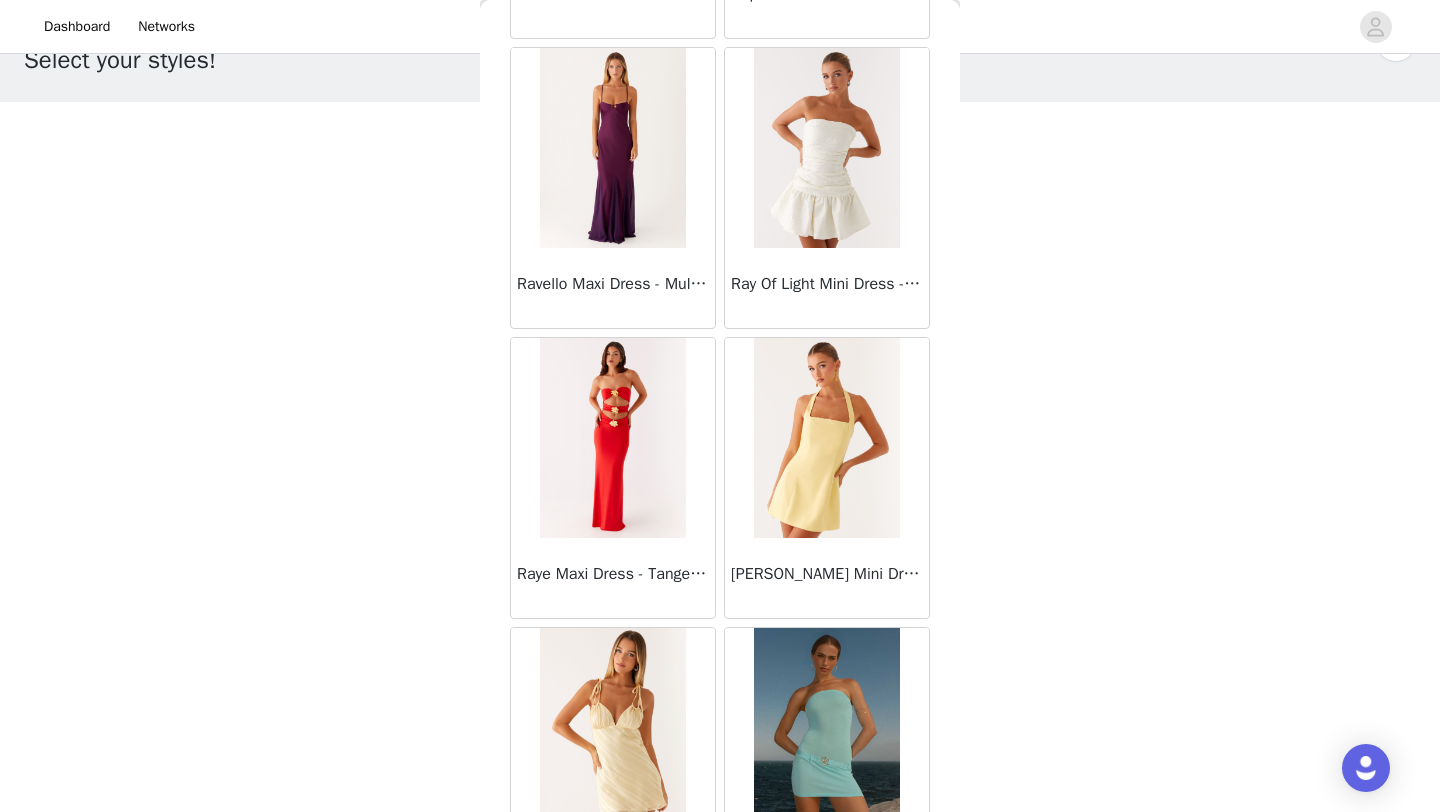 scroll, scrollTop: 48648, scrollLeft: 0, axis: vertical 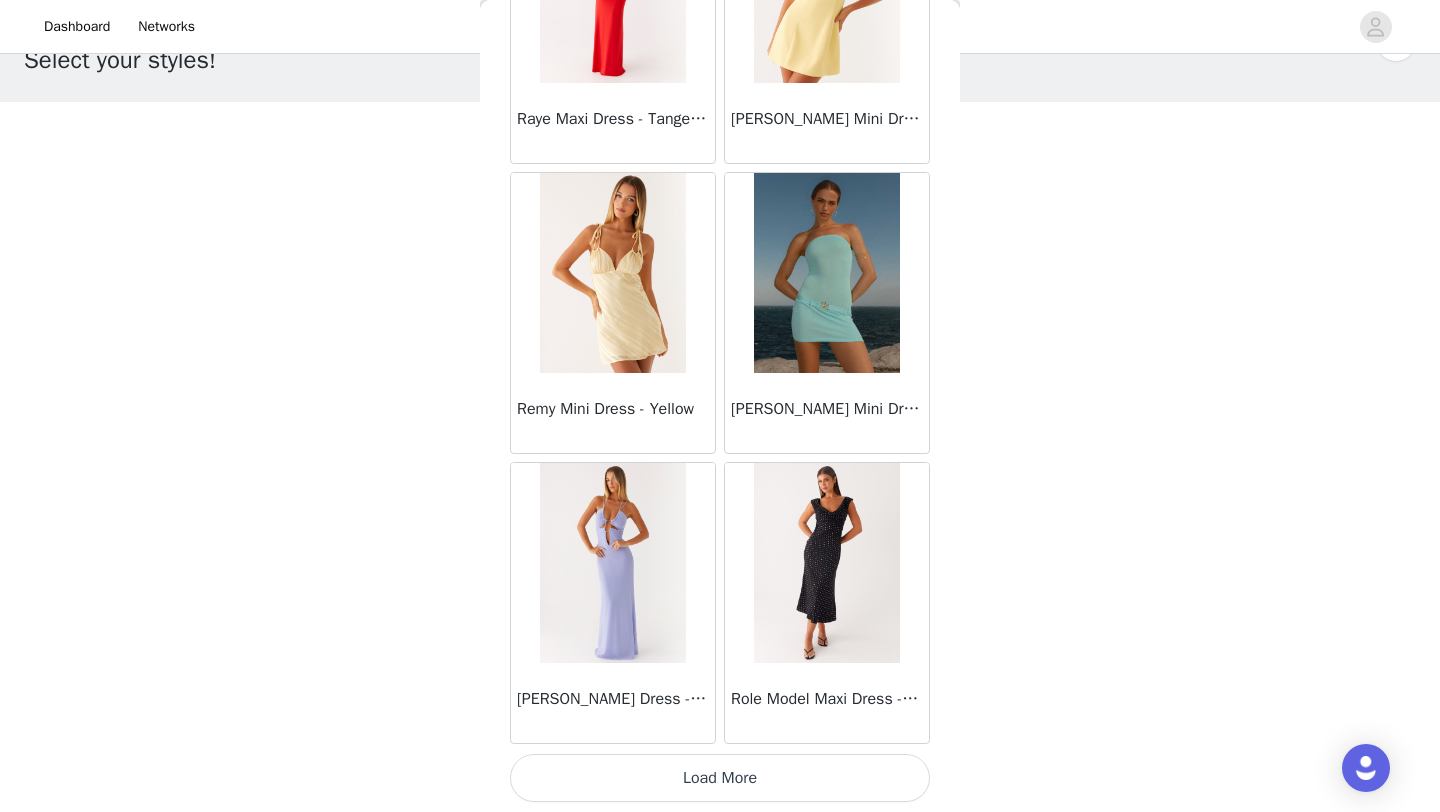 click on "Load More" at bounding box center (720, 778) 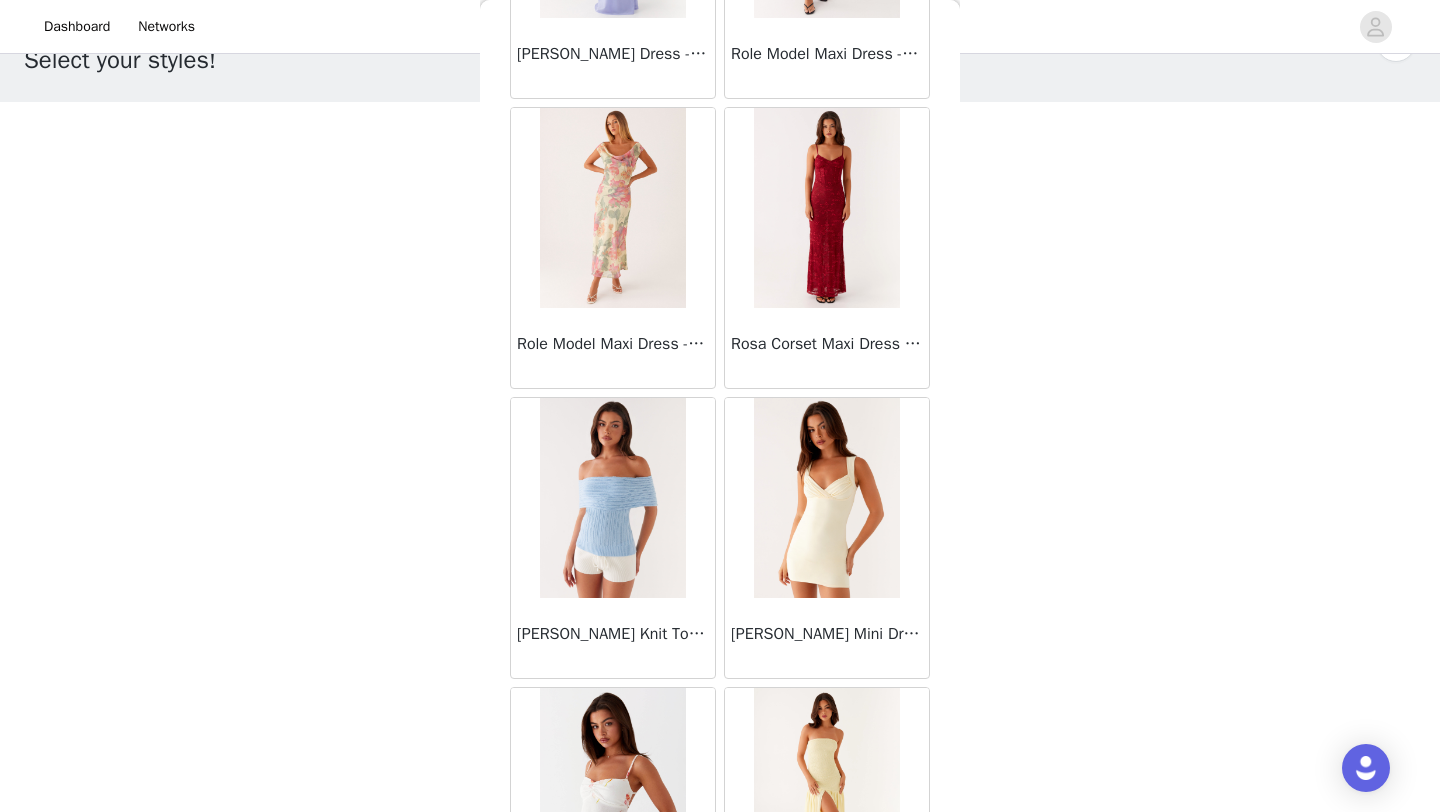 scroll, scrollTop: 49435, scrollLeft: 0, axis: vertical 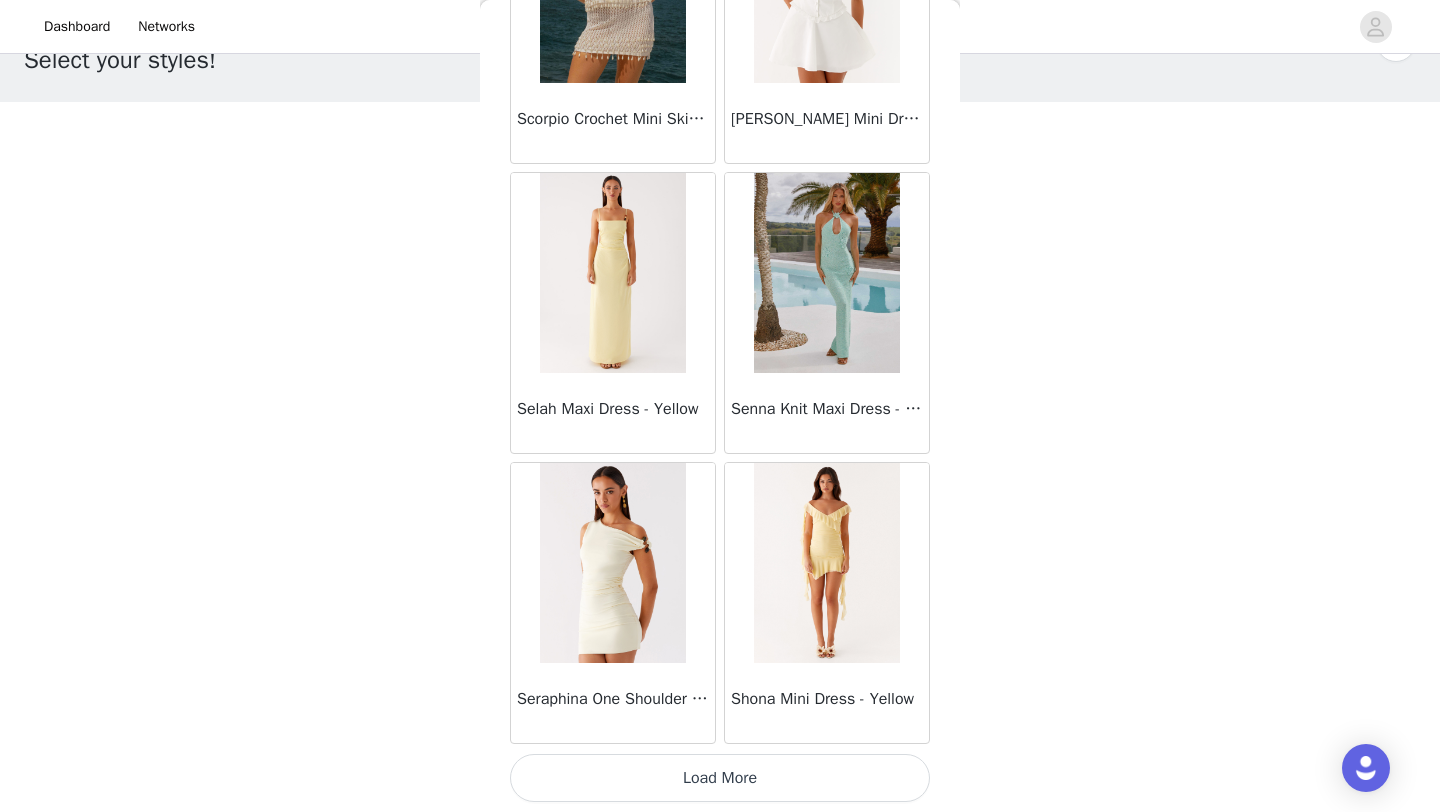click on "Load More" at bounding box center (720, 778) 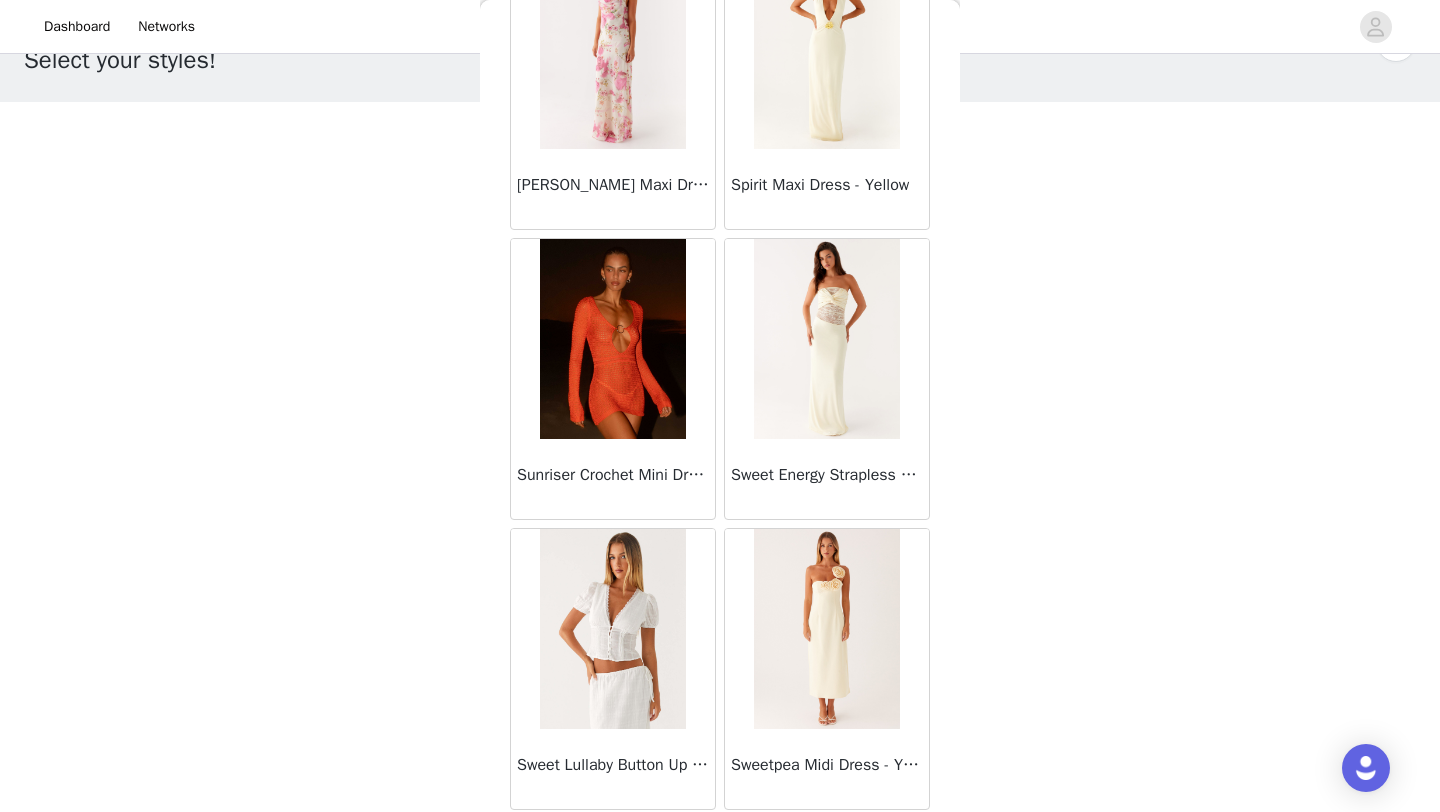 scroll, scrollTop: 54448, scrollLeft: 0, axis: vertical 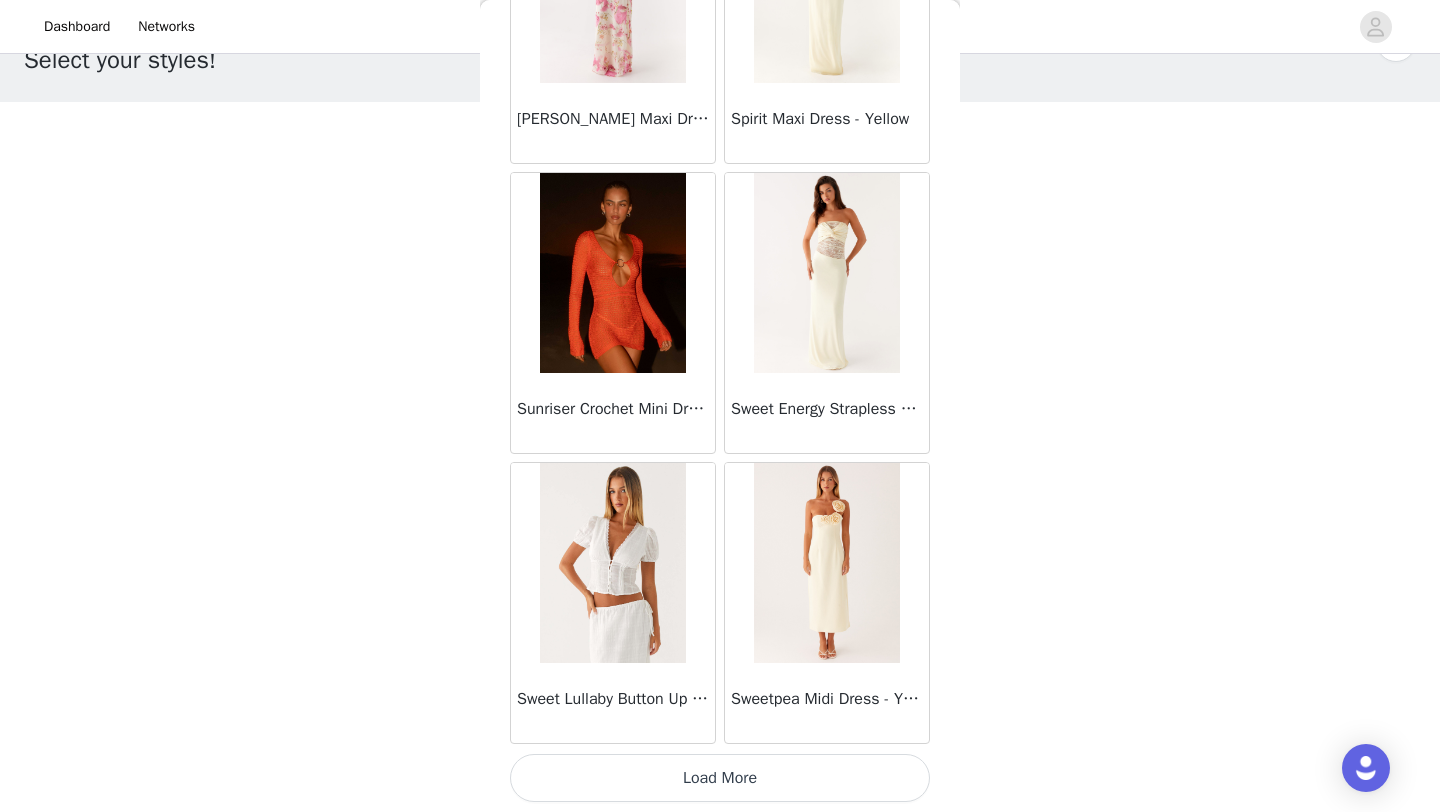 click on "Load More" at bounding box center (720, 778) 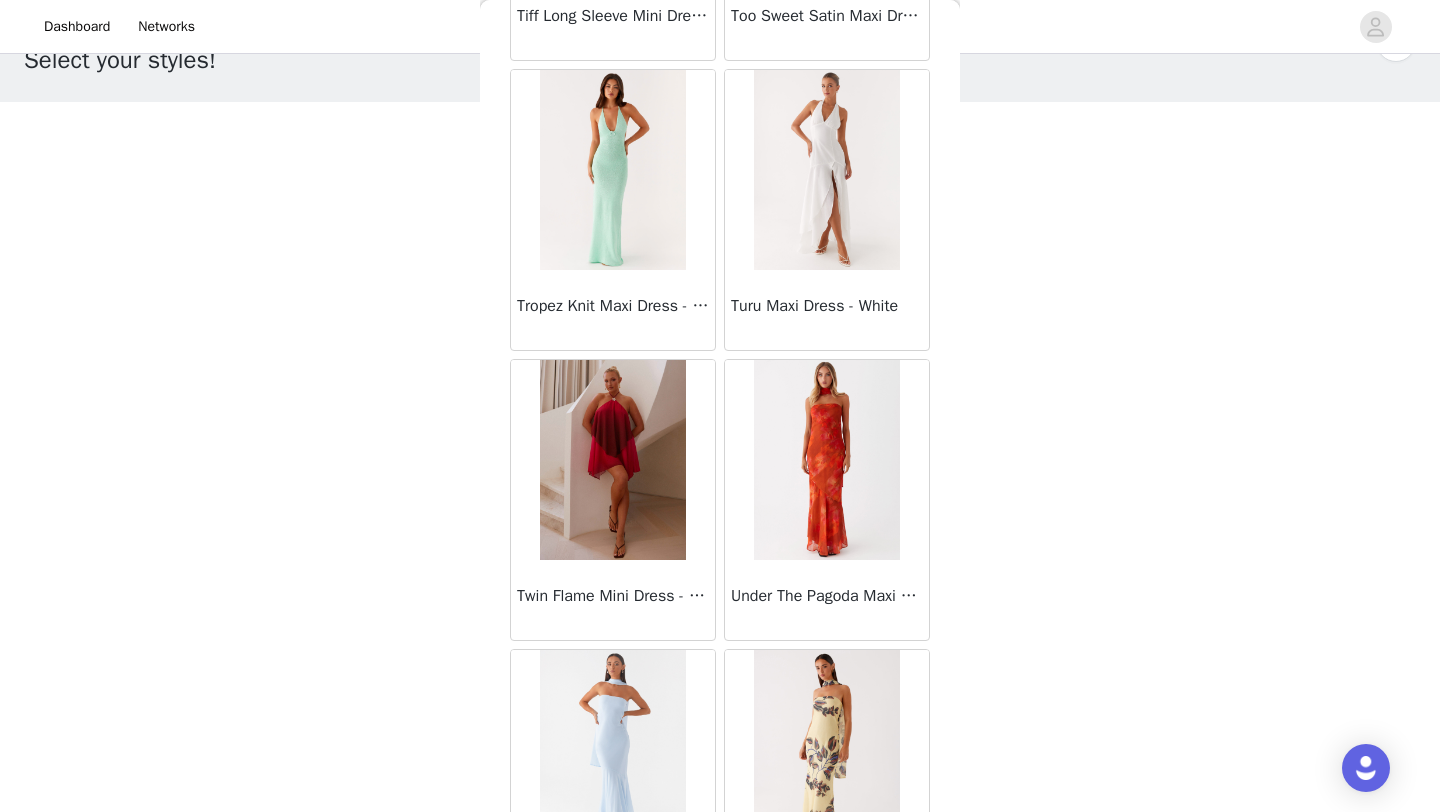 scroll, scrollTop: 57348, scrollLeft: 0, axis: vertical 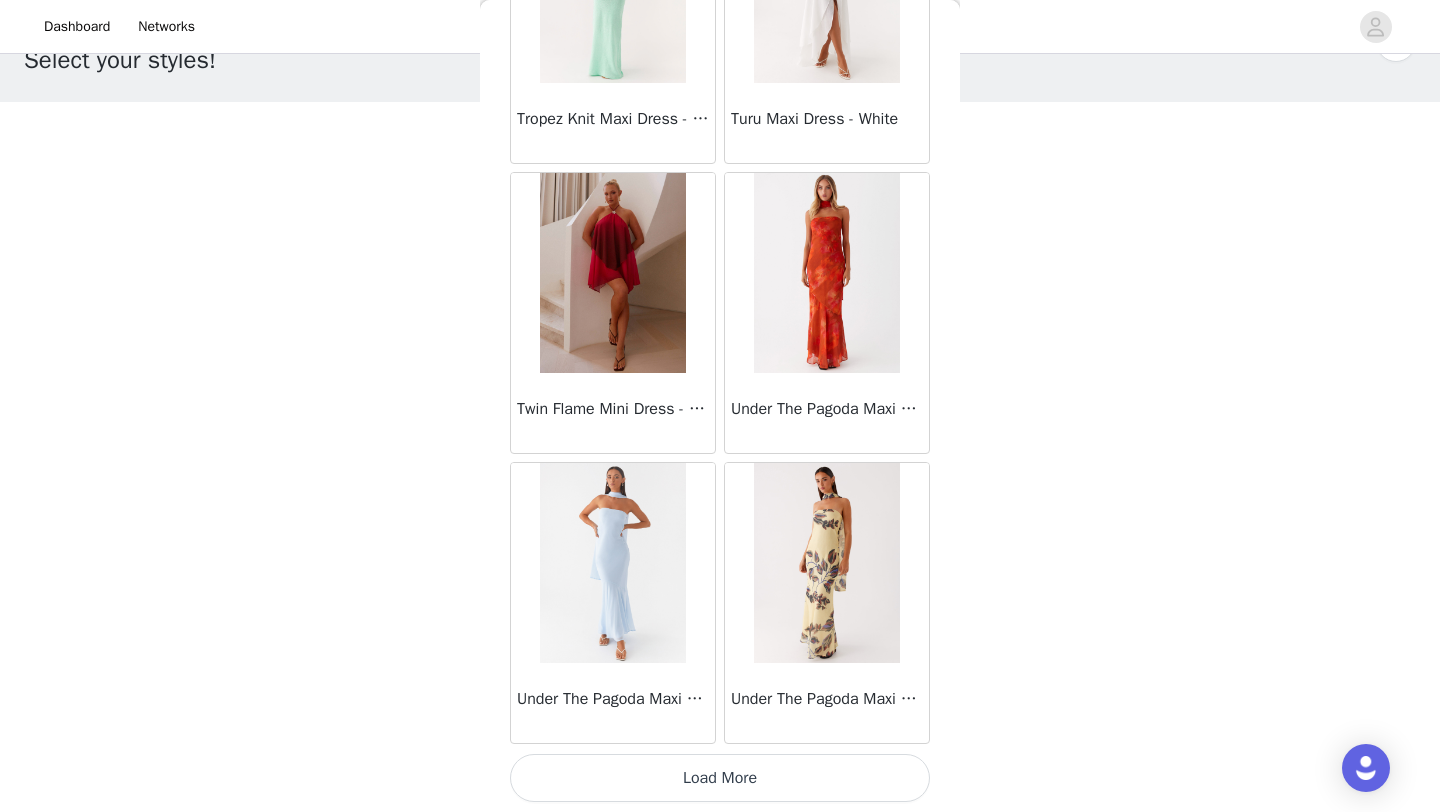 click on "Load More" at bounding box center (720, 778) 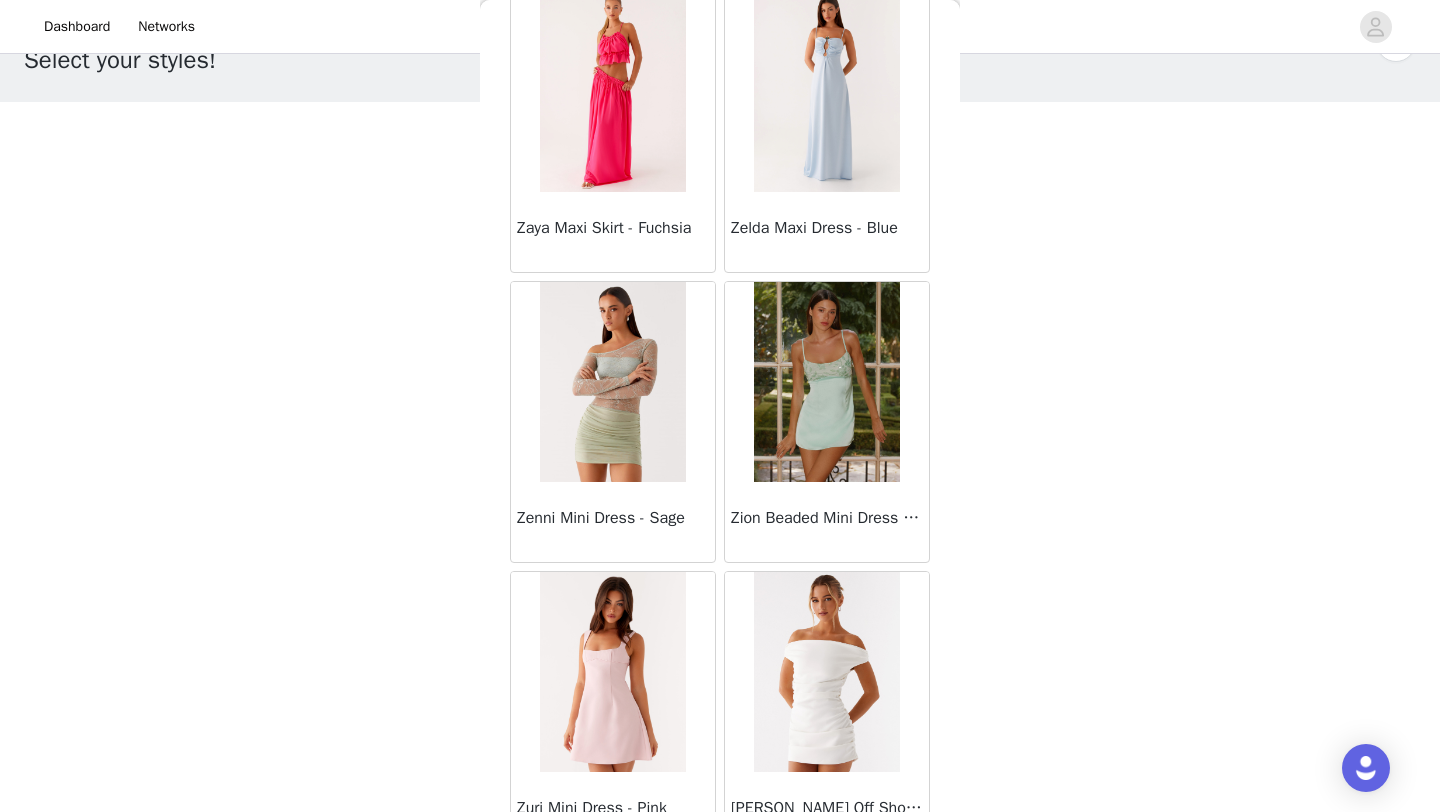 scroll, scrollTop: 60248, scrollLeft: 0, axis: vertical 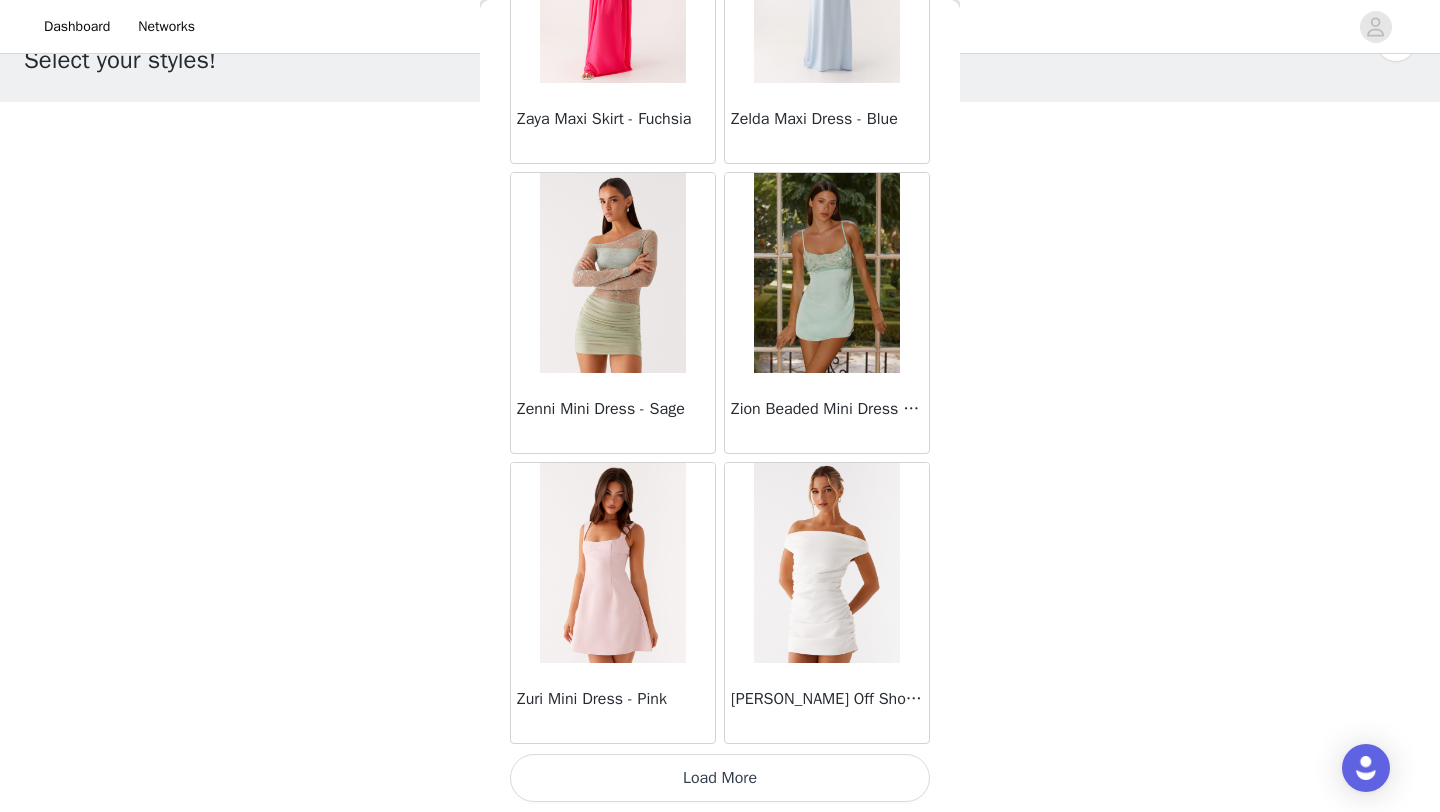 click on "Load More" at bounding box center (720, 778) 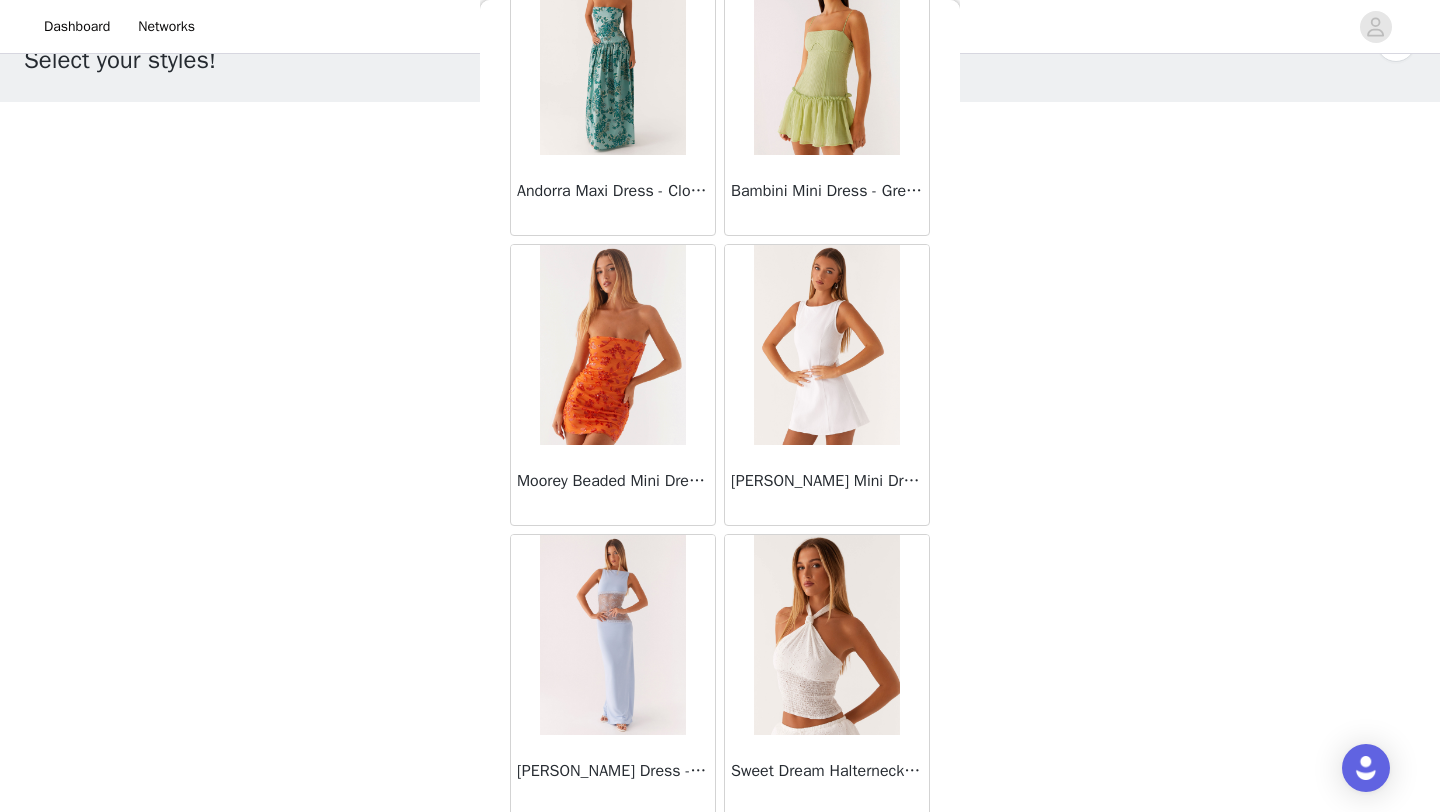 scroll, scrollTop: 63148, scrollLeft: 0, axis: vertical 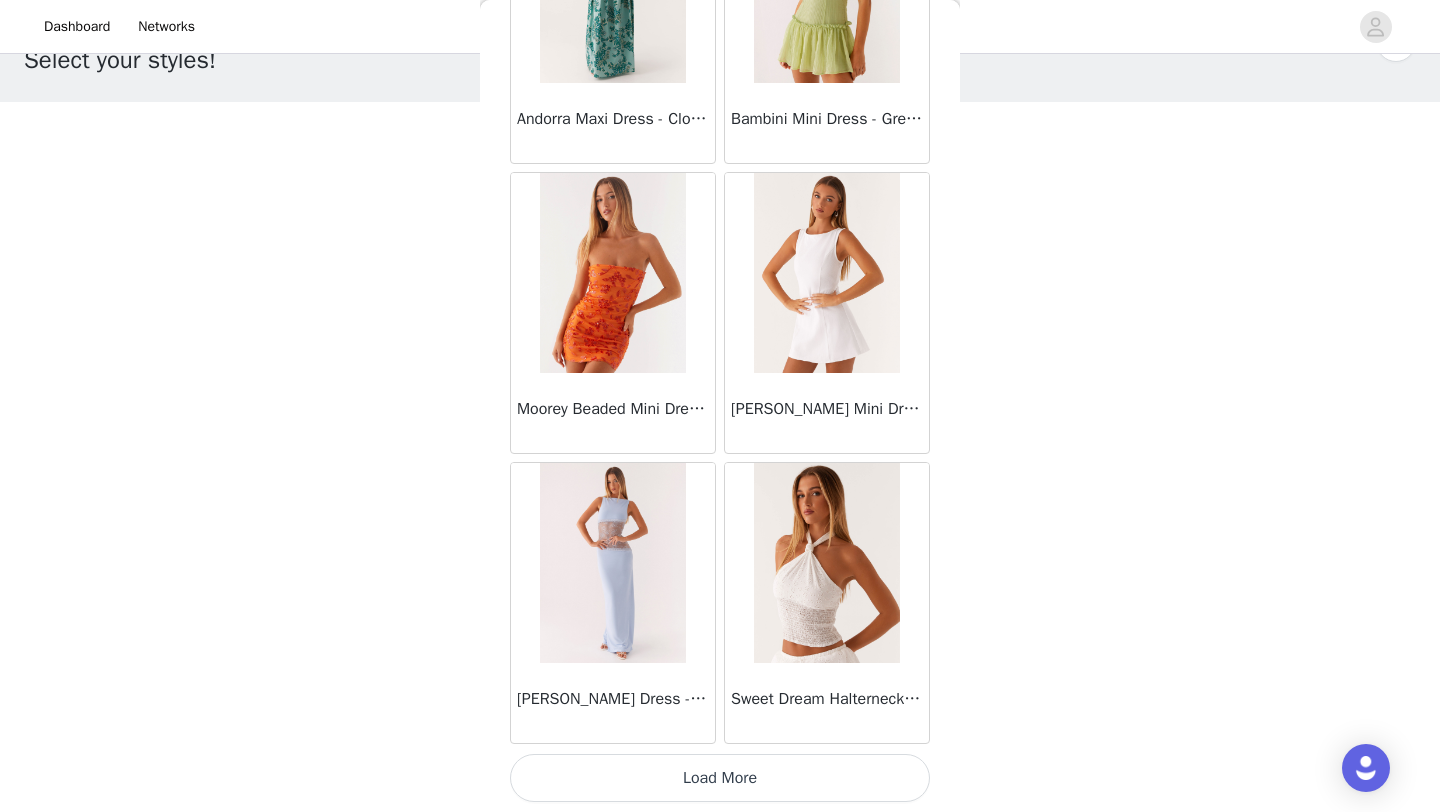 click on "Load More" at bounding box center (720, 778) 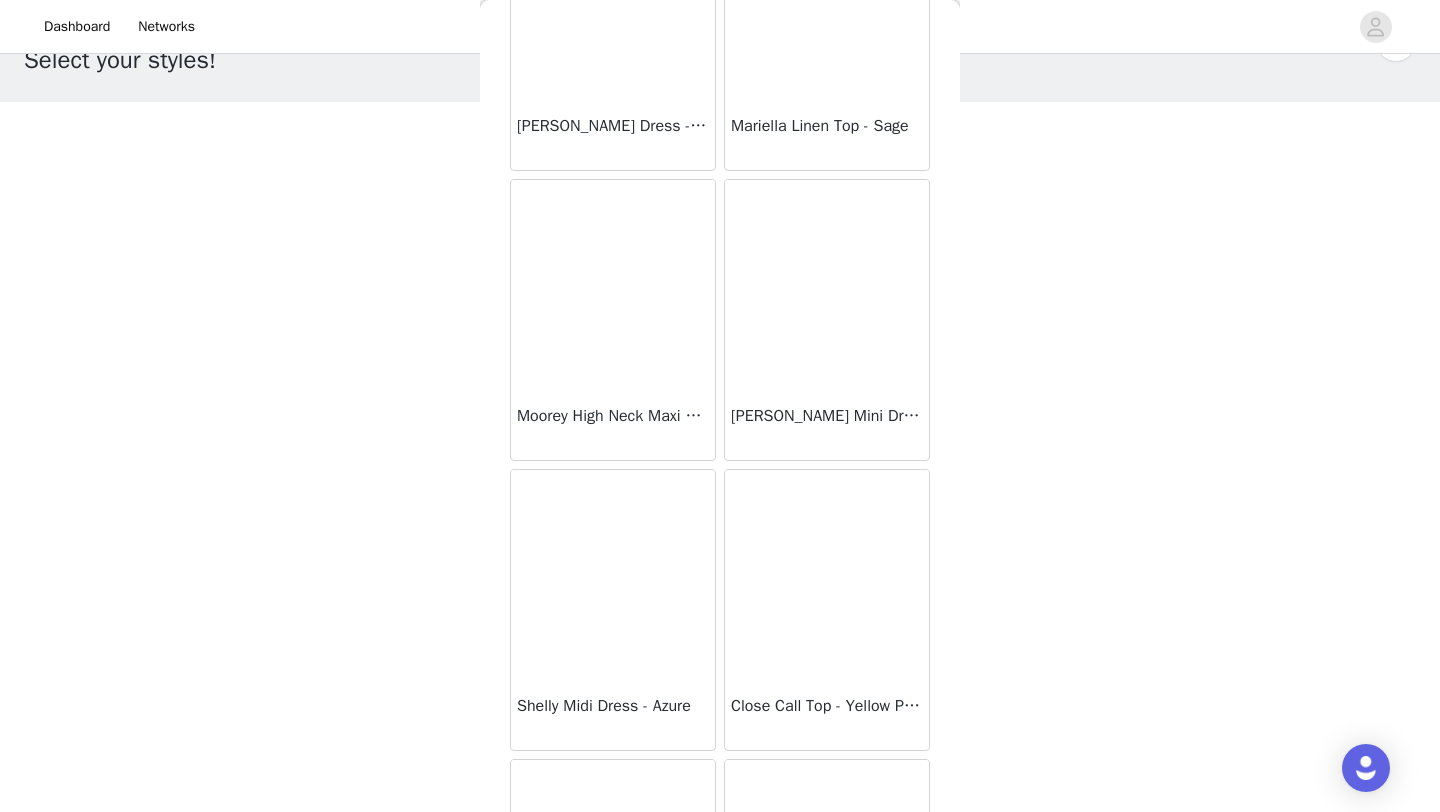 scroll, scrollTop: 65794, scrollLeft: 0, axis: vertical 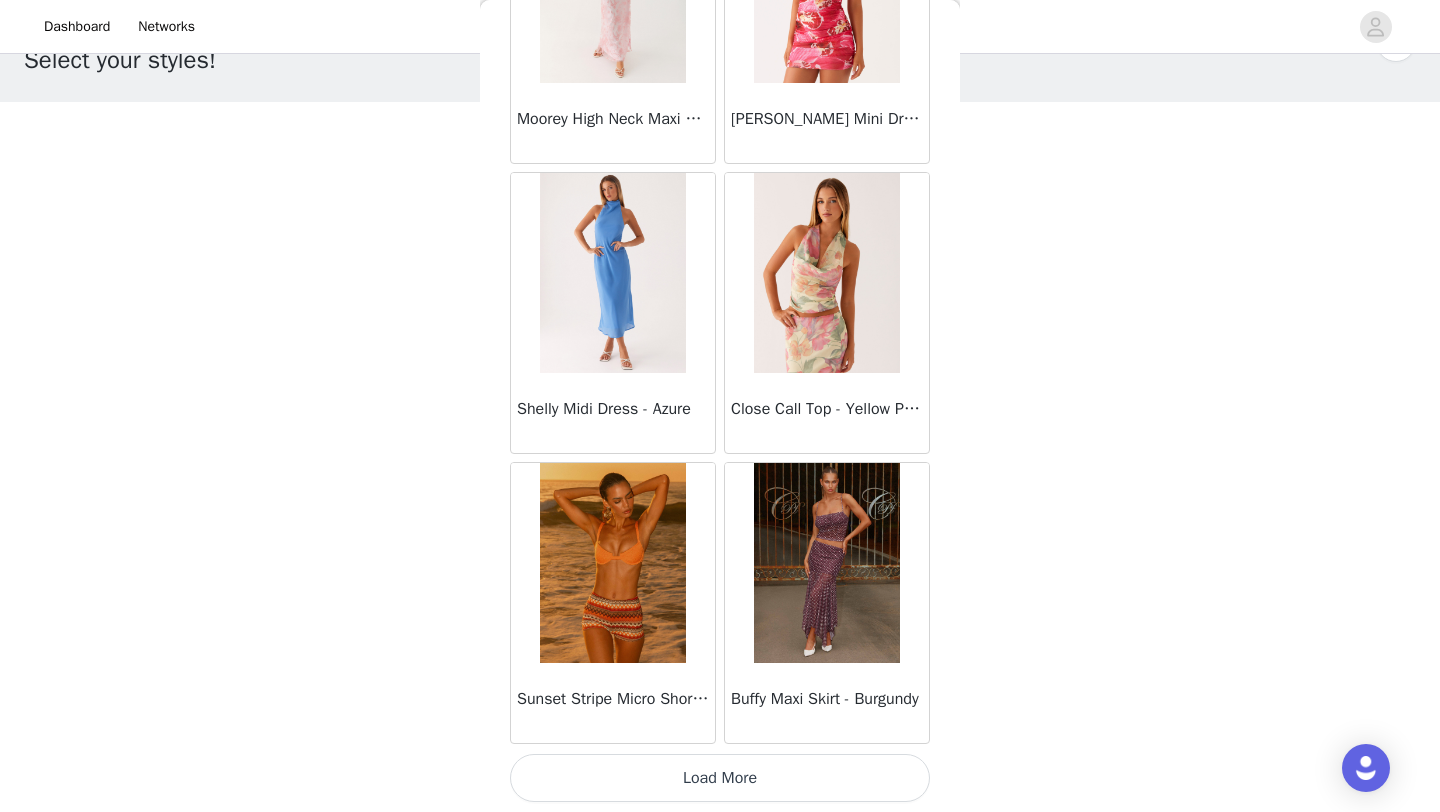 click on "Load More" at bounding box center (720, 778) 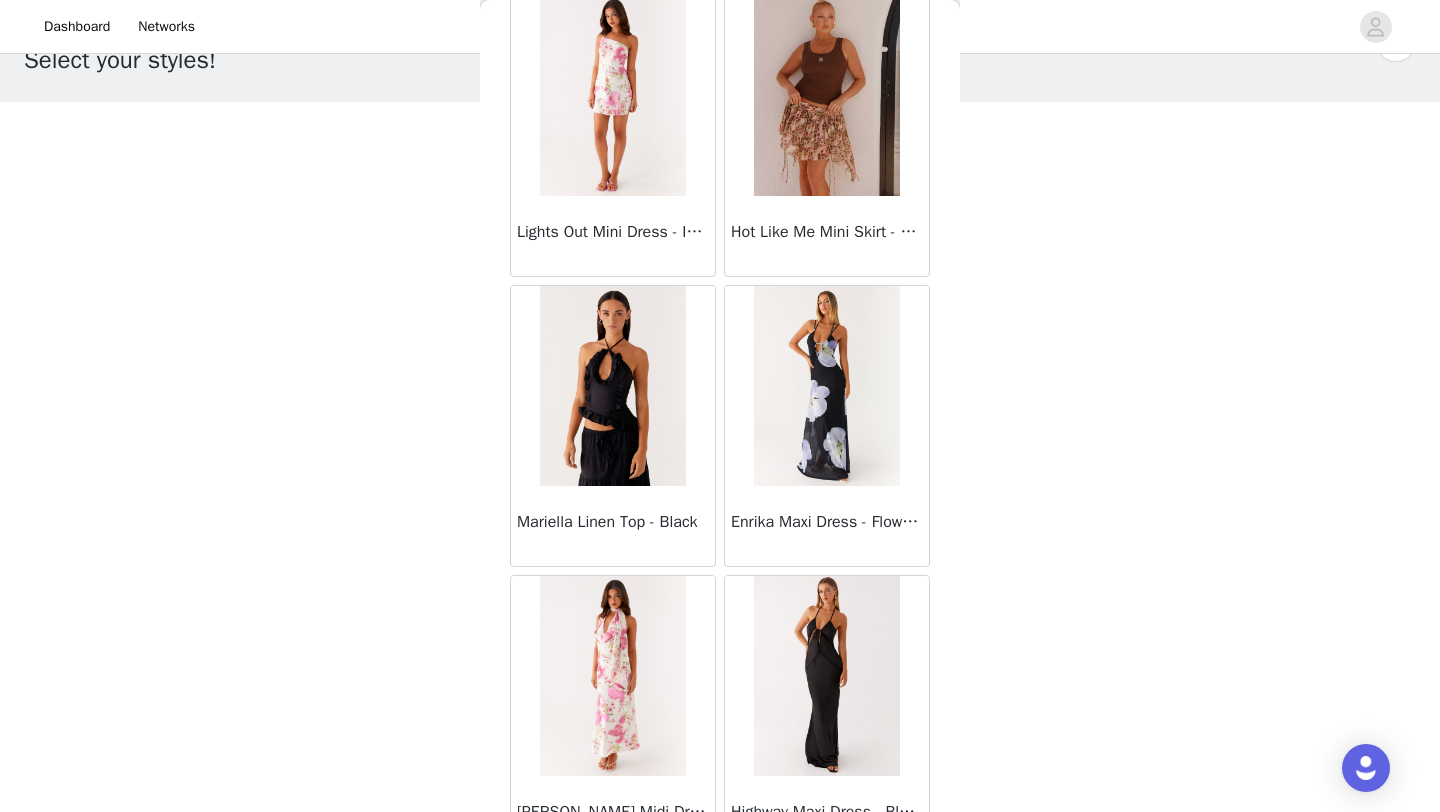 scroll, scrollTop: 68948, scrollLeft: 0, axis: vertical 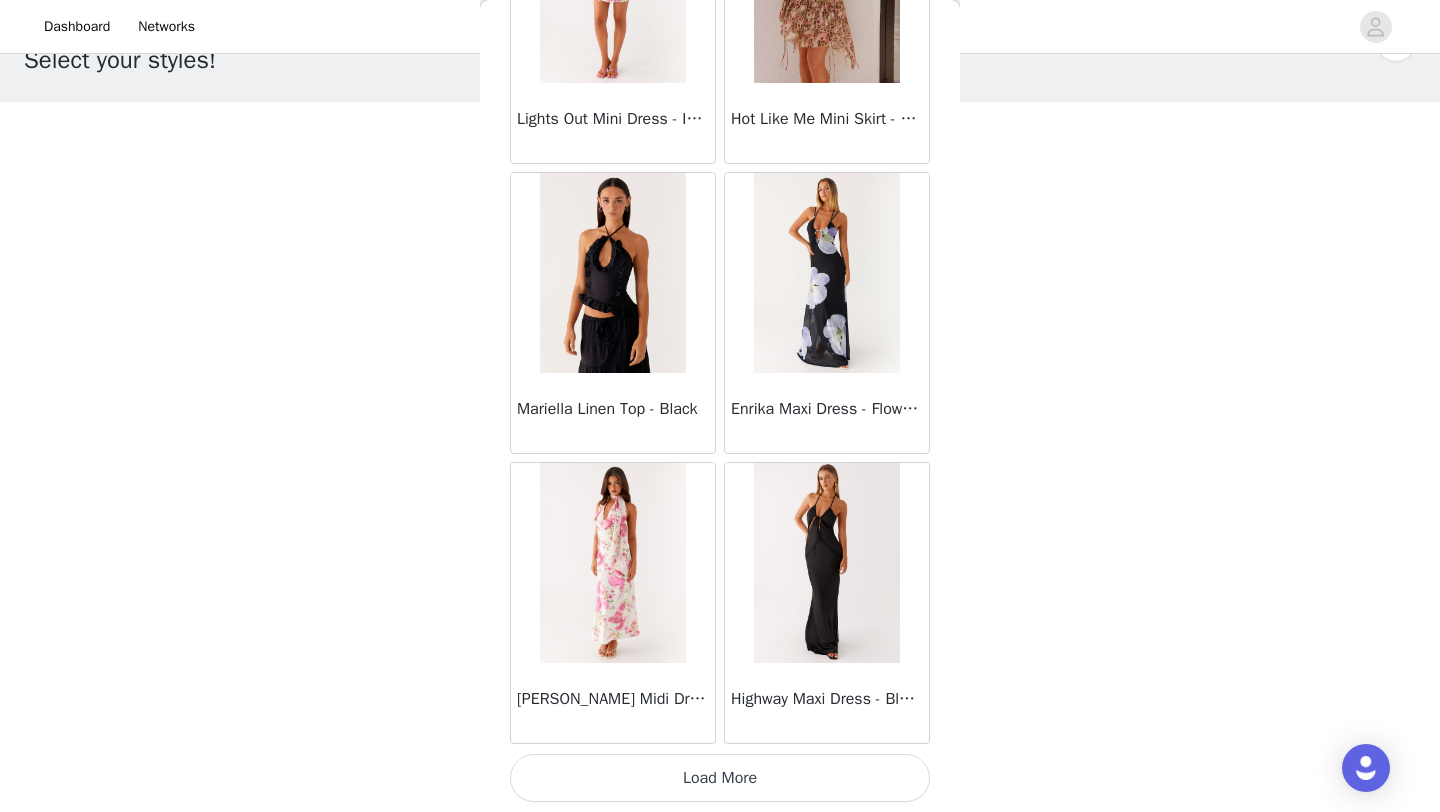 click on "Load More" at bounding box center (720, 778) 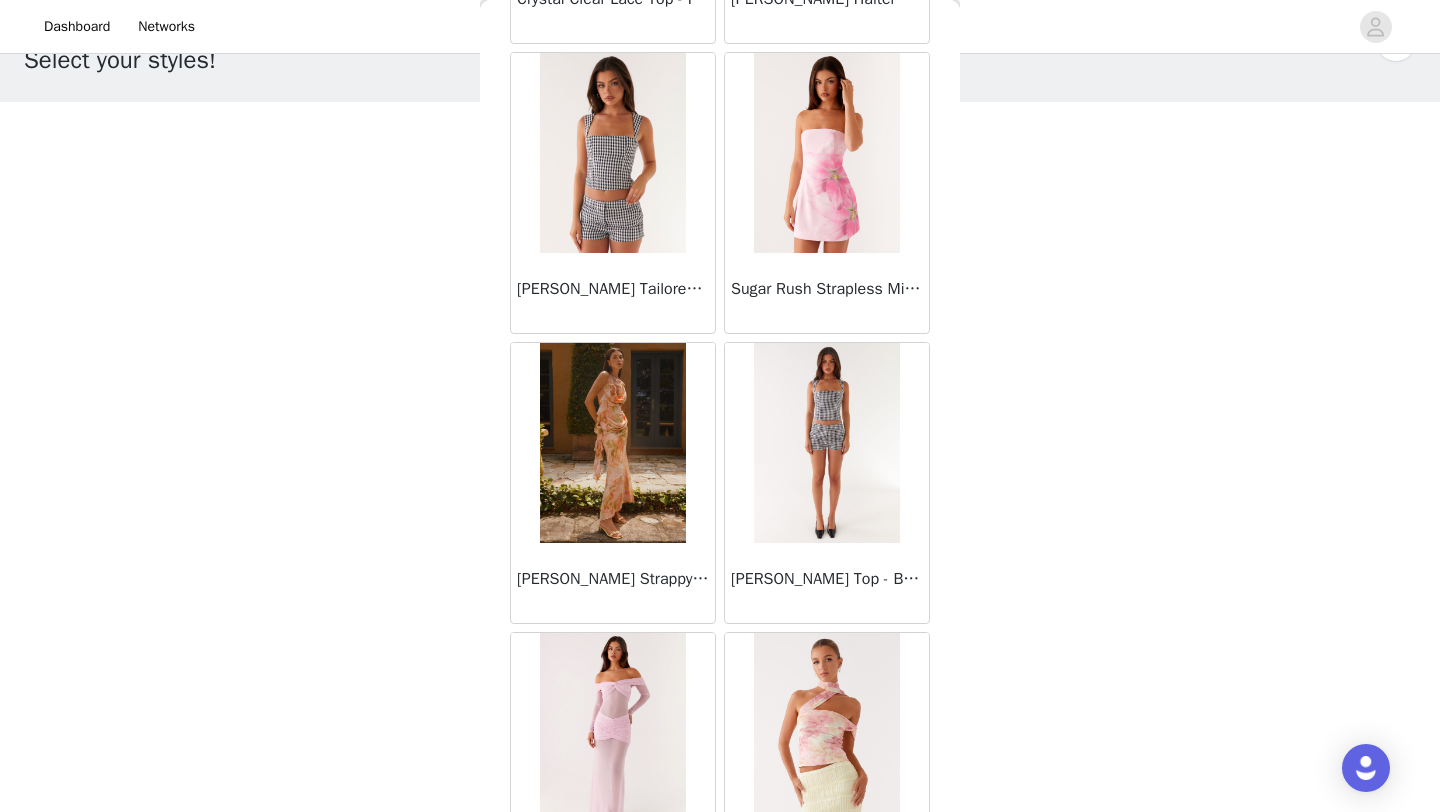 scroll, scrollTop: 71717, scrollLeft: 0, axis: vertical 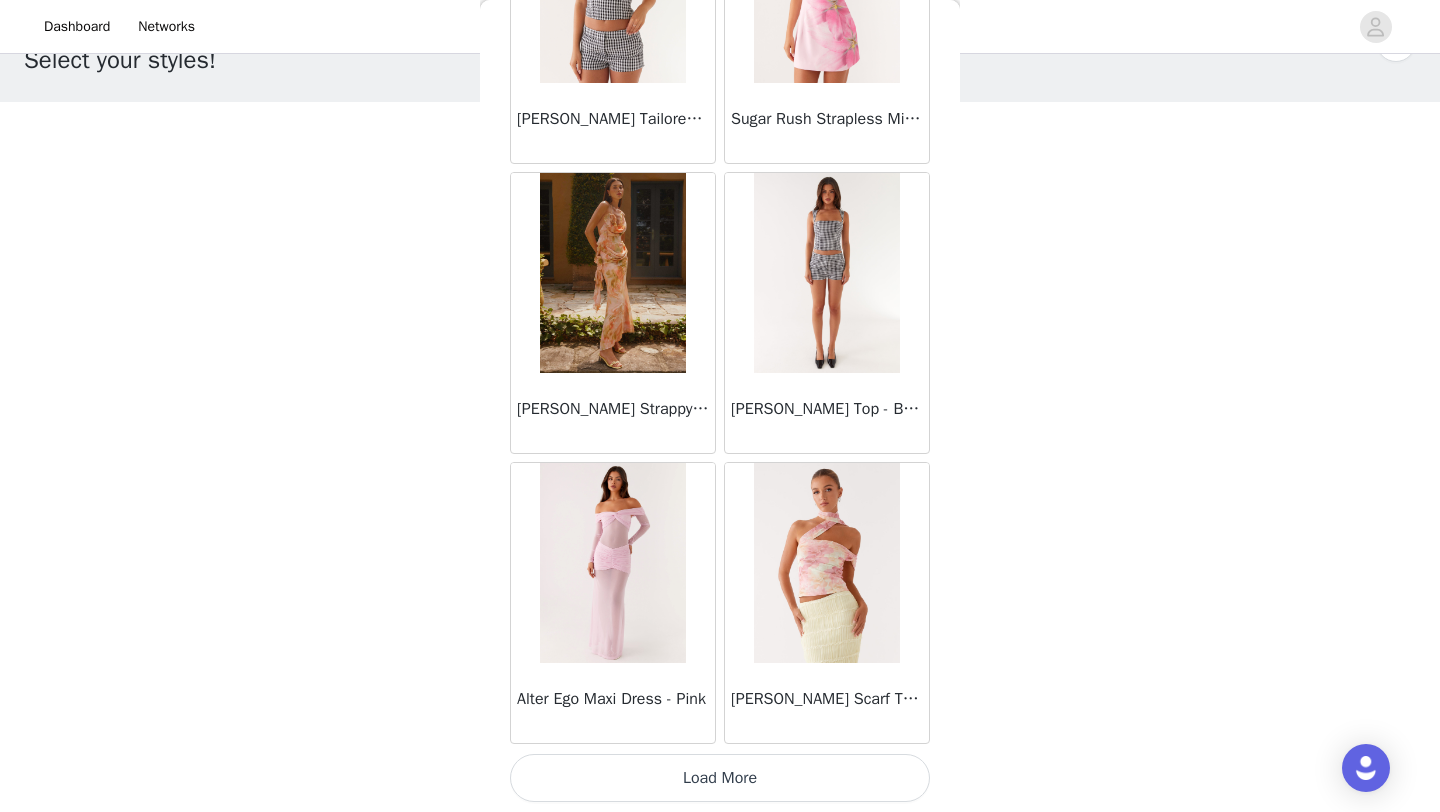 click on "Load More" at bounding box center [720, 778] 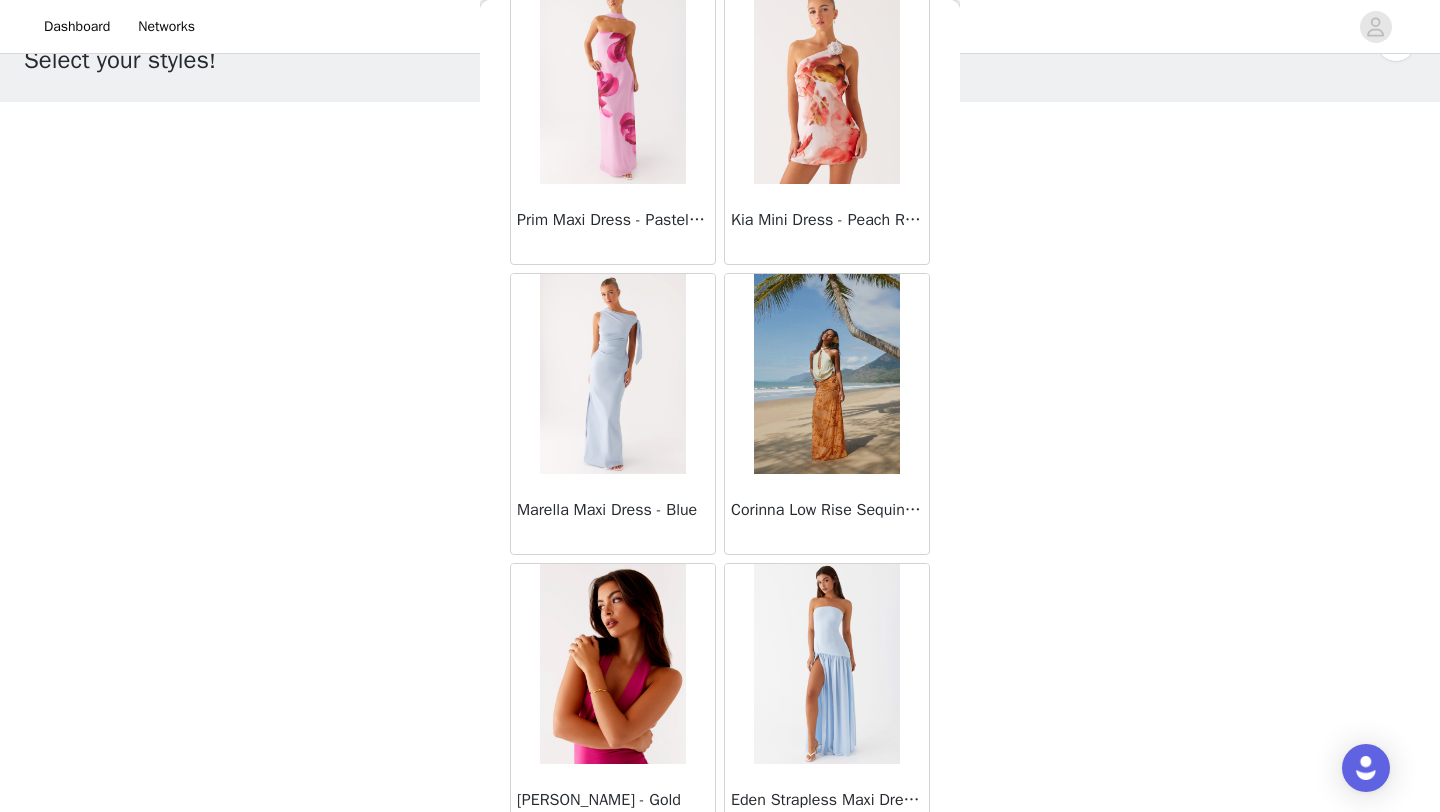 scroll, scrollTop: 74748, scrollLeft: 0, axis: vertical 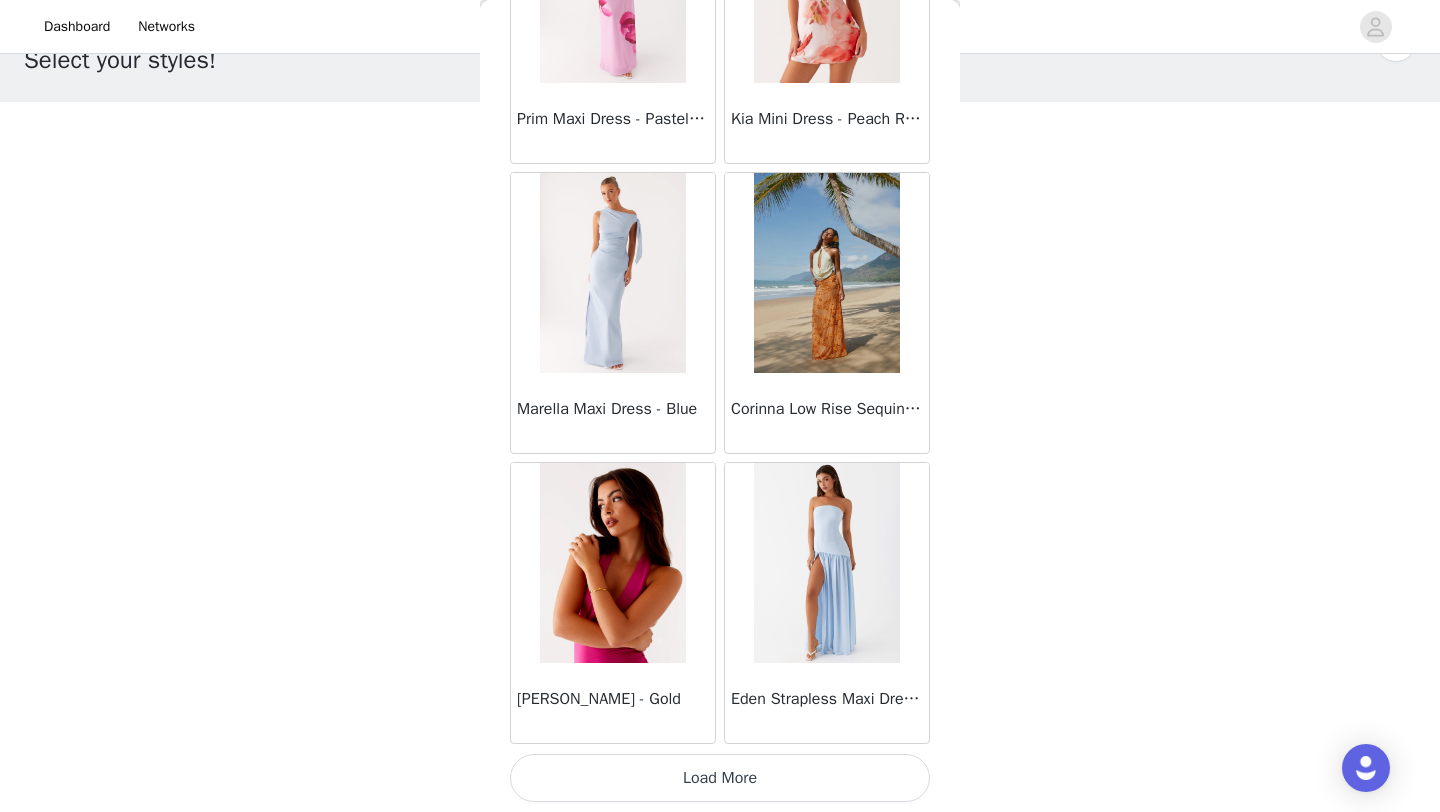 drag, startPoint x: 737, startPoint y: 767, endPoint x: 732, endPoint y: 757, distance: 11.18034 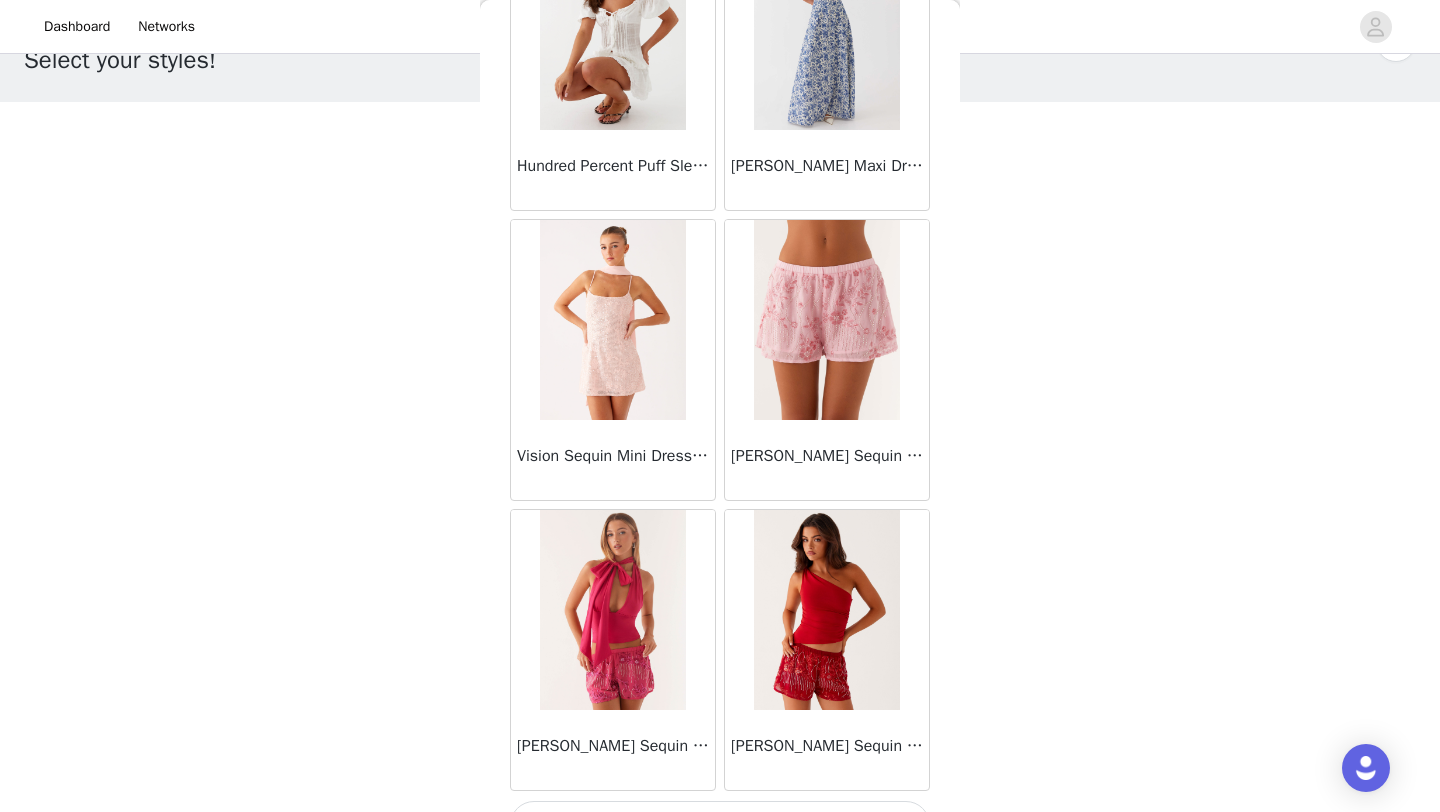 scroll, scrollTop: 77648, scrollLeft: 0, axis: vertical 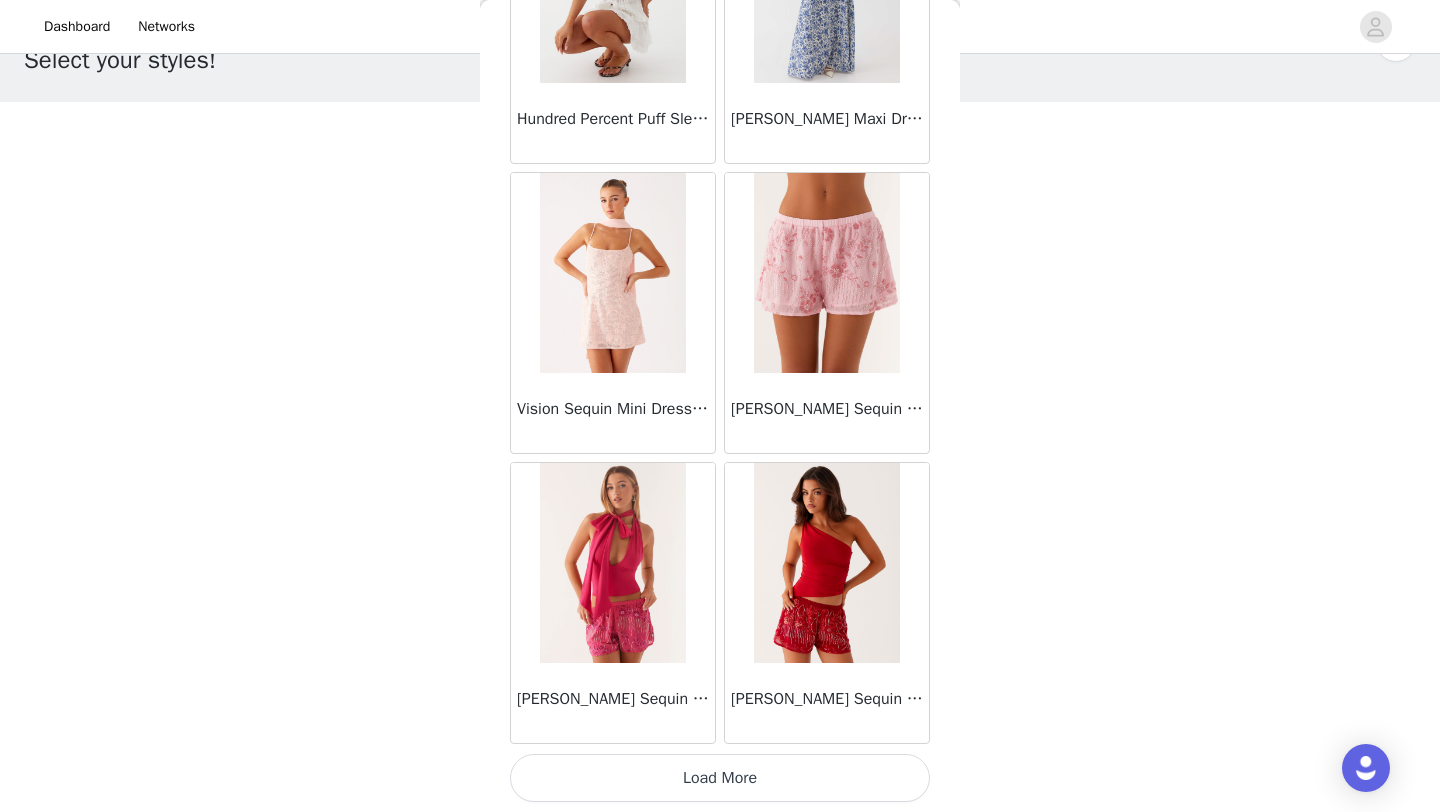 click on "Load More" at bounding box center [720, 778] 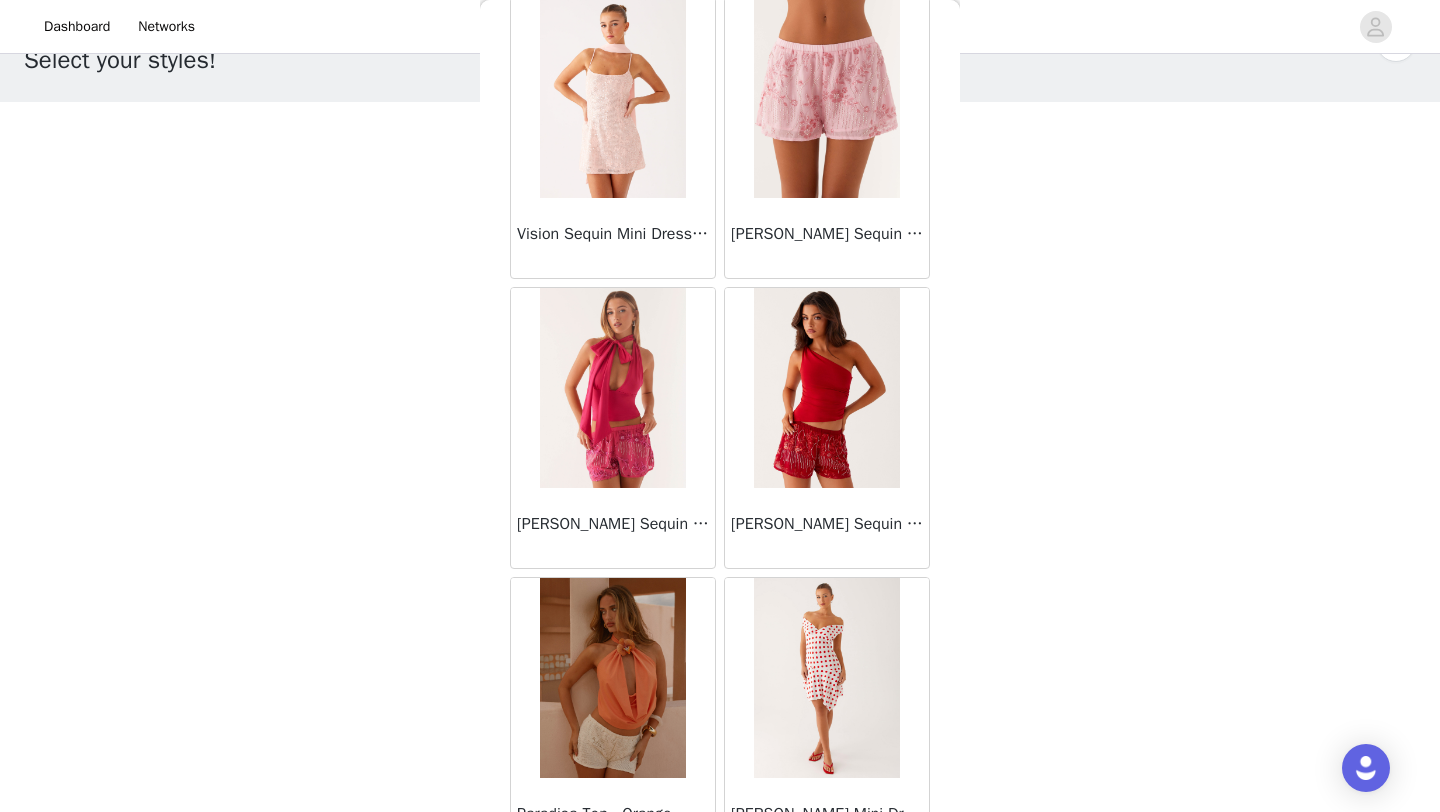 scroll, scrollTop: 78137, scrollLeft: 0, axis: vertical 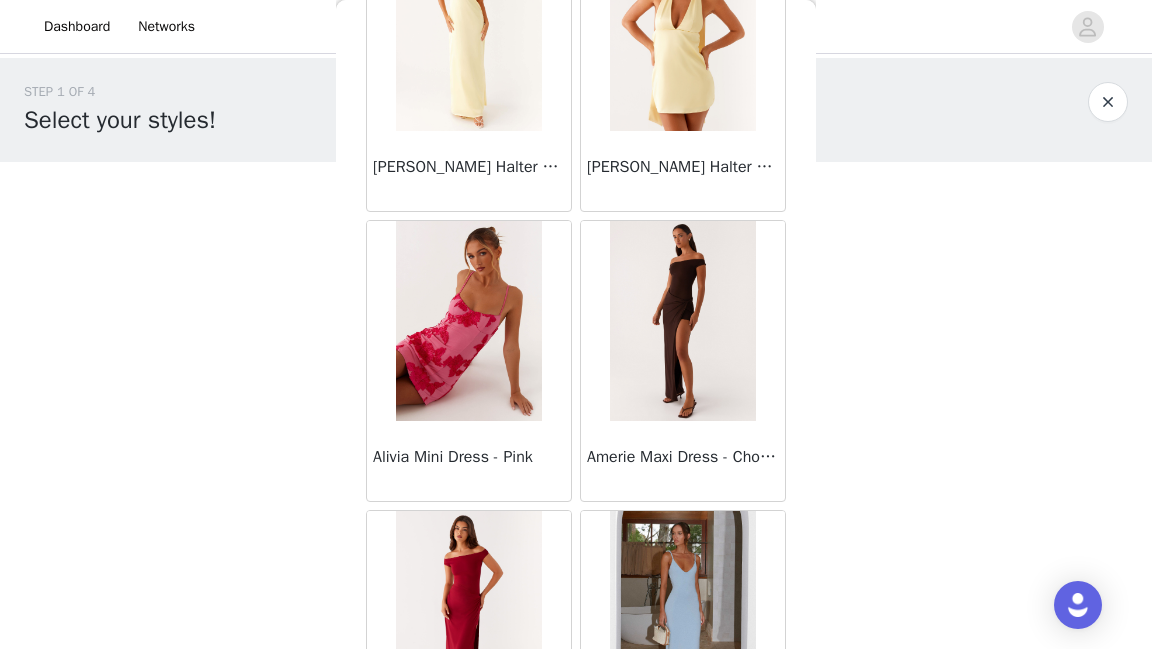 click on "STEP 1 OF 4
Select your styles!" at bounding box center (556, 110) 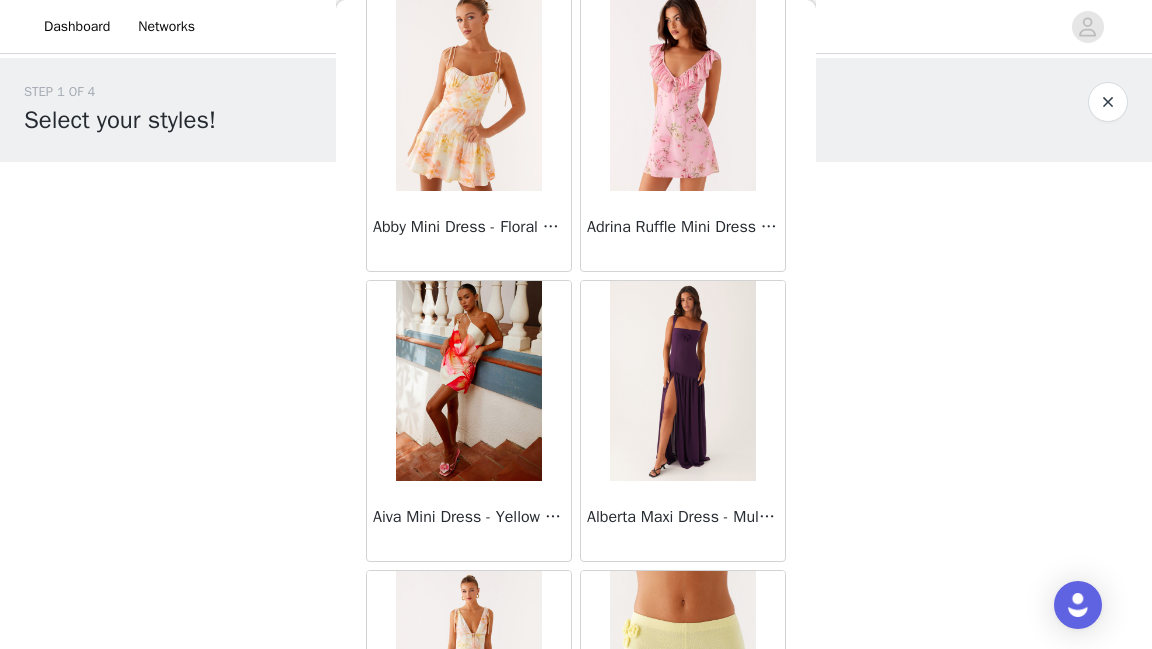 scroll, scrollTop: 0, scrollLeft: 0, axis: both 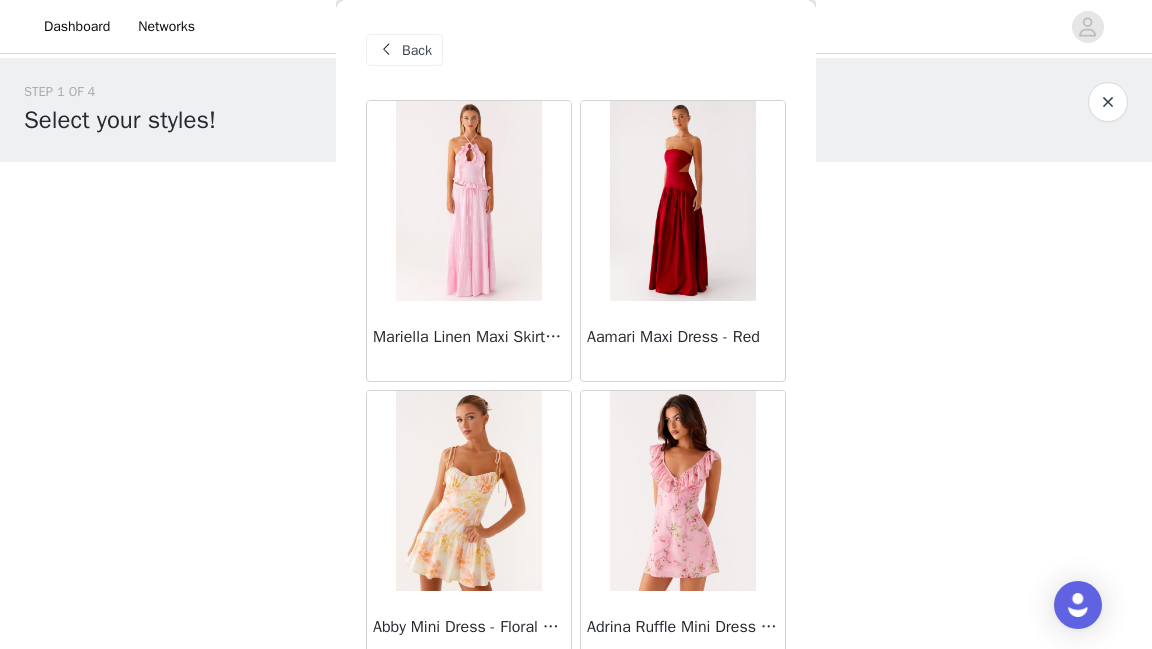 click on "Back" at bounding box center [404, 50] 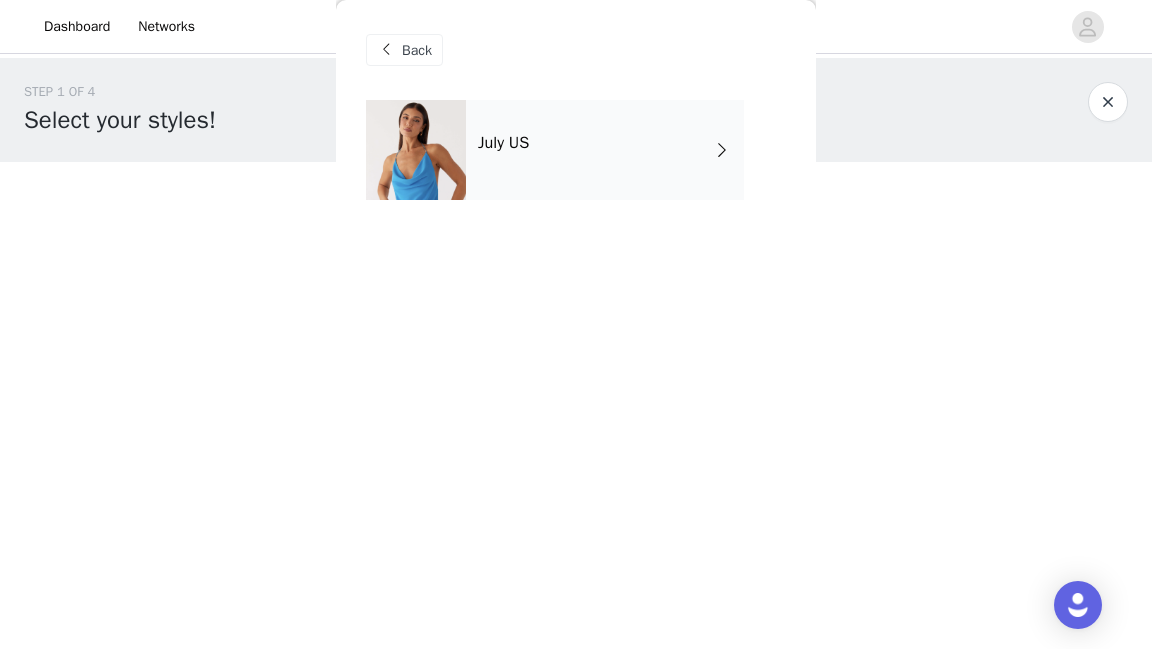 click on "Back" at bounding box center (404, 50) 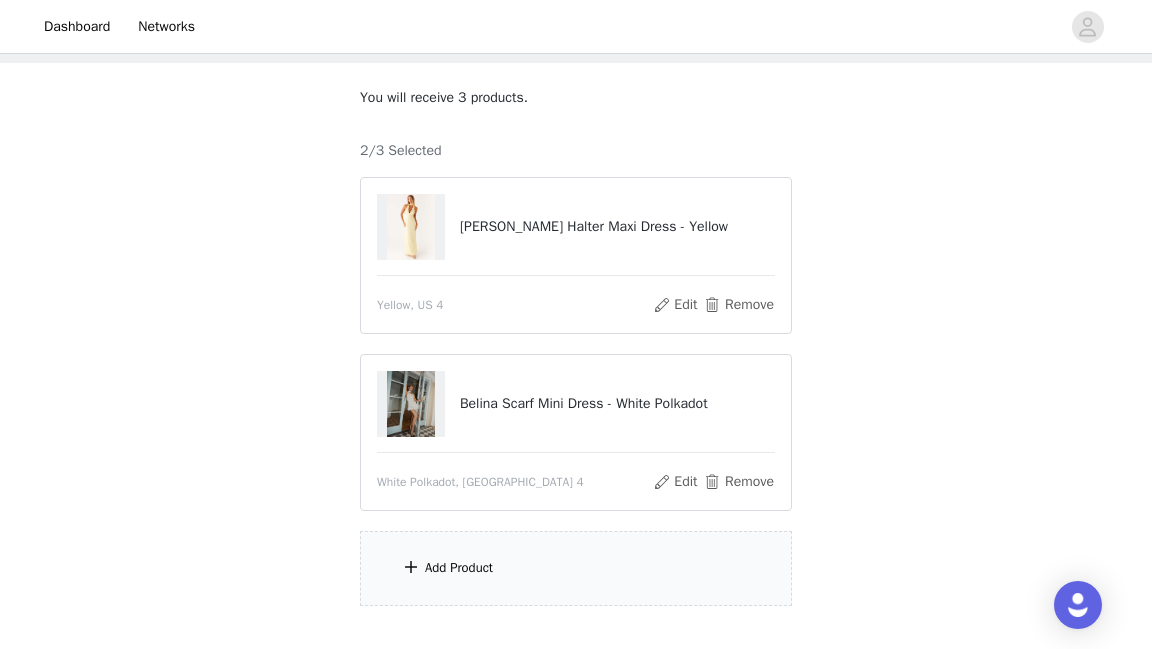scroll, scrollTop: 153, scrollLeft: 0, axis: vertical 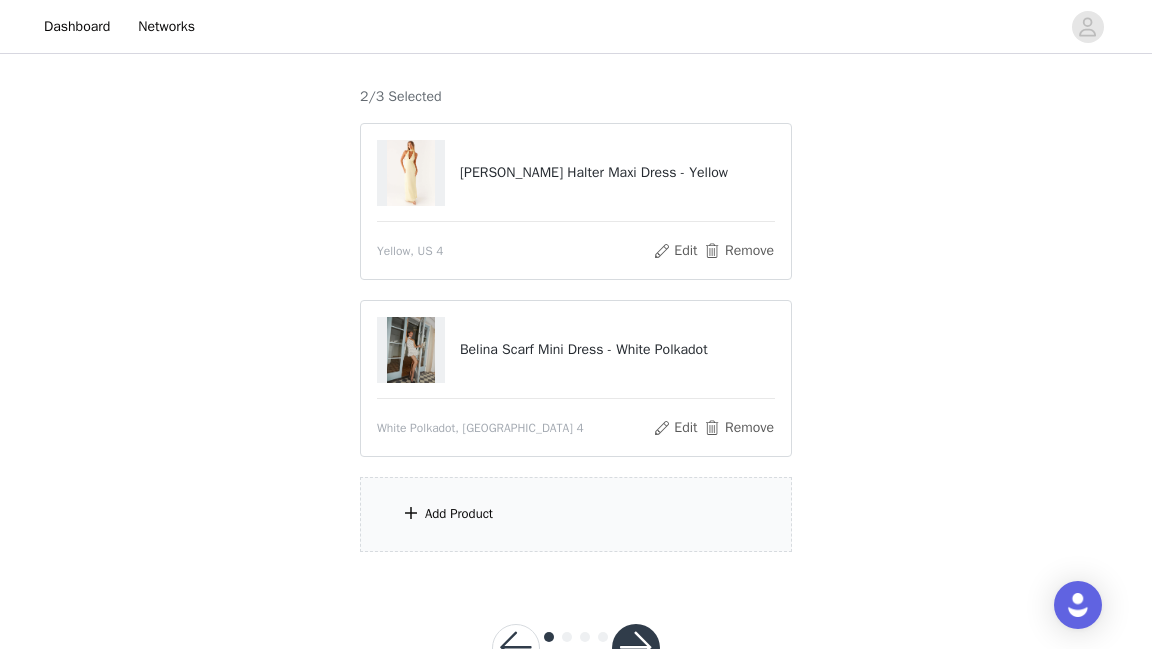 click on "[PERSON_NAME] Halter Maxi Dress - Yellow" at bounding box center (617, 172) 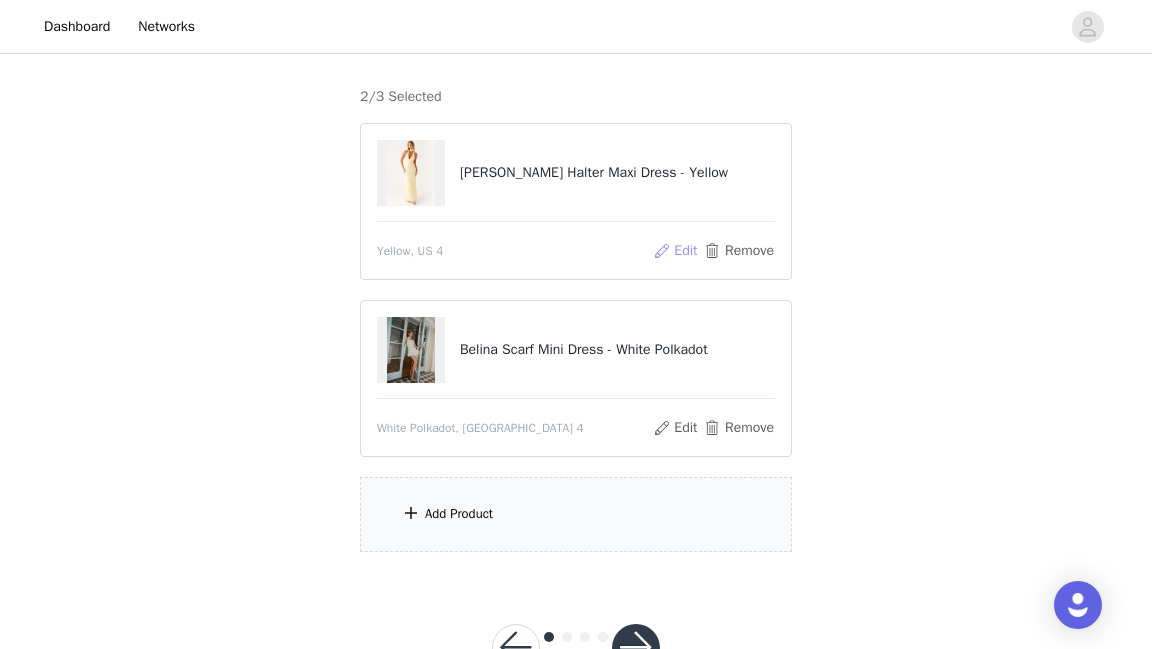 click on "Edit" at bounding box center [675, 251] 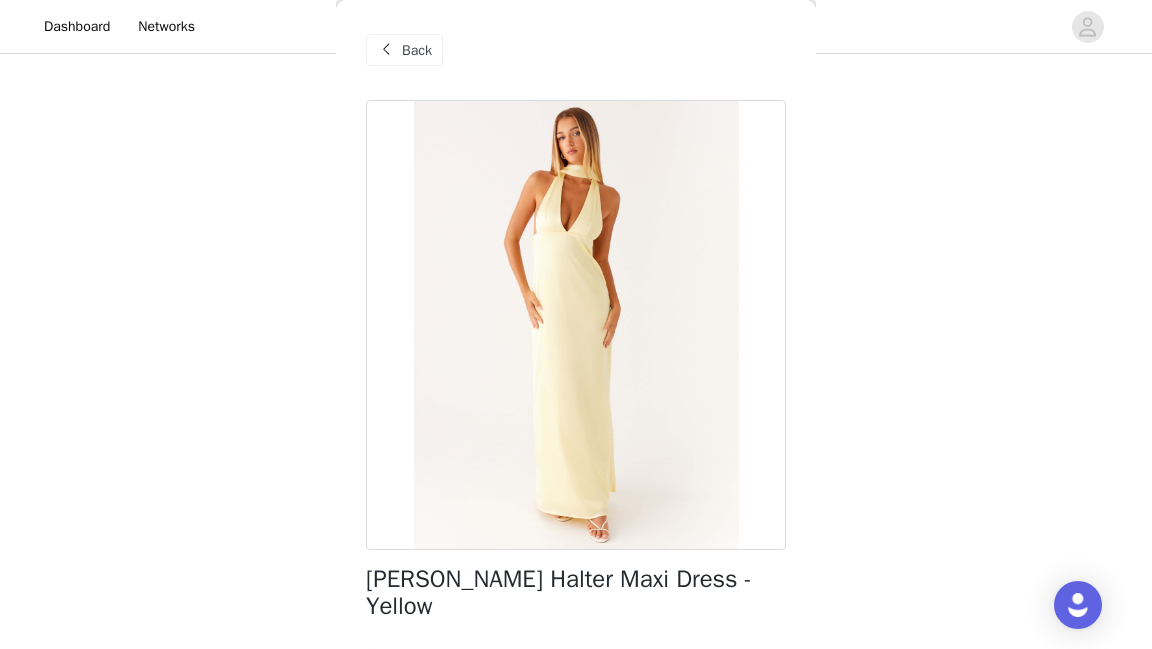 drag, startPoint x: 587, startPoint y: 235, endPoint x: 584, endPoint y: 152, distance: 83.0542 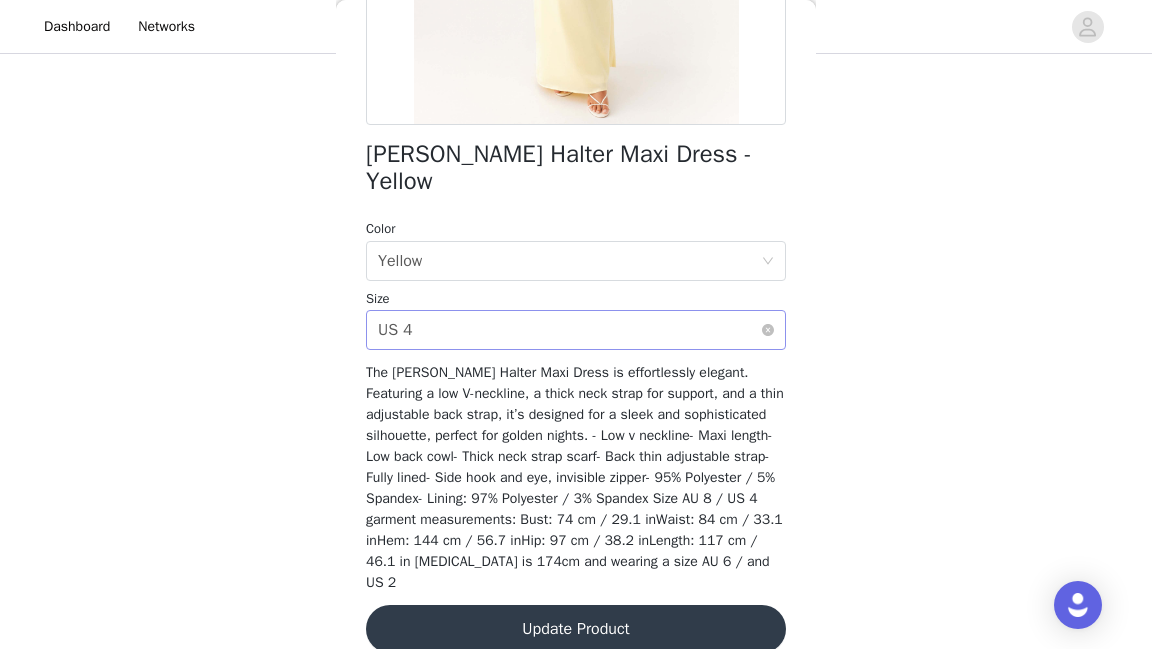 scroll, scrollTop: 0, scrollLeft: 0, axis: both 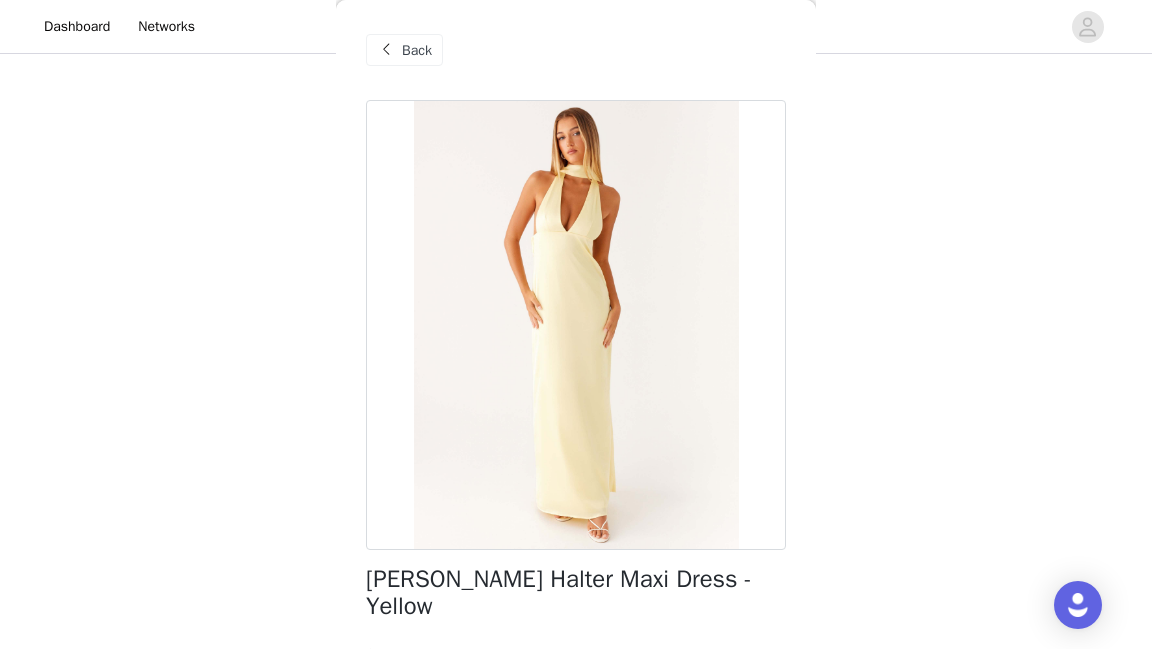 click on "Back" at bounding box center [576, 50] 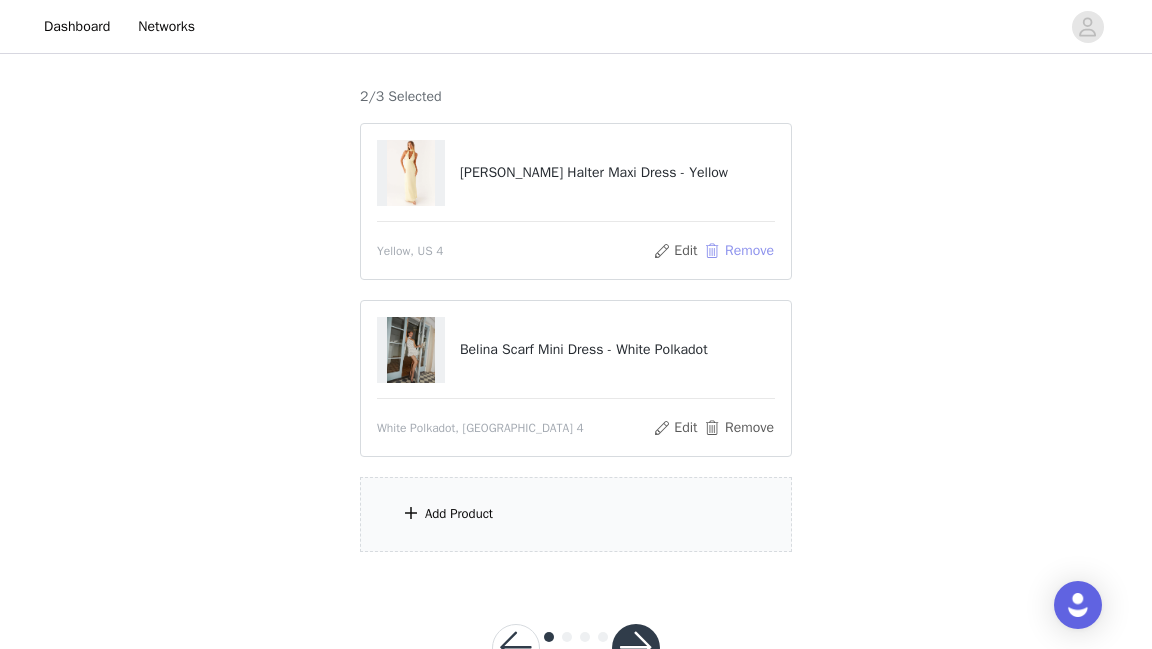 click on "Remove" at bounding box center (739, 251) 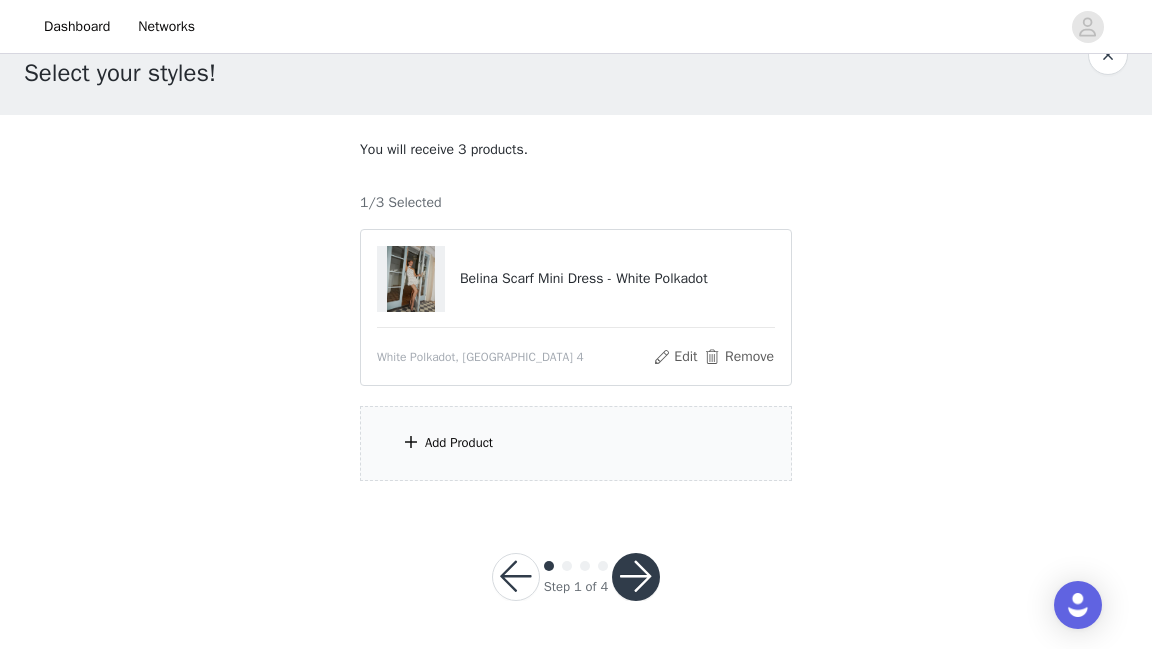 scroll, scrollTop: 45, scrollLeft: 0, axis: vertical 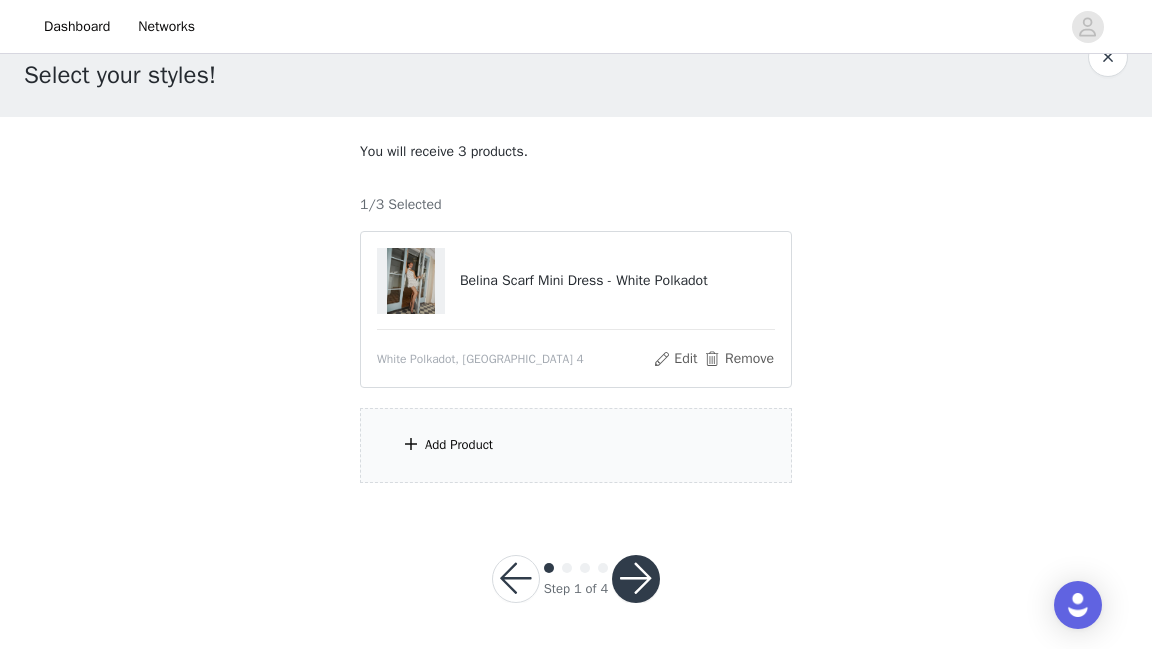 click on "Belina Scarf Mini Dress - White Polkadot           White Polkadot, [GEOGRAPHIC_DATA] 4       Edit   Remove" at bounding box center (576, 309) 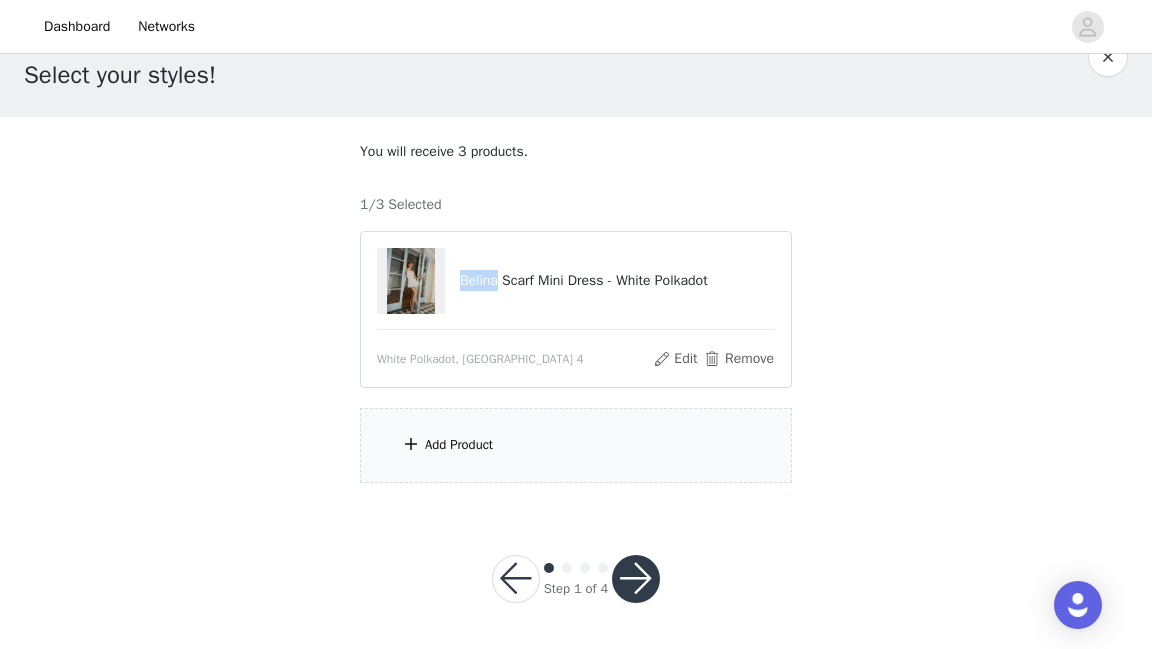 click on "Belina Scarf Mini Dress - White Polkadot" at bounding box center [617, 280] 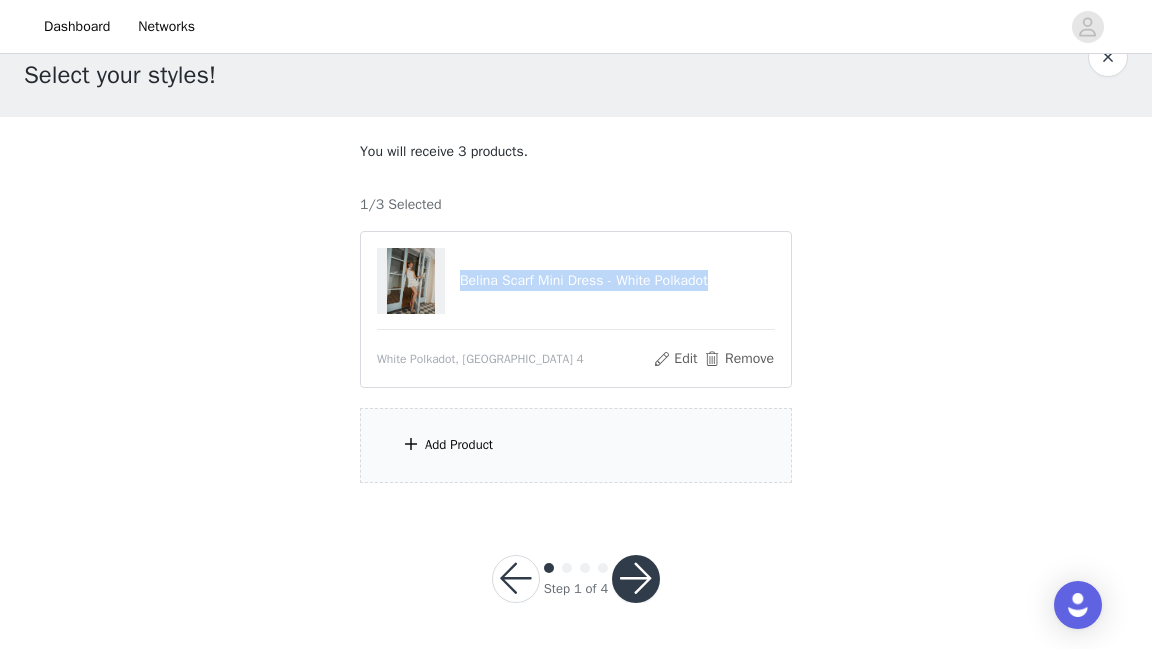 click on "Belina Scarf Mini Dress - White Polkadot" at bounding box center (617, 280) 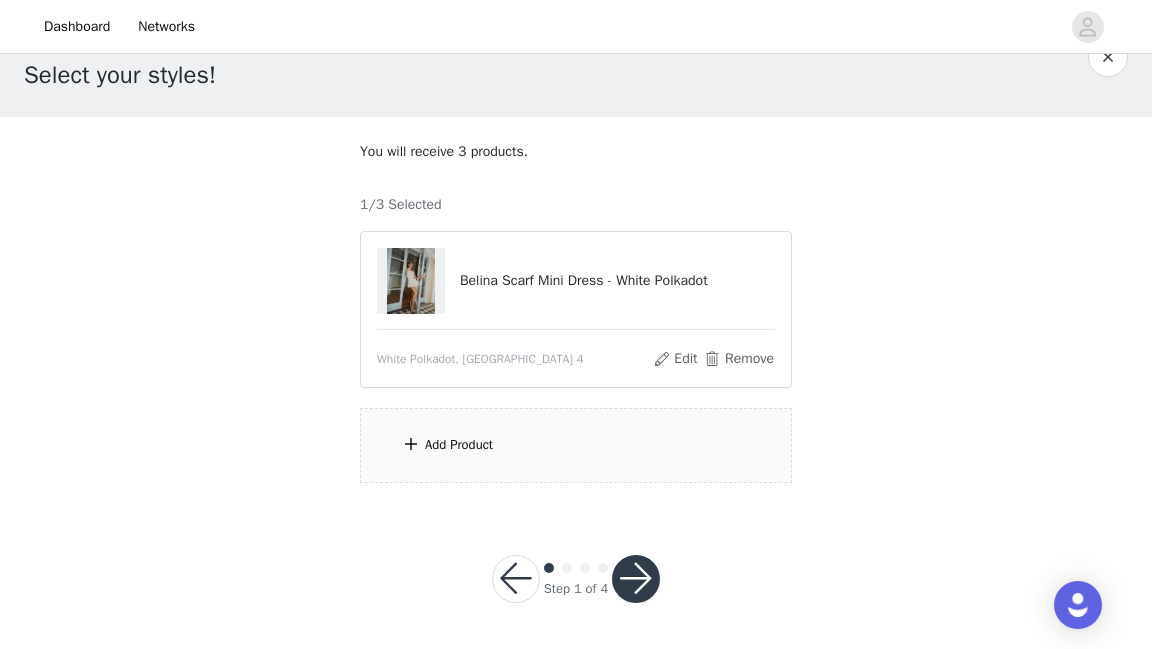 click at bounding box center (576, 329) 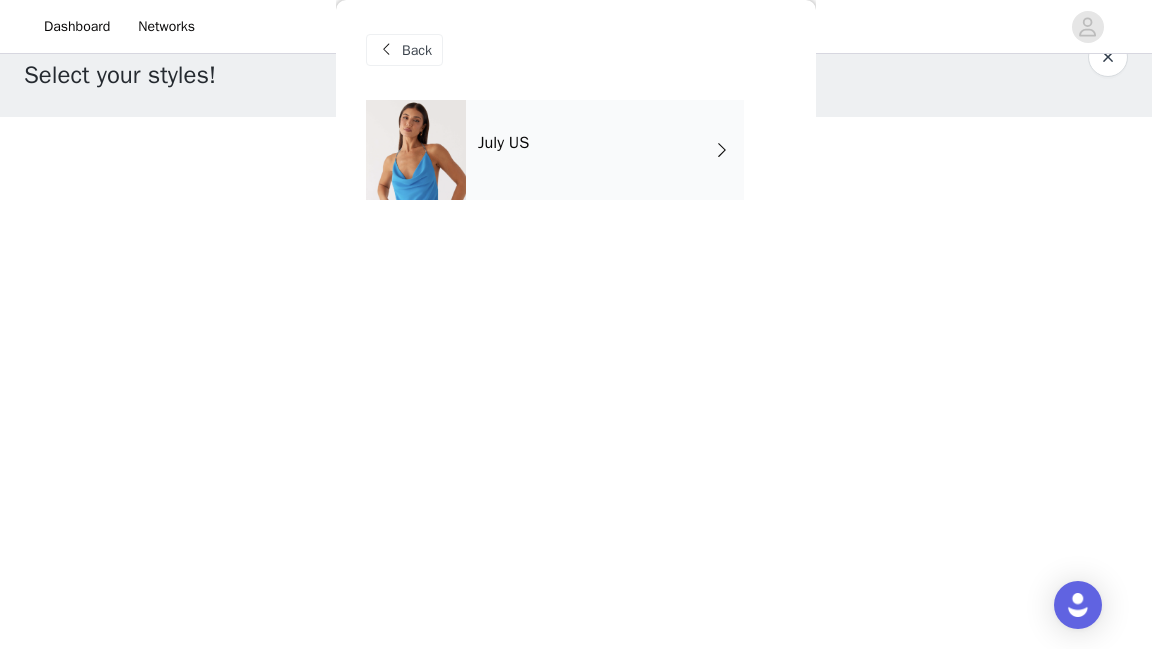 click on "July US" at bounding box center [605, 150] 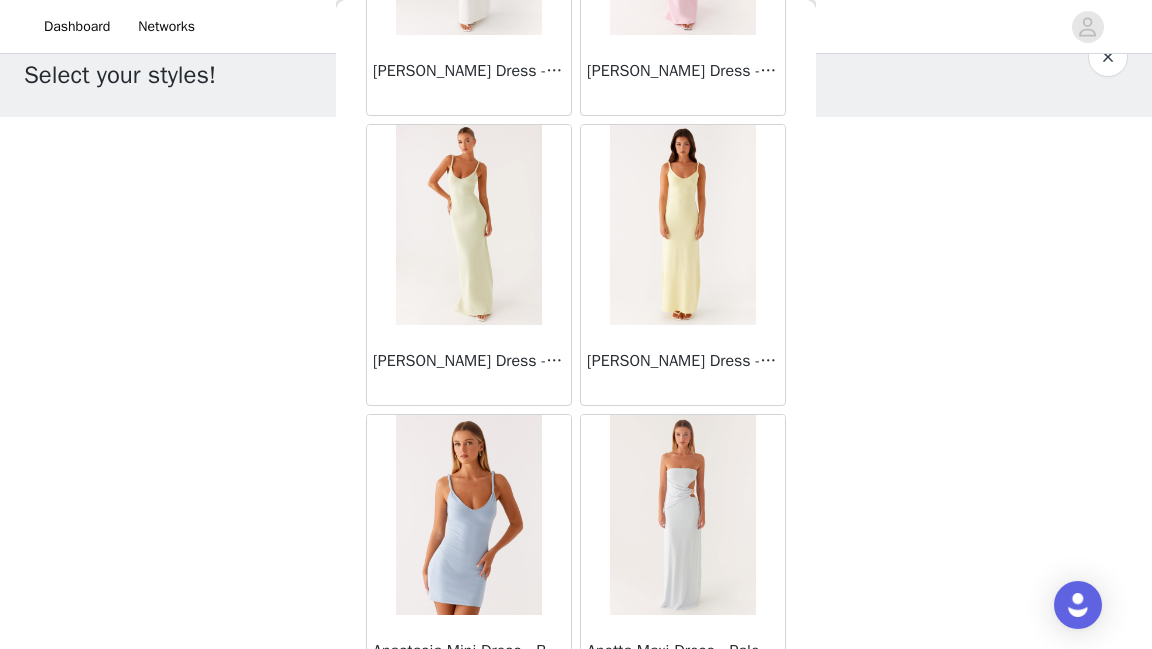 scroll, scrollTop: 2406, scrollLeft: 0, axis: vertical 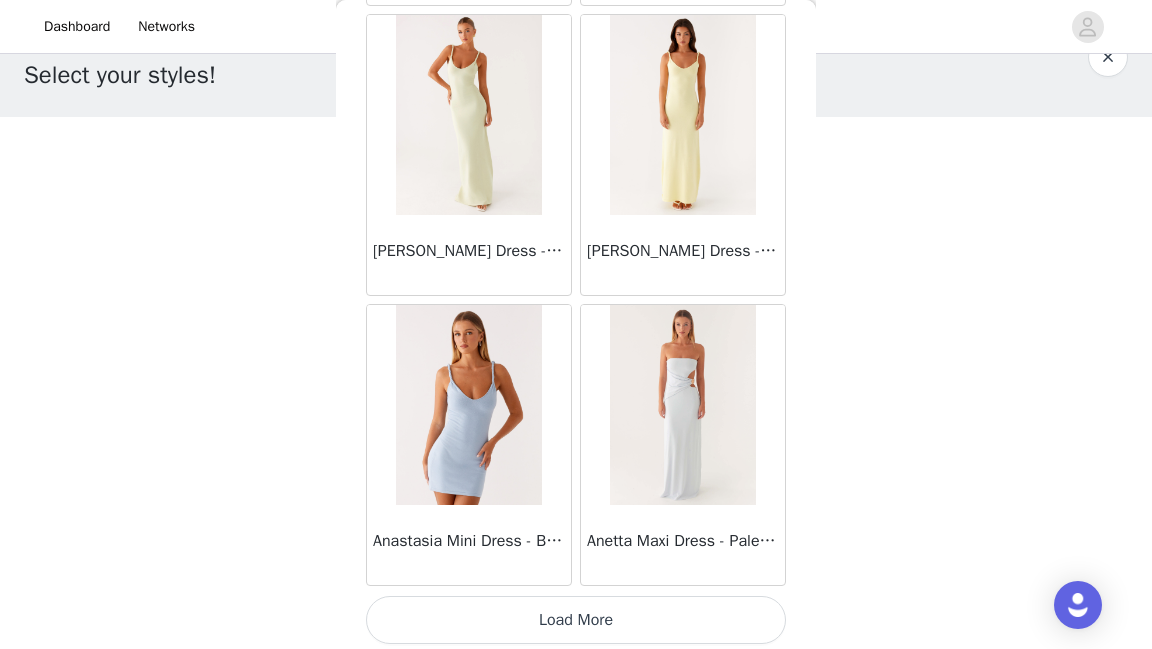 click on "Load More" at bounding box center (576, 620) 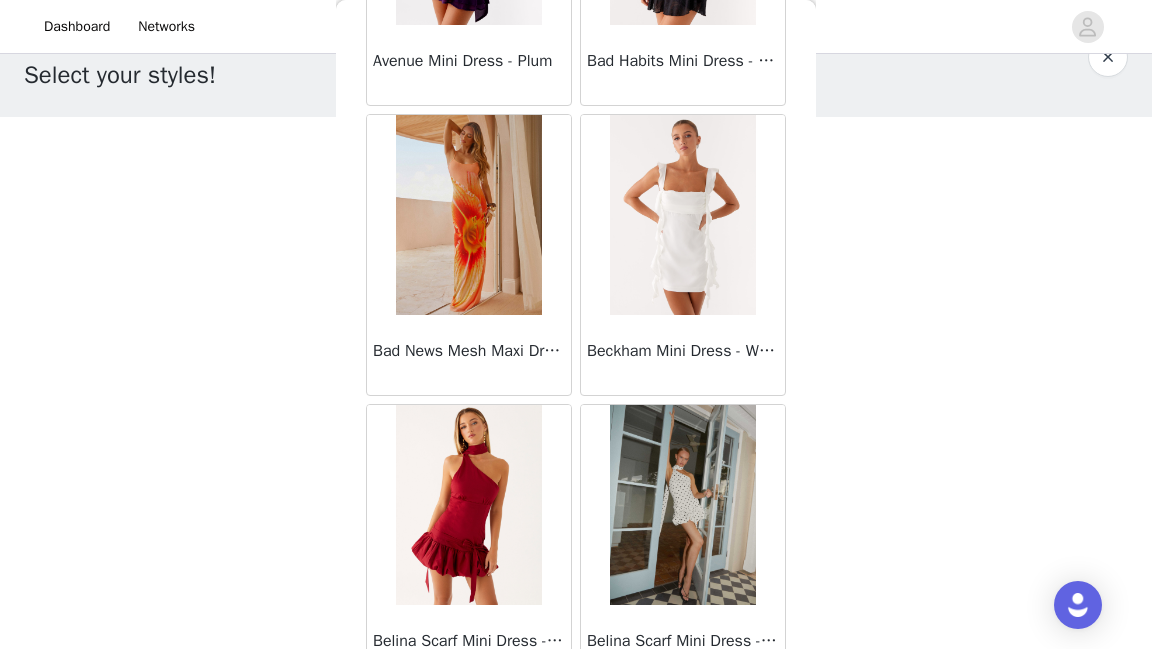 scroll, scrollTop: 5302, scrollLeft: 0, axis: vertical 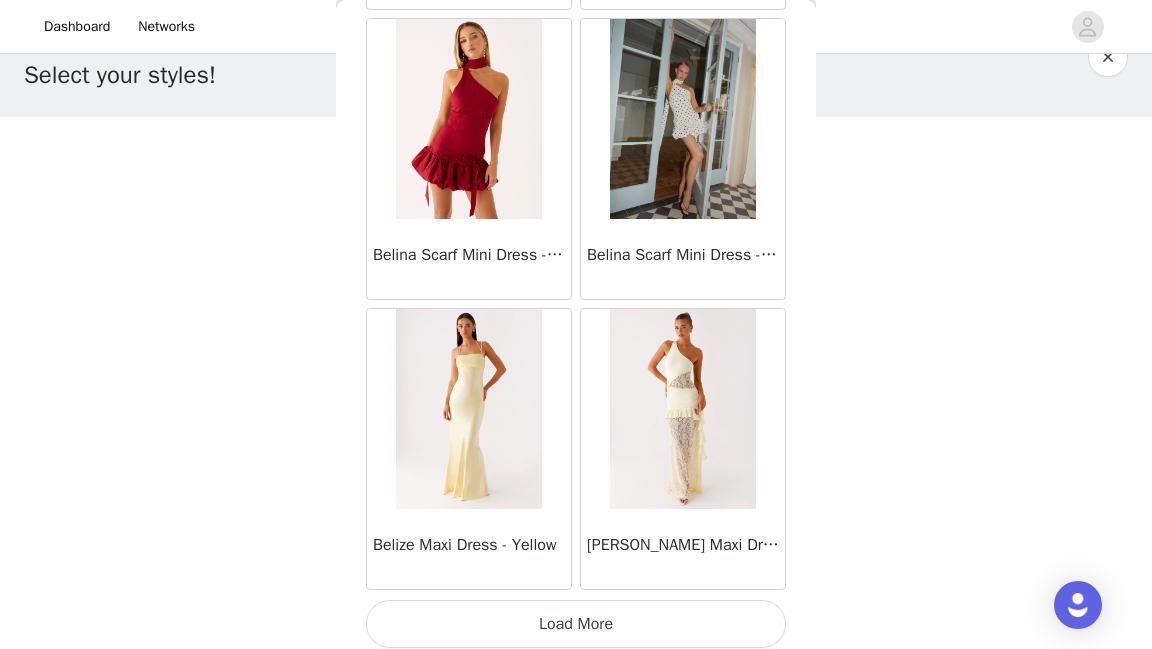click on "Load More" at bounding box center [576, 624] 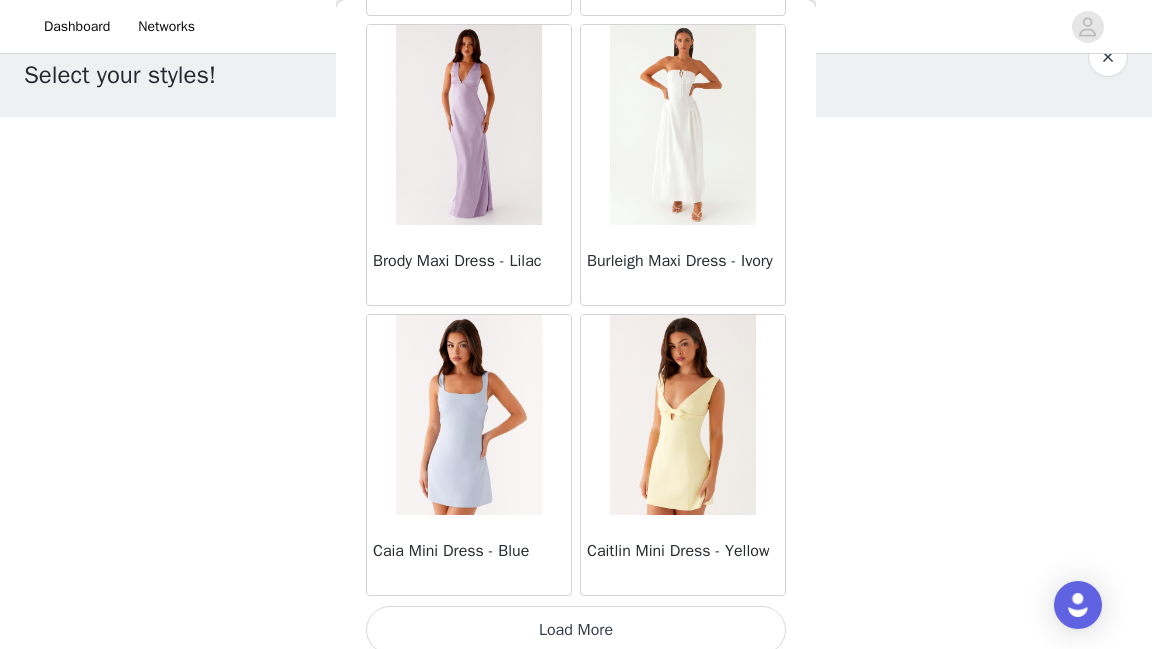 scroll, scrollTop: 8198, scrollLeft: 0, axis: vertical 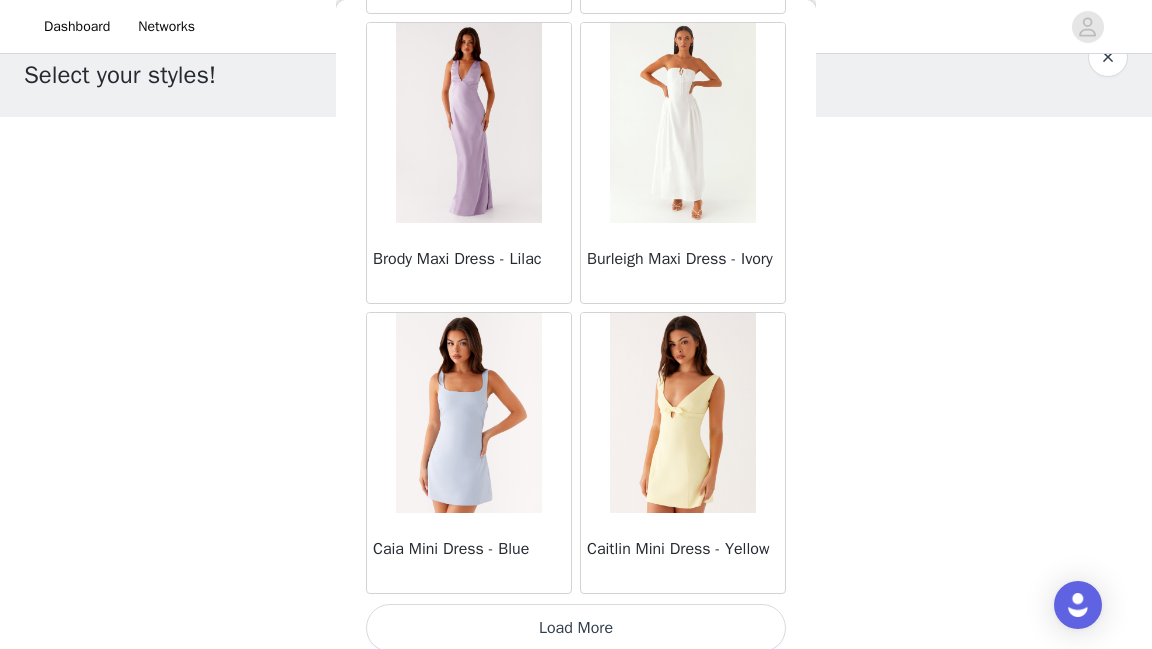 click on "Load More" at bounding box center (576, 628) 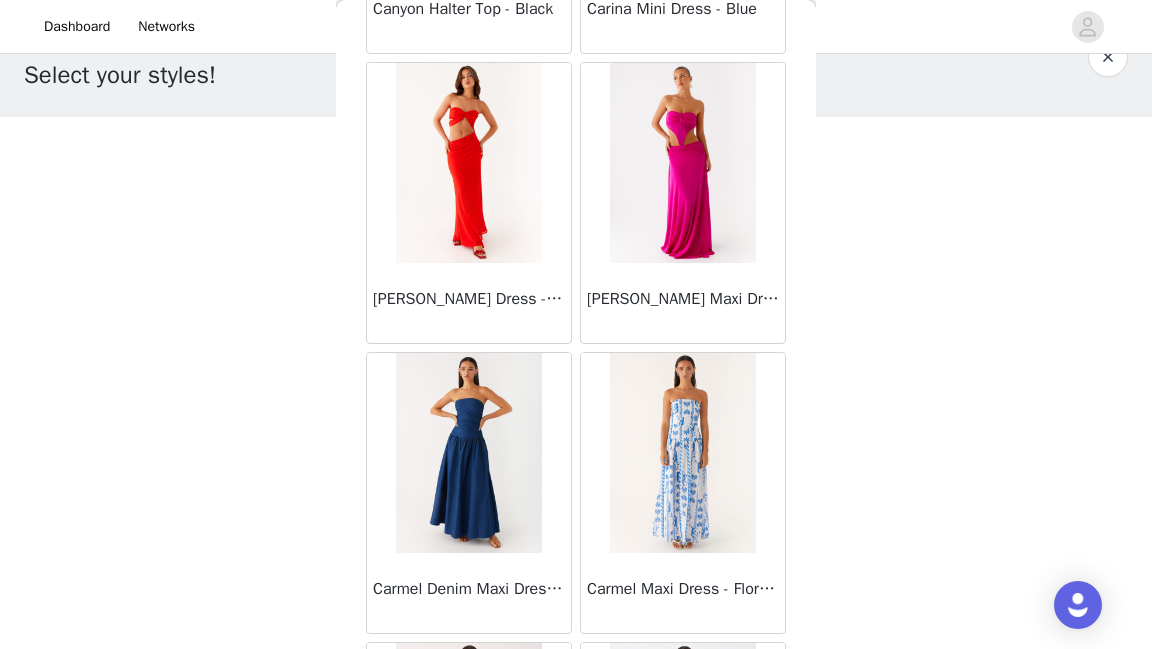 scroll, scrollTop: 9296, scrollLeft: 0, axis: vertical 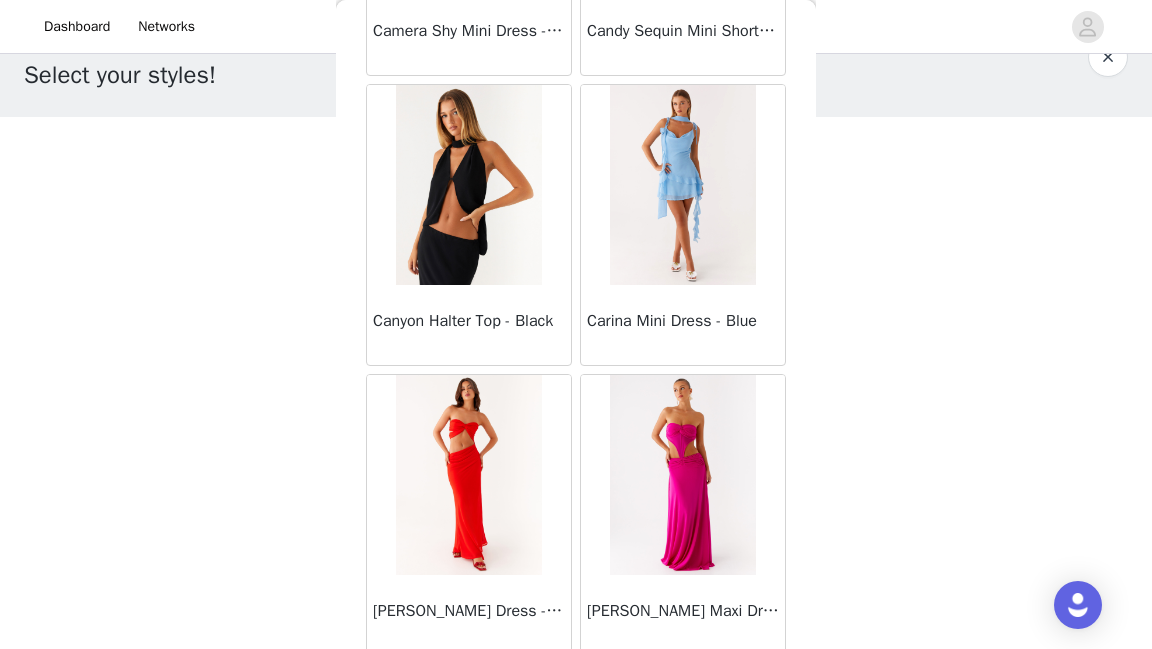click at bounding box center [682, 185] 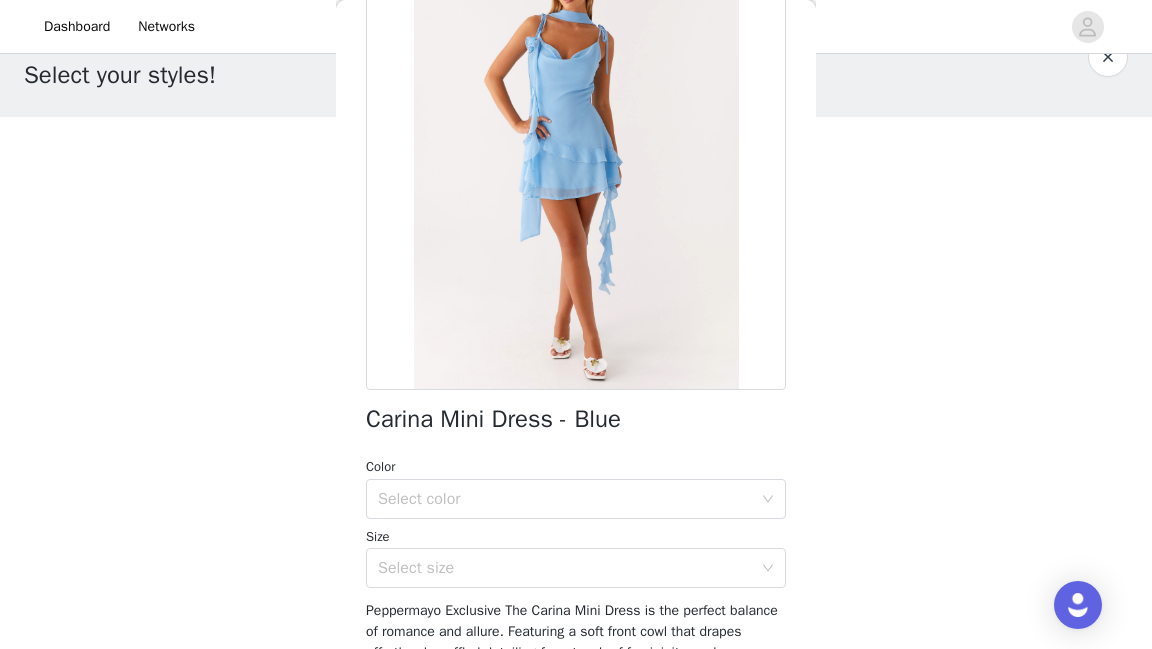 scroll, scrollTop: 192, scrollLeft: 0, axis: vertical 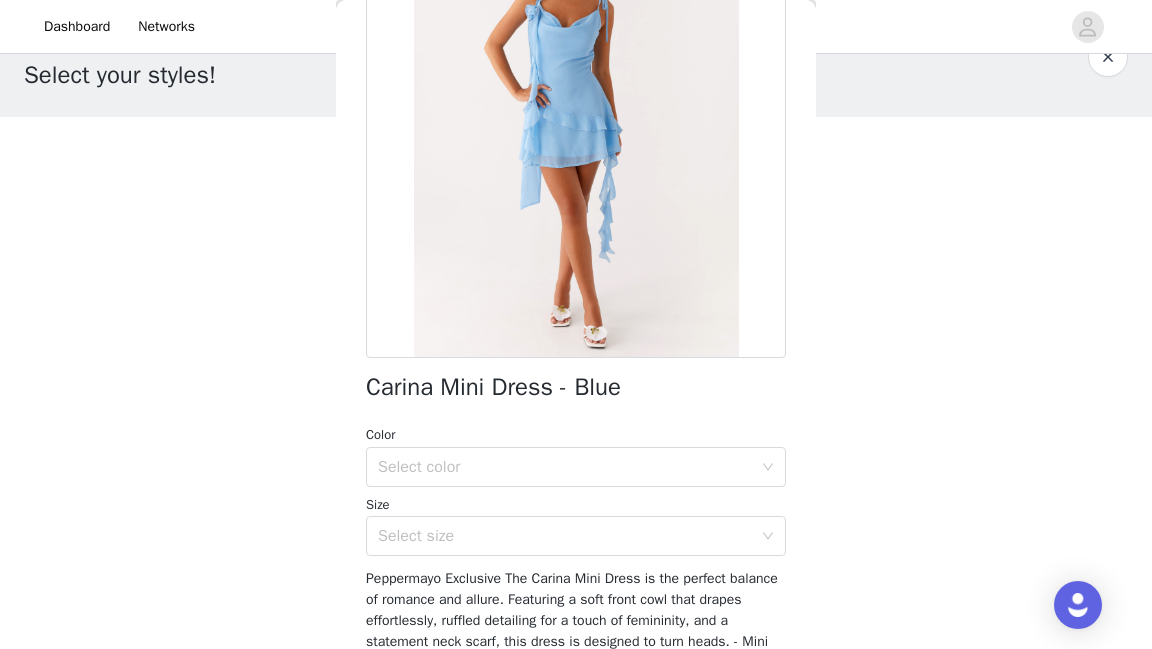 click on "Carina Mini Dress - Blue" at bounding box center [493, 387] 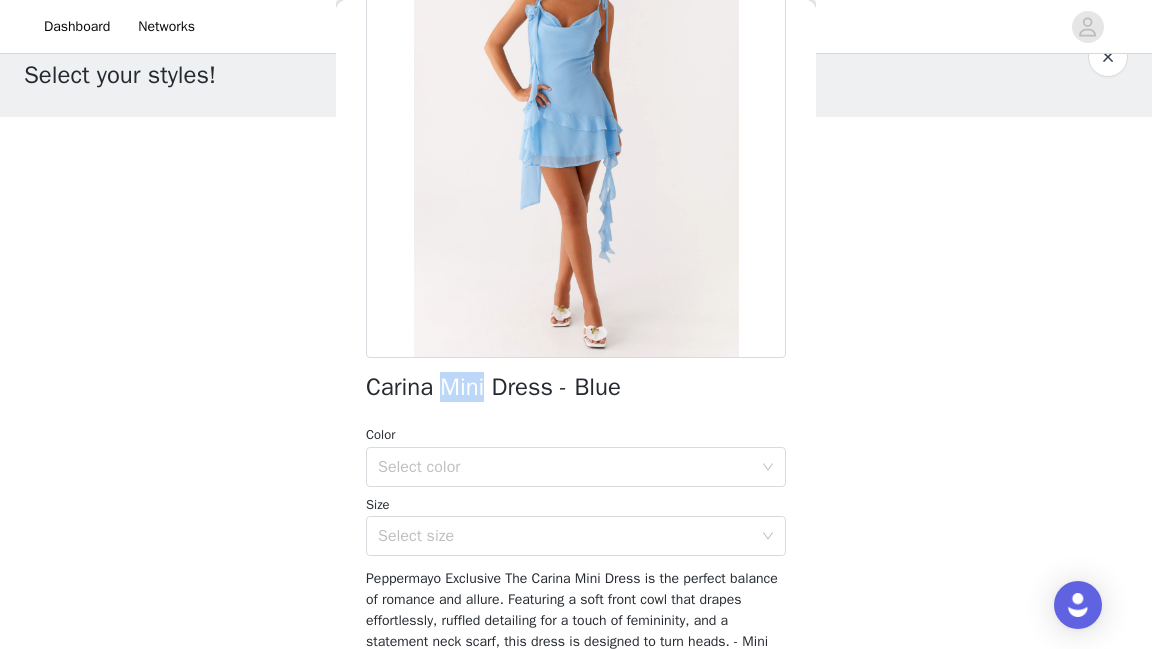 click on "Carina Mini Dress - Blue" at bounding box center [493, 387] 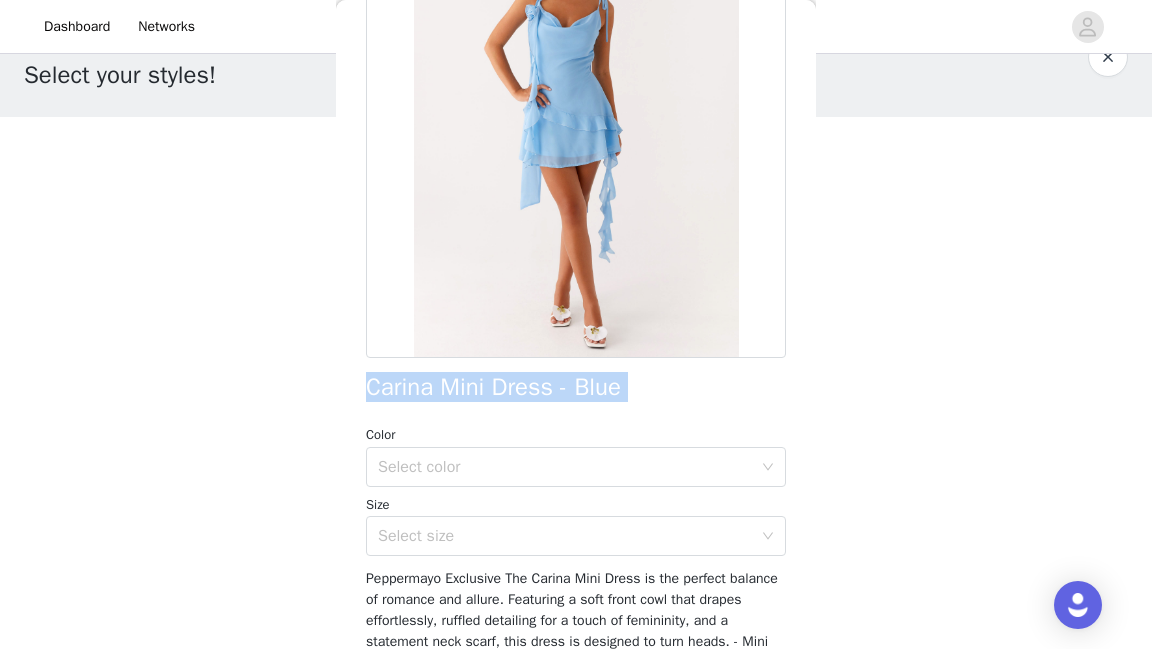 click on "Carina Mini Dress - Blue" at bounding box center [493, 387] 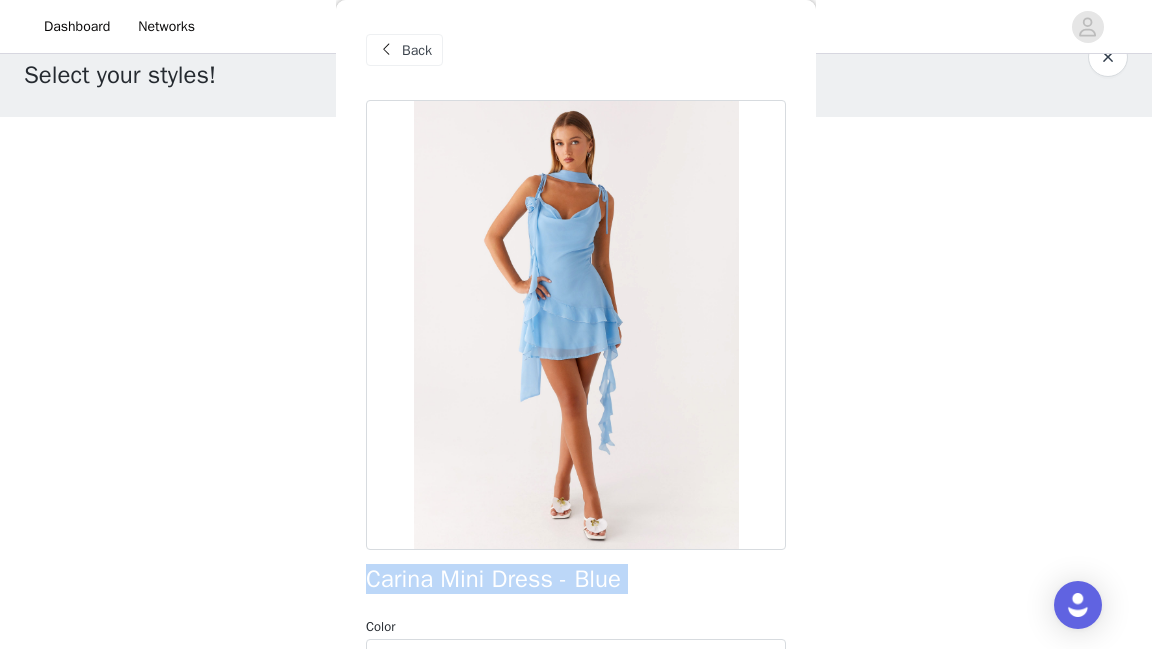 scroll, scrollTop: 4, scrollLeft: 0, axis: vertical 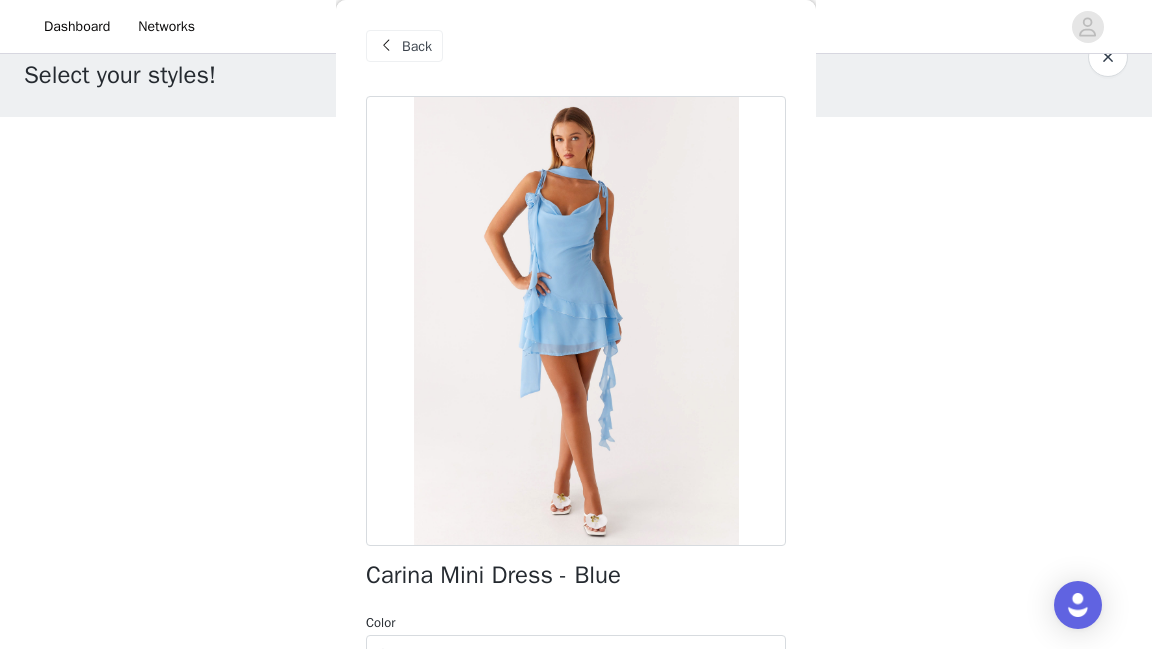 click at bounding box center (576, 321) 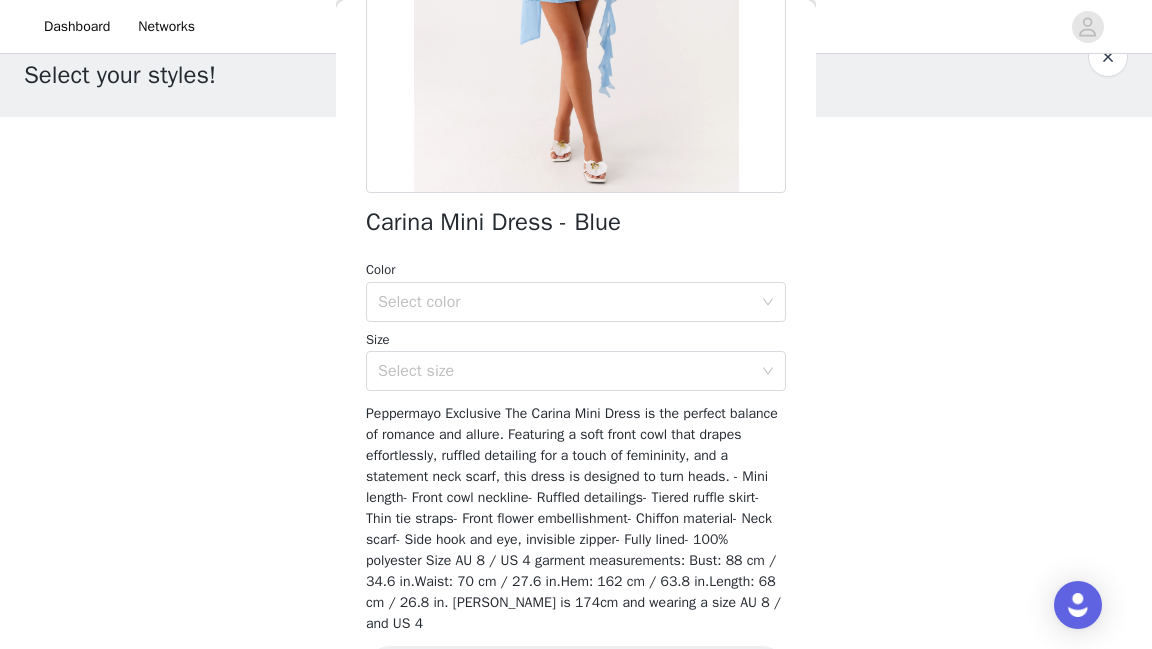 click on "Size   Select size" at bounding box center (576, 361) 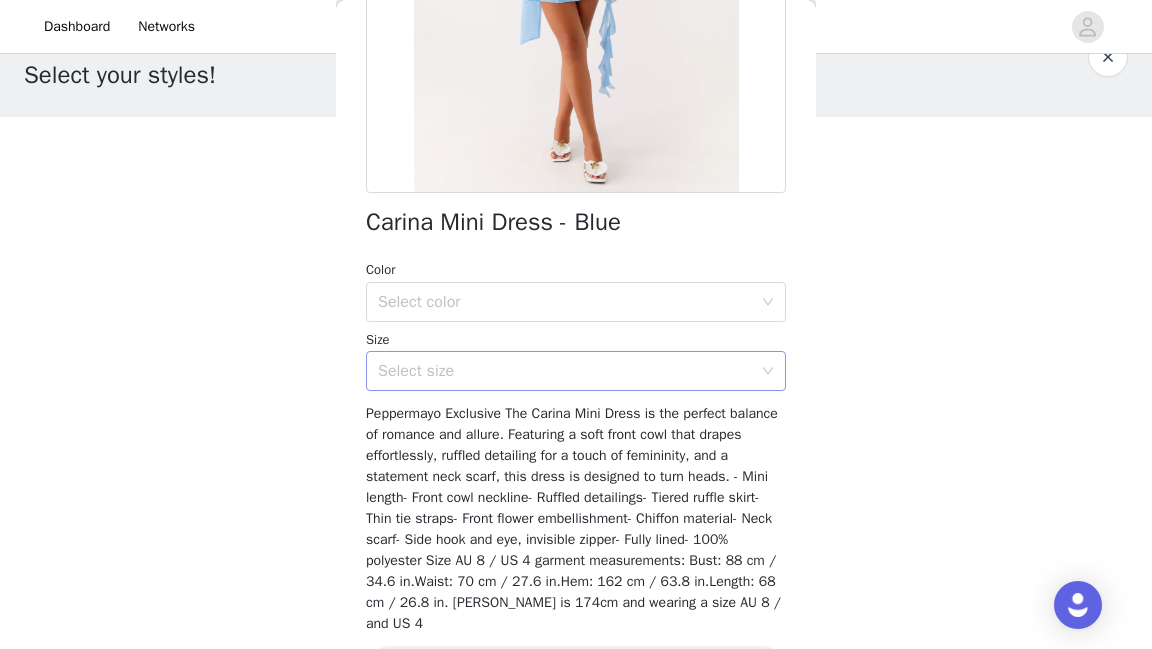 click on "Select size" at bounding box center [565, 371] 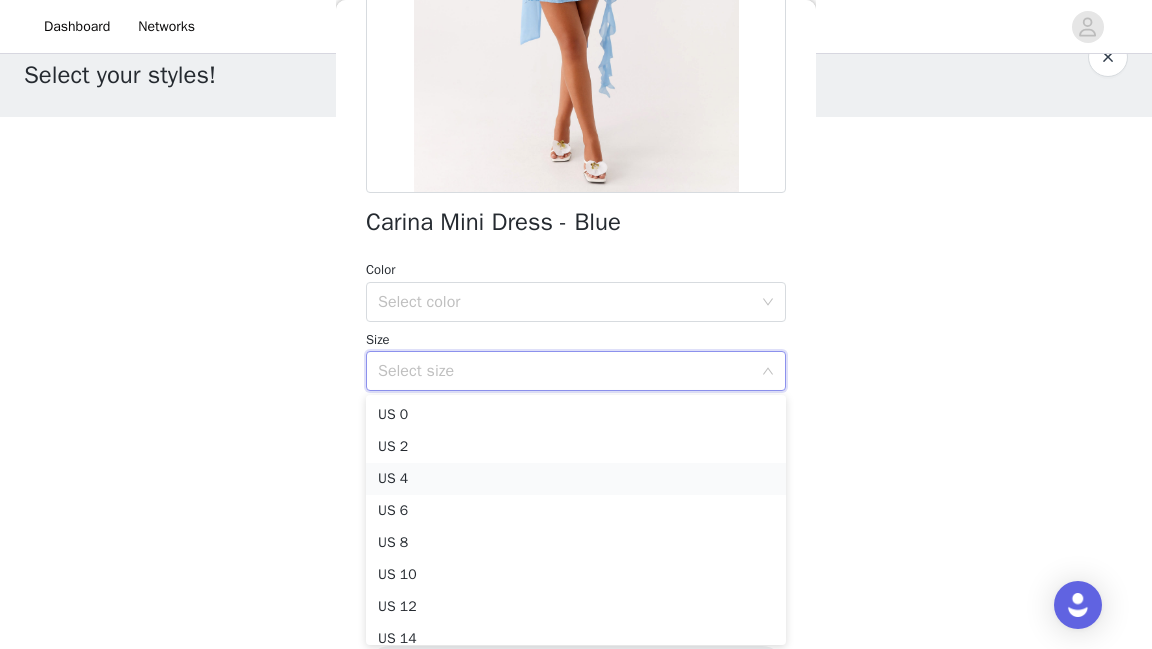 click on "US 4" at bounding box center [576, 479] 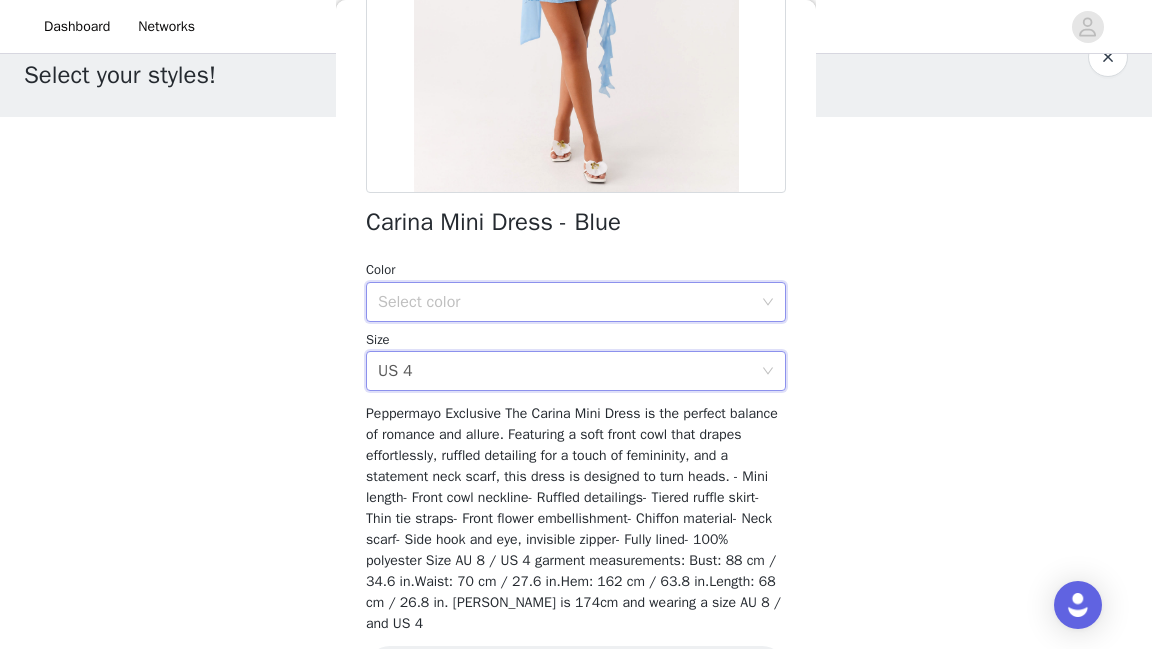 click on "Select color" at bounding box center (569, 302) 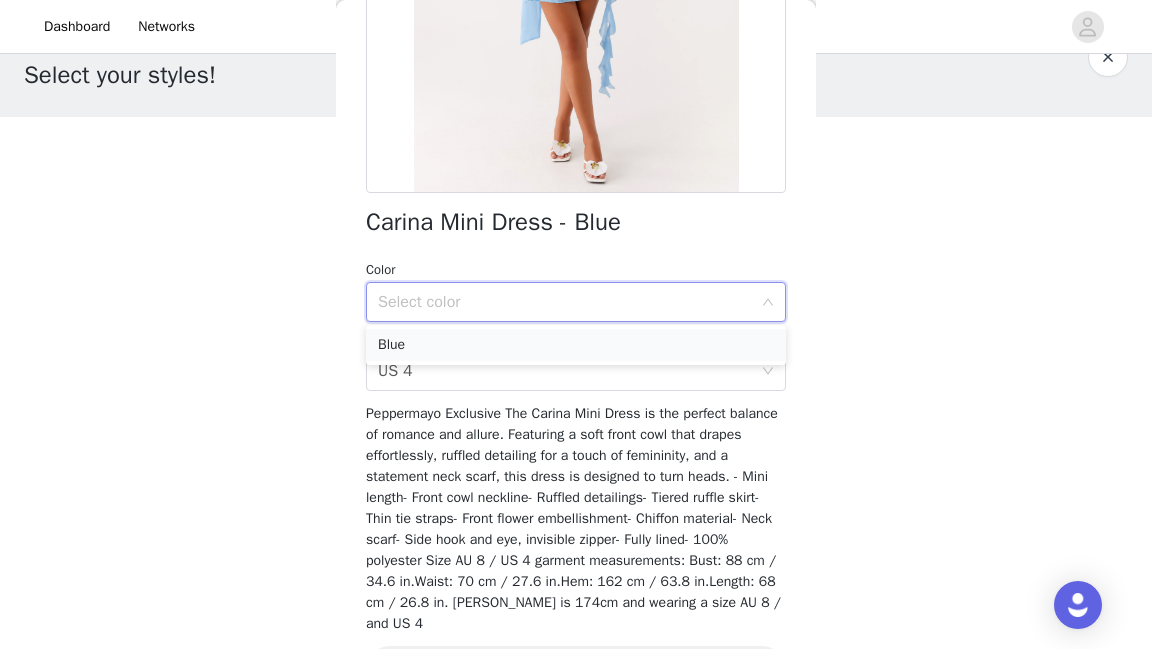click on "Blue" at bounding box center (576, 345) 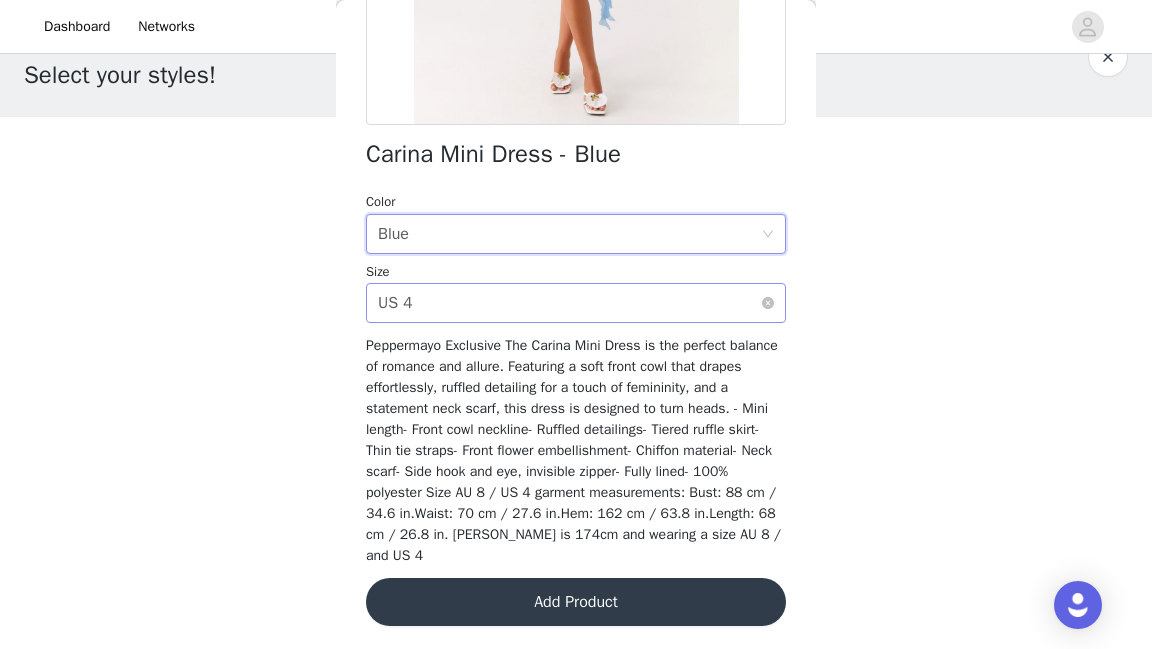 scroll, scrollTop: 0, scrollLeft: 0, axis: both 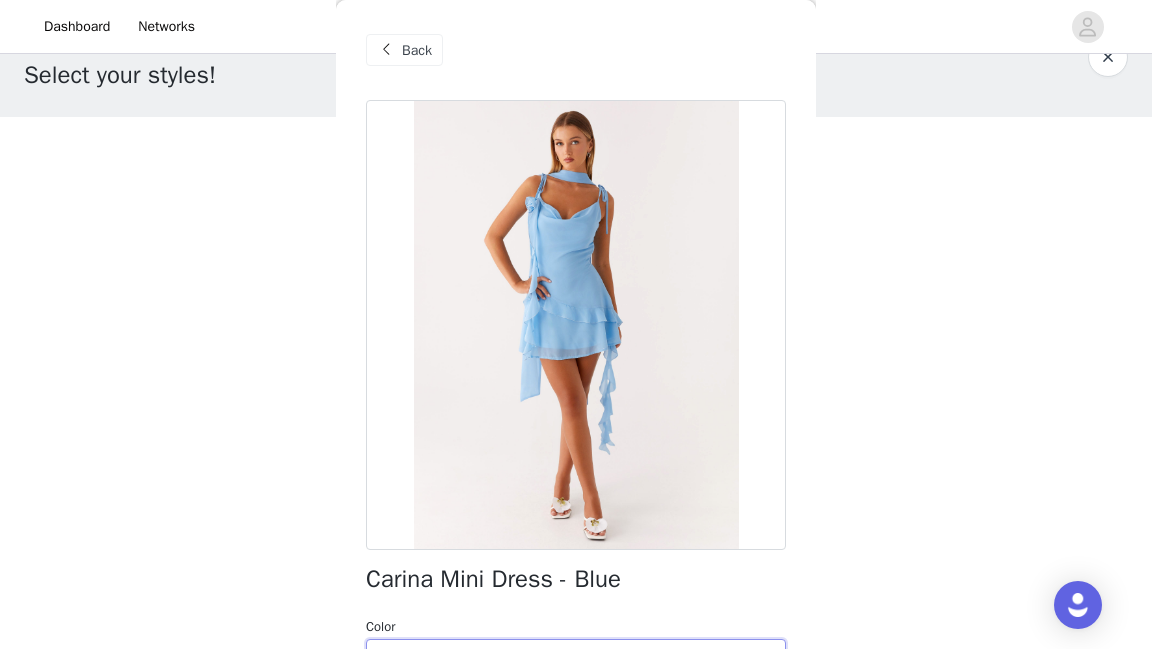 click on "Back" at bounding box center [417, 50] 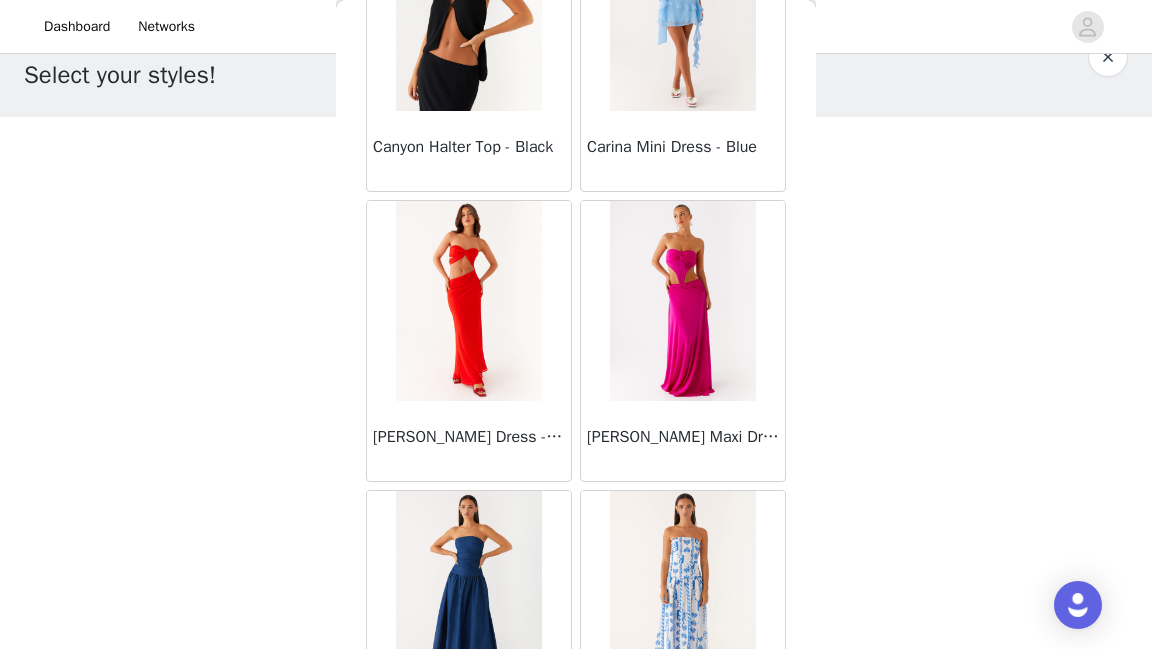 scroll, scrollTop: 9630, scrollLeft: 0, axis: vertical 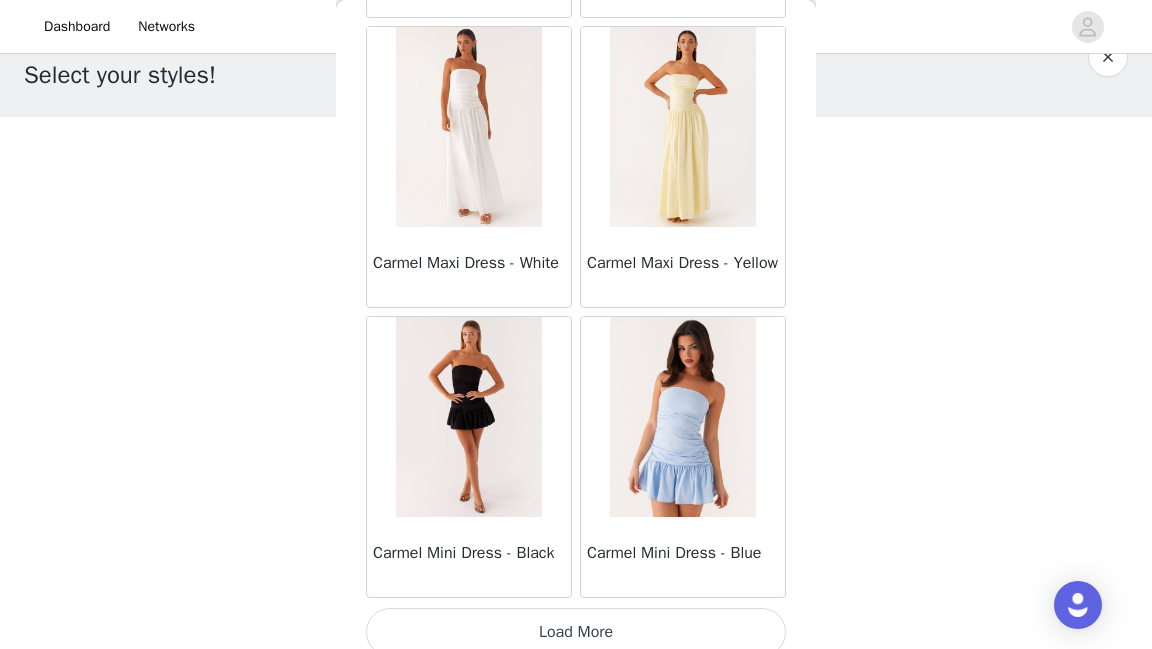 click on "Load More" at bounding box center (576, 632) 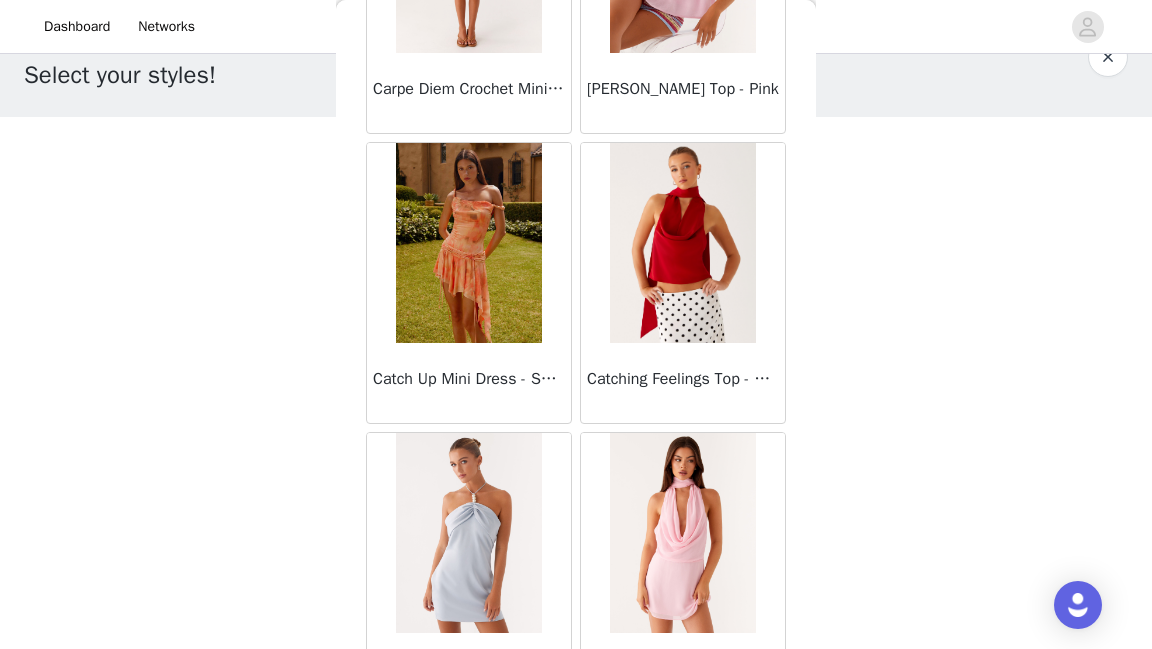 scroll, scrollTop: 13168, scrollLeft: 0, axis: vertical 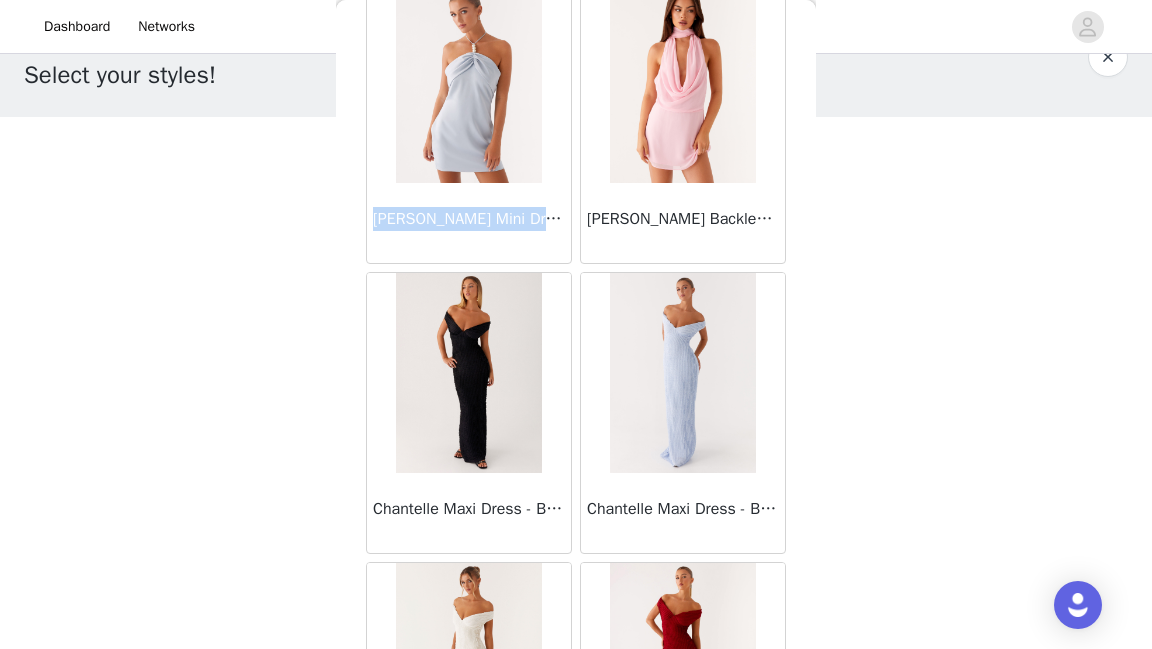 drag, startPoint x: 373, startPoint y: 196, endPoint x: 560, endPoint y: 195, distance: 187.00267 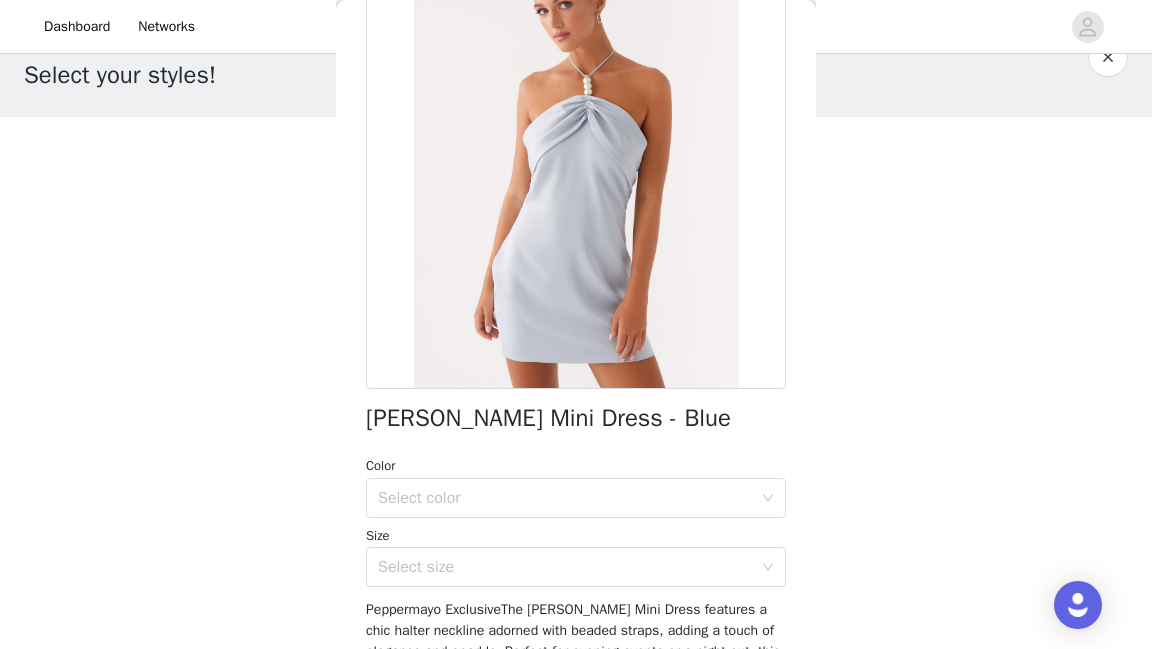 scroll, scrollTop: 192, scrollLeft: 0, axis: vertical 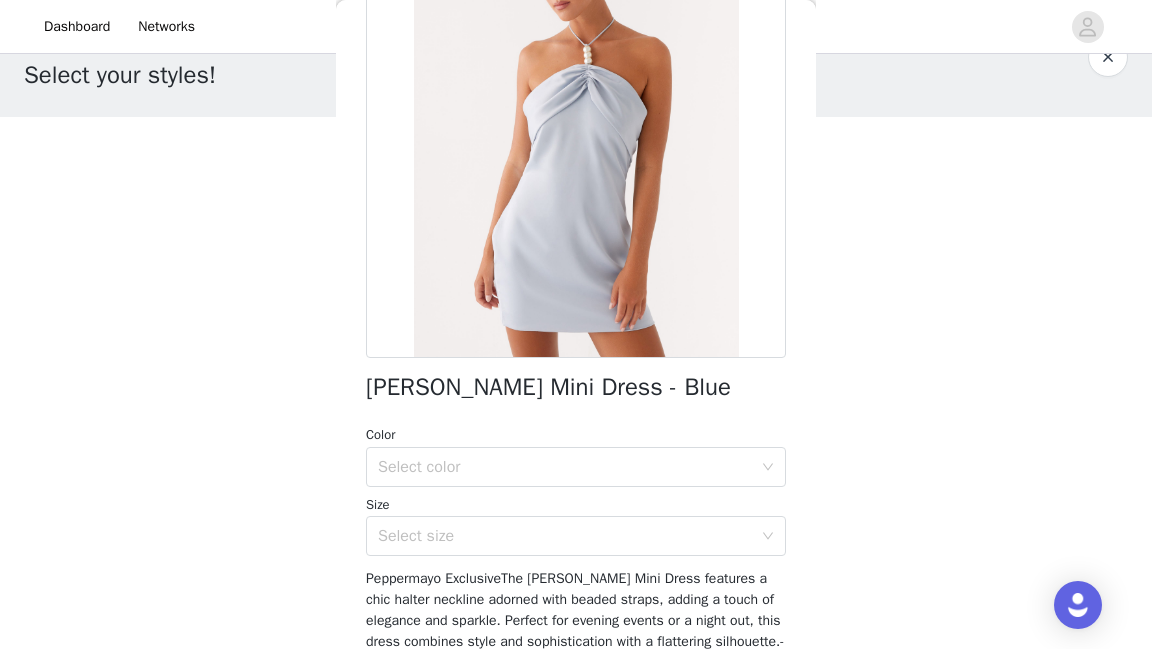 click on "[PERSON_NAME] Mini Dress - Blue               Color   Select color Size   Select size   Peppermayo ExclusiveThe [PERSON_NAME] Mini Dress features a chic halter neckline adorned with beaded straps, adding a touch of elegance and sparkle. Perfect for evening events or a night out, this dress combines style and sophistication with a flattering silhouette.- Mini length - Halter neckline - Front ruching - Beaded straps - Thin neck tie strap - Fully lined - Open back - Back hook and eye, invisible zipper - 100% polyester, L: 95% polyester, 5% spandexSize AU 8 / US 4 garment measurements:Bust: 80 cm / 31.50 inchesWaist: 72 cm / 28.35 inchesHem: 96 cm / 37.80 inchesHip: 97 cm / 38.19 inchesLength: 67 cm / 26.38 inchesYasmin is 174cm and wearing a size AU 6 / and US 2   Add Product" at bounding box center (576, 395) 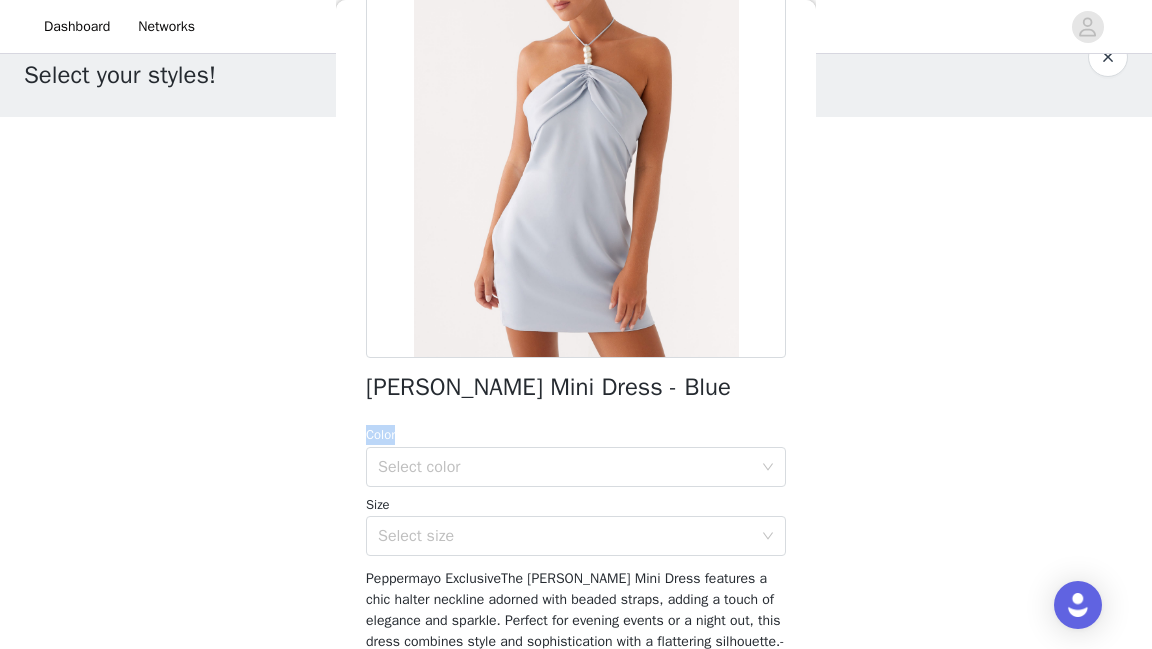 click on "[PERSON_NAME] Mini Dress - Blue               Color   Select color Size   Select size   Peppermayo ExclusiveThe [PERSON_NAME] Mini Dress features a chic halter neckline adorned with beaded straps, adding a touch of elegance and sparkle. Perfect for evening events or a night out, this dress combines style and sophistication with a flattering silhouette.- Mini length - Halter neckline - Front ruching - Beaded straps - Thin neck tie strap - Fully lined - Open back - Back hook and eye, invisible zipper - 100% polyester, L: 95% polyester, 5% spandexSize AU 8 / US 4 garment measurements:Bust: 80 cm / 31.50 inchesWaist: 72 cm / 28.35 inchesHem: 96 cm / 37.80 inchesHip: 97 cm / 38.19 inchesLength: 67 cm / 26.38 inchesYasmin is 174cm and wearing a size AU 6 / and US 2   Add Product" at bounding box center (576, 395) 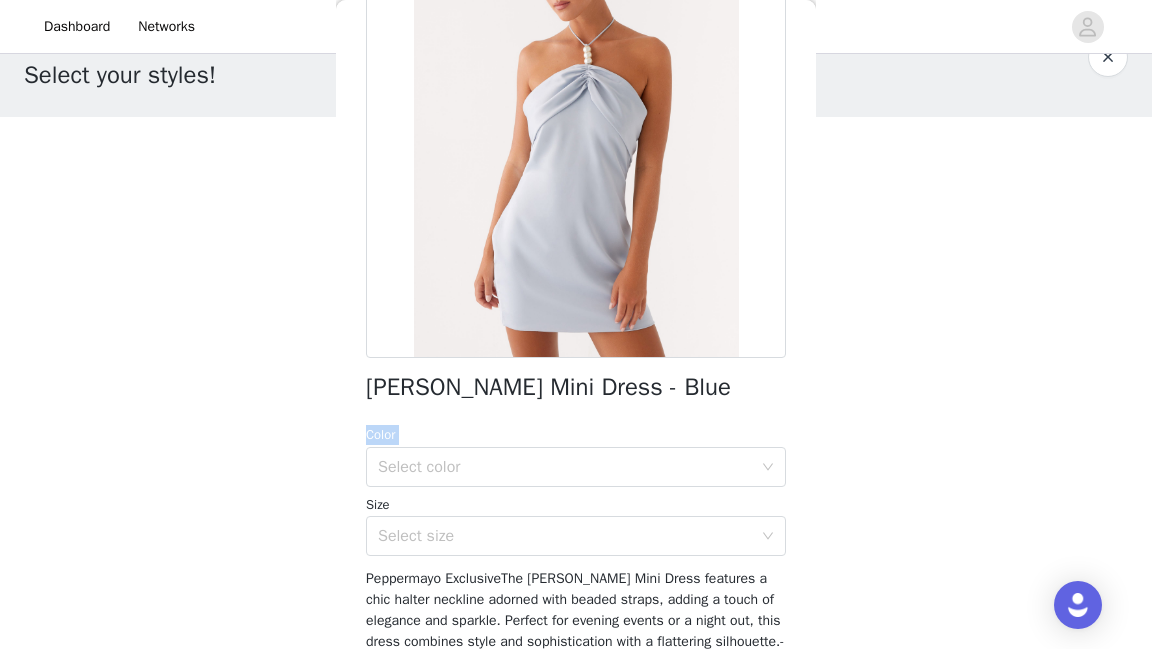 click on "[PERSON_NAME] Mini Dress - Blue               Color   Select color Size   Select size   Peppermayo ExclusiveThe [PERSON_NAME] Mini Dress features a chic halter neckline adorned with beaded straps, adding a touch of elegance and sparkle. Perfect for evening events or a night out, this dress combines style and sophistication with a flattering silhouette.- Mini length - Halter neckline - Front ruching - Beaded straps - Thin neck tie strap - Fully lined - Open back - Back hook and eye, invisible zipper - 100% polyester, L: 95% polyester, 5% spandexSize AU 8 / US 4 garment measurements:Bust: 80 cm / 31.50 inchesWaist: 72 cm / 28.35 inchesHem: 96 cm / 37.80 inchesHip: 97 cm / 38.19 inchesLength: 67 cm / 26.38 inchesYasmin is 174cm and wearing a size AU 6 / and US 2   Add Product" at bounding box center (576, 395) 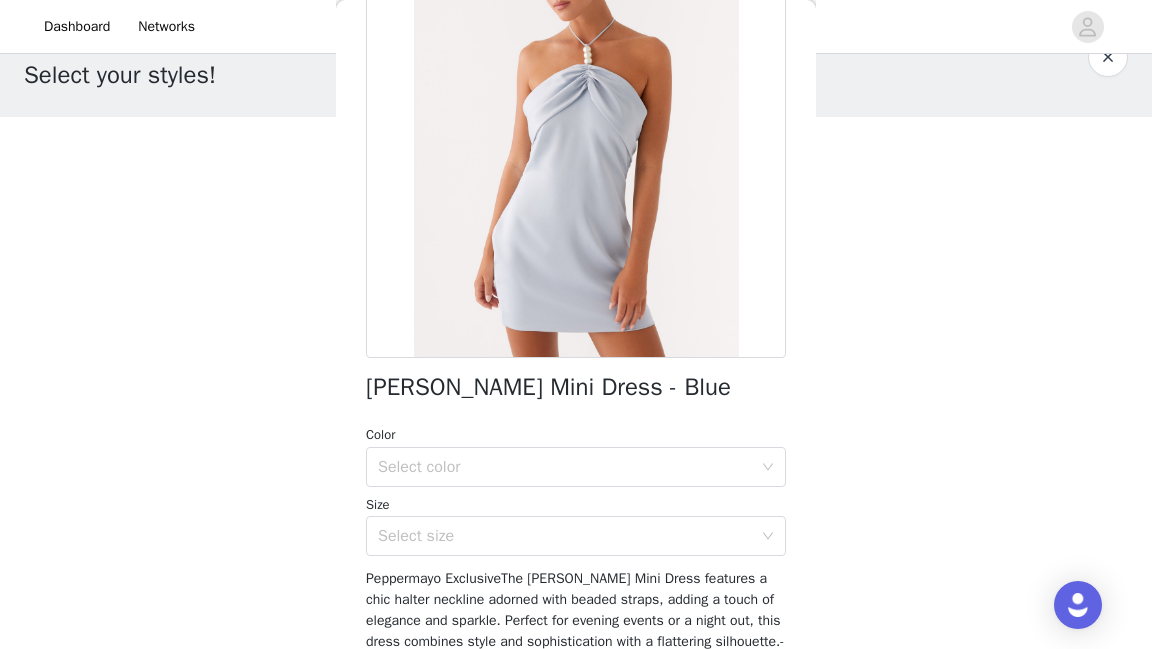click on "[PERSON_NAME] Mini Dress - Blue" at bounding box center (548, 387) 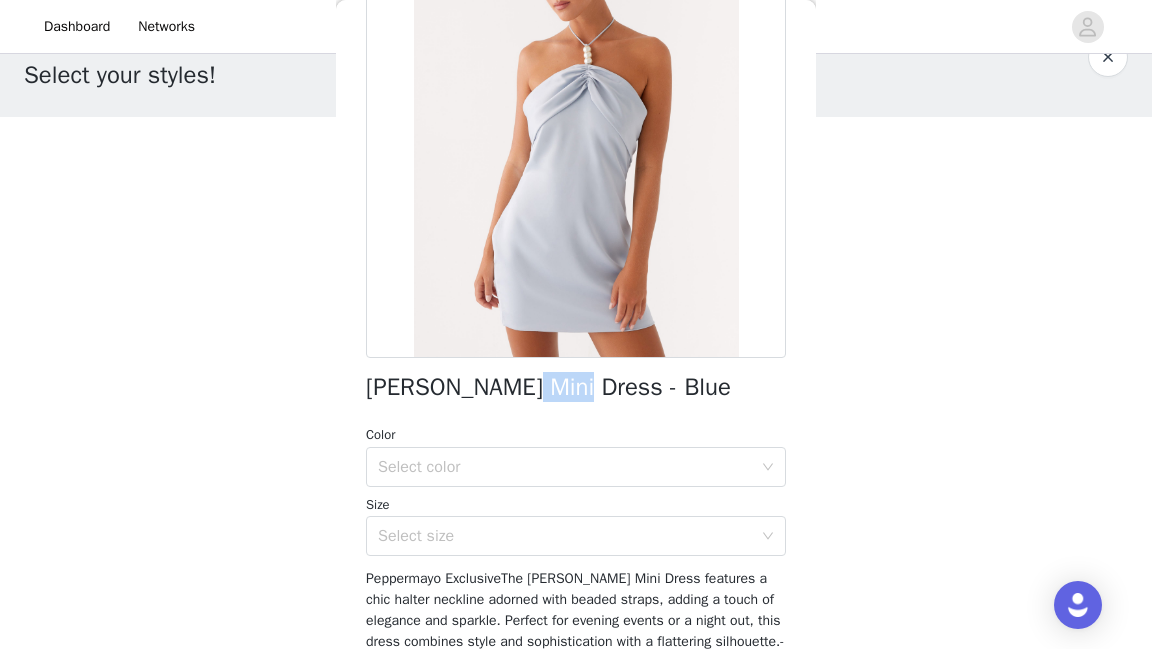 click on "[PERSON_NAME] Mini Dress - Blue" at bounding box center [548, 387] 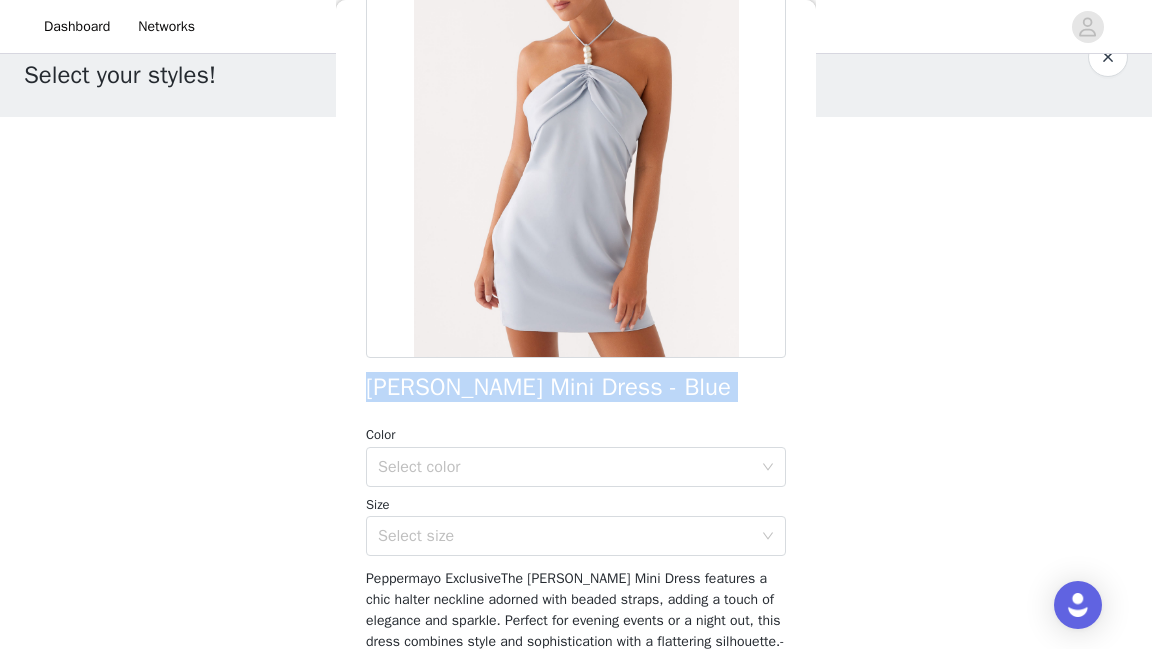 click on "[PERSON_NAME] Mini Dress - Blue" at bounding box center (548, 387) 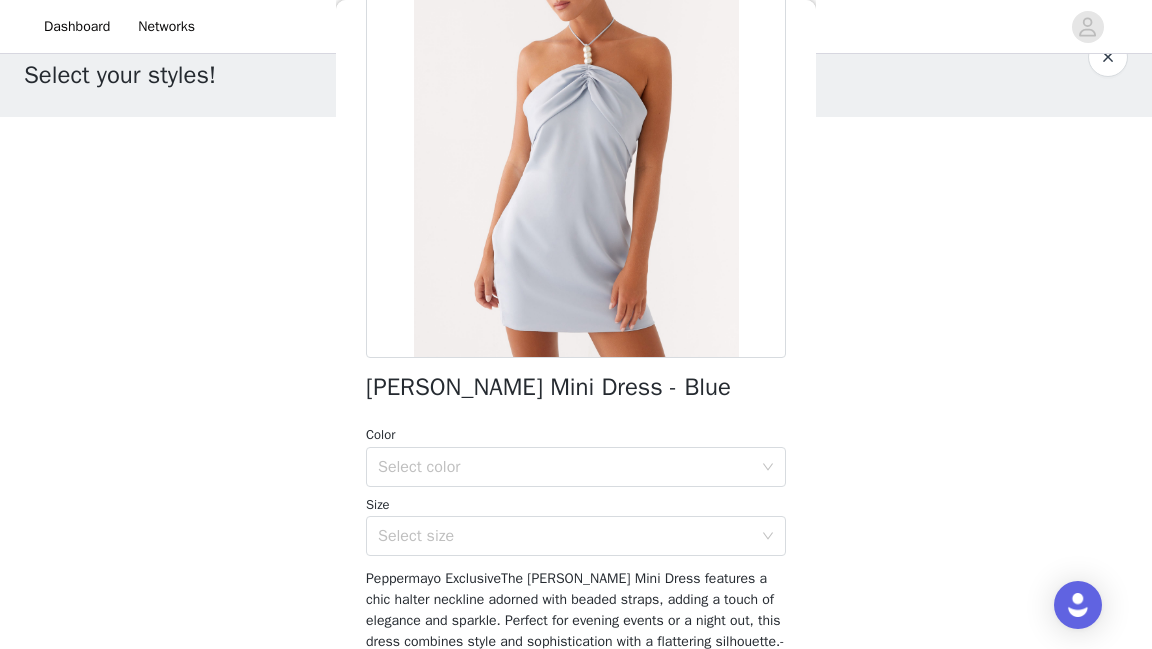 click on "STEP 1 OF 4
Select your styles!
You will receive 3 products.       1/3 Selected           Belina Scarf Mini Dress - White Polkadot           White Polkadot, [GEOGRAPHIC_DATA] 4       Edit   Remove     Add Product       Back     [PERSON_NAME] Mini Dress - Blue               Color   Select color Size   Select size     Add Product" at bounding box center [576, 260] 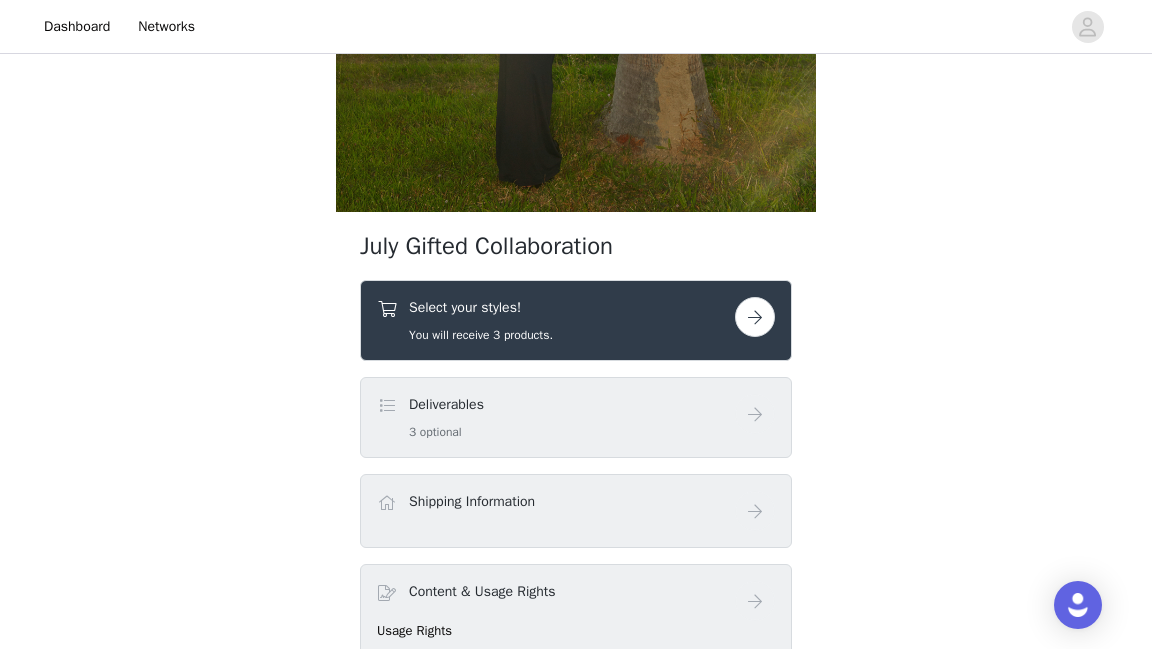 scroll, scrollTop: 754, scrollLeft: 0, axis: vertical 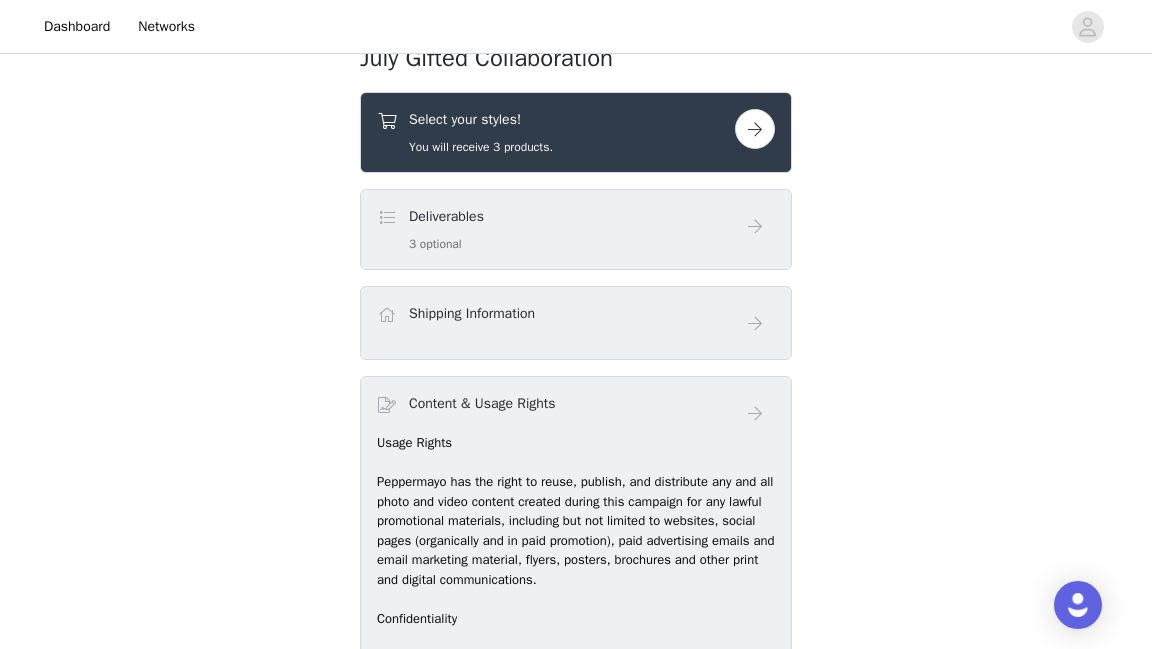 click on "Select your styles!   You will receive 3 products." at bounding box center (556, 132) 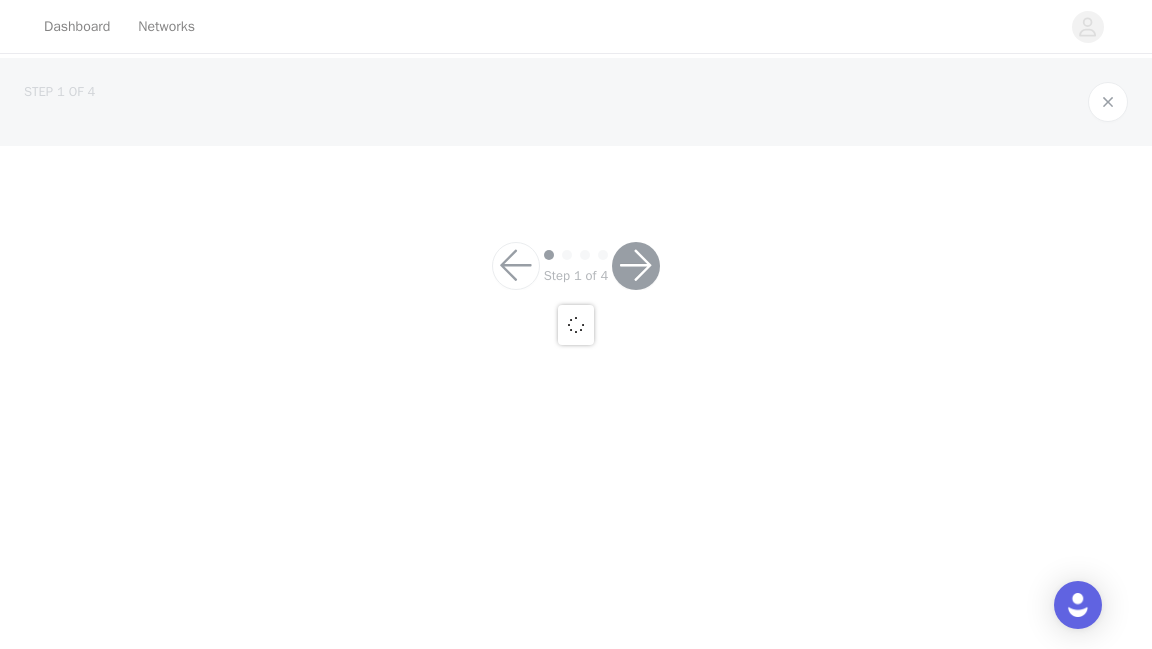 scroll, scrollTop: 0, scrollLeft: 0, axis: both 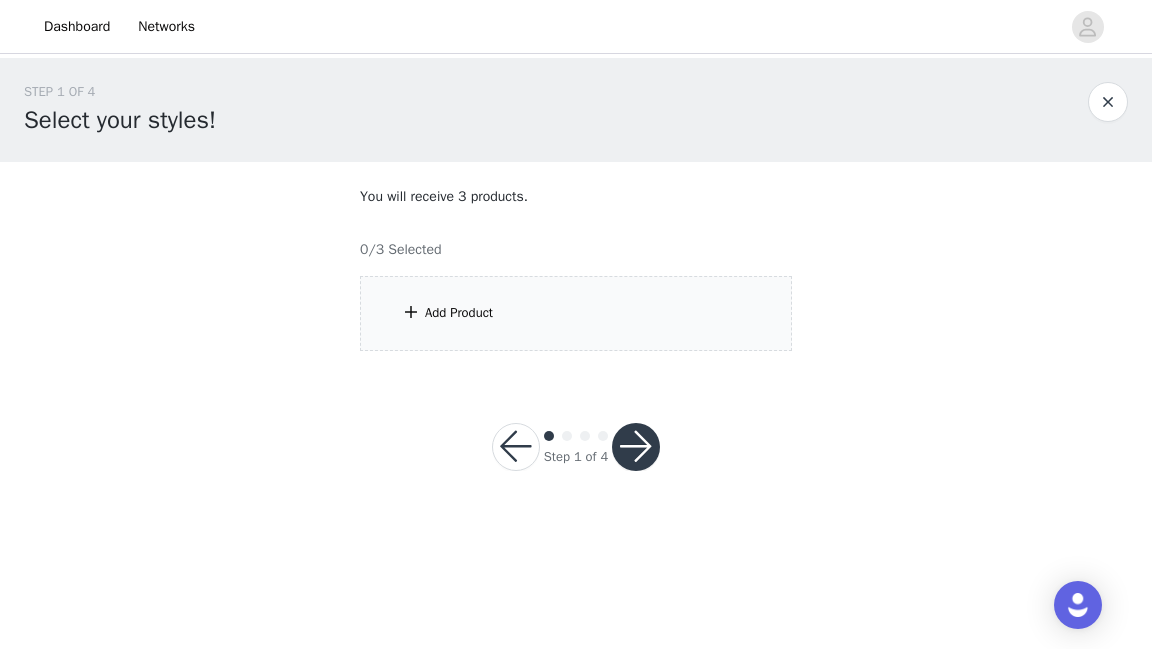 click on "Add Product" at bounding box center (576, 313) 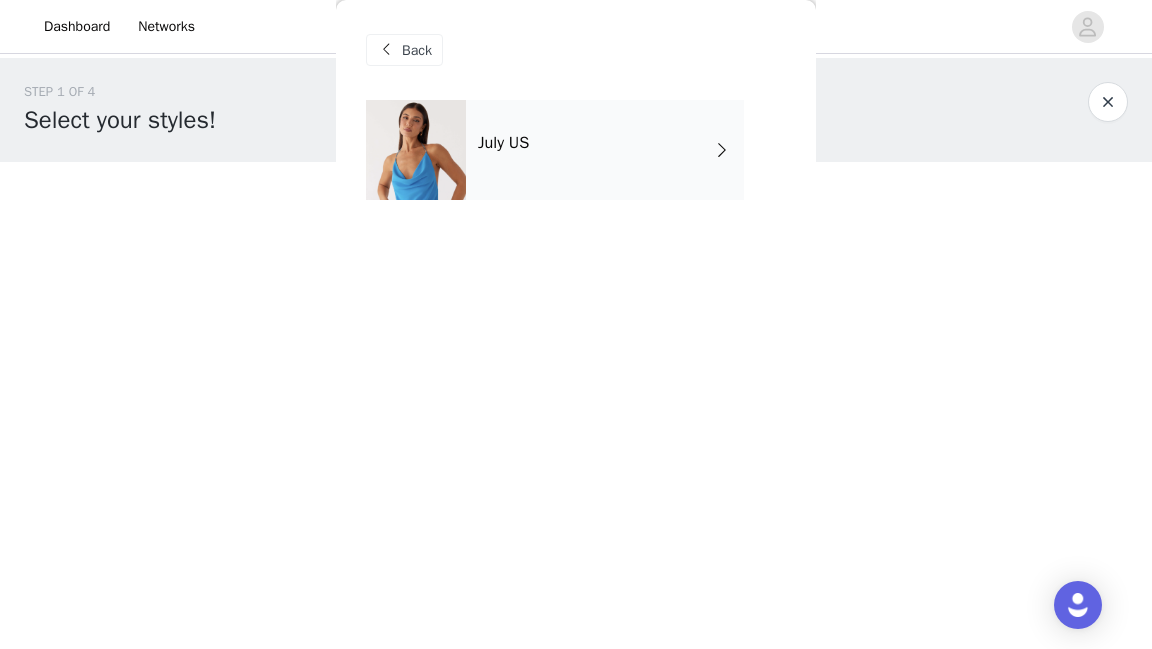click on "July US" at bounding box center (605, 150) 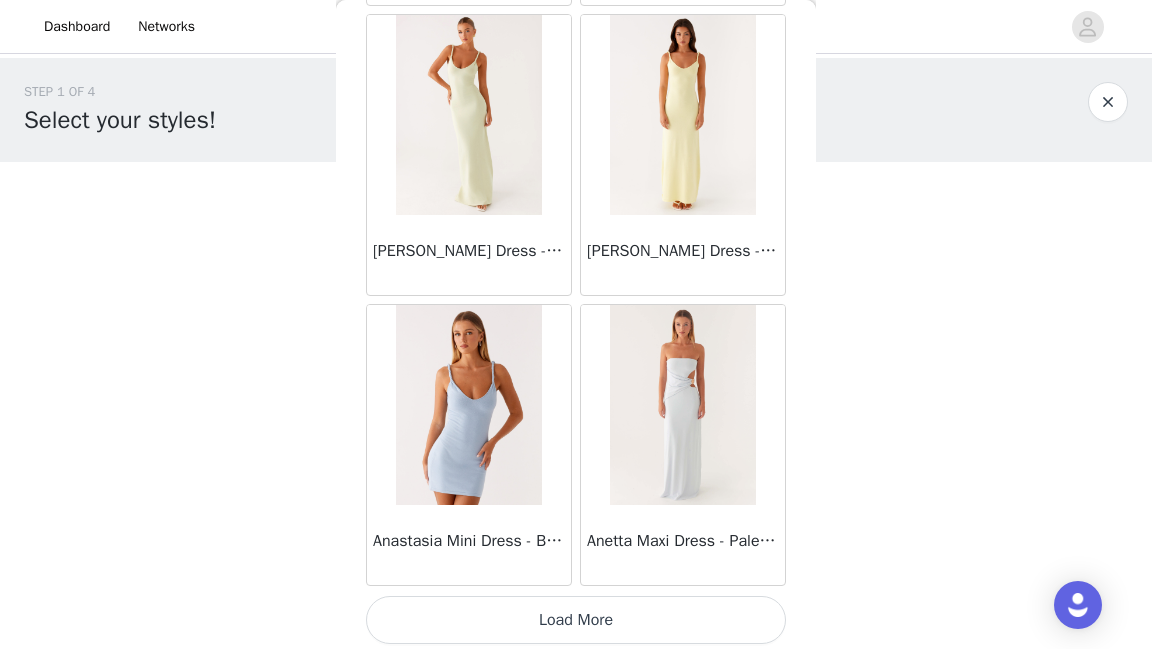 click on "Load More" at bounding box center [576, 620] 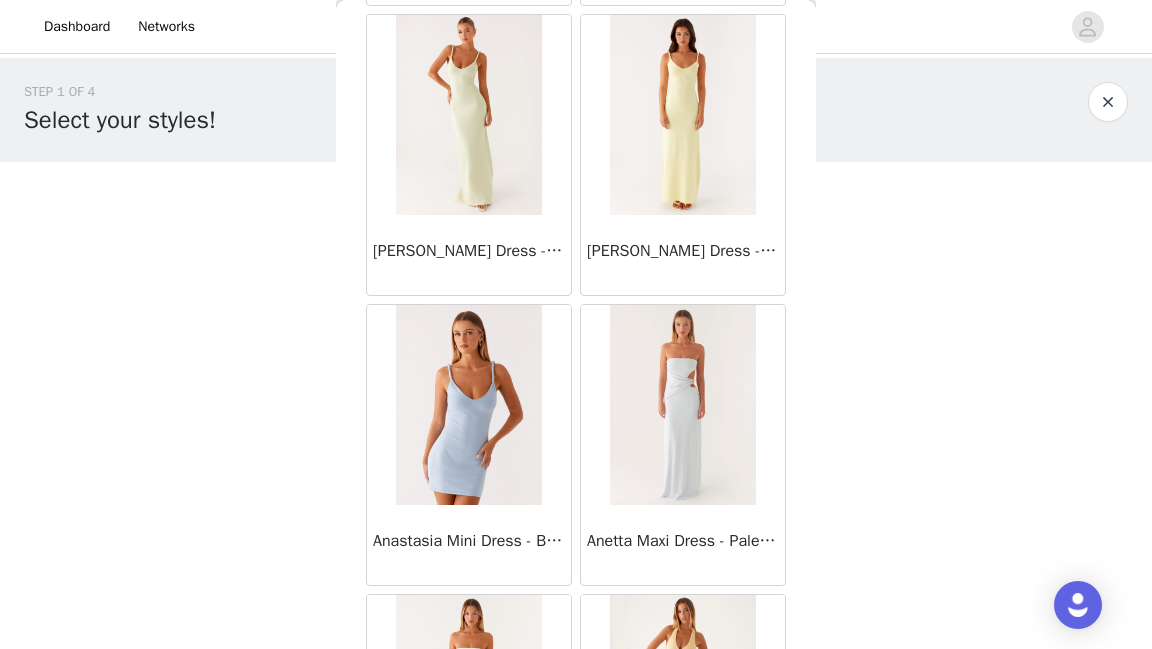 scroll, scrollTop: 3024, scrollLeft: 0, axis: vertical 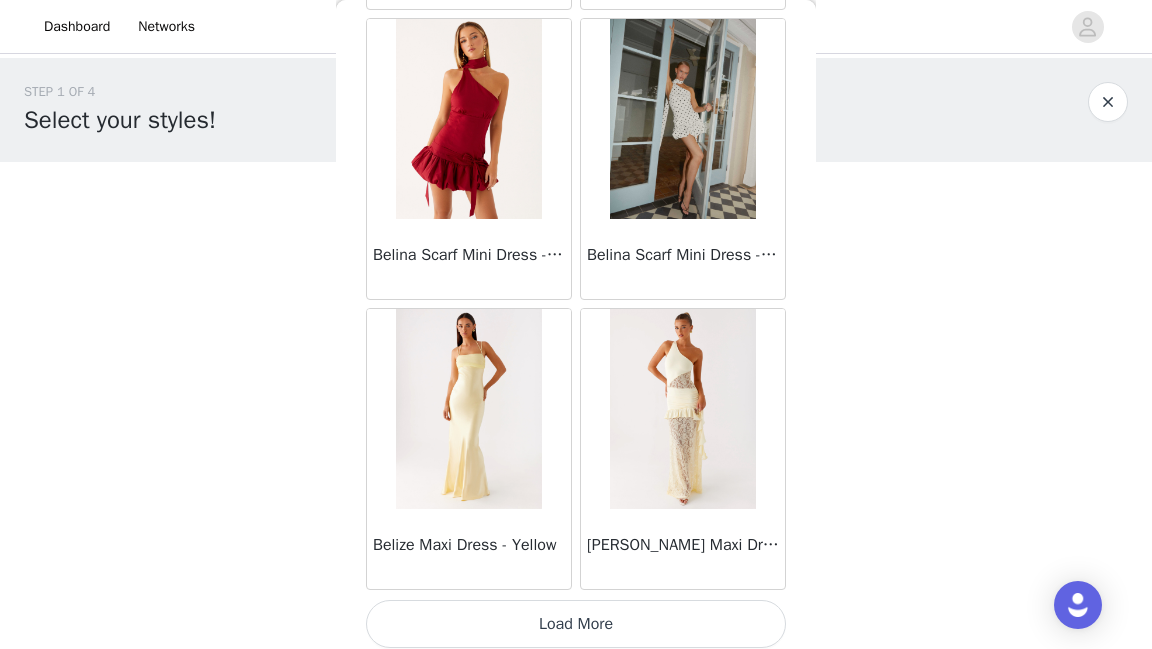 click on "Load More" at bounding box center (576, 624) 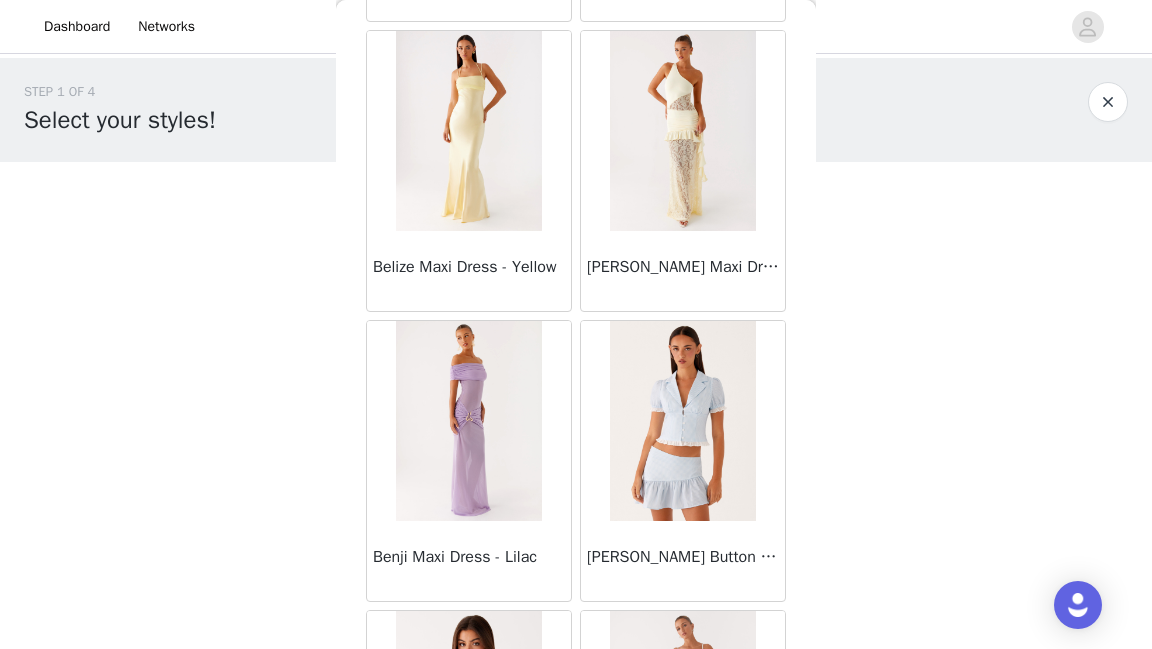scroll, scrollTop: 5880, scrollLeft: 0, axis: vertical 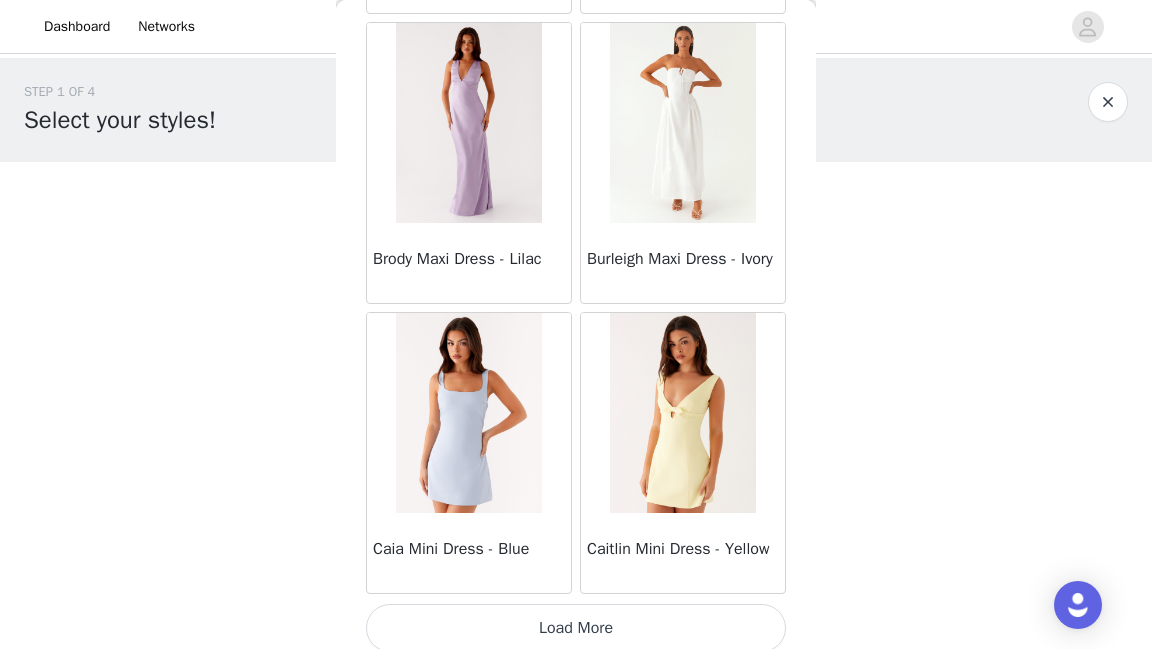 click on "Load More" at bounding box center [576, 628] 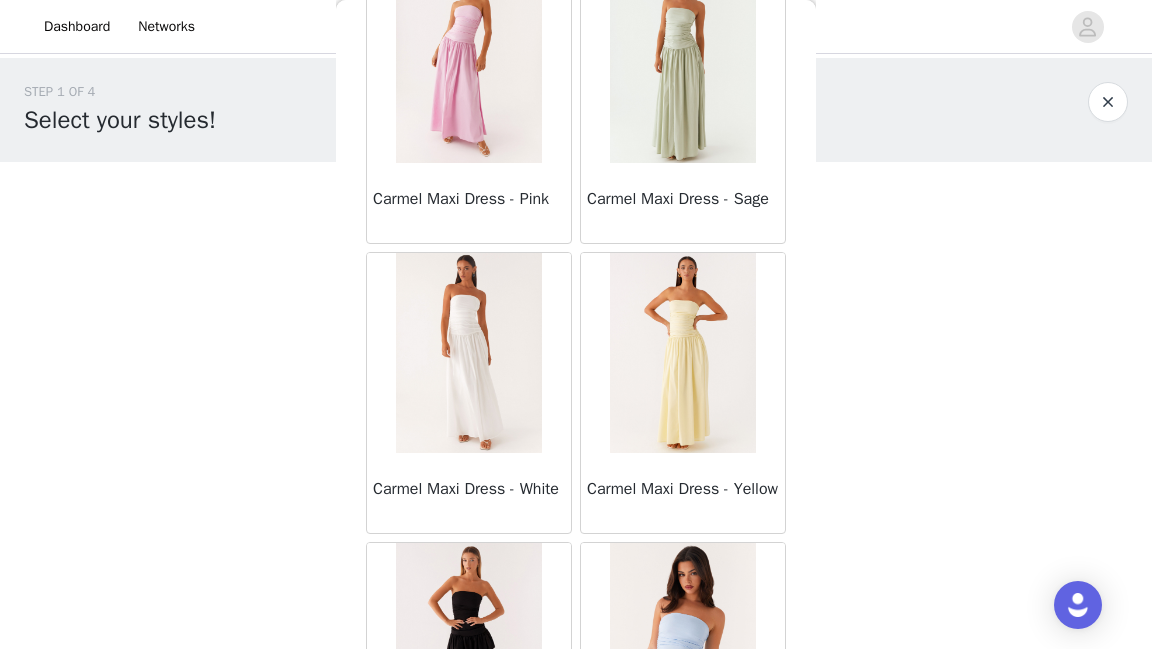 scroll, scrollTop: 11094, scrollLeft: 0, axis: vertical 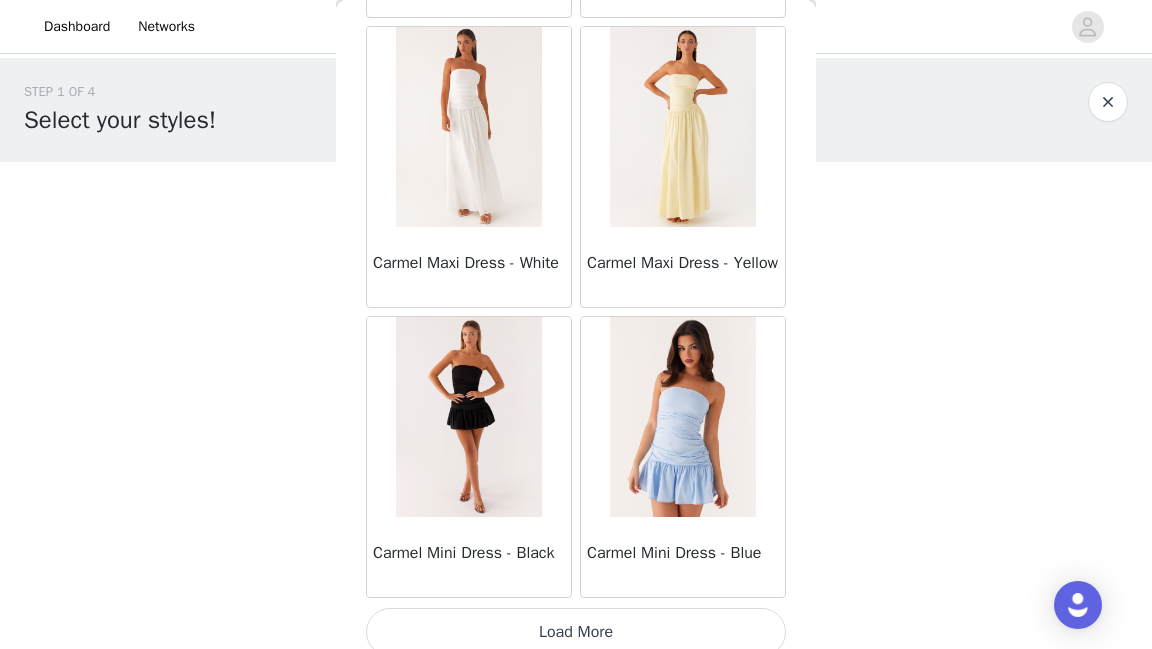 click on "Load More" at bounding box center (576, 632) 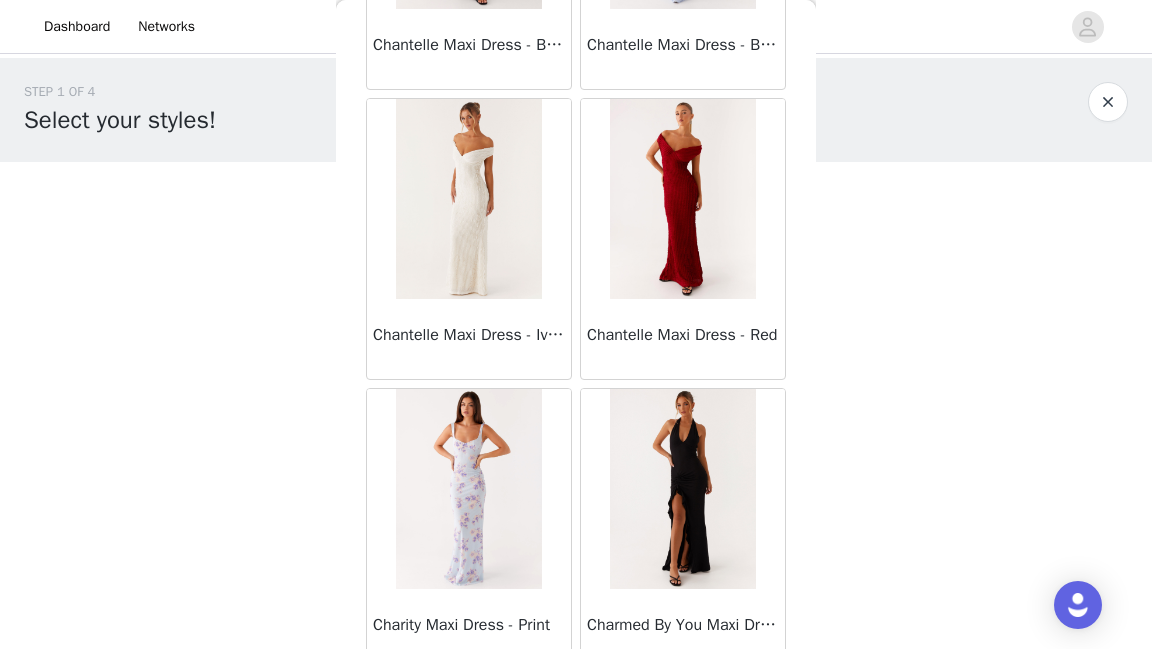 scroll, scrollTop: 13990, scrollLeft: 0, axis: vertical 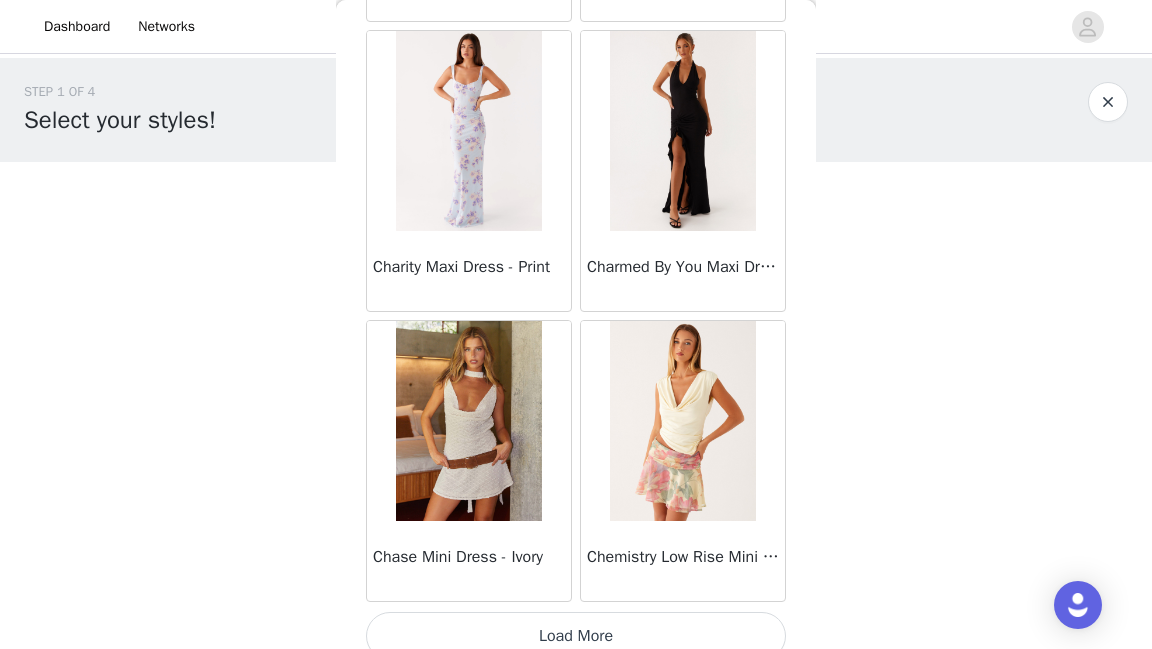 click on "Load More" at bounding box center (576, 636) 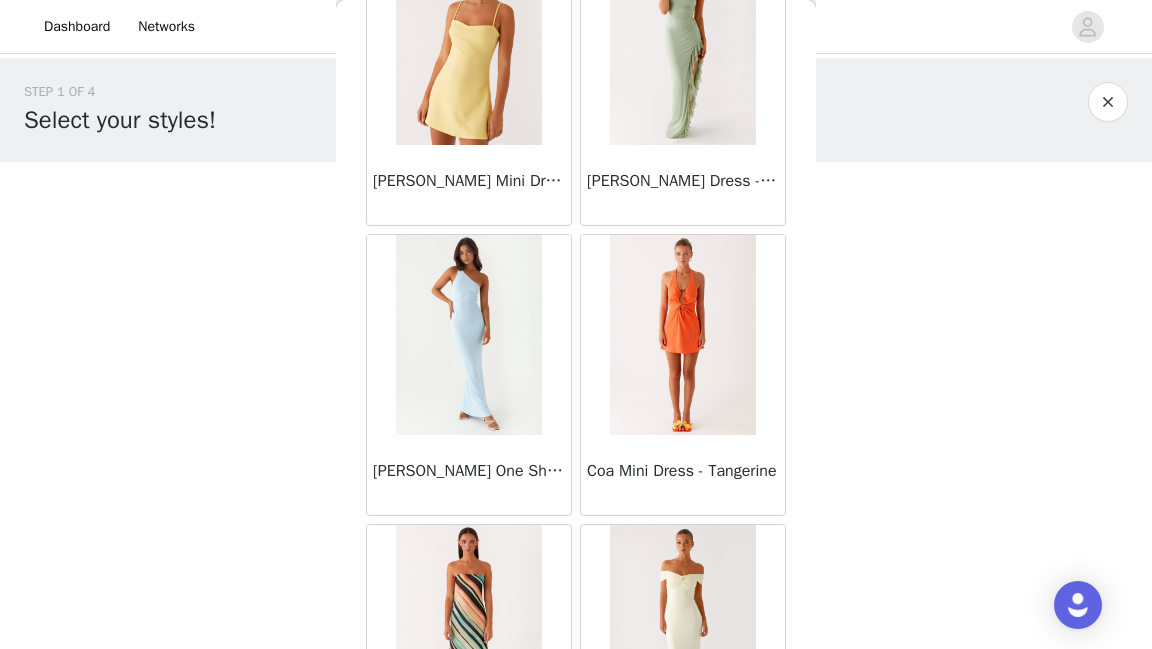 scroll, scrollTop: 15244, scrollLeft: 0, axis: vertical 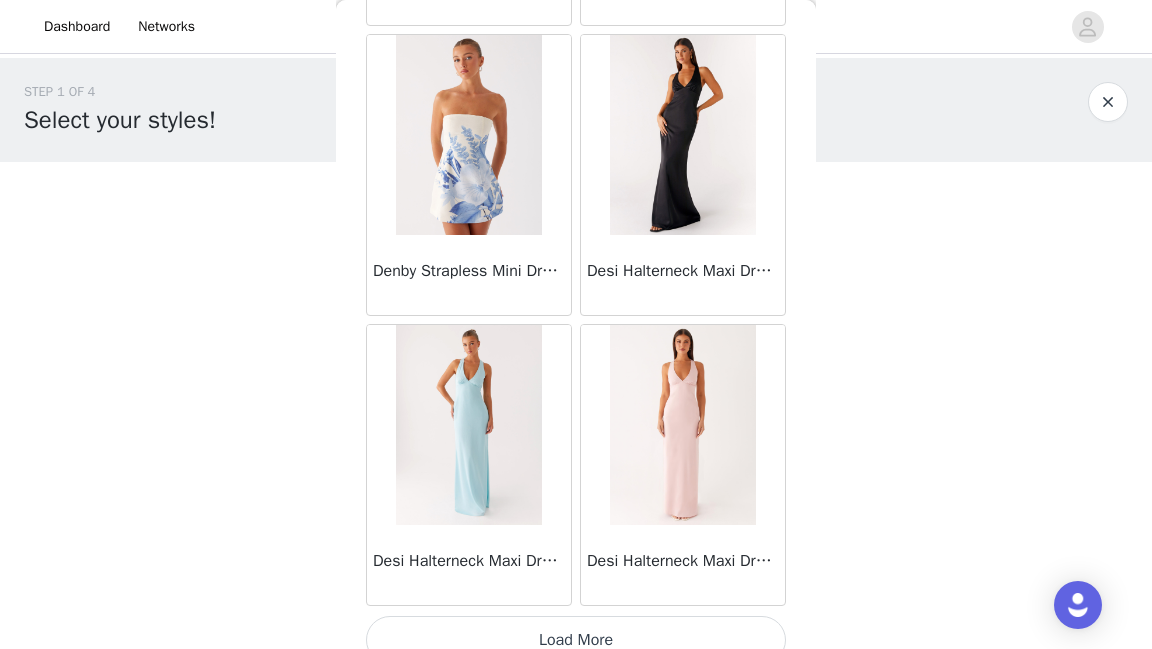 click on "Load More" at bounding box center (576, 640) 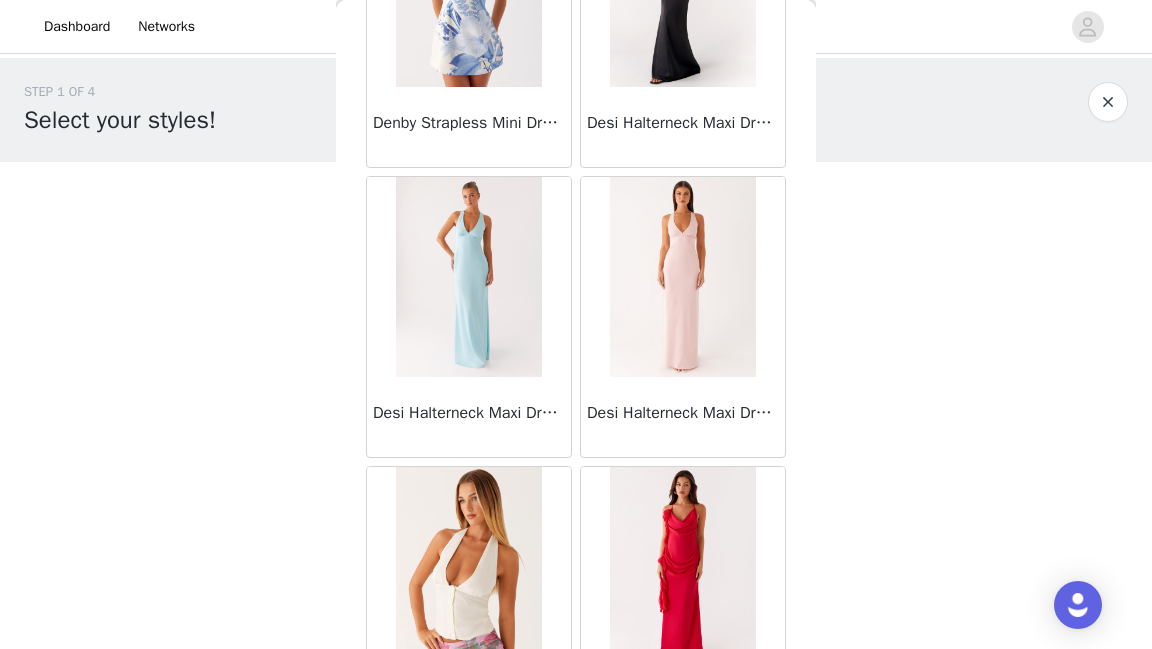 scroll, scrollTop: 17268, scrollLeft: 0, axis: vertical 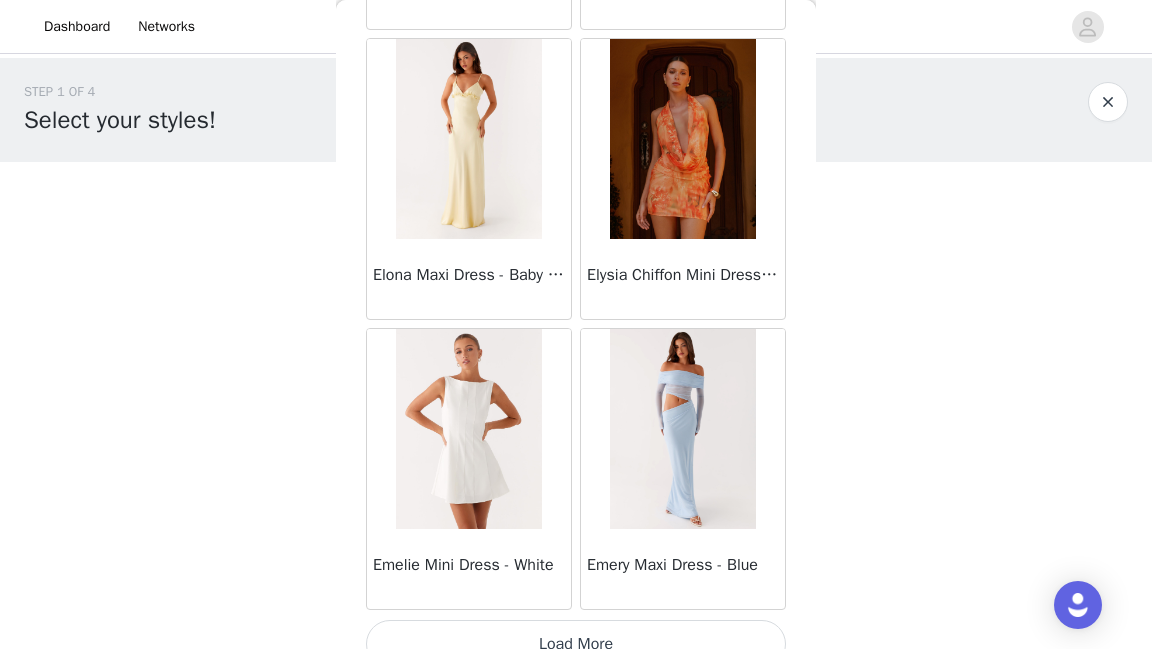 click on "Load More" at bounding box center (576, 644) 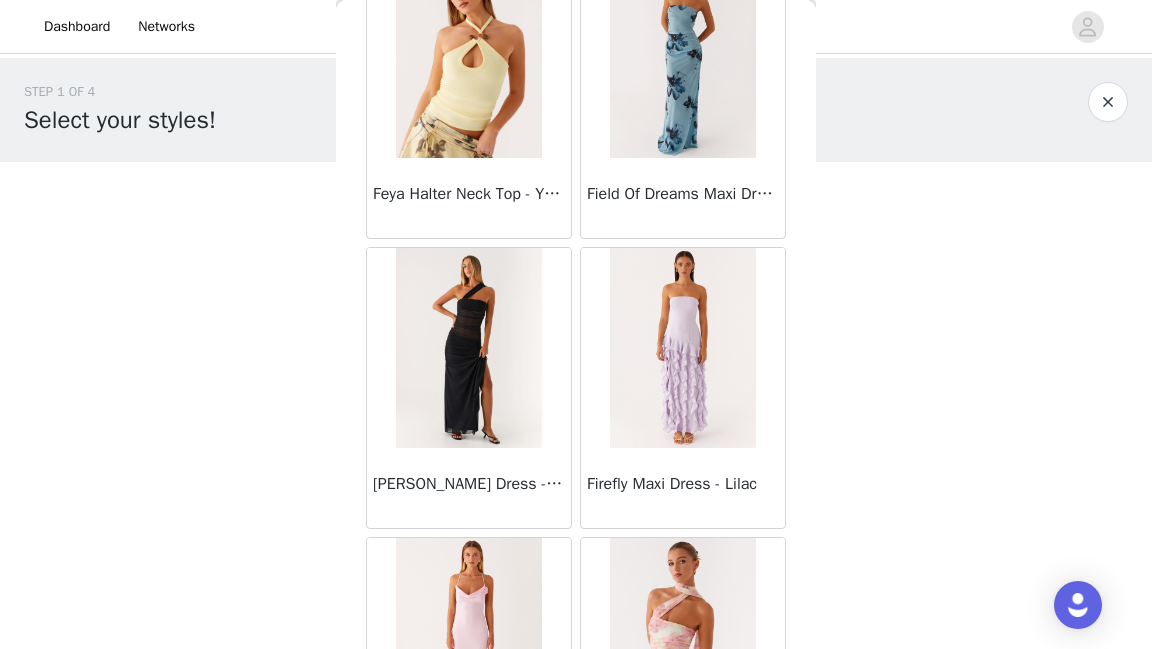 scroll, scrollTop: 22678, scrollLeft: 0, axis: vertical 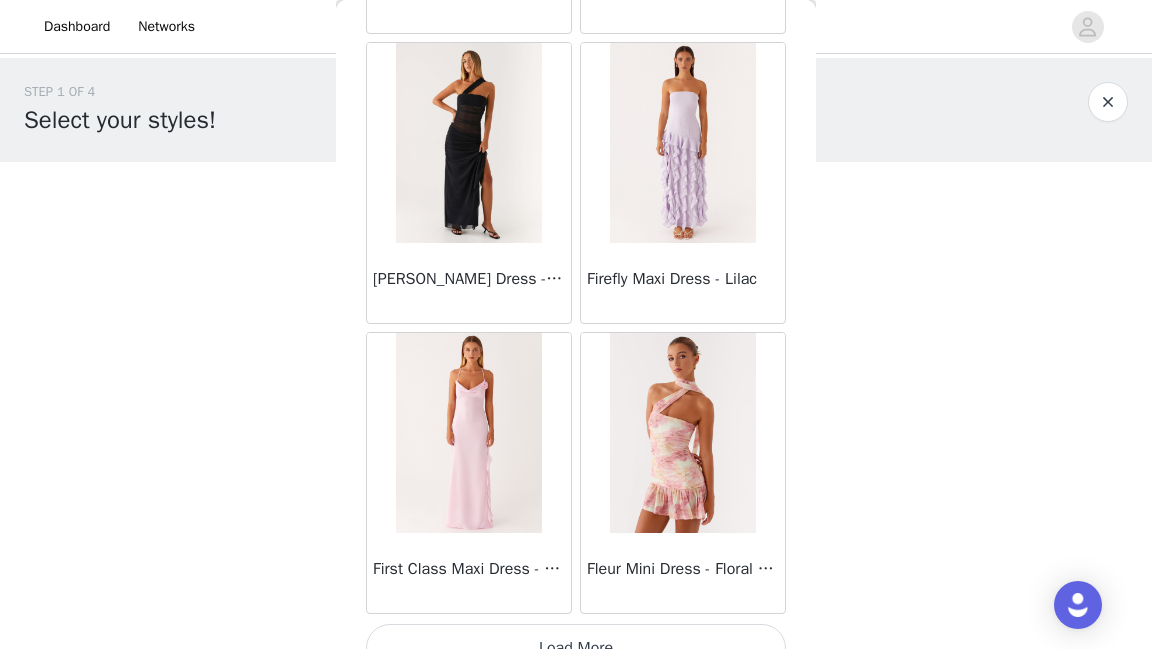 click on "Load More" at bounding box center [576, 648] 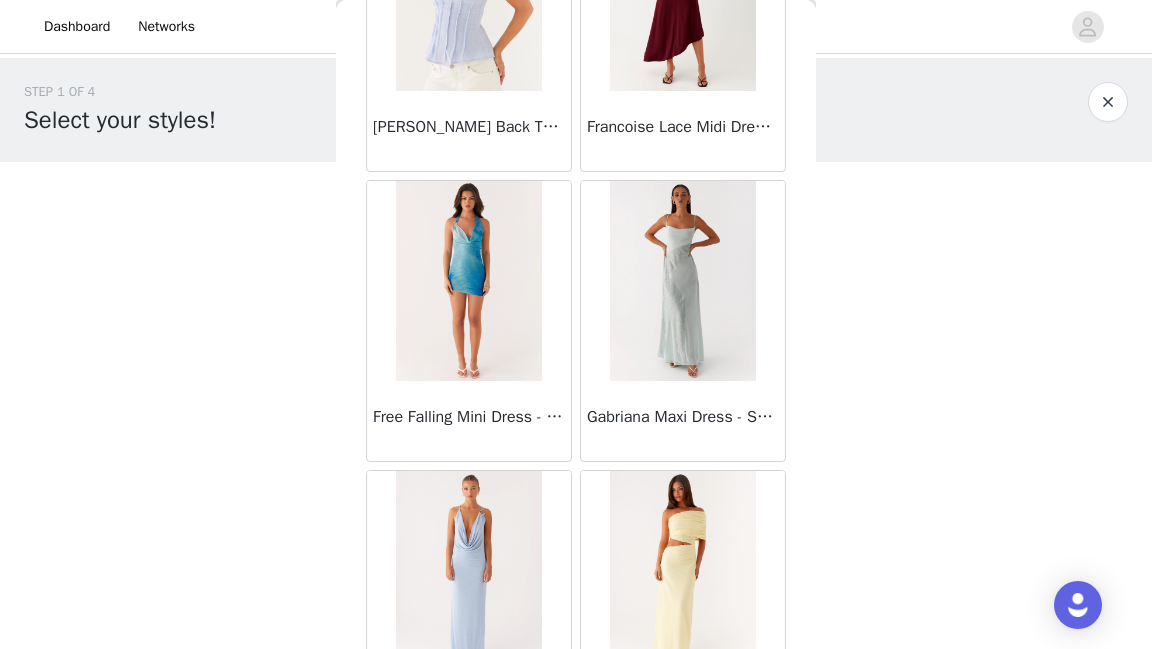 scroll, scrollTop: 24021, scrollLeft: 0, axis: vertical 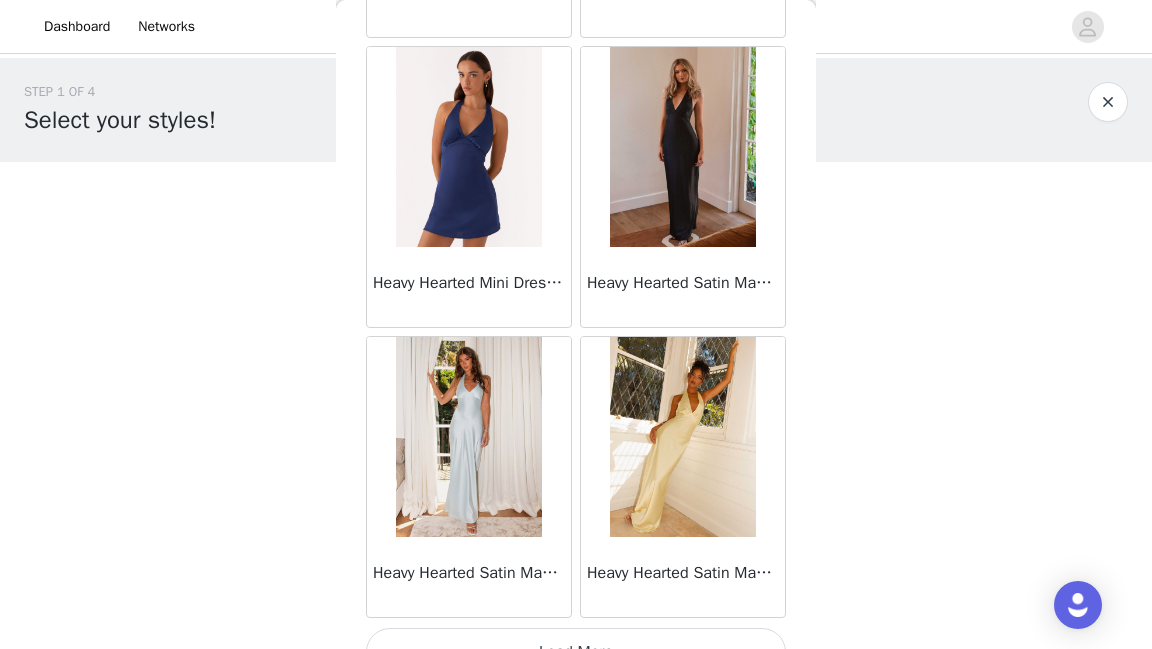 click on "Load More" at bounding box center [576, 652] 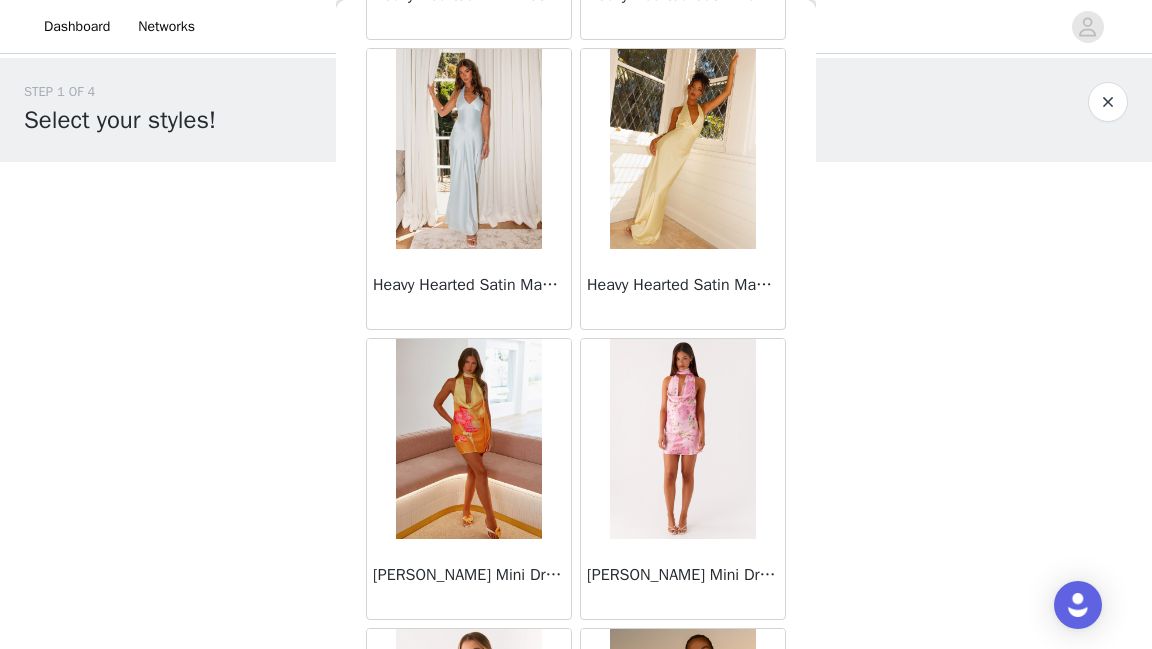 scroll, scrollTop: 25944, scrollLeft: 0, axis: vertical 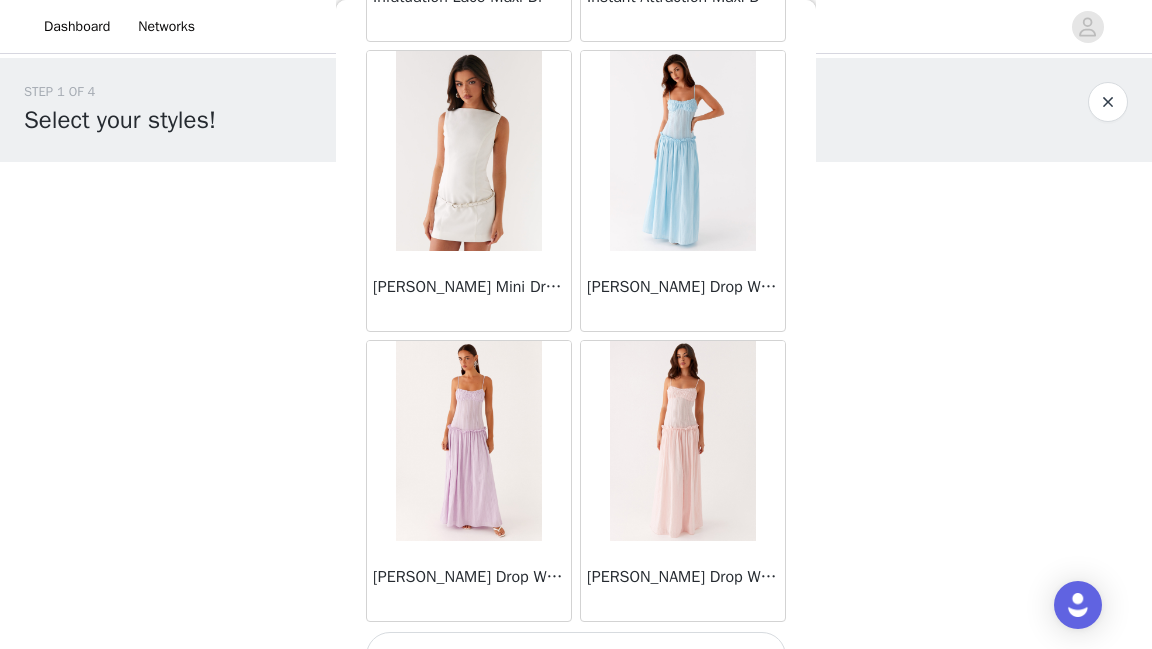 click on "Load More" at bounding box center [576, 656] 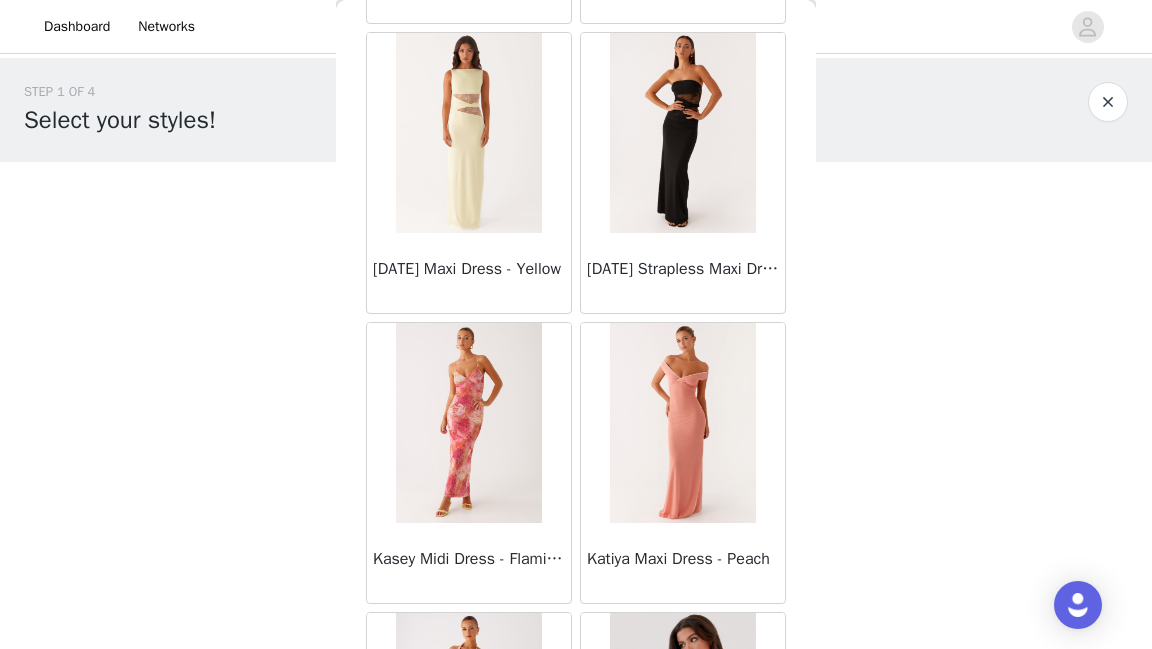 scroll, scrollTop: 31366, scrollLeft: 0, axis: vertical 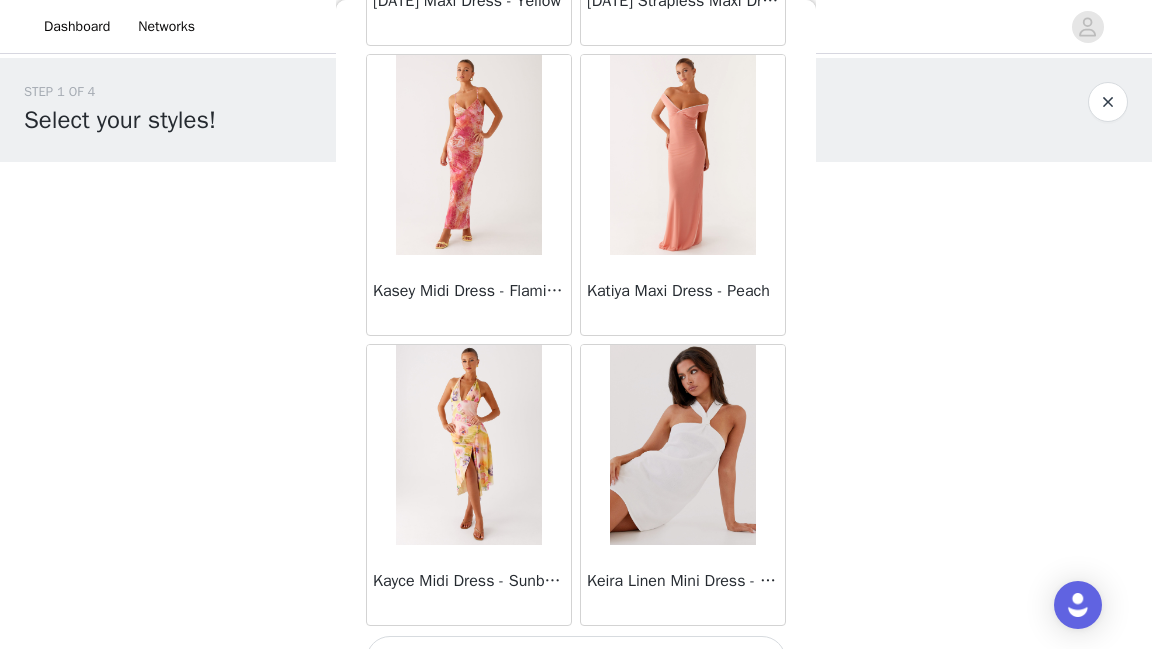 click on "Load More" at bounding box center [576, 660] 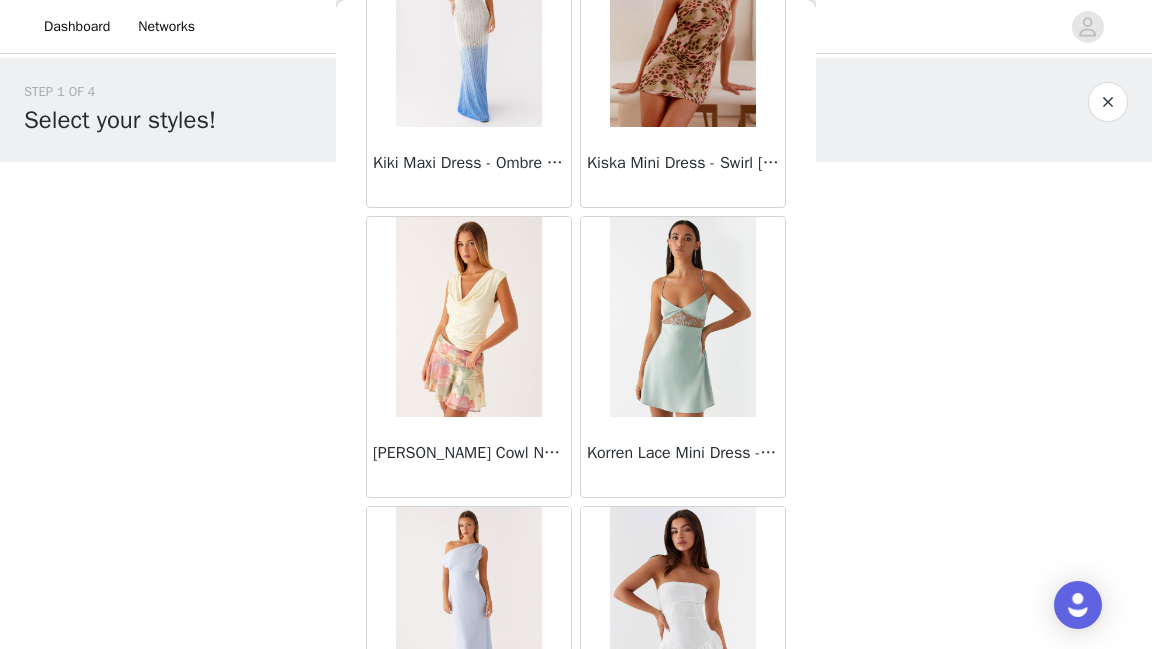 scroll, scrollTop: 31968, scrollLeft: 0, axis: vertical 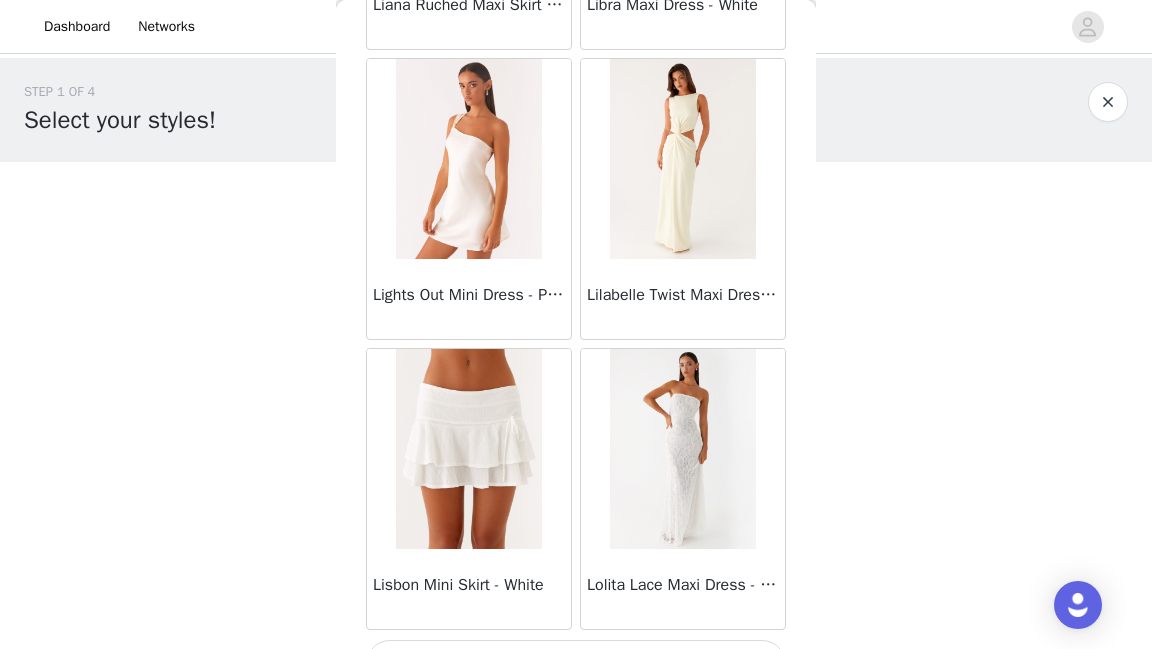click on "Load More" at bounding box center [576, 664] 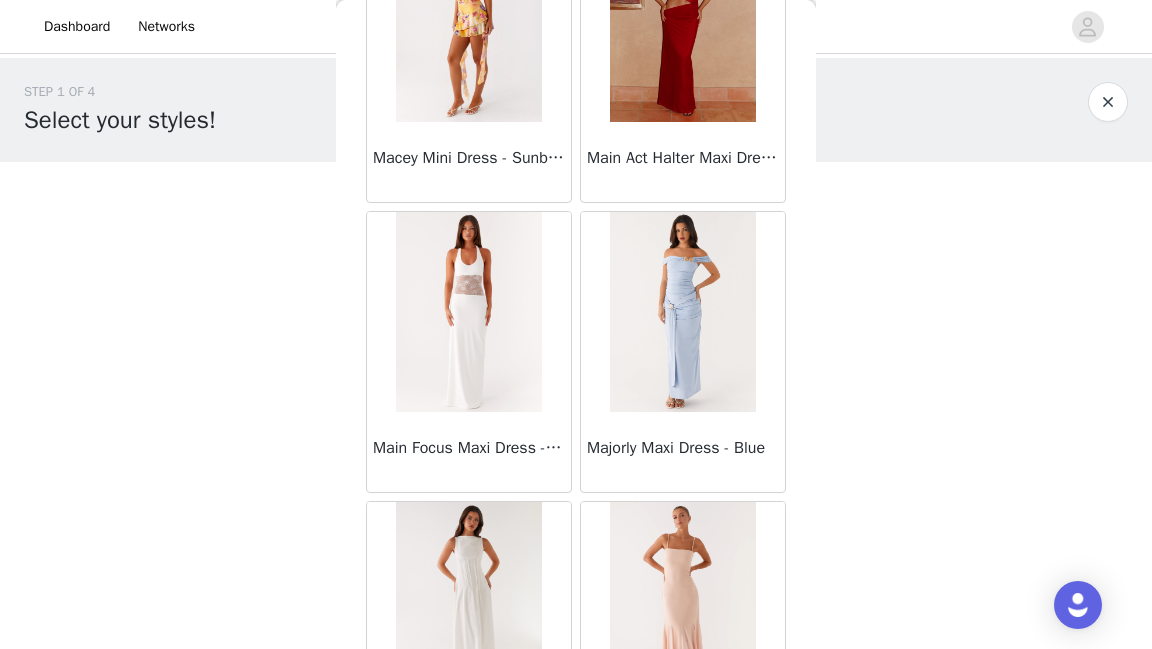 scroll, scrollTop: 37158, scrollLeft: 0, axis: vertical 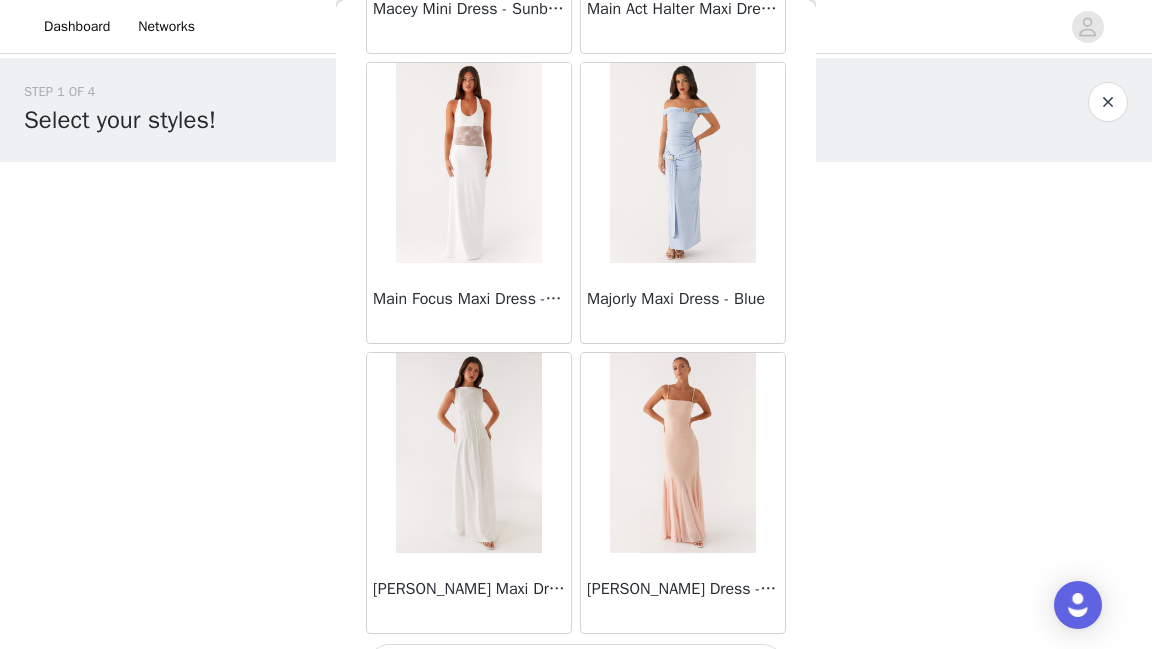 click on "Mariella Linen Maxi Skirt - Pink       Aamari Maxi Dress - Red       Abby Mini Dress - Floral Print       Adrina Ruffle Mini Dress - Pink Floral Print       Aiva Mini Dress - Yellow Floral       Alberta Maxi Dress - Mulberry       Alden Mini Dress - Floral Print       Aliah Knit Shorts - Yellow       [PERSON_NAME] Halter Maxi Dress - Yellow       [PERSON_NAME] Halter Mini Dress - Pastel Yellow       Alivia Mini Dress - Pink       [PERSON_NAME] Maxi Dress - Chocolate       [PERSON_NAME] Maxi Dress - Maroon       Anastasia Maxi Dress - Blue       Anastasia Maxi Dress - Ivory       Anastasia Maxi Dress - Pink       Anastasia Maxi Dress - [PERSON_NAME] Maxi Dress - Yellow       Anastasia Mini Dress - Blue       Anetta Maxi Dress - Pale Blue       Anetta Maxi Dress - Yellow       [PERSON_NAME] Maxi Dress - Yellow       [PERSON_NAME] [PERSON_NAME] Maxi Dress - Blue       [PERSON_NAME] One Button Cardigan - Black       Another Life Halter Top - Pale Blue       Arli Strapless Maxi Dress - Ivory       Artemis Corset Mini Dress - Vintage Pink Floral" at bounding box center (576, -18180) 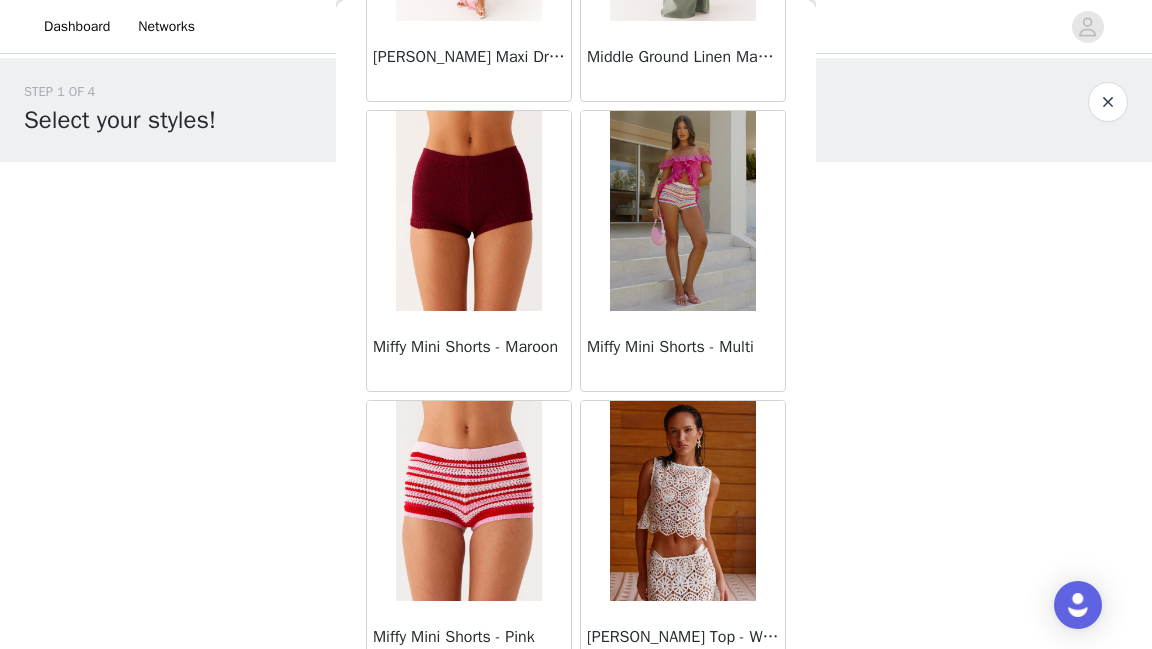 scroll, scrollTop: 40052, scrollLeft: 0, axis: vertical 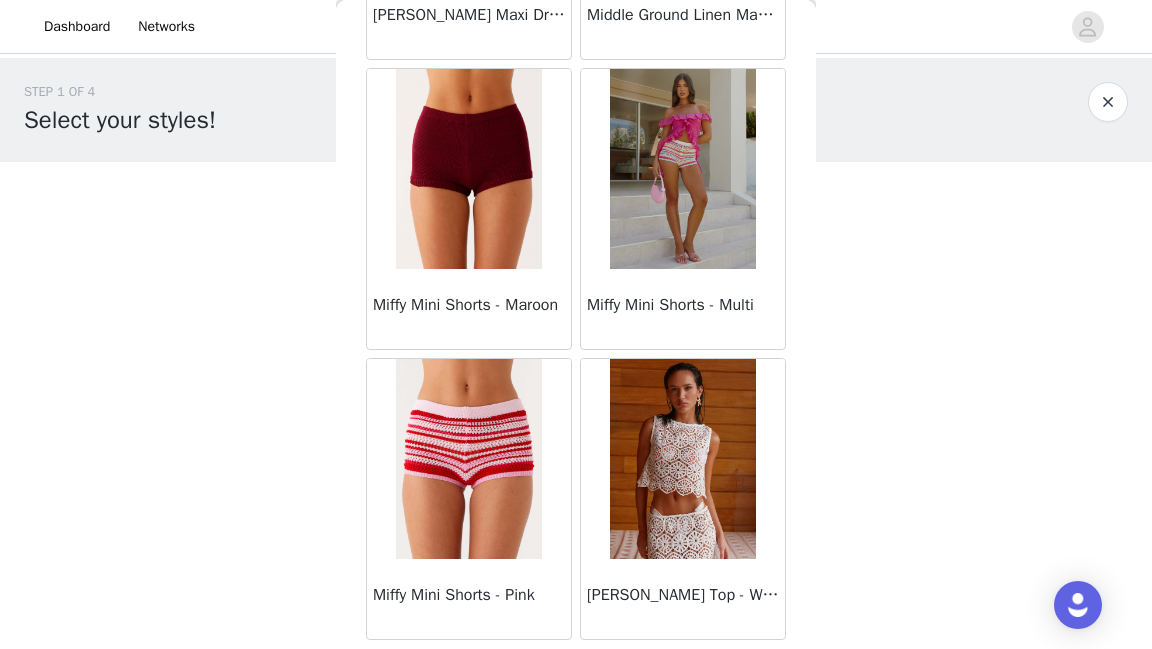 click on "Load More" at bounding box center (576, 674) 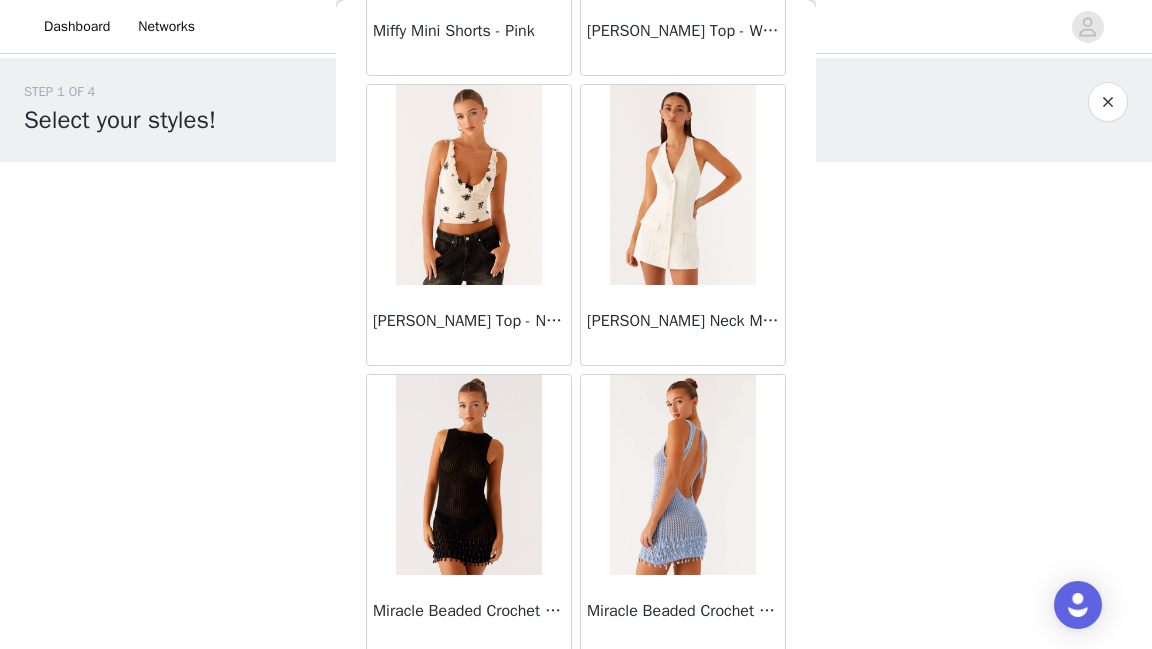 scroll, scrollTop: 41189, scrollLeft: 0, axis: vertical 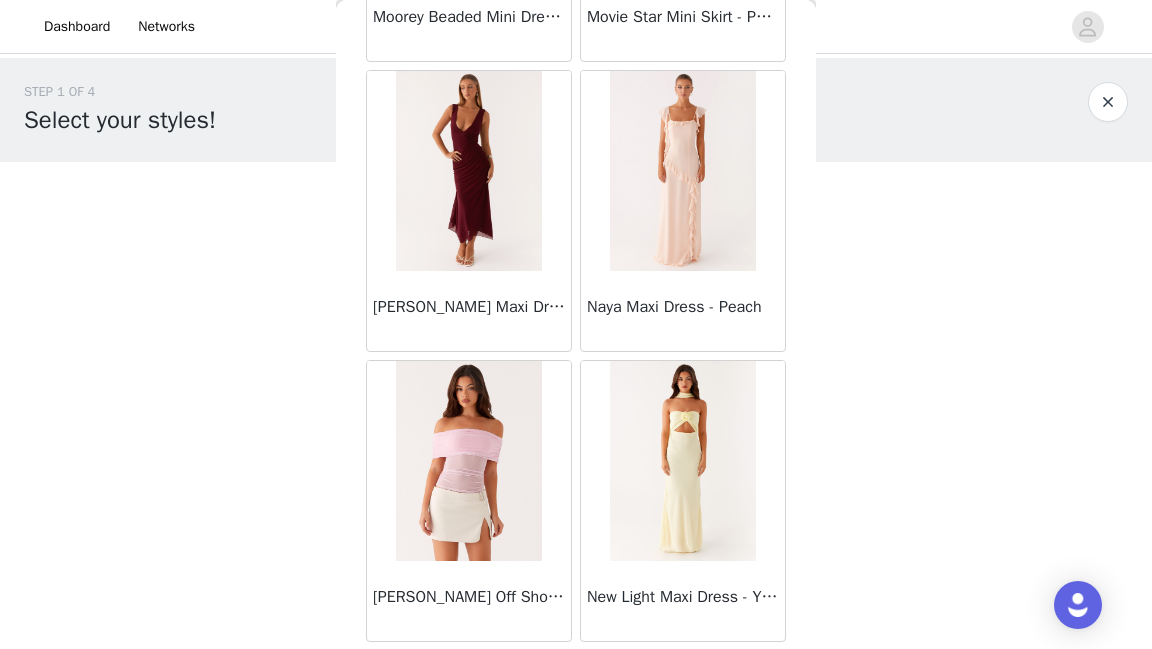 click on "Load More" at bounding box center (576, 676) 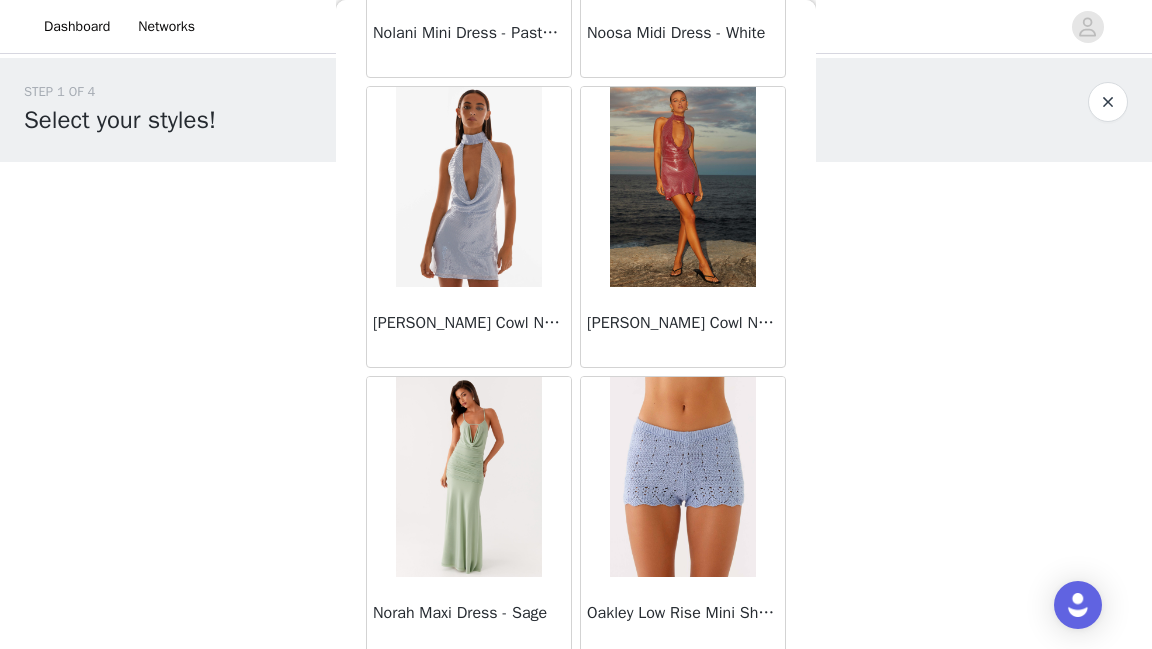 scroll, scrollTop: 45017, scrollLeft: 0, axis: vertical 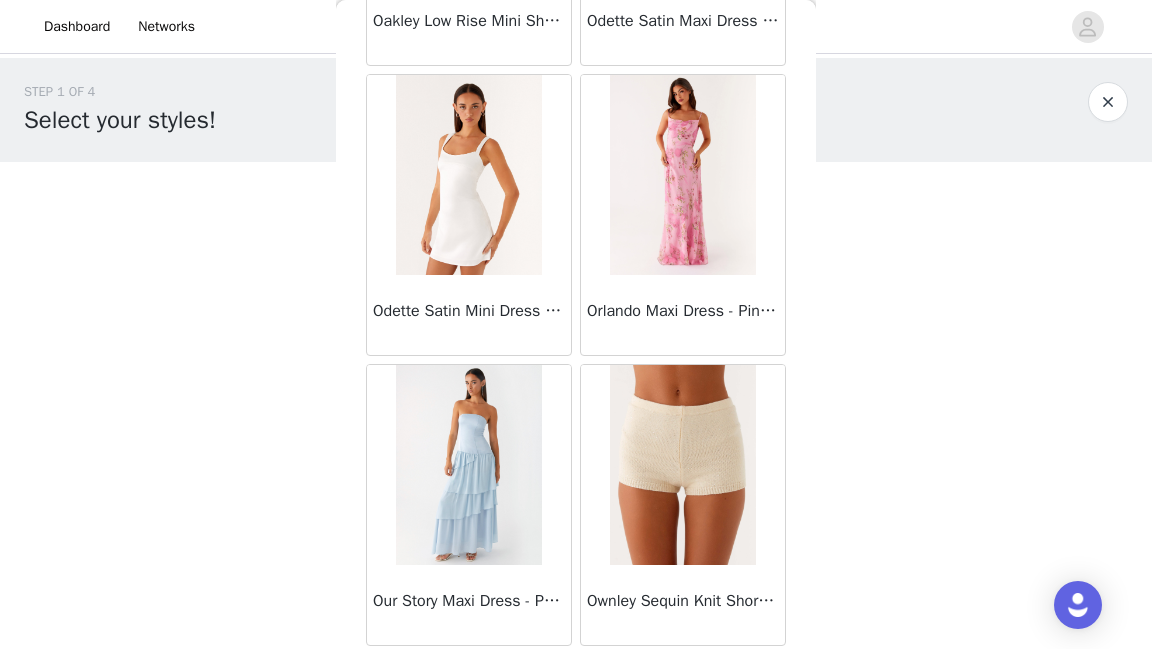 click on "Load More" at bounding box center (576, 680) 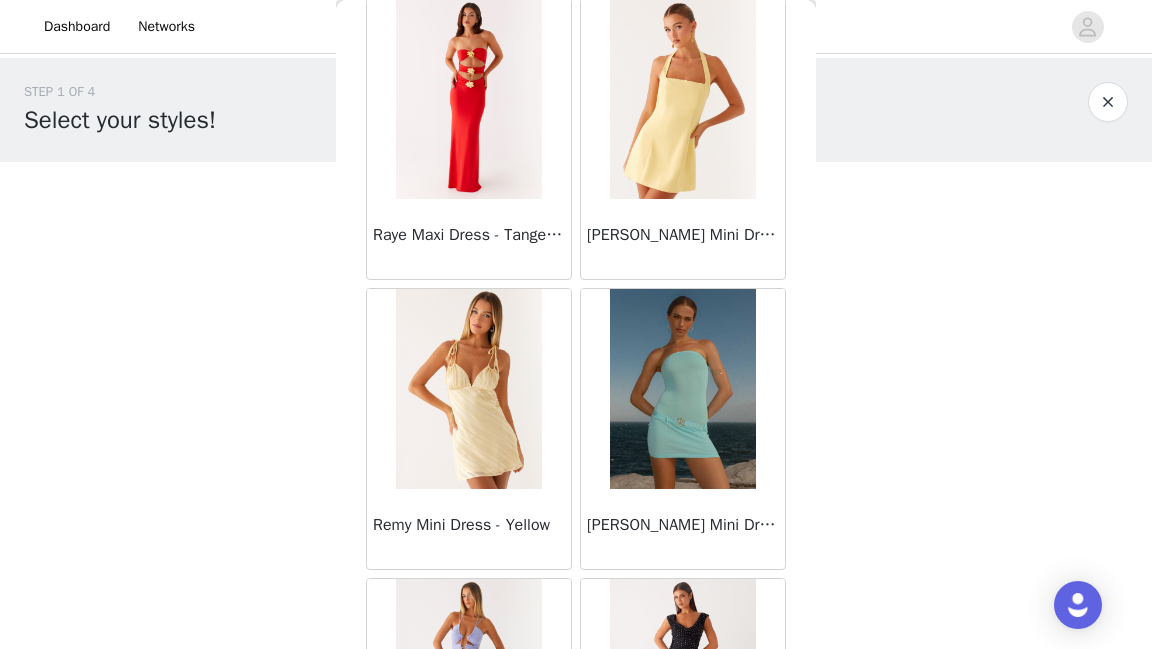 scroll, scrollTop: 48742, scrollLeft: 0, axis: vertical 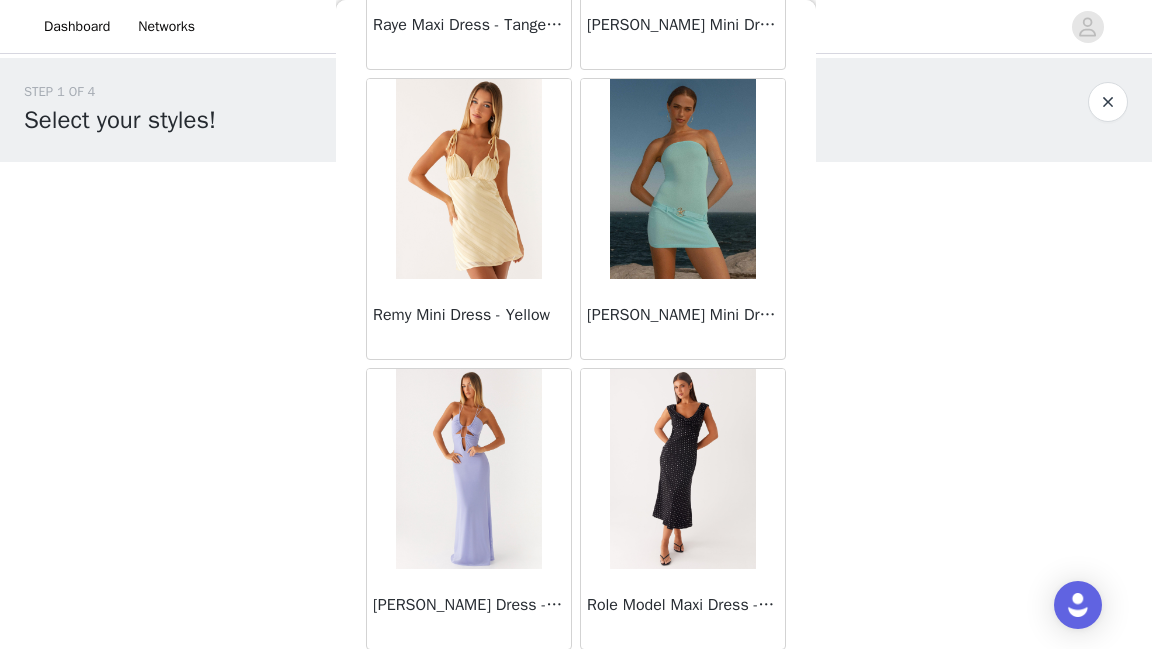 click on "Load More" at bounding box center [576, 684] 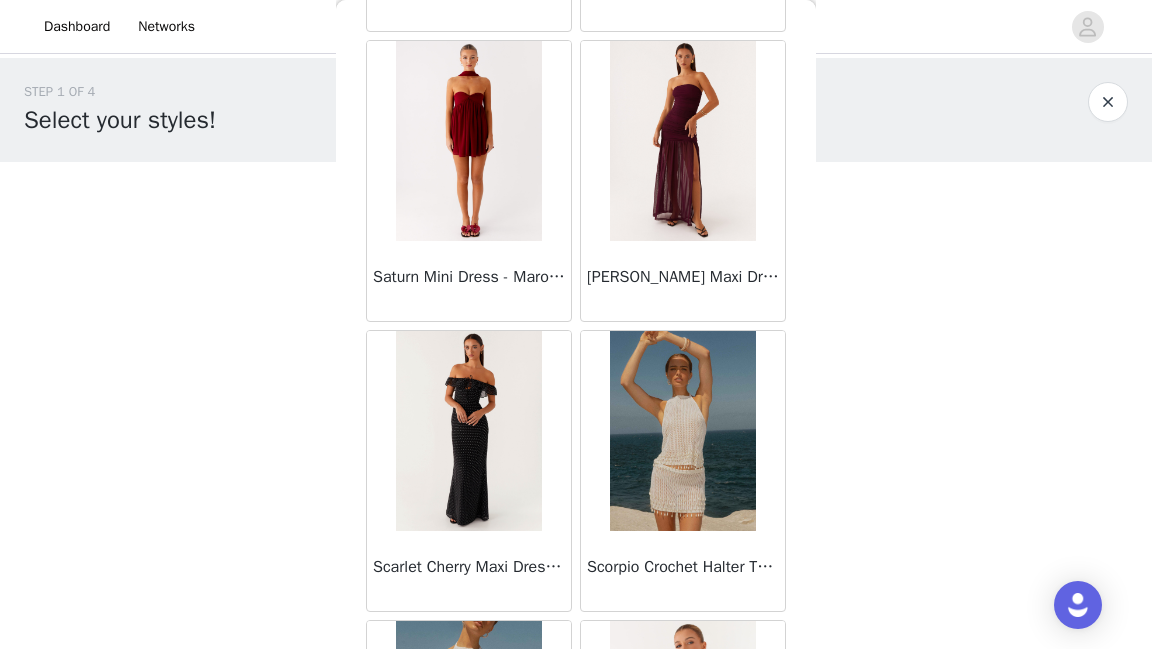 scroll, scrollTop: 50998, scrollLeft: 0, axis: vertical 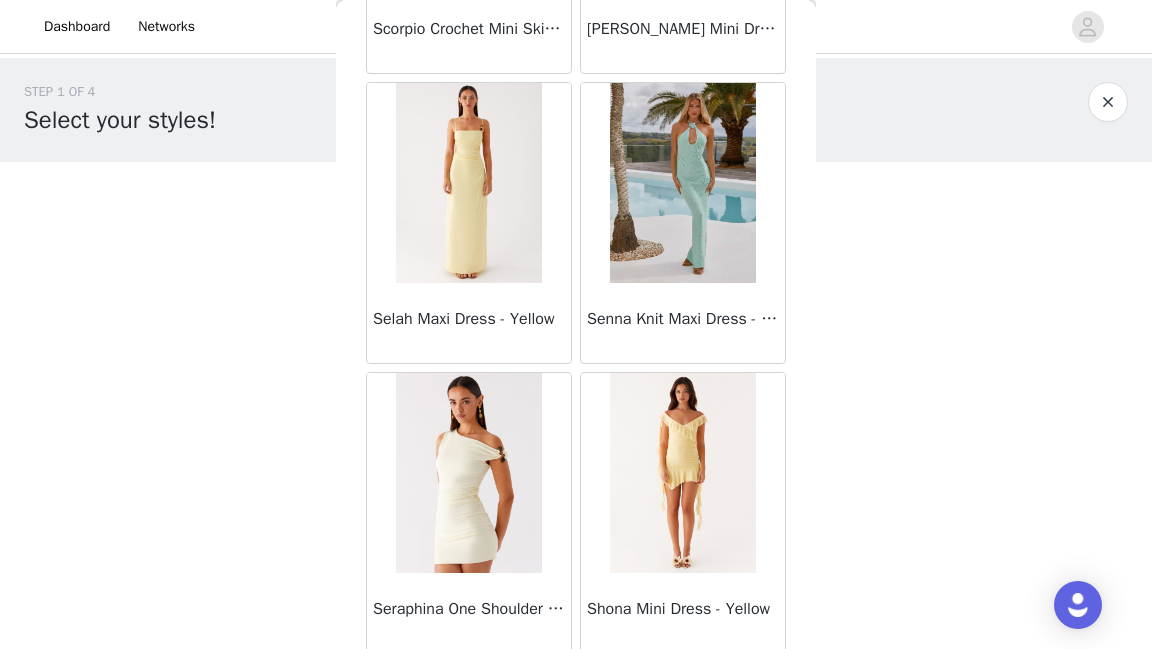 click on "Load More" at bounding box center (576, 688) 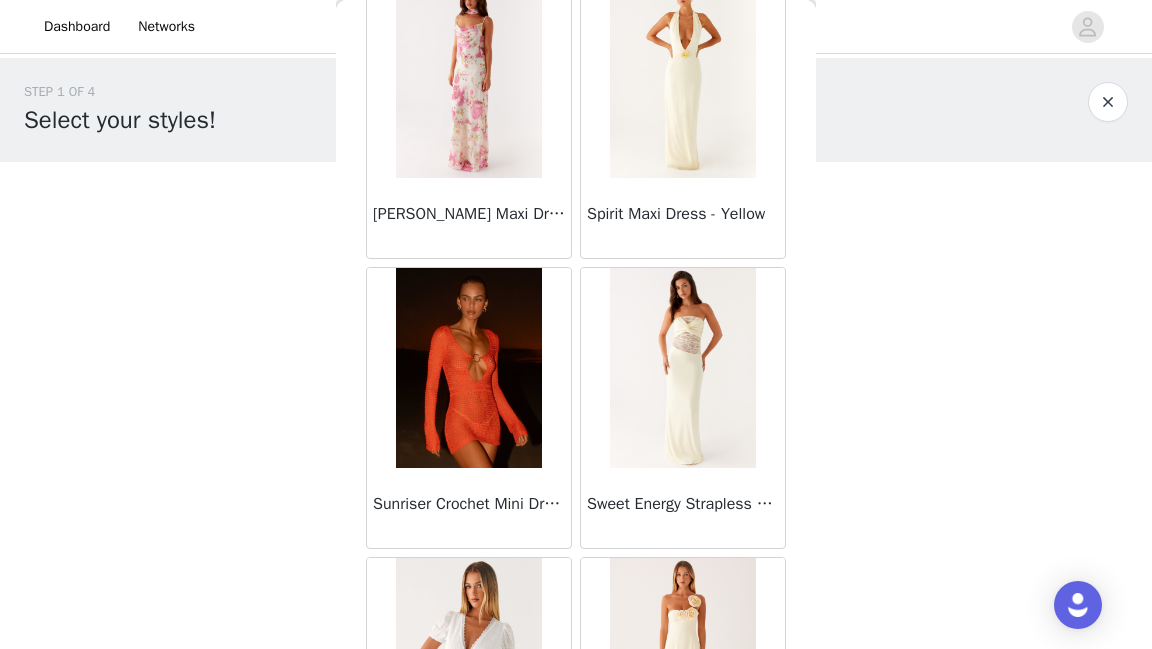 scroll, scrollTop: 54534, scrollLeft: 0, axis: vertical 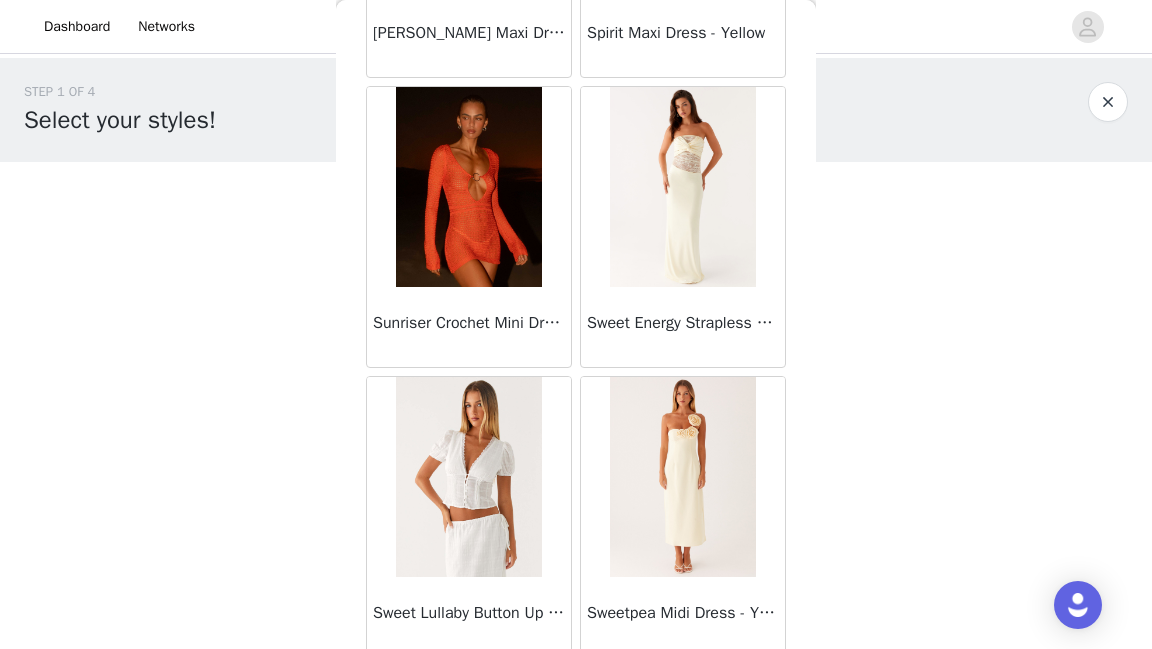 click on "Load More" at bounding box center (576, 692) 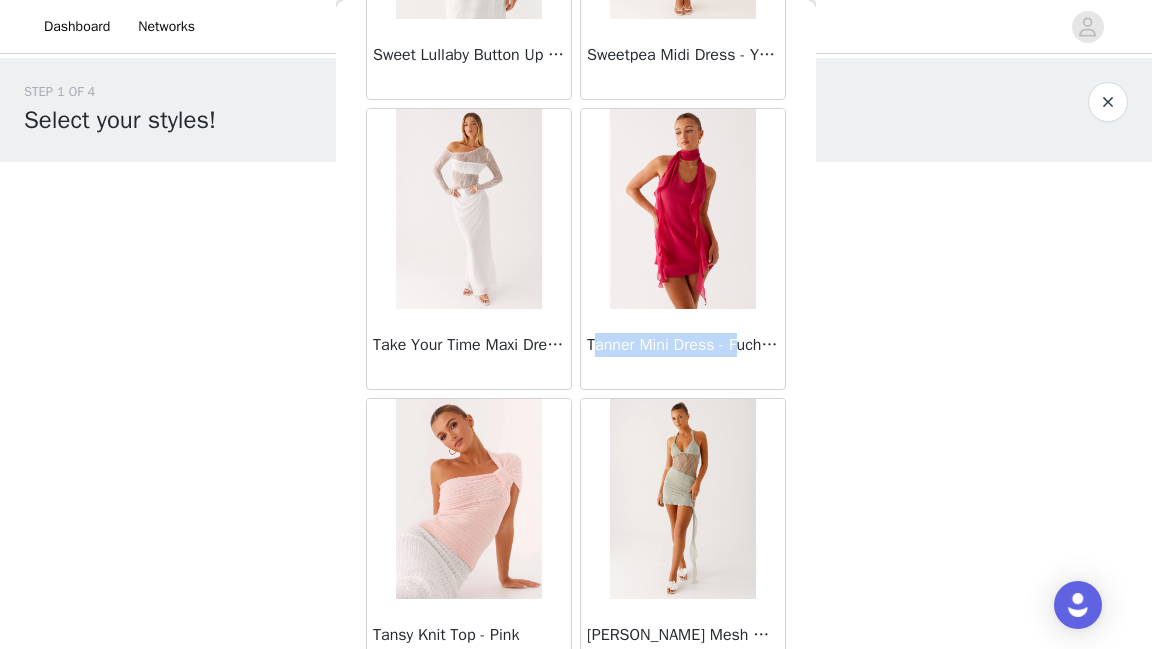 drag, startPoint x: 592, startPoint y: 267, endPoint x: 747, endPoint y: 262, distance: 155.08063 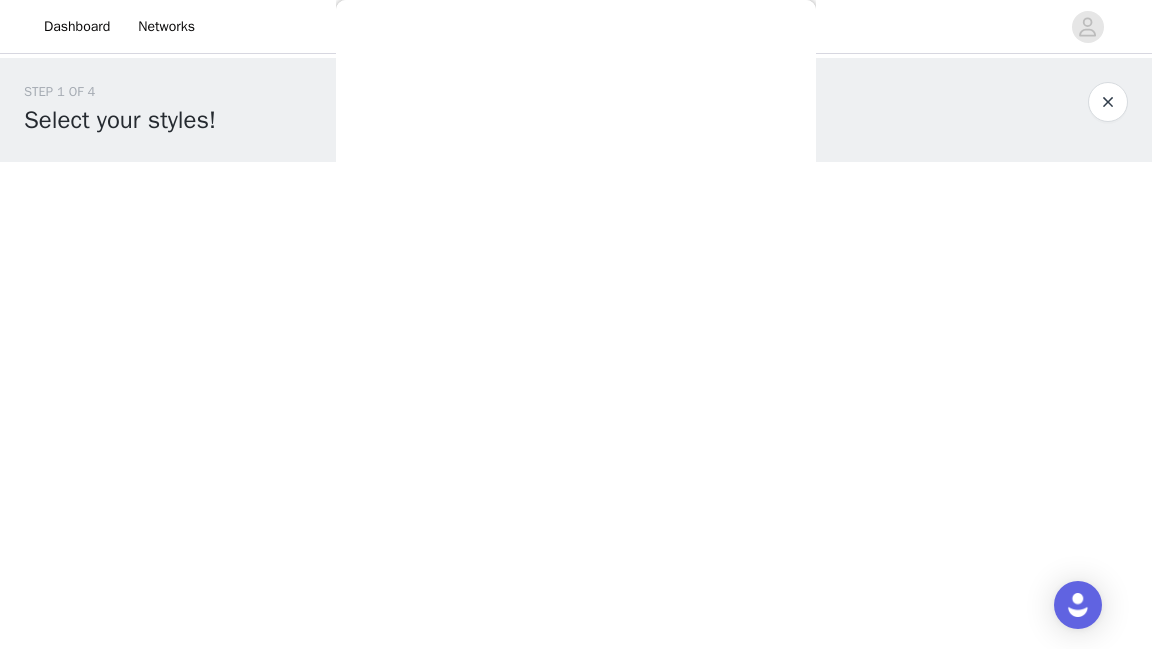 click on "Back       Mariella Linen Maxi Skirt - Pink       Aamari Maxi Dress - Red       Abby Mini Dress - Floral Print       Adrina Ruffle Mini Dress - Pink Floral Print       Aiva Mini Dress - Yellow Floral       Alberta Maxi Dress - Mulberry       Alden Mini Dress - Floral Print       Aliah Knit Shorts - Yellow       [PERSON_NAME] Halter Maxi Dress - Yellow       [PERSON_NAME] Halter Mini Dress - Pastel Yellow       Alivia Mini Dress - Pink       [PERSON_NAME] Maxi Dress - Chocolate       [PERSON_NAME] Maxi Dress - Maroon       Anastasia Maxi Dress - Blue       Anastasia Maxi Dress - Ivory       Anastasia Maxi Dress - Pink       Anastasia Maxi Dress - [PERSON_NAME] Maxi Dress - Yellow       Anastasia Mini Dress - Blue       Anetta Maxi Dress - Pale Blue       Anetta Maxi Dress - Yellow       [PERSON_NAME] Maxi Dress - Yellow       [PERSON_NAME] [PERSON_NAME] Maxi Dress - Blue       [PERSON_NAME] One Button Cardigan - Black       Another Life Halter Top - Pale Blue       Arli Strapless Maxi Dress - Ivory             Arya Maxi Dress - Black" at bounding box center (576, 324) 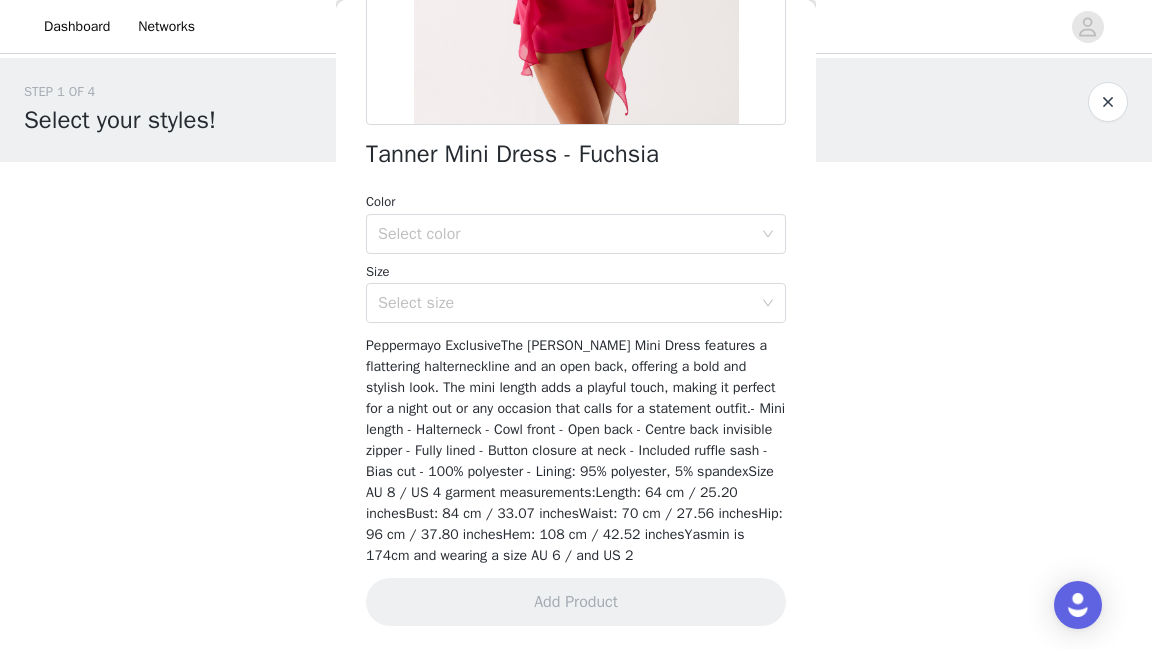 click on "Tanner Mini Dress - Fuchsia" at bounding box center (512, 154) 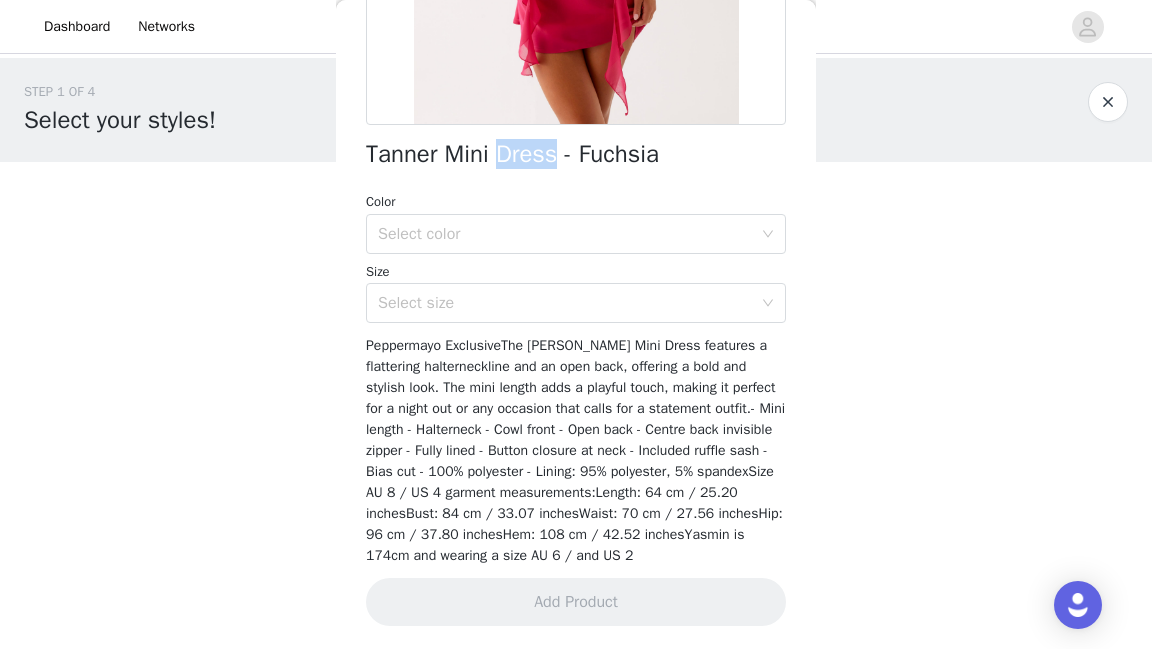 click on "Tanner Mini Dress - Fuchsia" at bounding box center (512, 154) 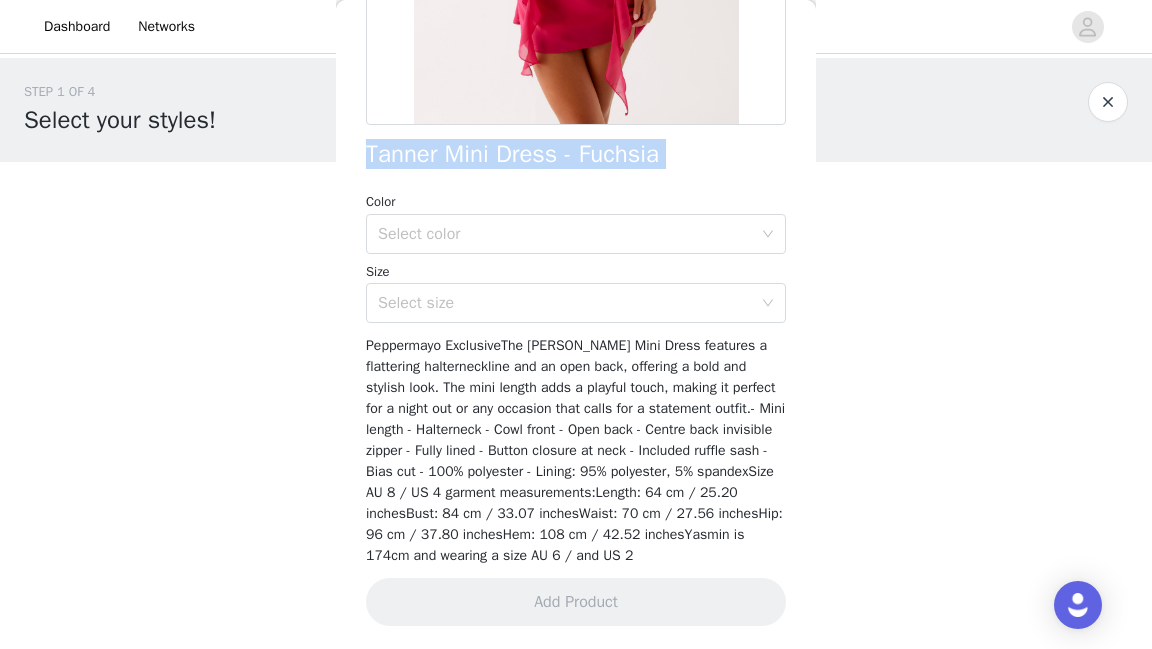 click on "Tanner Mini Dress - Fuchsia" at bounding box center (512, 154) 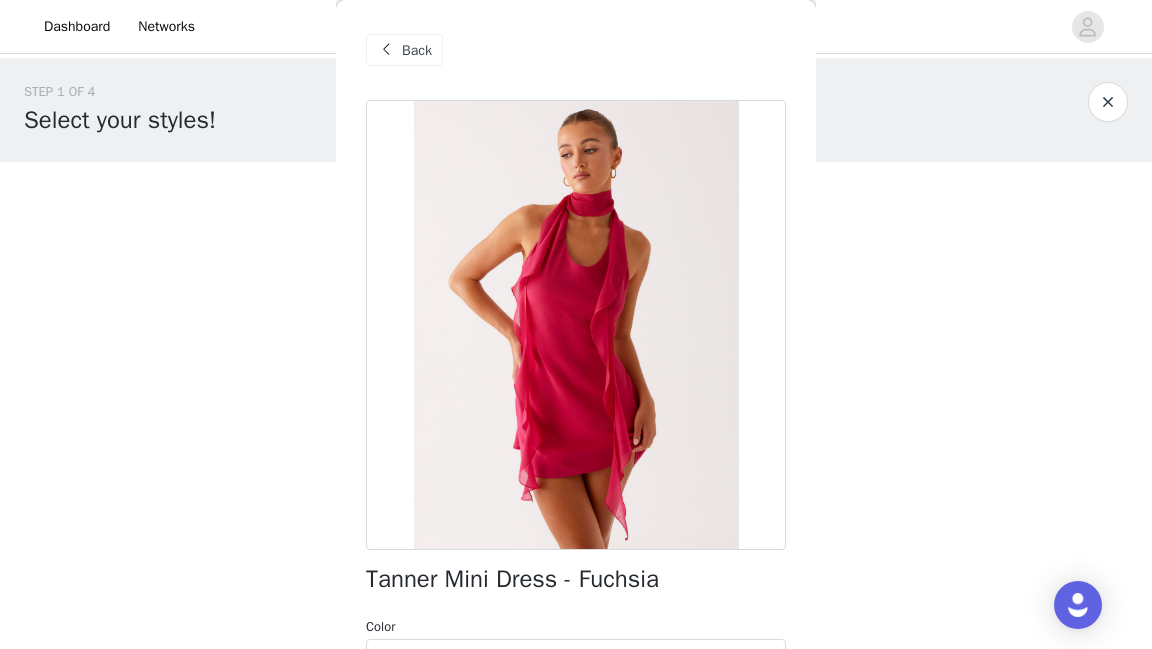 click on "Back" at bounding box center (404, 50) 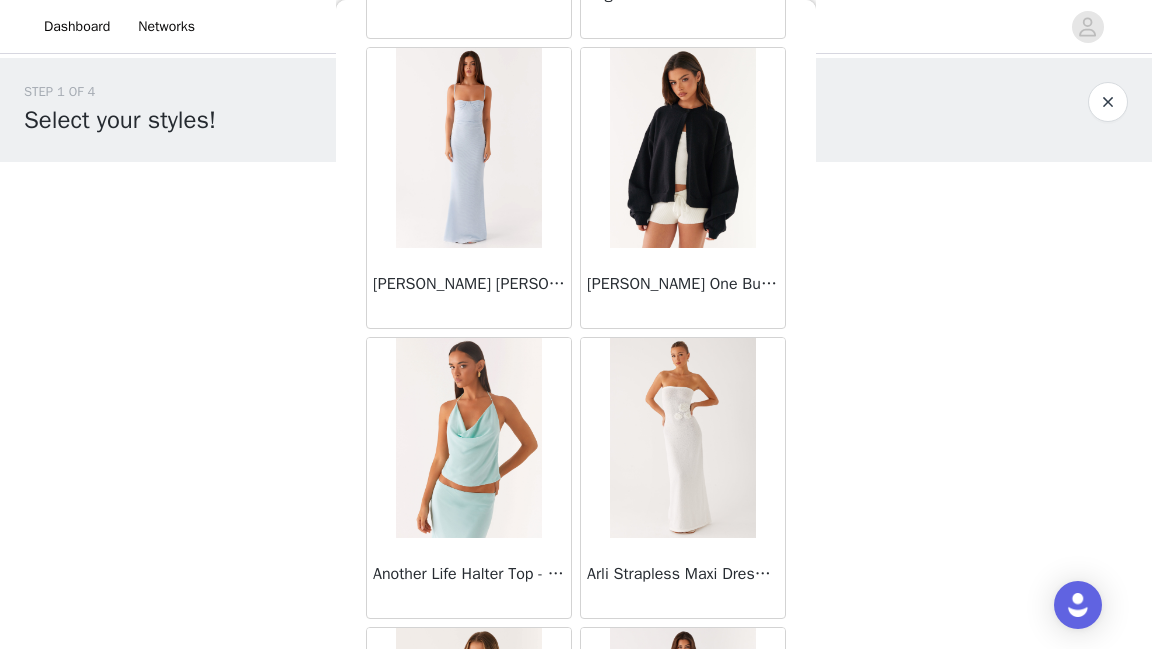 scroll, scrollTop: 3268, scrollLeft: 0, axis: vertical 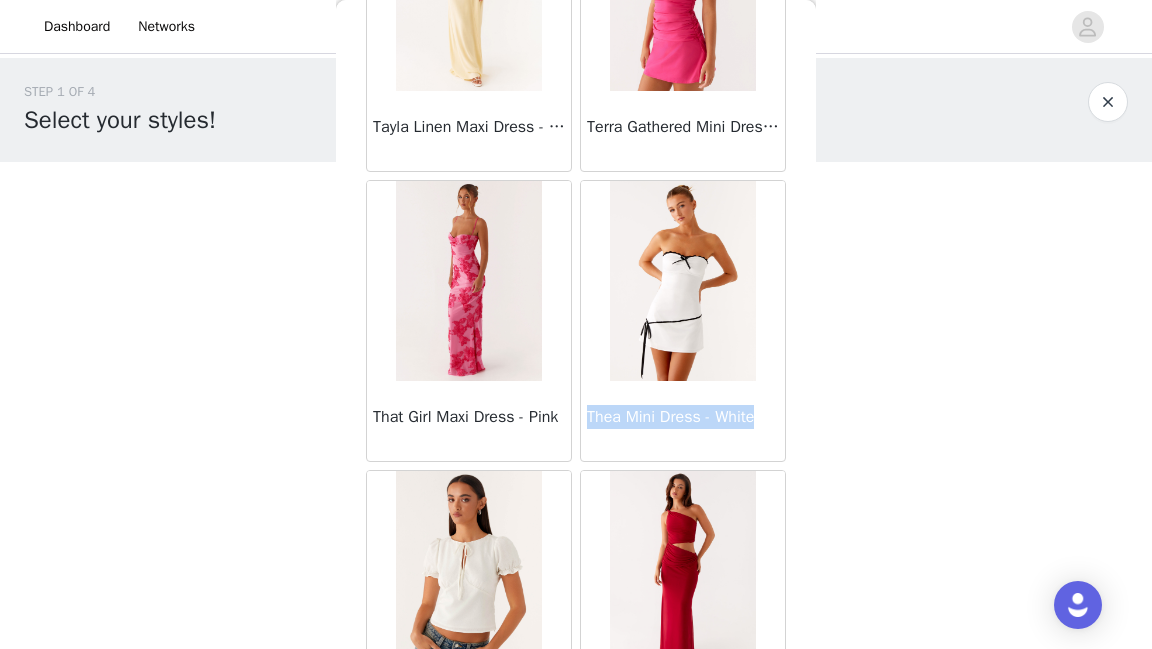 drag, startPoint x: 589, startPoint y: 333, endPoint x: 759, endPoint y: 330, distance: 170.02647 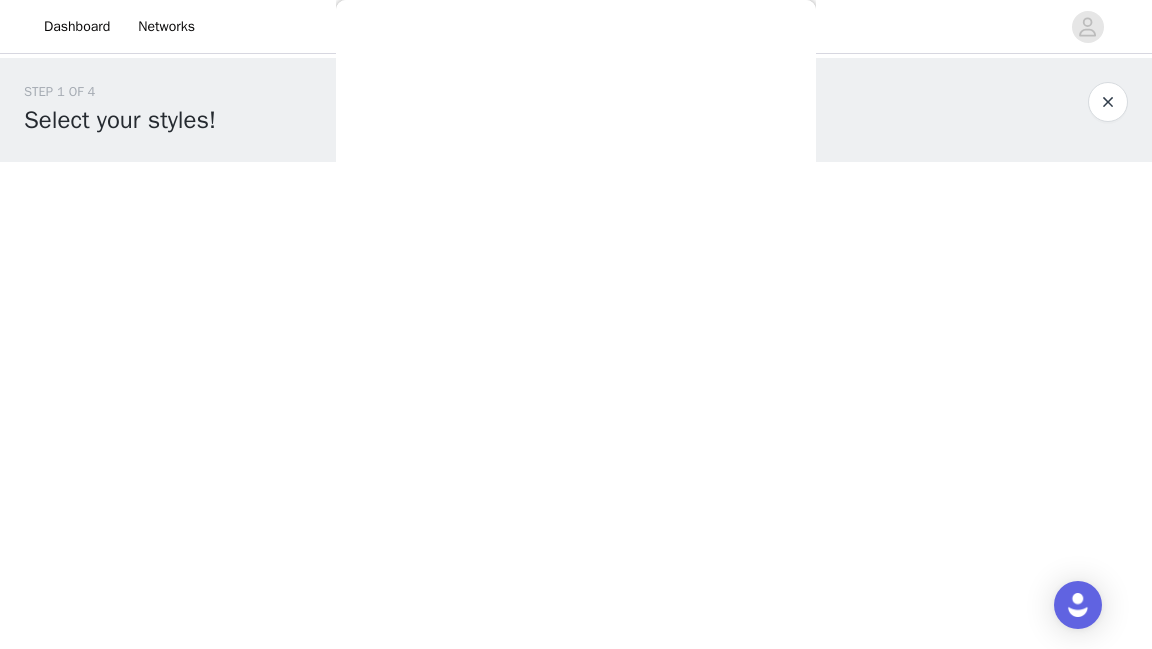 scroll, scrollTop: 0, scrollLeft: 0, axis: both 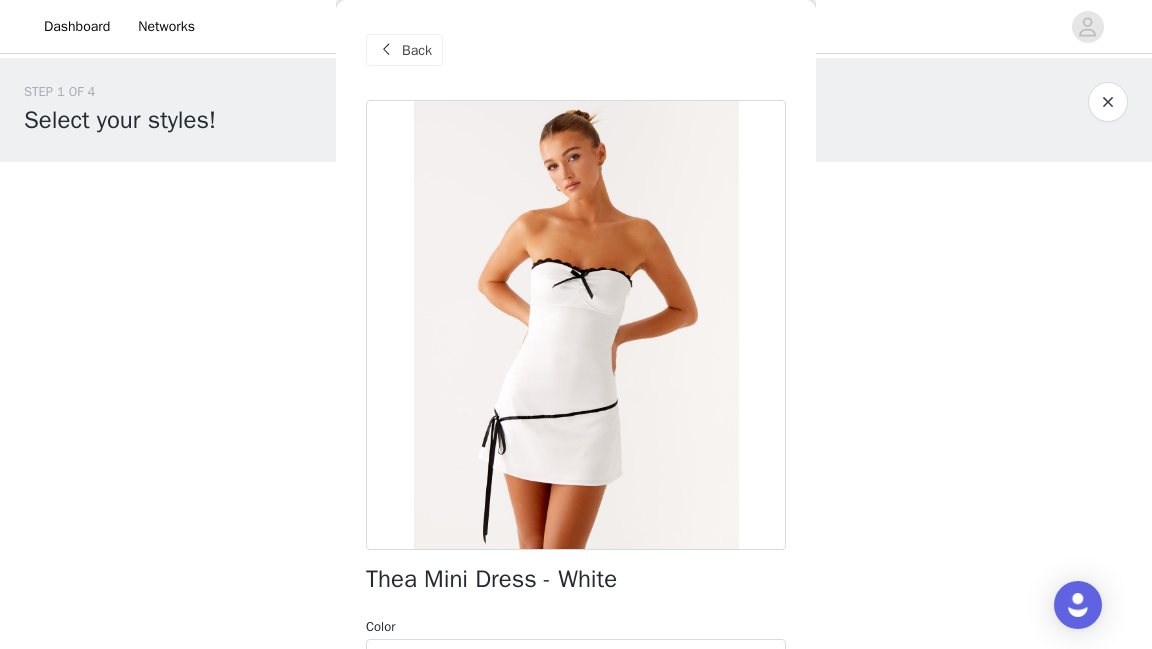 copy on "Thea Mini Dress - White" 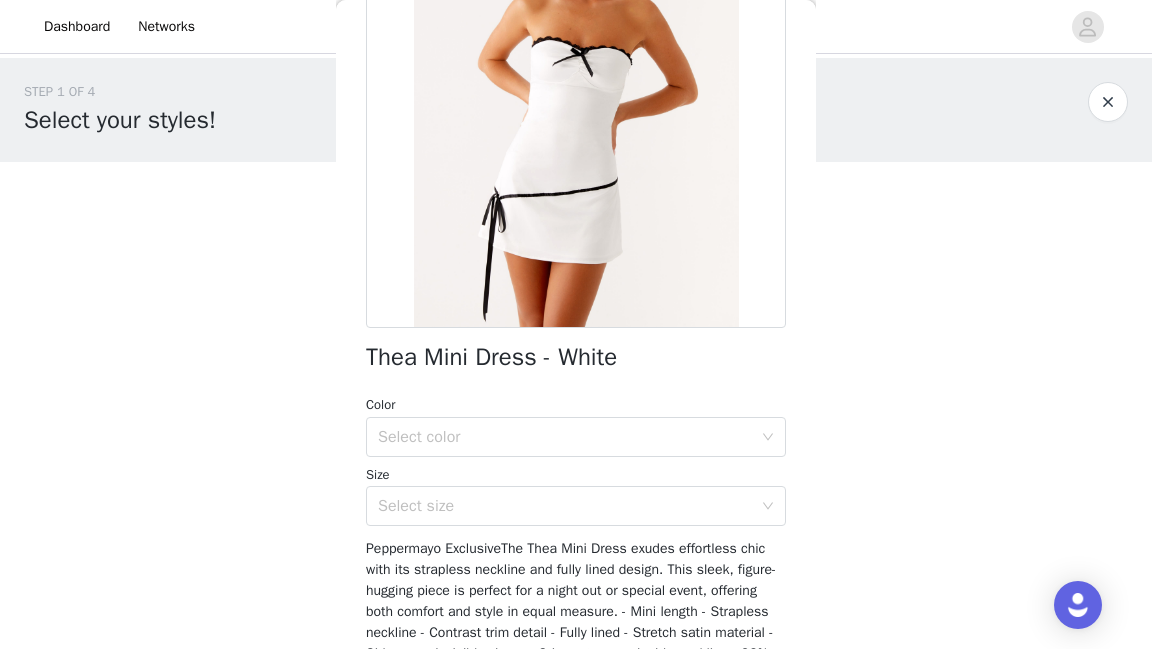 click on "Thea Mini Dress - White" at bounding box center [491, 357] 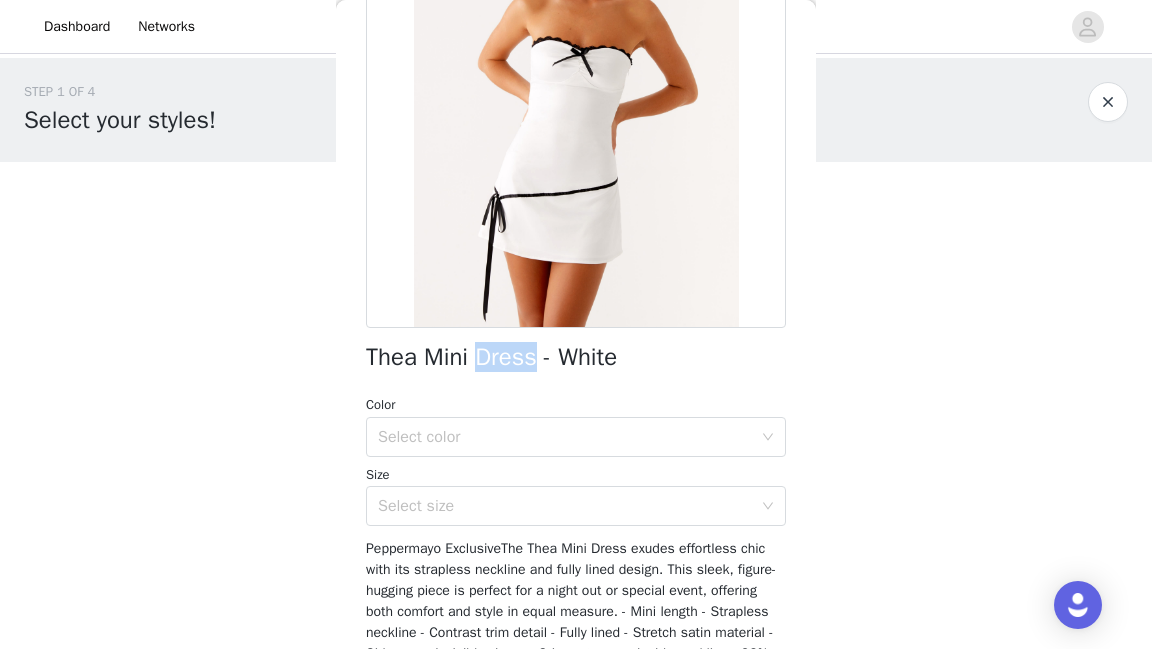 click on "Thea Mini Dress - White" at bounding box center (491, 357) 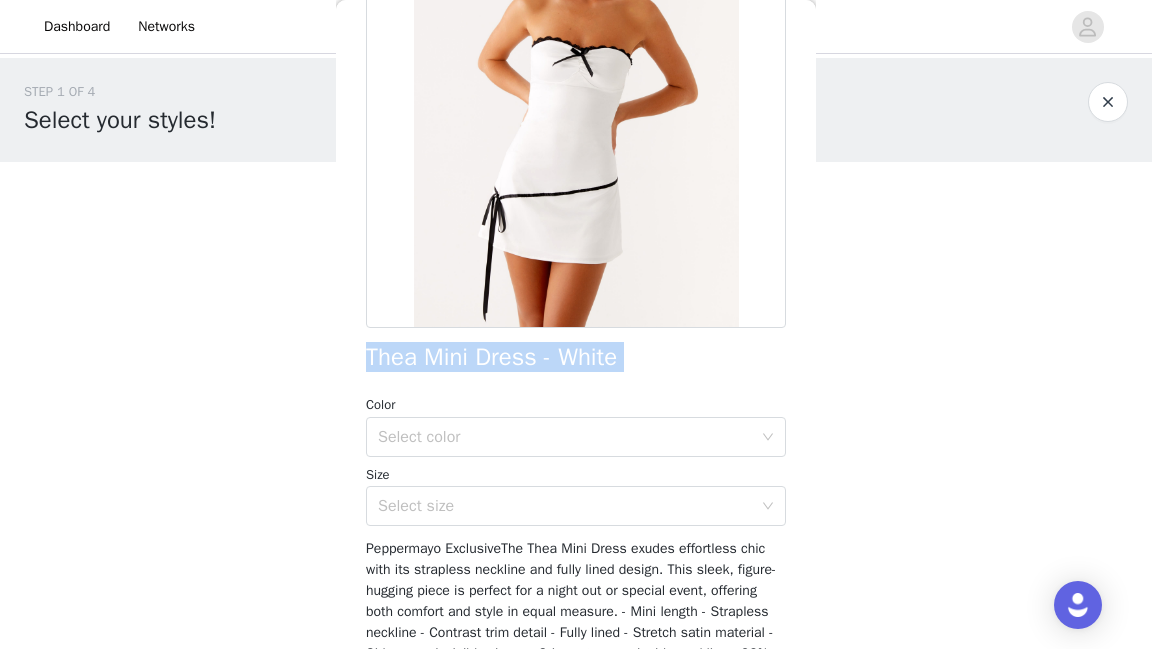click on "Thea Mini Dress - White" at bounding box center [491, 357] 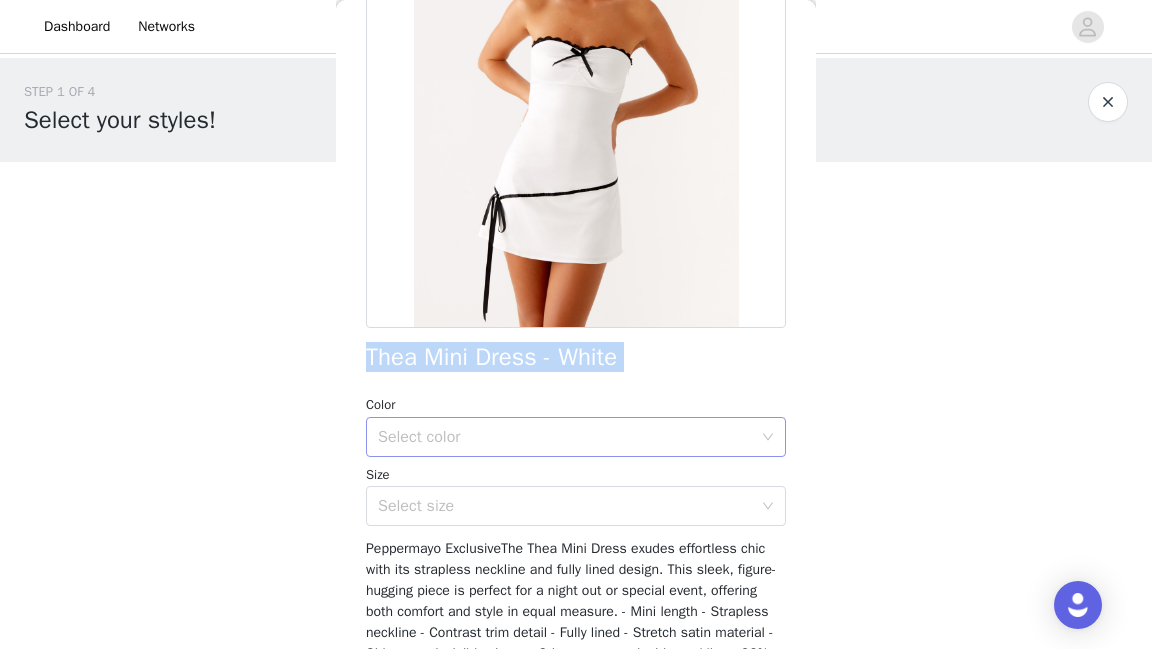 click on "Select color" at bounding box center (569, 437) 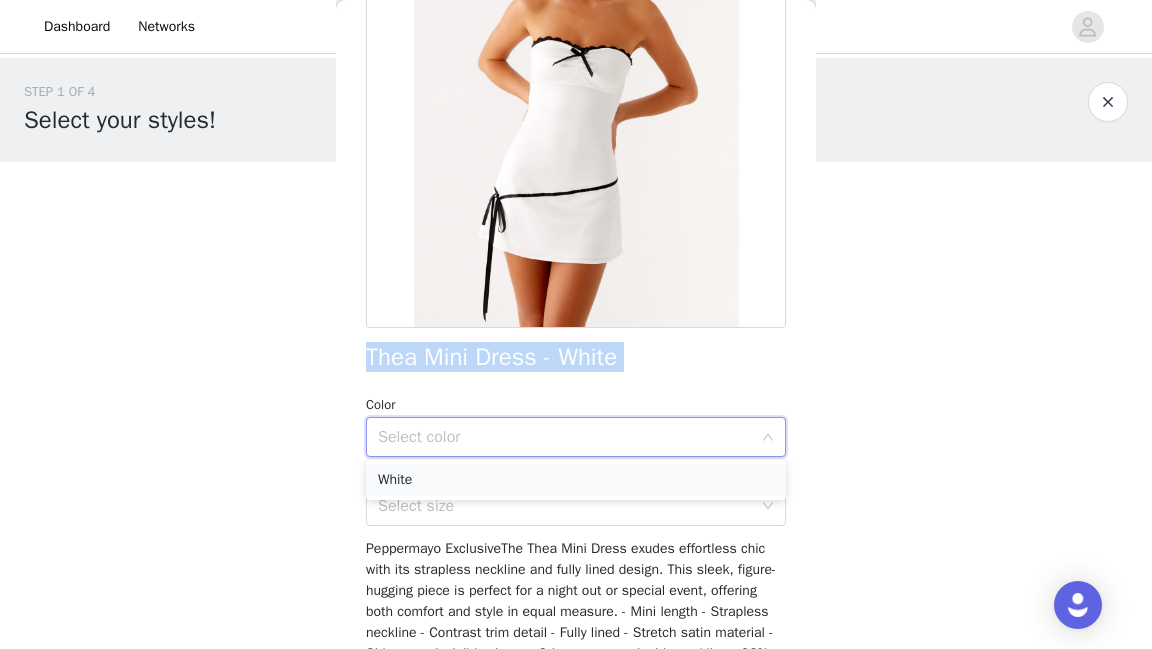 click on "White" at bounding box center (576, 480) 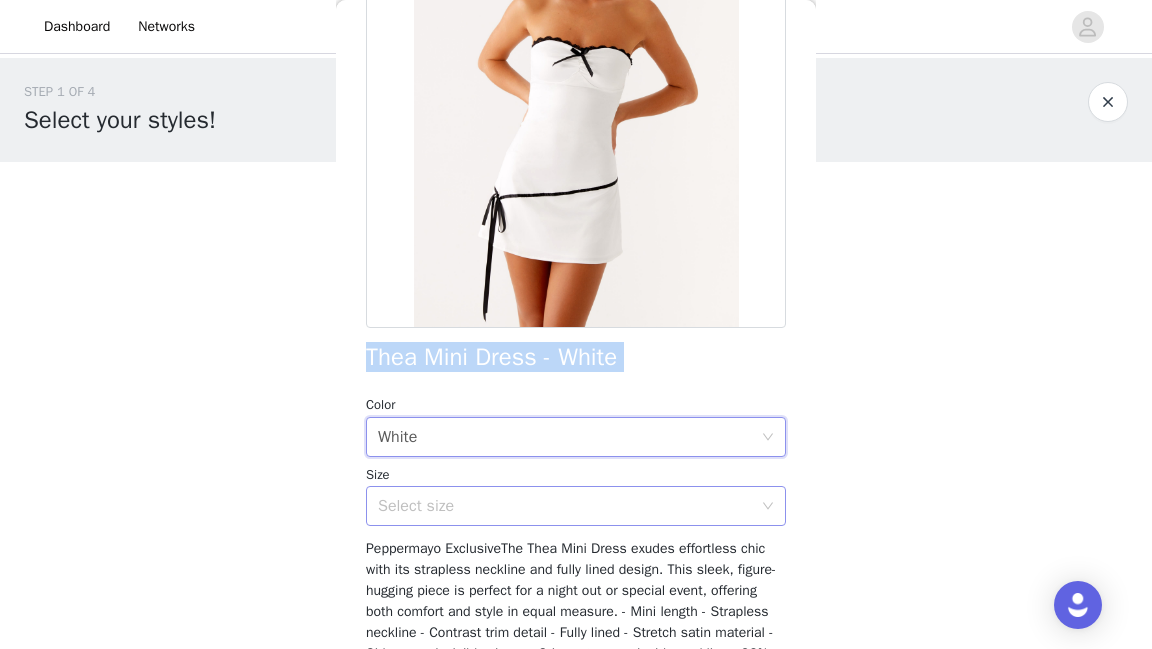 click on "Select size" at bounding box center (569, 506) 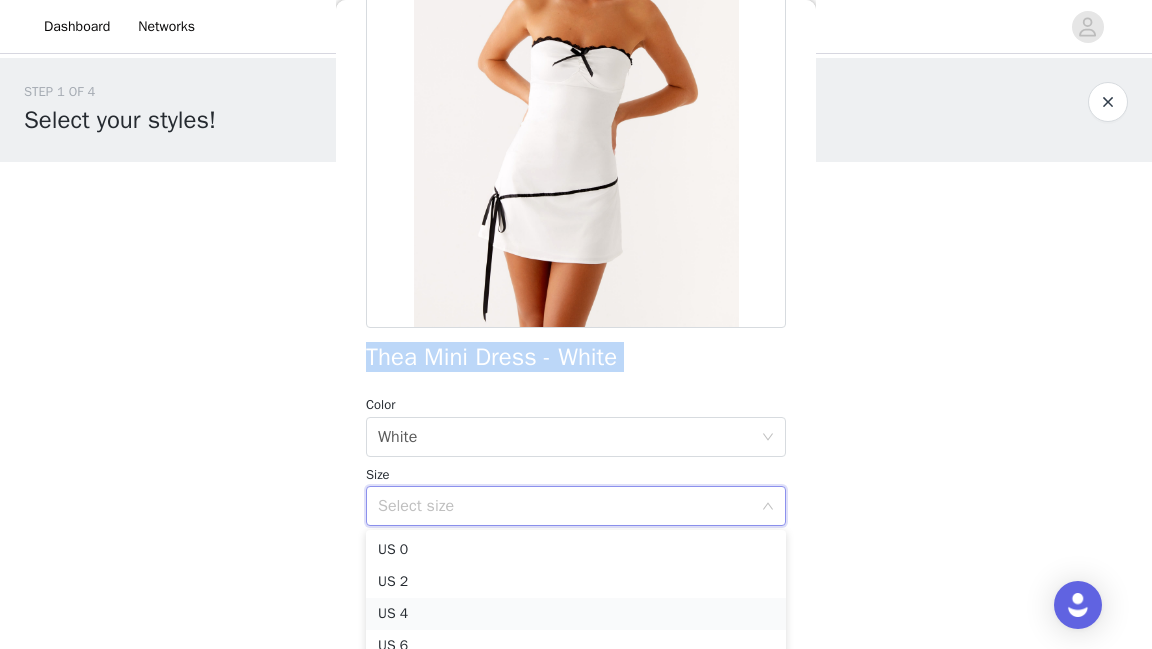 click on "US 4" at bounding box center [576, 614] 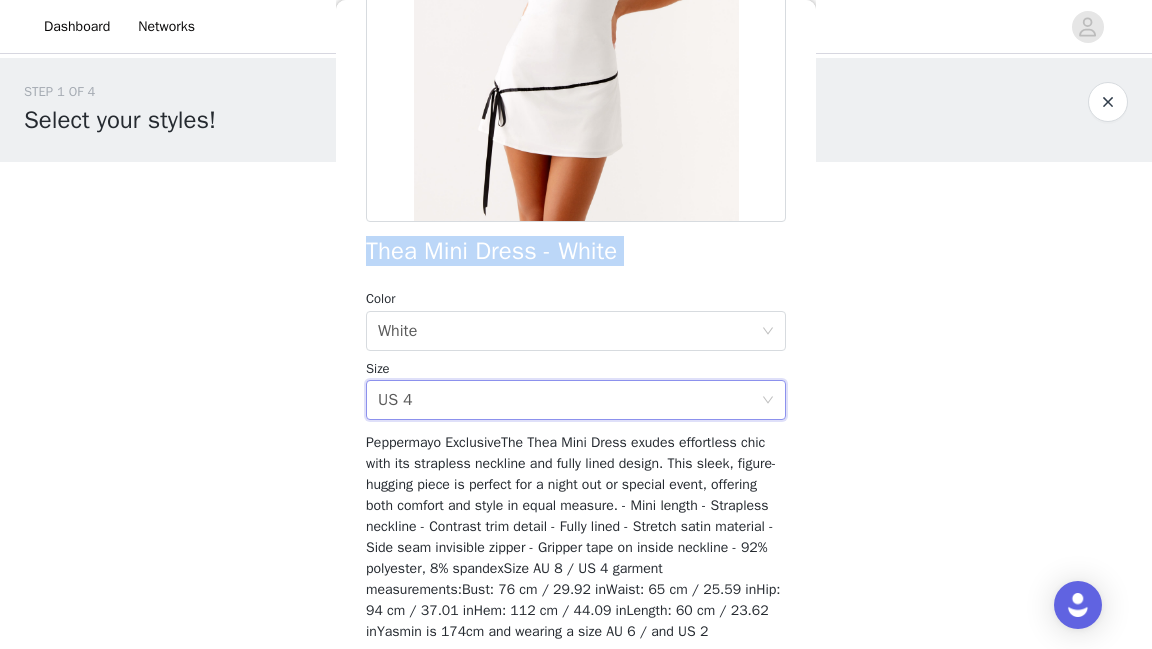scroll, scrollTop: 425, scrollLeft: 0, axis: vertical 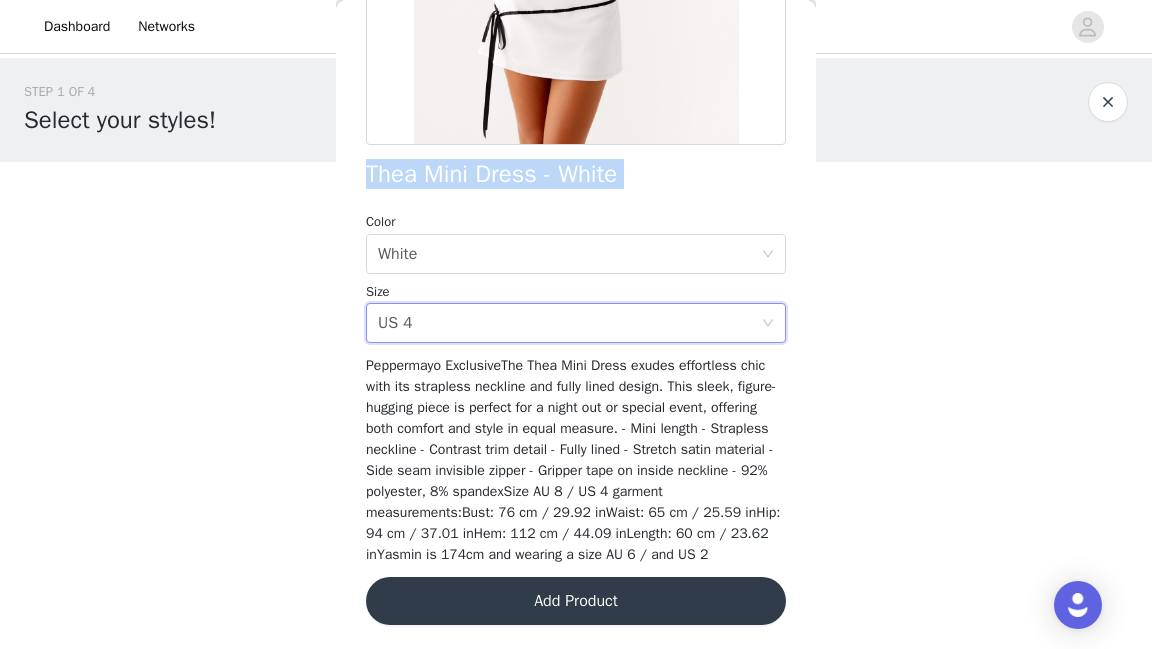 click on "Add Product" at bounding box center [576, 601] 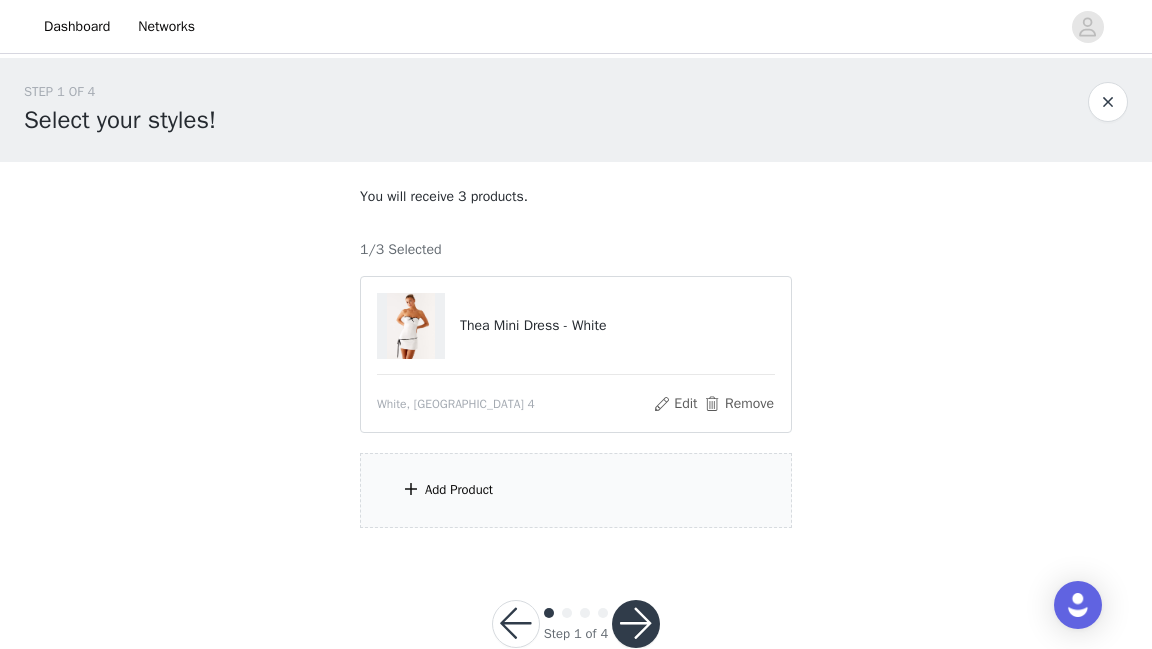click on "Add Product" at bounding box center [459, 490] 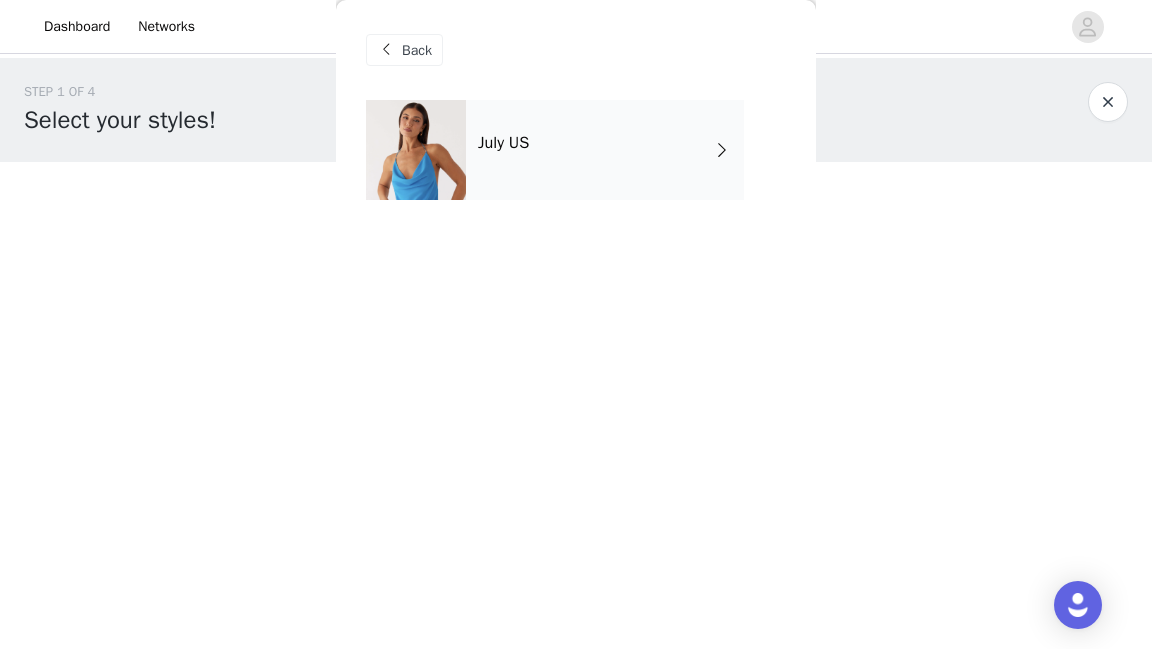 click on "July US" at bounding box center [605, 150] 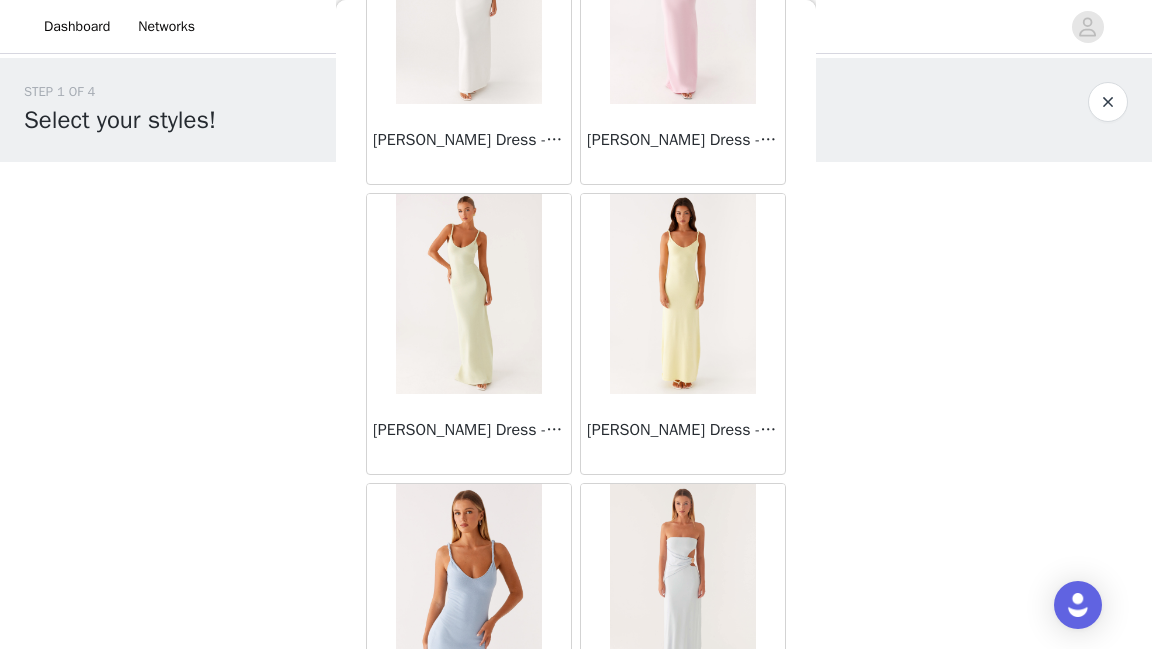 scroll, scrollTop: 2406, scrollLeft: 0, axis: vertical 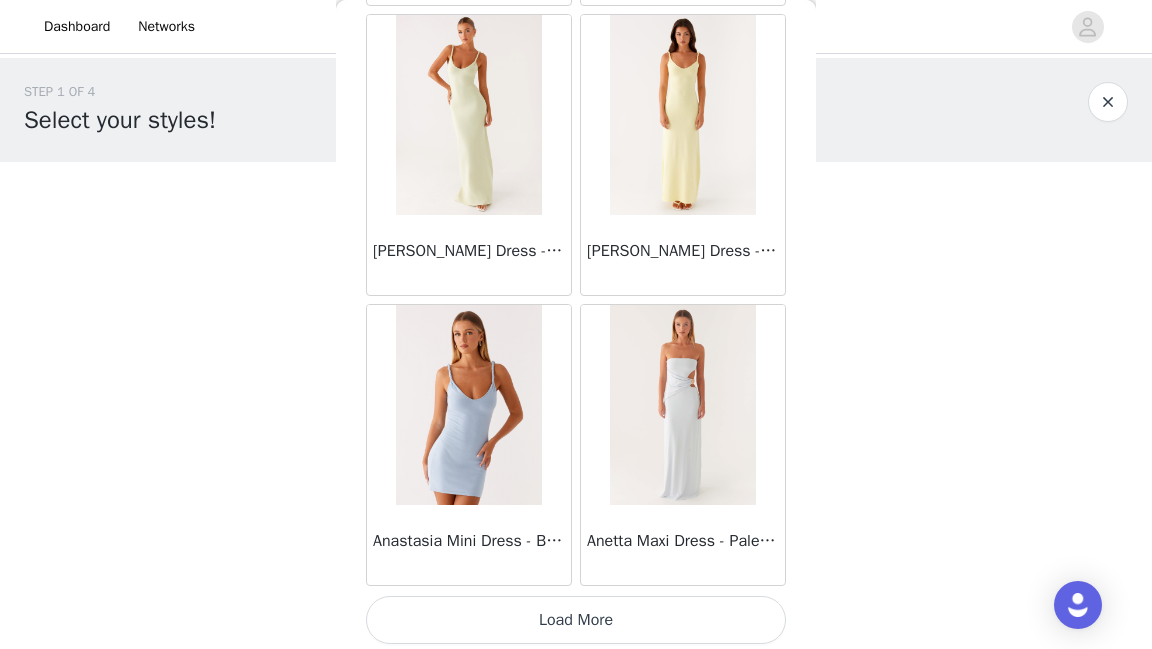 click on "Load More" at bounding box center (576, 620) 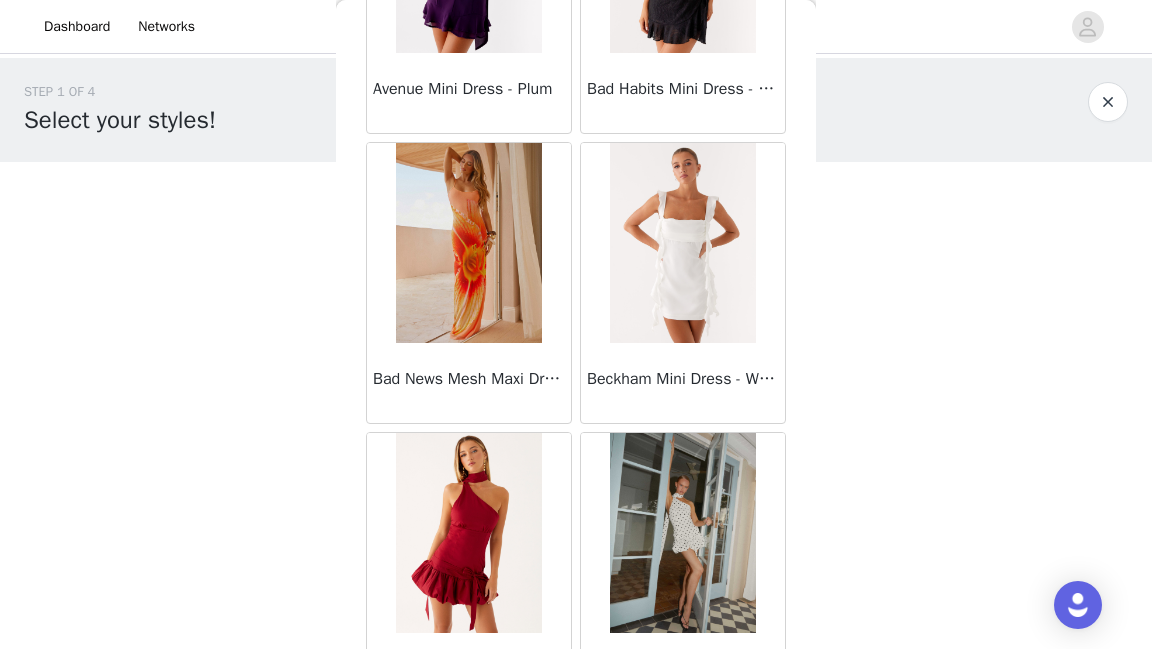 scroll, scrollTop: 4936, scrollLeft: 0, axis: vertical 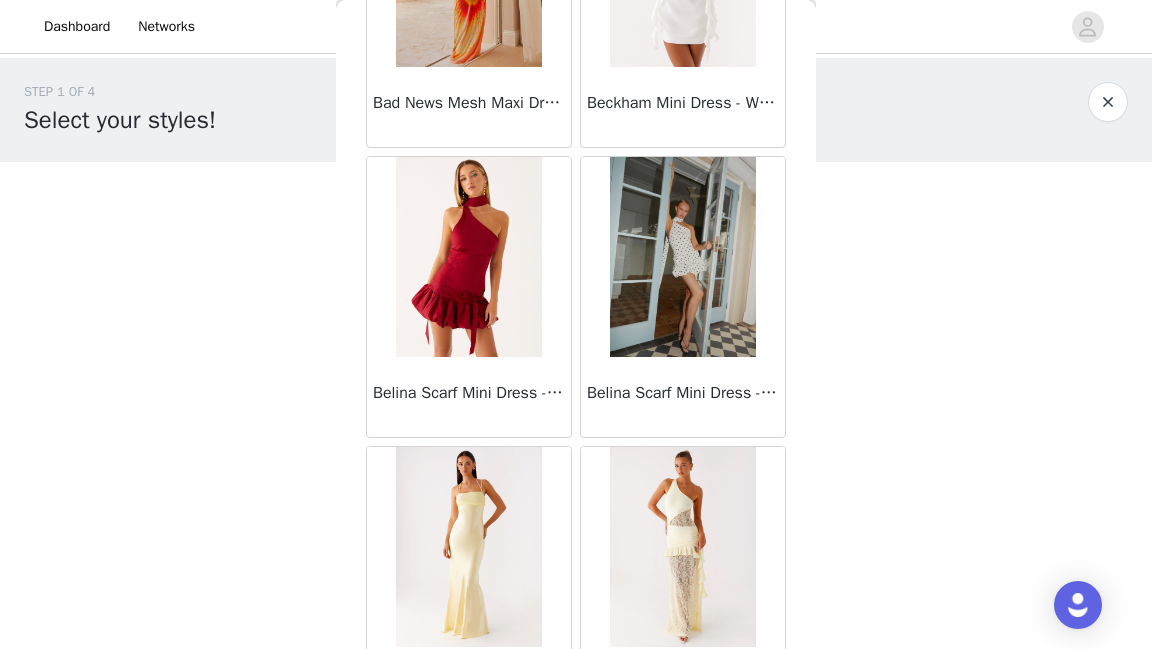 click on "Belina Scarf Mini Dress - White Polkadot" at bounding box center (683, 397) 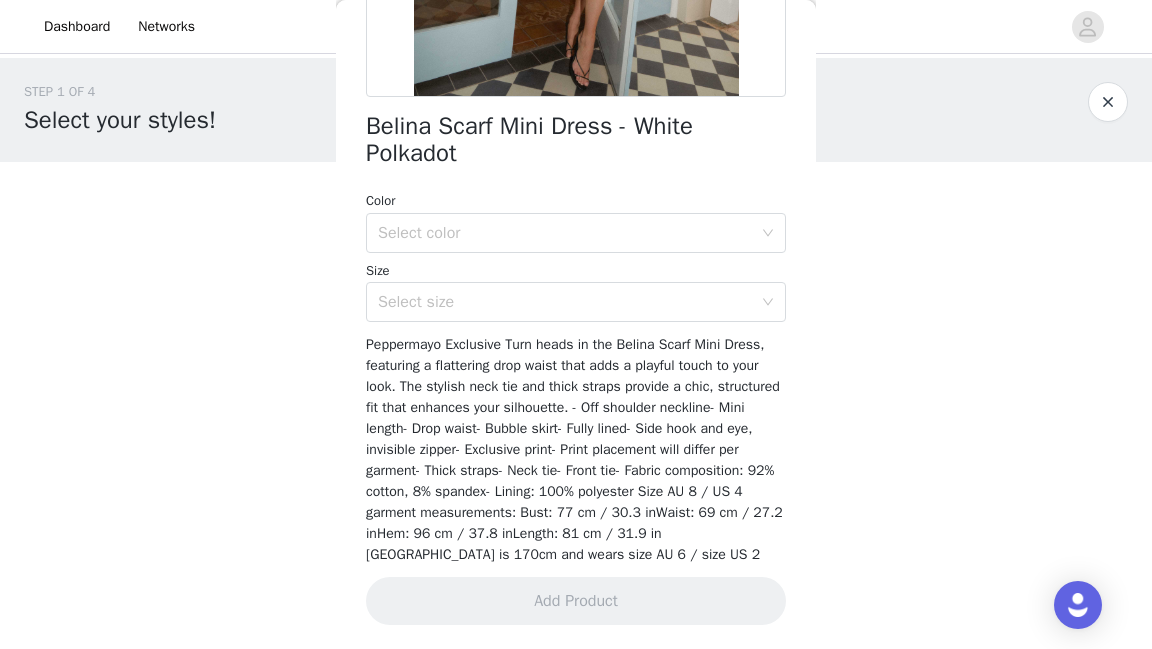 scroll, scrollTop: 452, scrollLeft: 0, axis: vertical 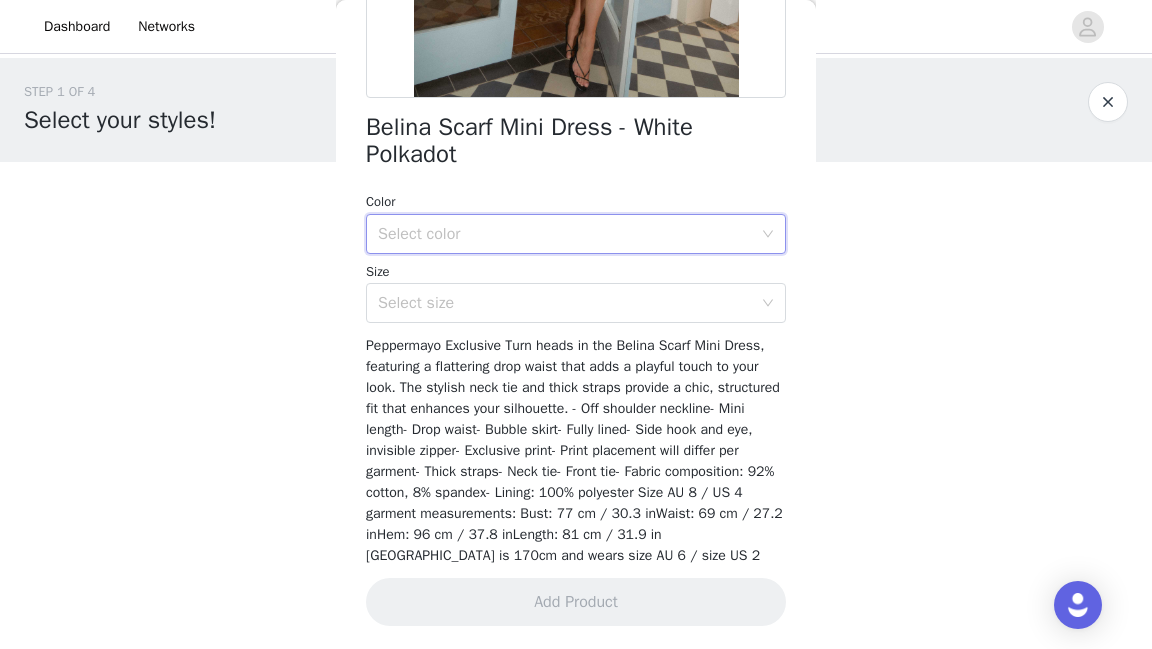 click on "Select color" at bounding box center (569, 234) 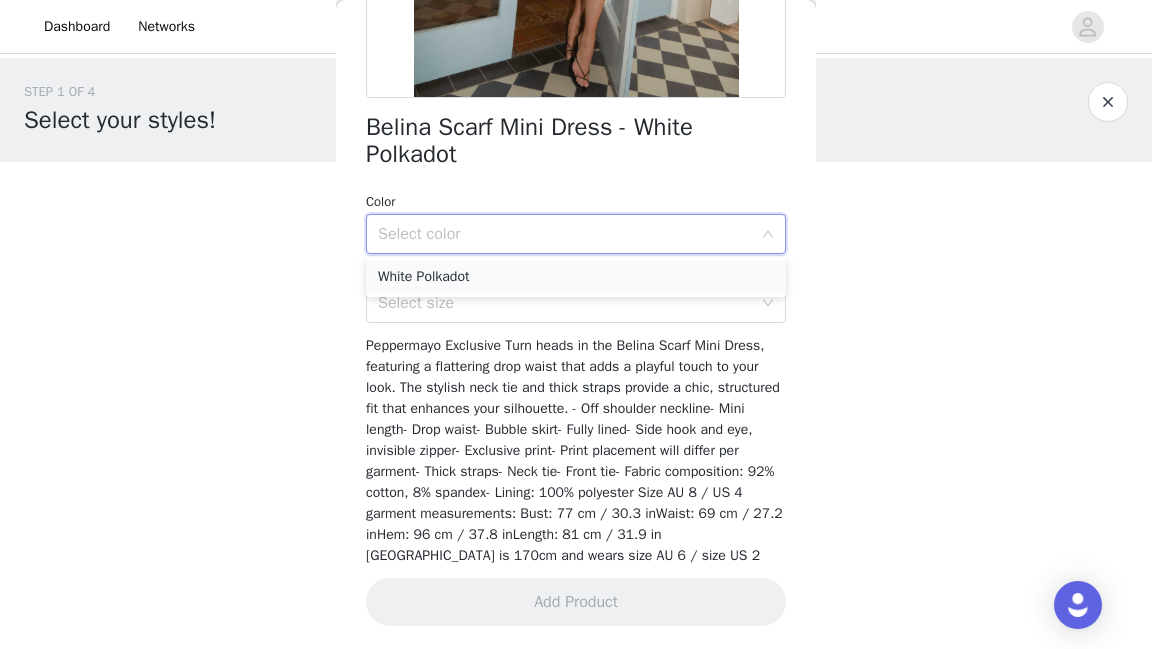 click on "White Polkadot" at bounding box center (576, 277) 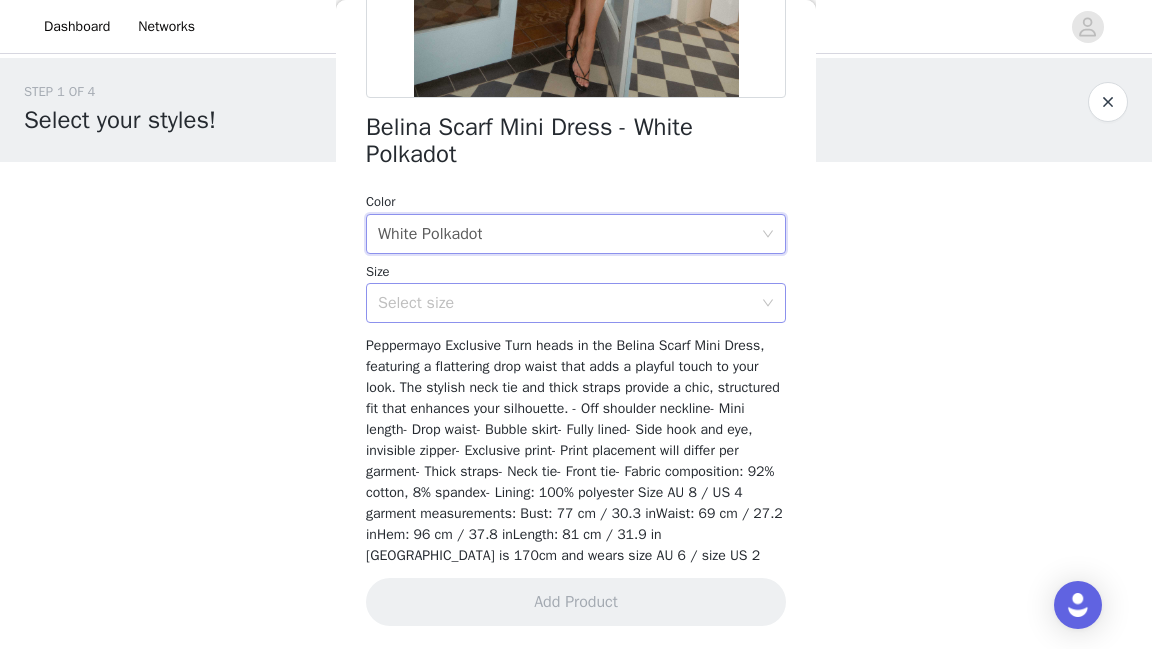 click on "Select size" at bounding box center (569, 303) 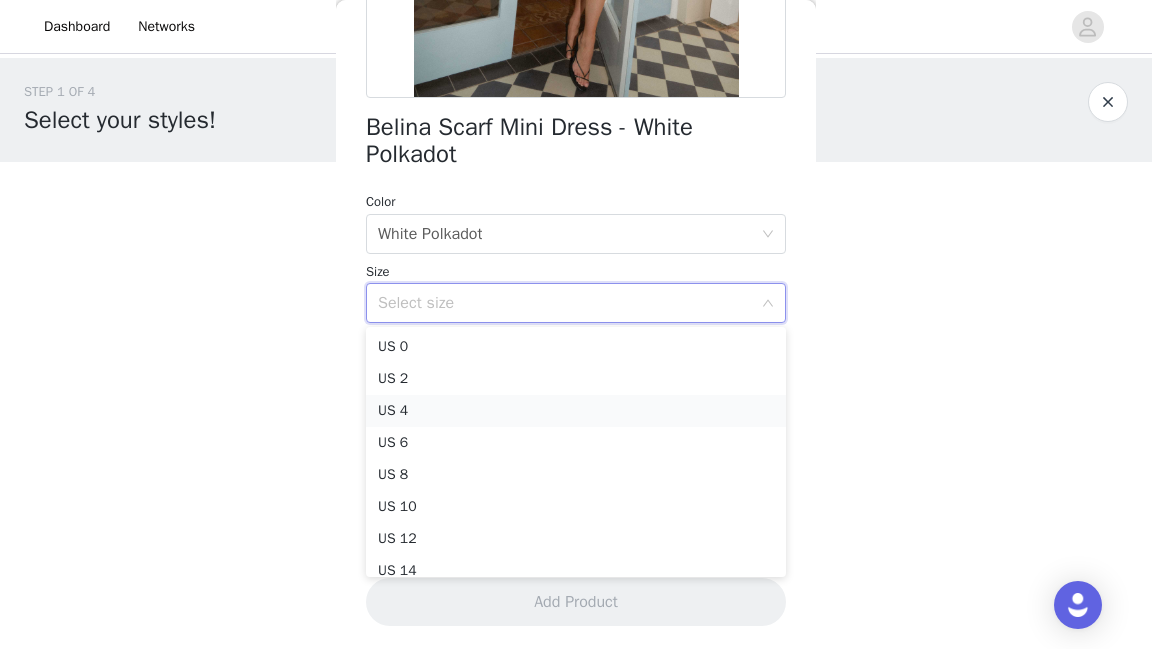 click on "US 4" at bounding box center [576, 411] 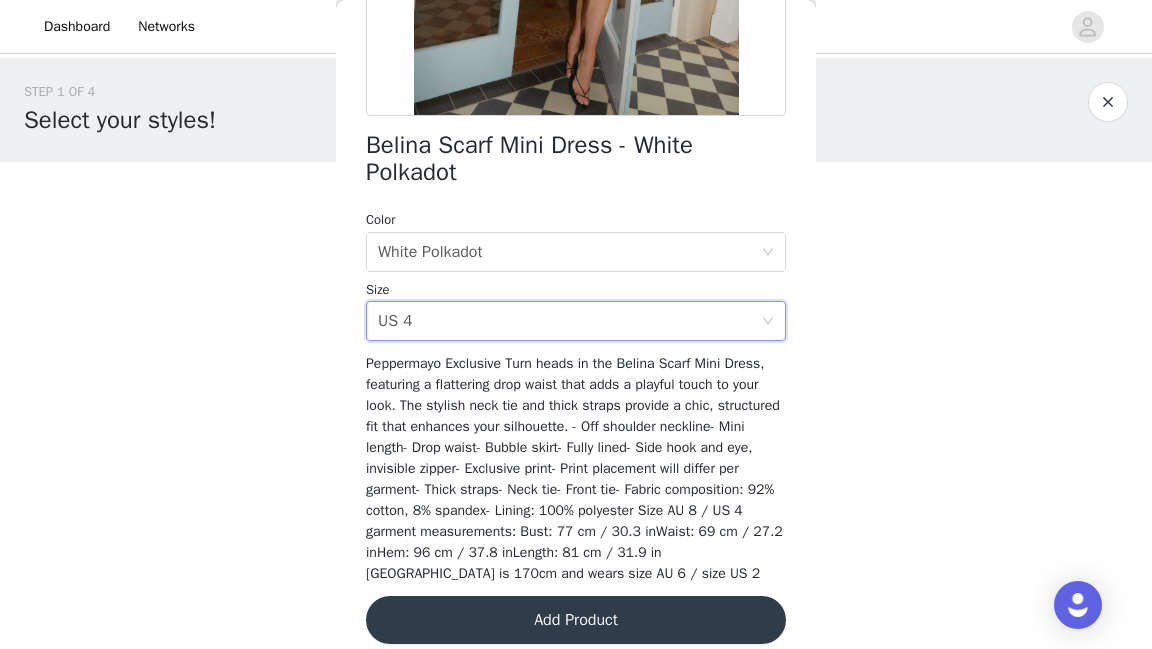 scroll, scrollTop: 452, scrollLeft: 0, axis: vertical 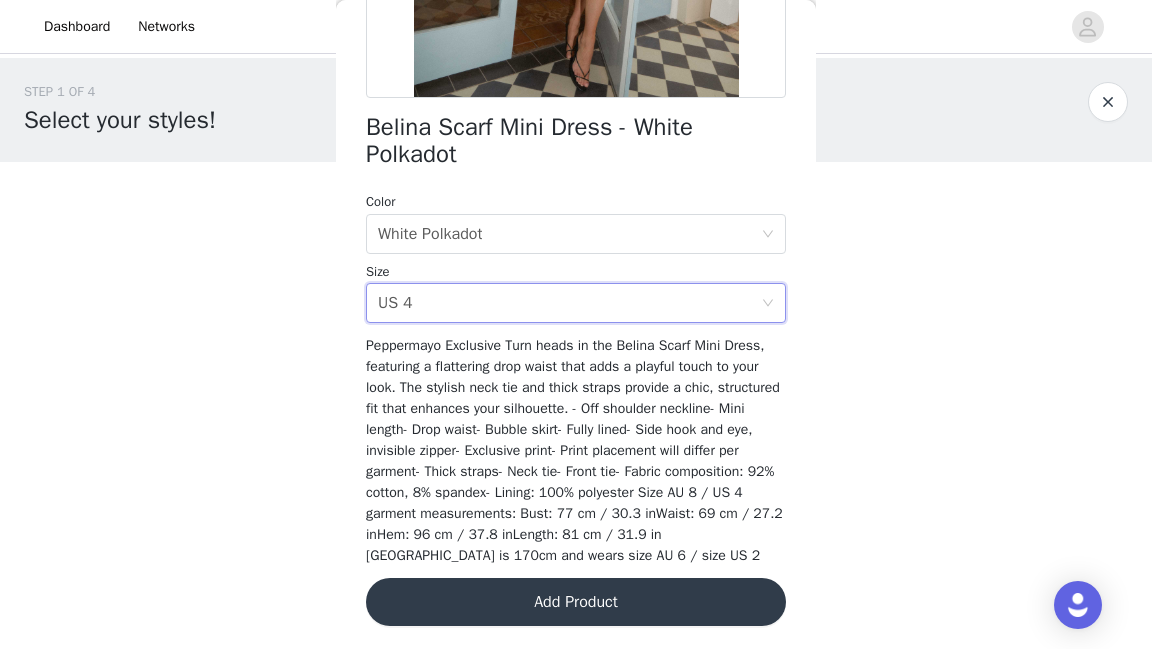 click on "Add Product" at bounding box center (576, 602) 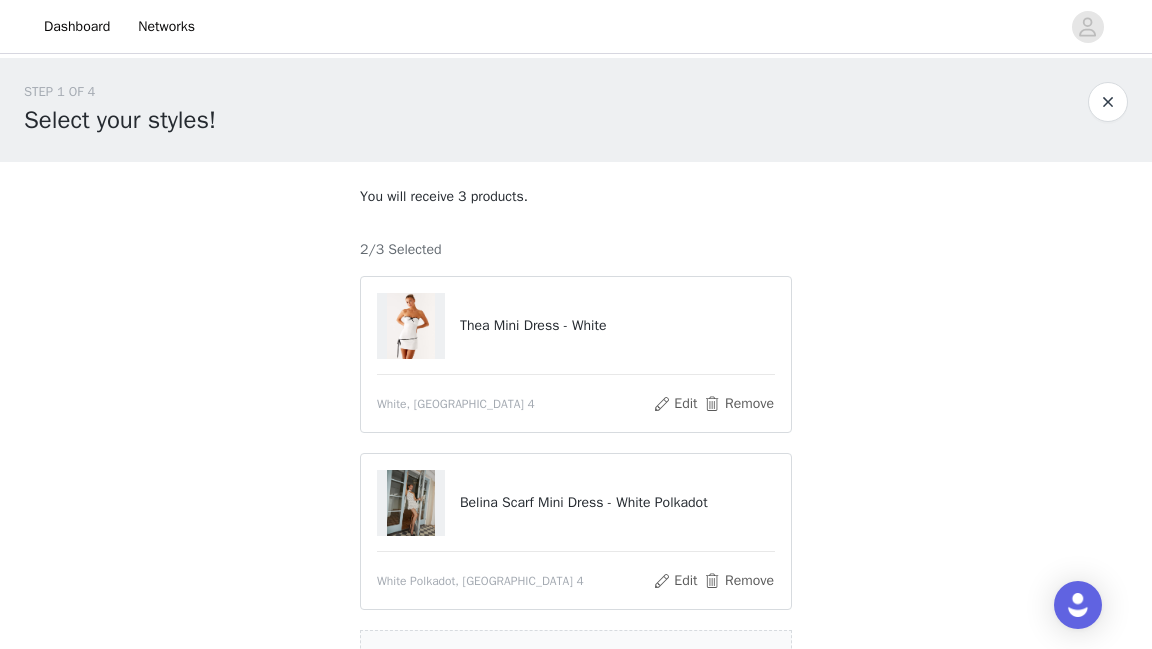 scroll, scrollTop: 222, scrollLeft: 0, axis: vertical 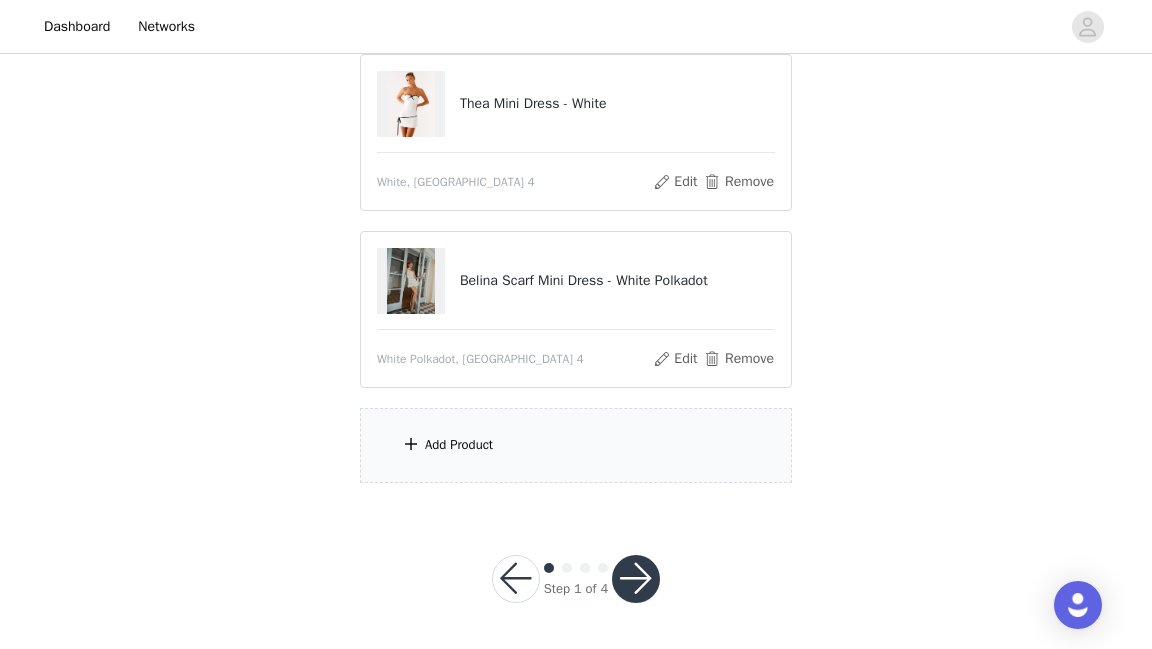 click on "Add Product" at bounding box center (576, 445) 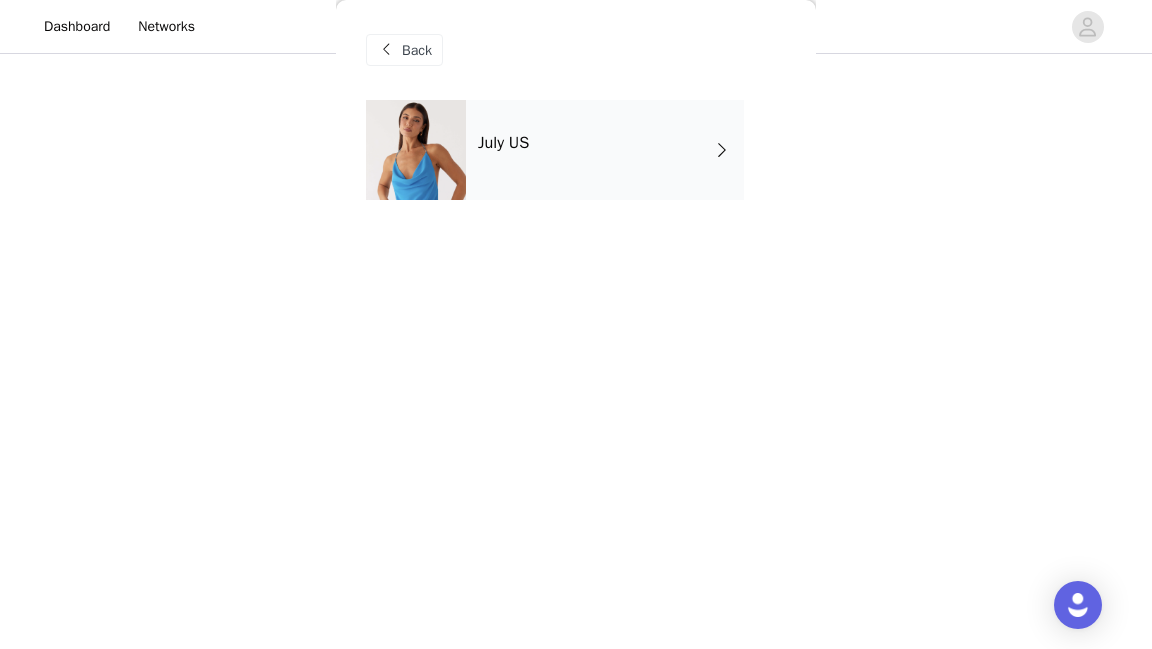 click on "July US" at bounding box center (605, 150) 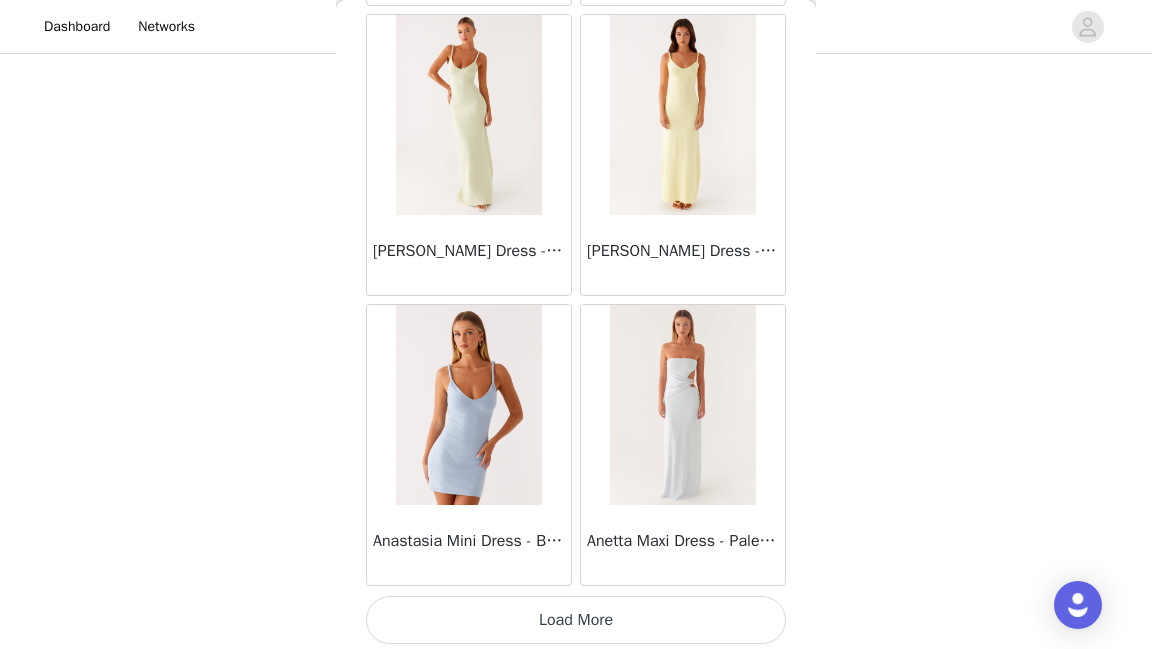 click on "Load More" at bounding box center [576, 620] 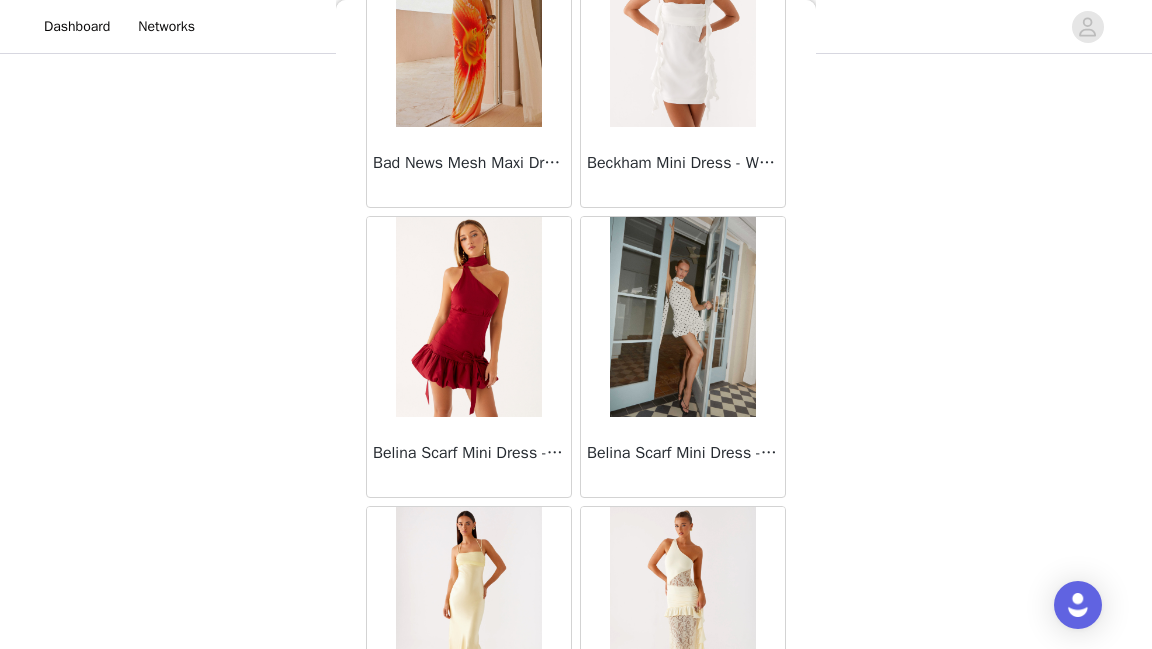 scroll, scrollTop: 5219, scrollLeft: 0, axis: vertical 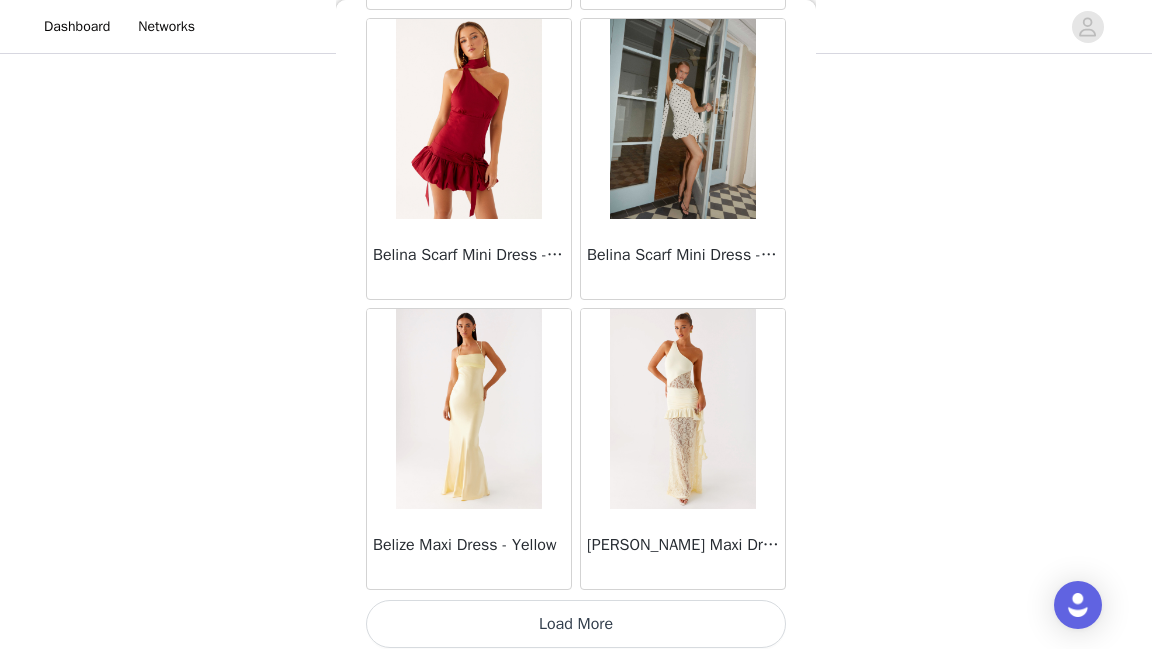 click on "Load More" at bounding box center (576, 624) 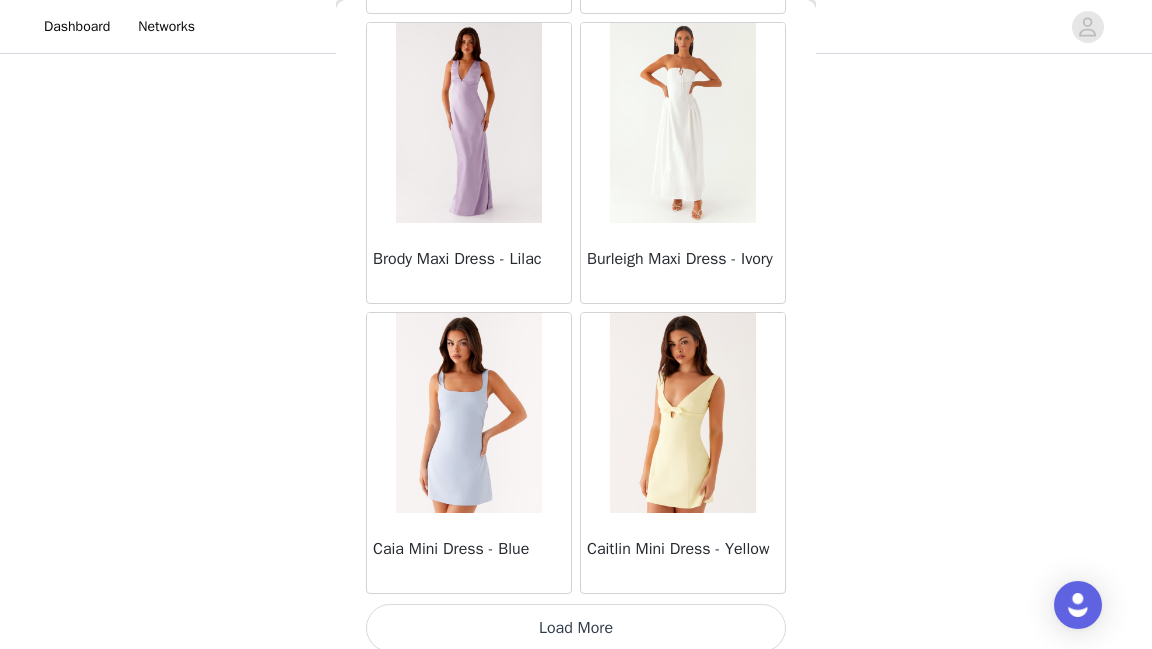click on "Load More" at bounding box center [576, 628] 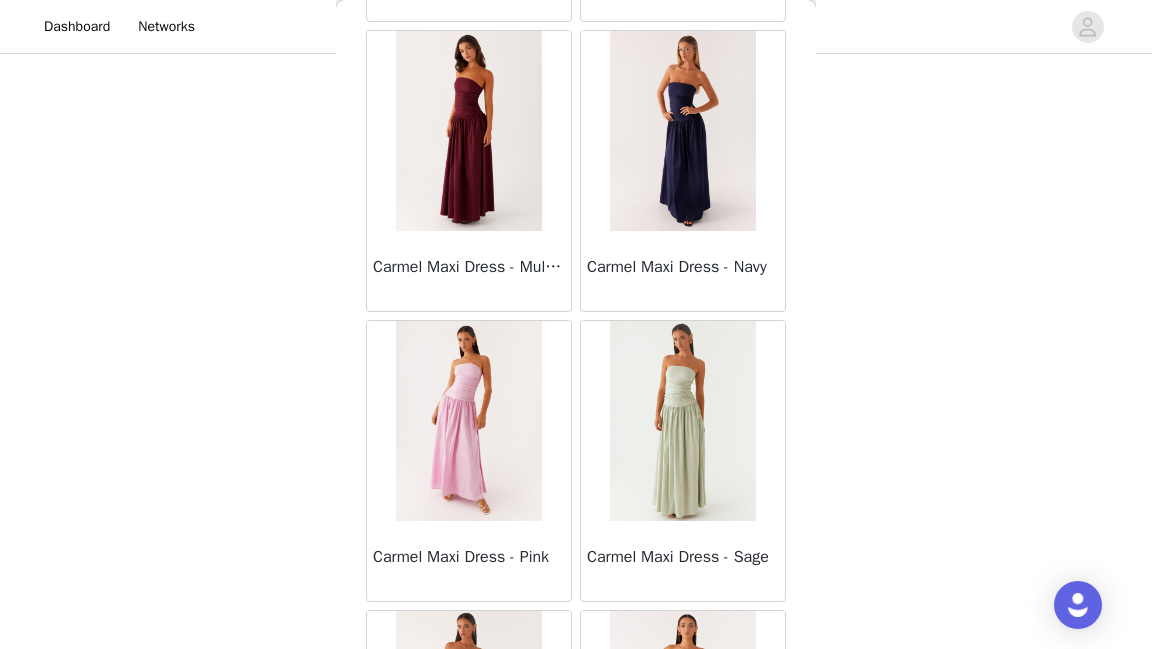 scroll, scrollTop: 11094, scrollLeft: 0, axis: vertical 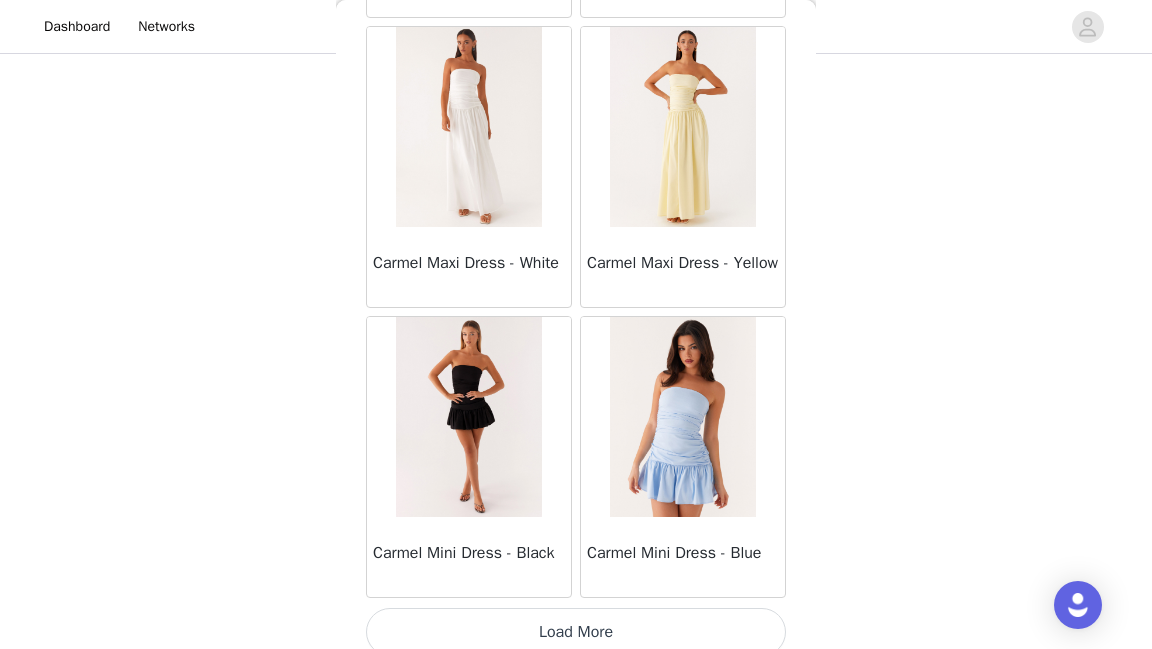 click on "Mariella Linen Maxi Skirt - Pink       Aamari Maxi Dress - Red       Abby Mini Dress - Floral Print       Adrina Ruffle Mini Dress - Pink Floral Print       Aiva Mini Dress - Yellow Floral       Alberta Maxi Dress - Mulberry       Alden Mini Dress - Floral Print       Aliah Knit Shorts - Yellow       [PERSON_NAME] Halter Maxi Dress - Yellow       [PERSON_NAME] Halter Mini Dress - Pastel Yellow       Alivia Mini Dress - Pink       [PERSON_NAME] Maxi Dress - Chocolate       [PERSON_NAME] Maxi Dress - Maroon       Anastasia Maxi Dress - Blue       Anastasia Maxi Dress - Ivory       Anastasia Maxi Dress - Pink       Anastasia Maxi Dress - [PERSON_NAME] Maxi Dress - Yellow       Anastasia Mini Dress - Blue       Anetta Maxi Dress - Pale Blue       Anetta Maxi Dress - Yellow       [PERSON_NAME] Maxi Dress - Yellow       [PERSON_NAME] [PERSON_NAME] Maxi Dress - Blue       [PERSON_NAME] One Button Cardigan - Black       Another Life Halter Top - Pale Blue       Arli Strapless Maxi Dress - Ivory       Artemis Corset Mini Dress - Vintage Pink Floral" at bounding box center [576, -5166] 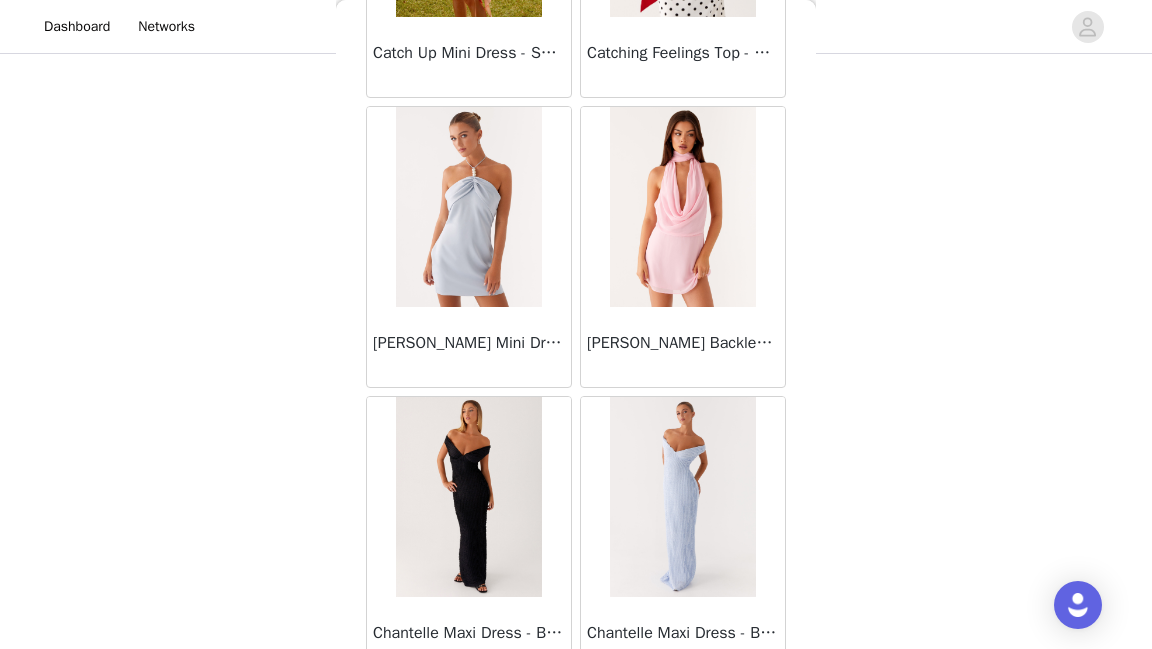 scroll, scrollTop: 13990, scrollLeft: 0, axis: vertical 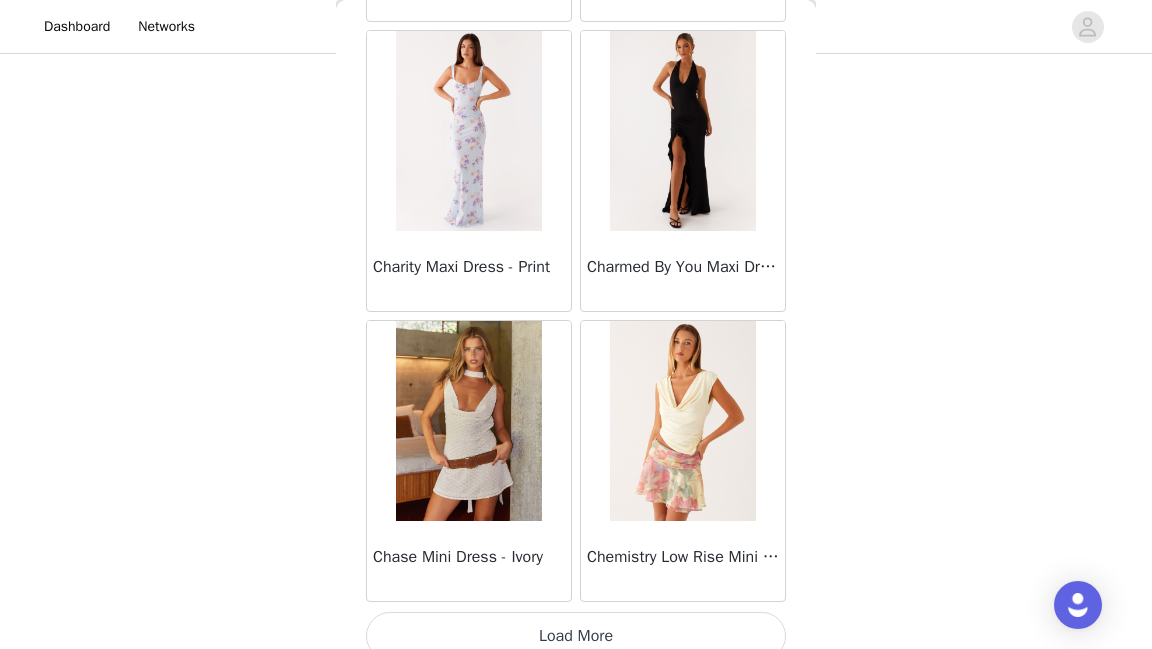 click on "Load More" at bounding box center (576, 636) 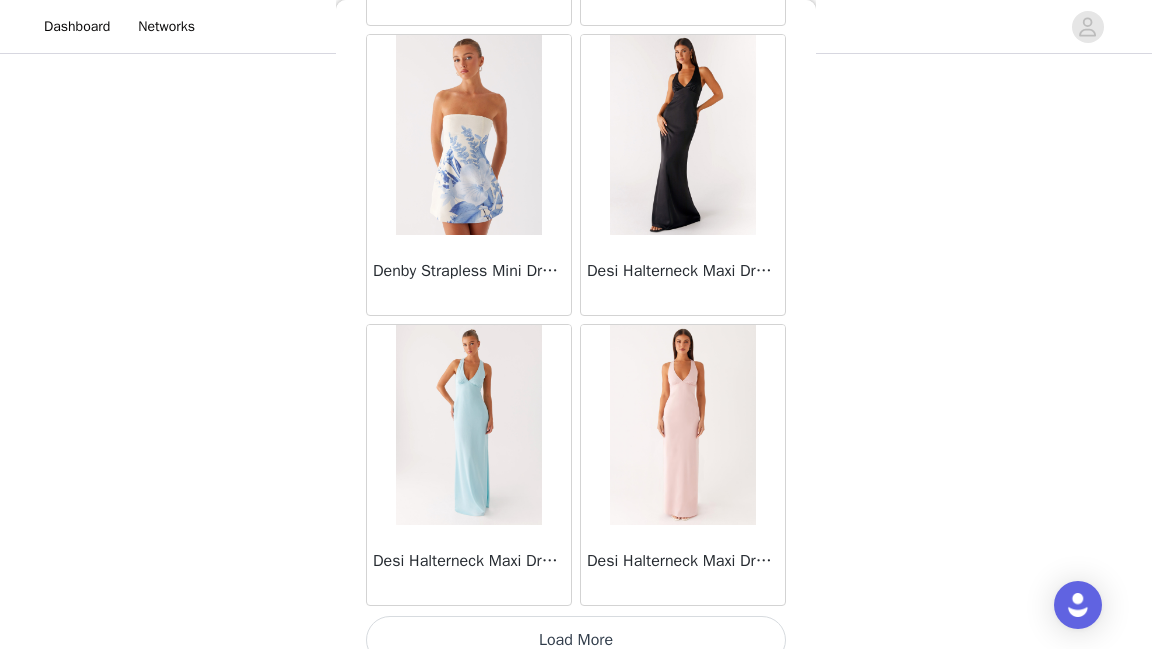 click on "Load More" at bounding box center [576, 640] 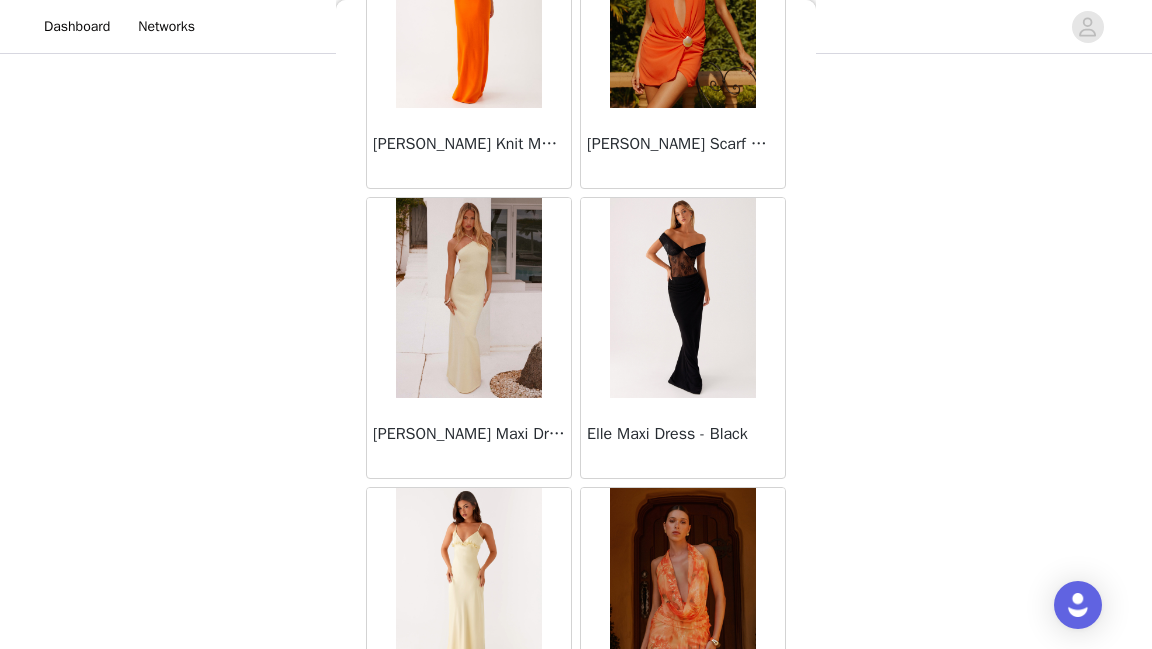 scroll, scrollTop: 19782, scrollLeft: 0, axis: vertical 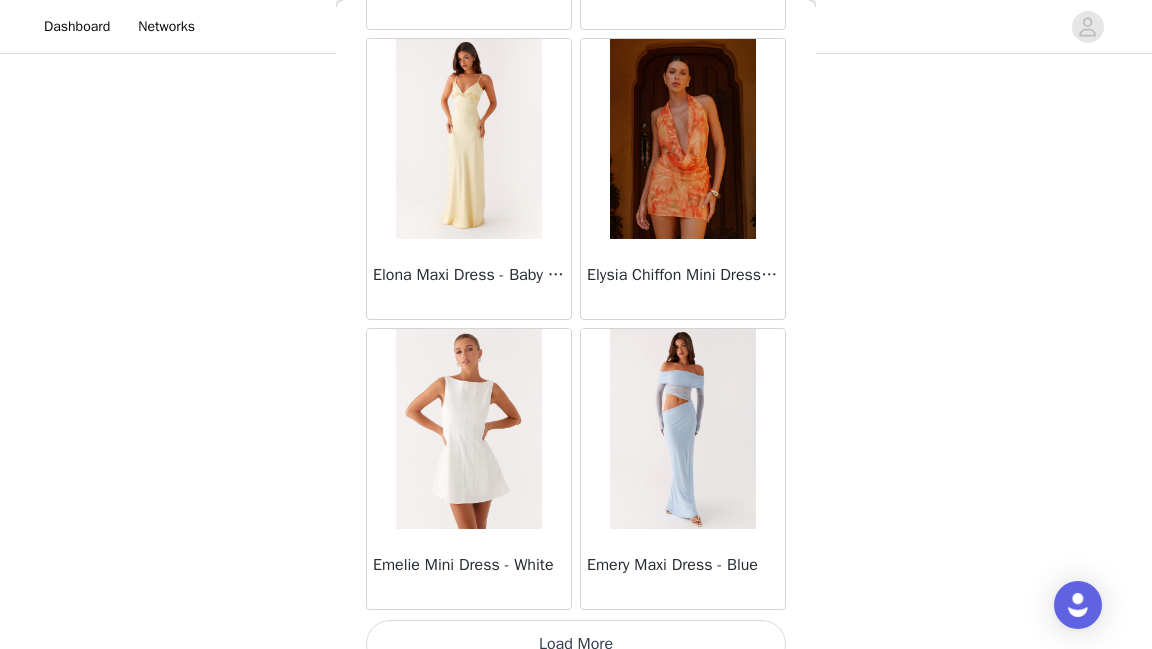 click on "Load More" at bounding box center (576, 644) 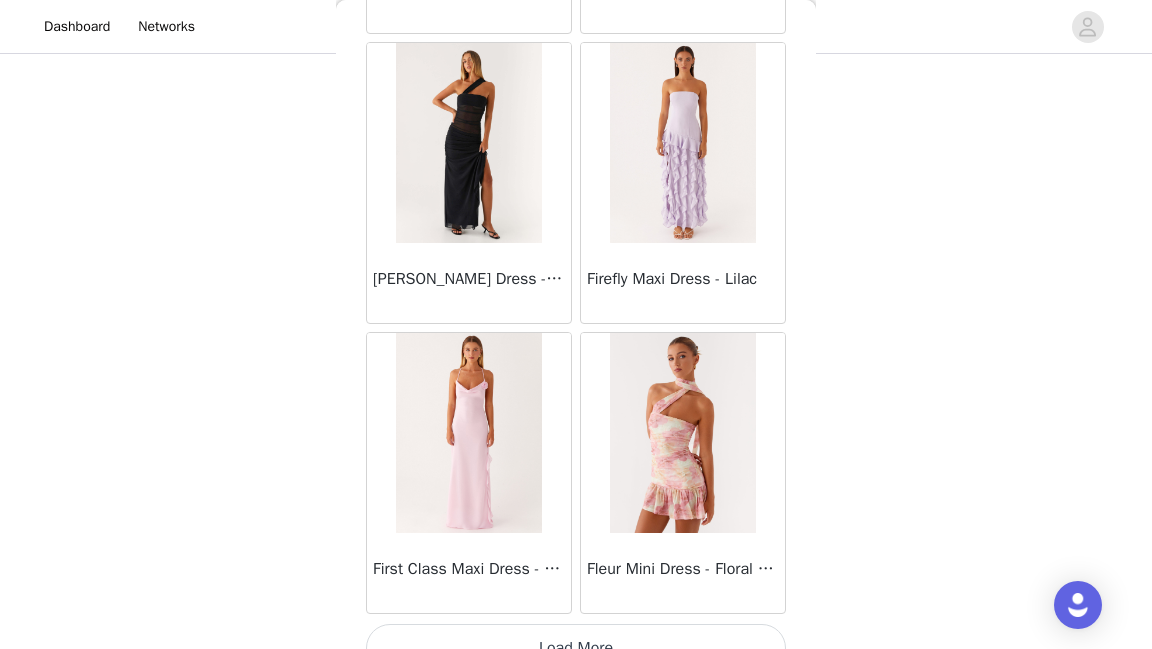 click on "Load More" at bounding box center [576, 648] 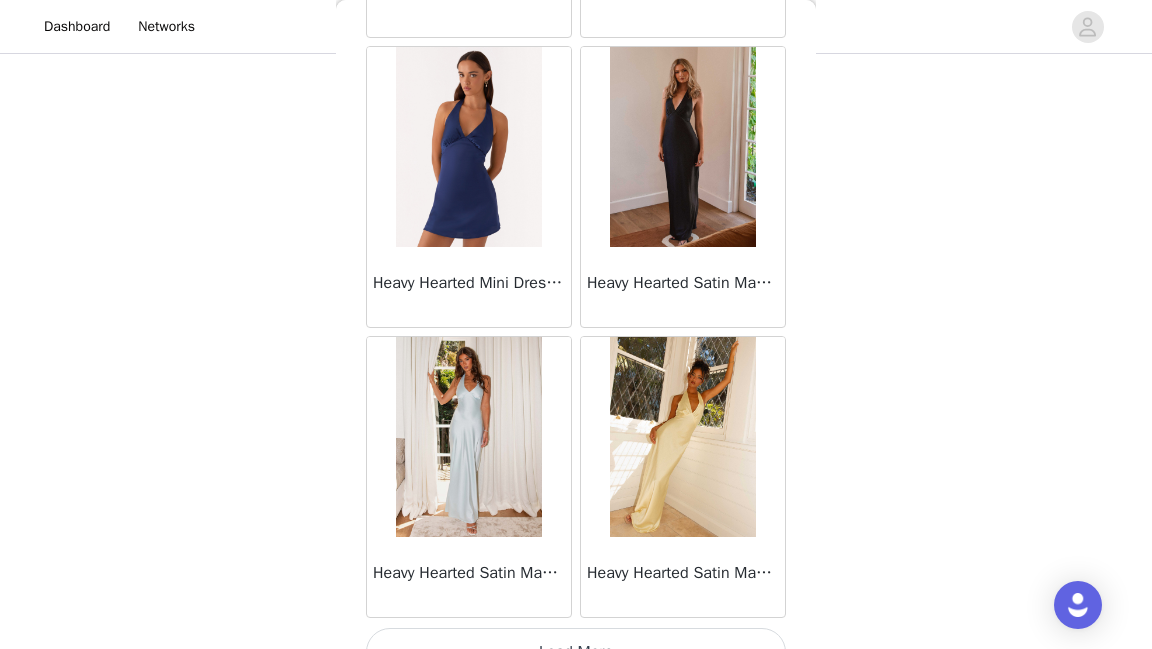 click on "Load More" at bounding box center [576, 652] 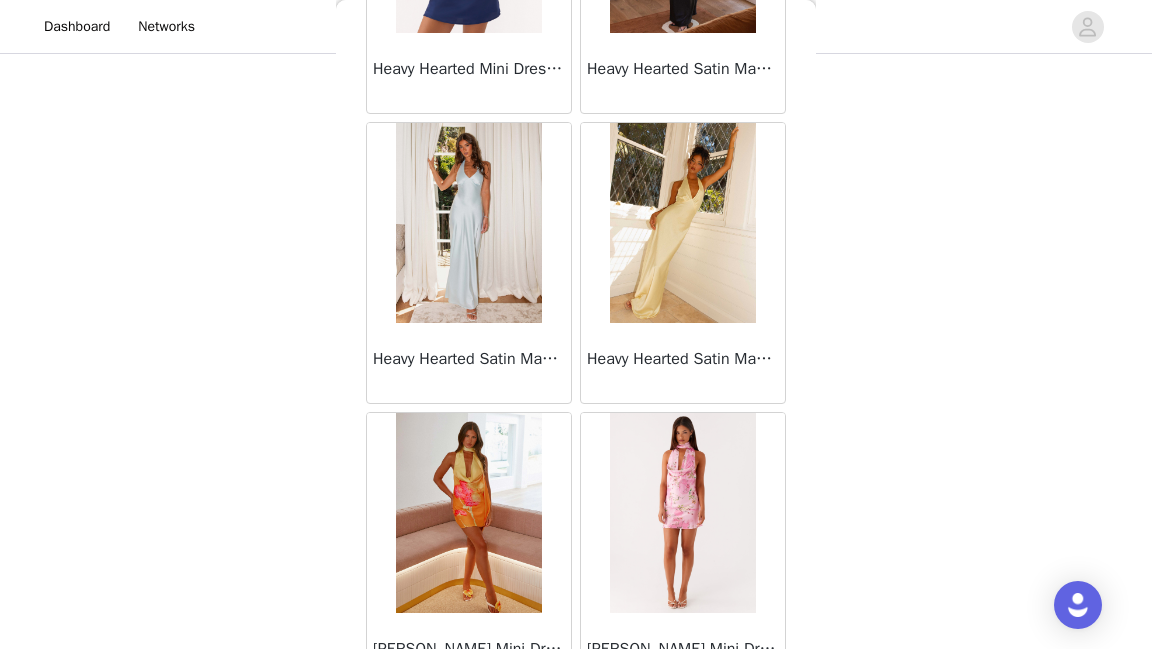 scroll, scrollTop: 26101, scrollLeft: 0, axis: vertical 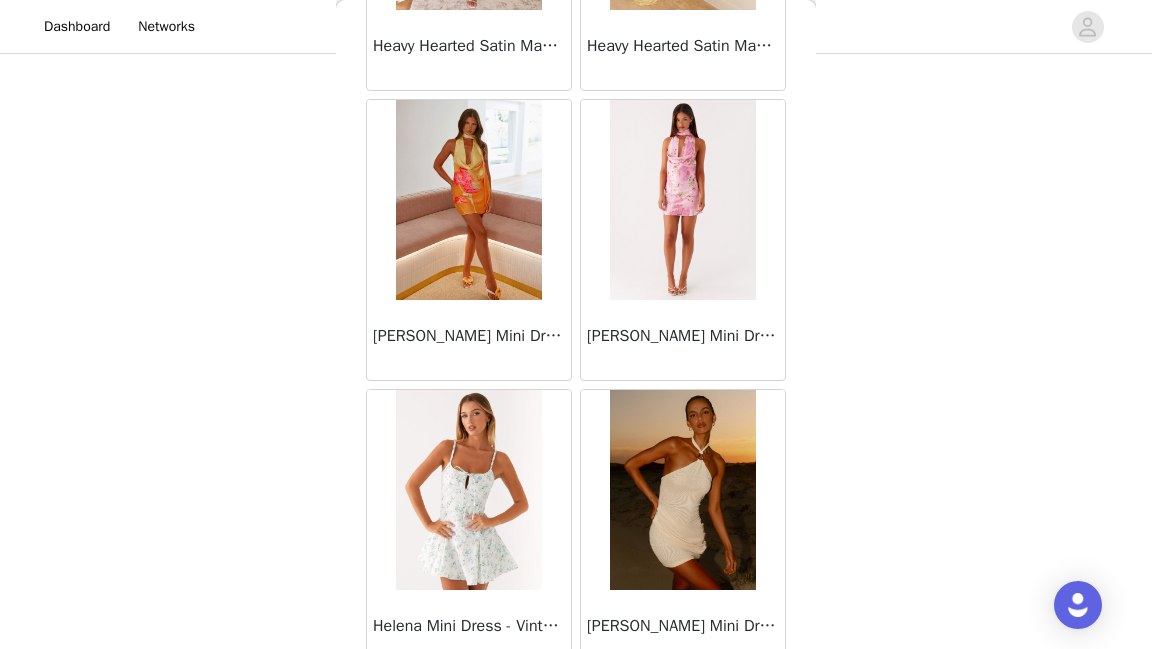 click on "[PERSON_NAME] Mini Dress - Pink Floral" at bounding box center (683, 336) 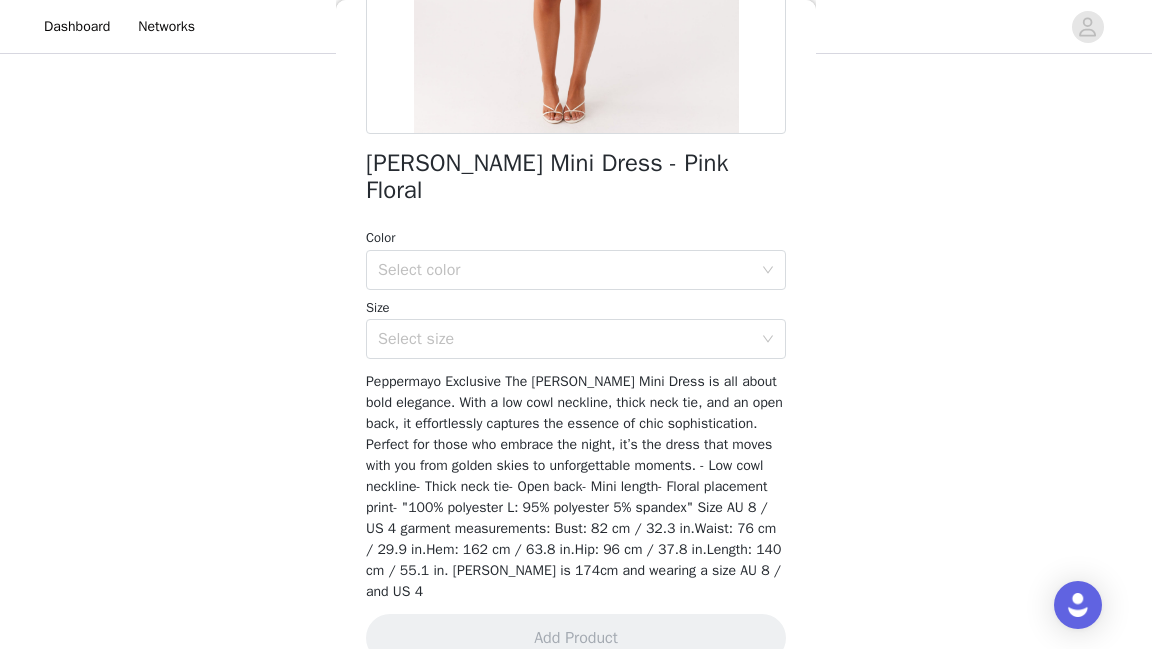 scroll, scrollTop: 416, scrollLeft: 0, axis: vertical 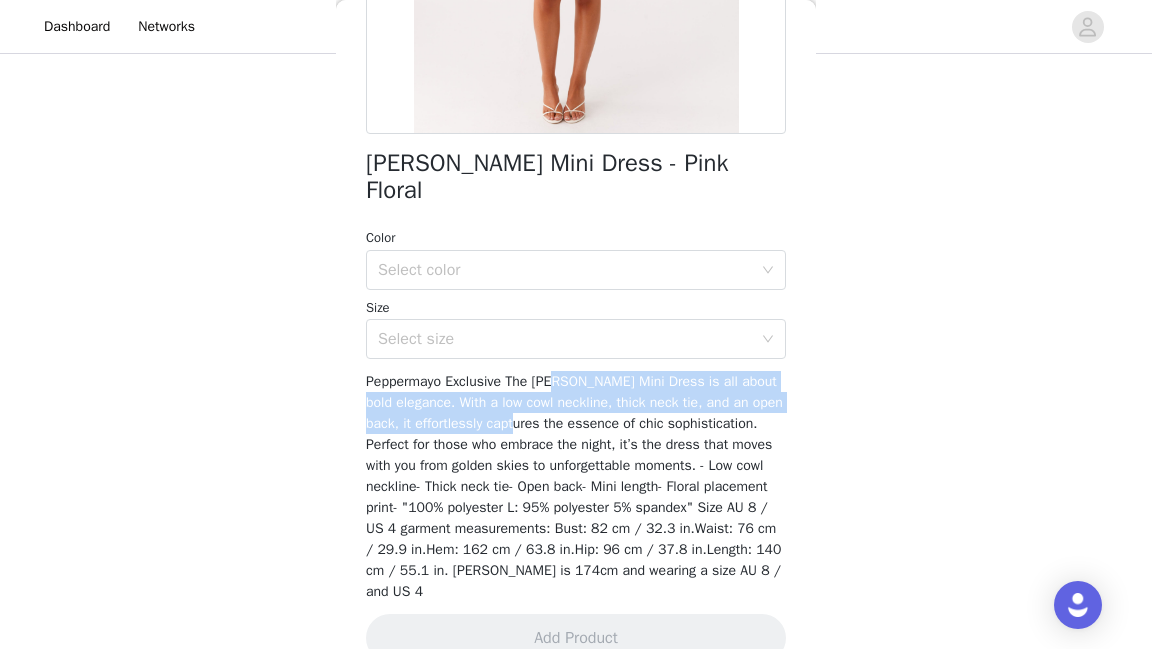 drag, startPoint x: 566, startPoint y: 354, endPoint x: 571, endPoint y: 404, distance: 50.24938 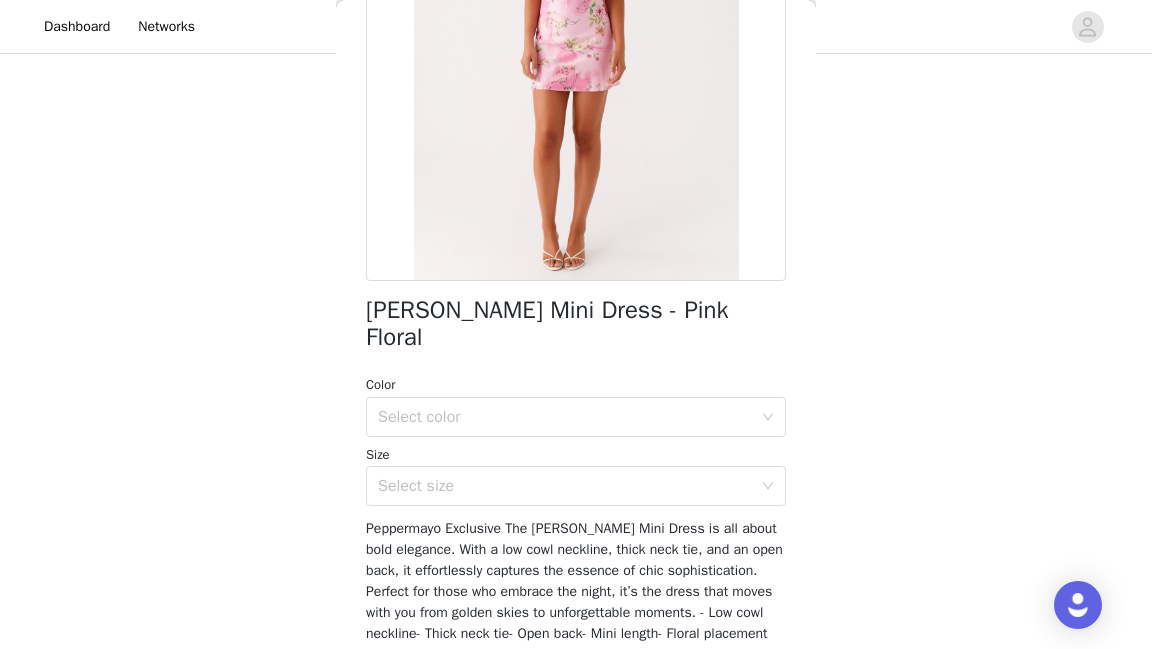 scroll, scrollTop: 425, scrollLeft: 0, axis: vertical 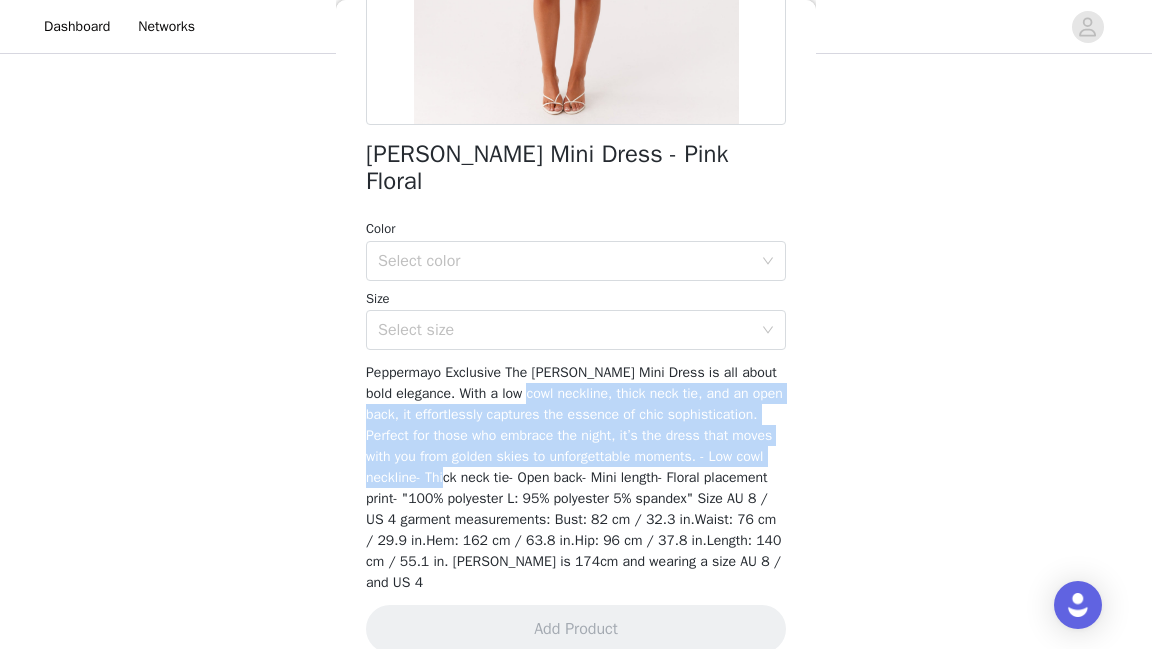 drag, startPoint x: 562, startPoint y: 373, endPoint x: 567, endPoint y: 449, distance: 76.1643 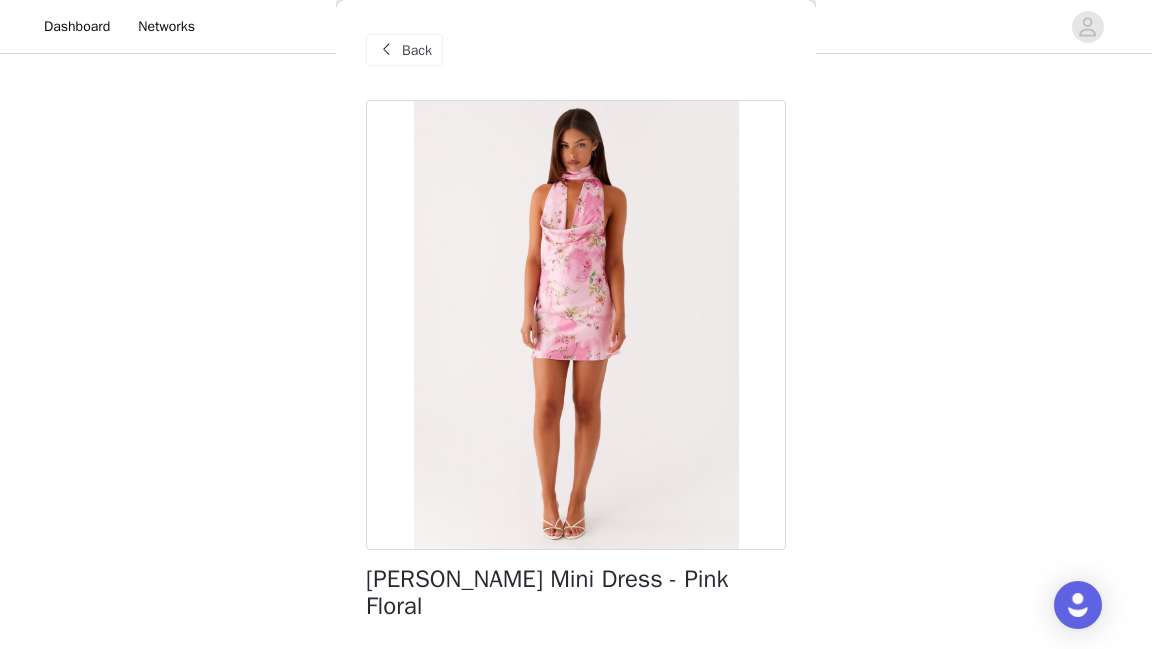 scroll, scrollTop: 425, scrollLeft: 0, axis: vertical 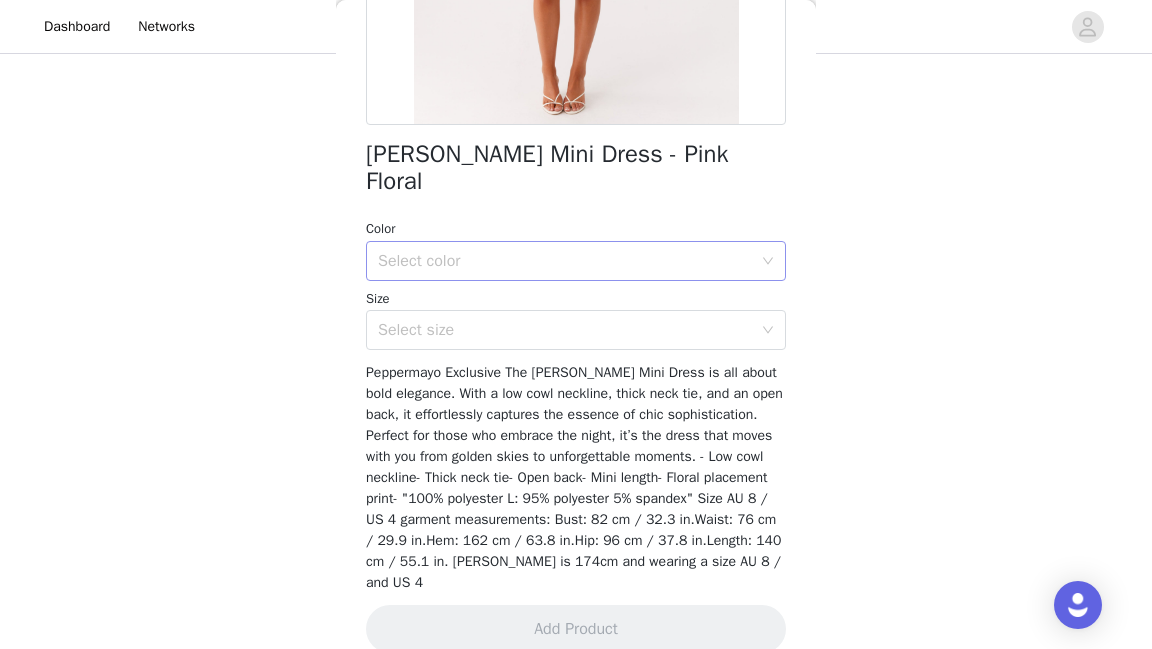 click on "Select color" at bounding box center [565, 261] 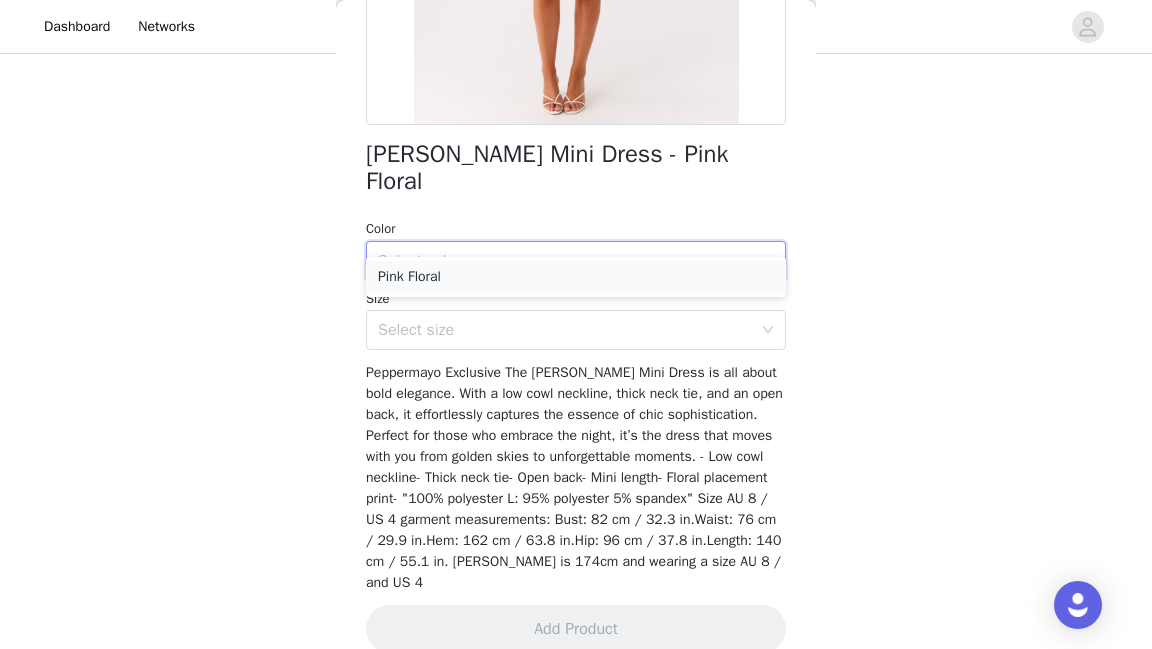 click on "Pink Floral" at bounding box center (576, 277) 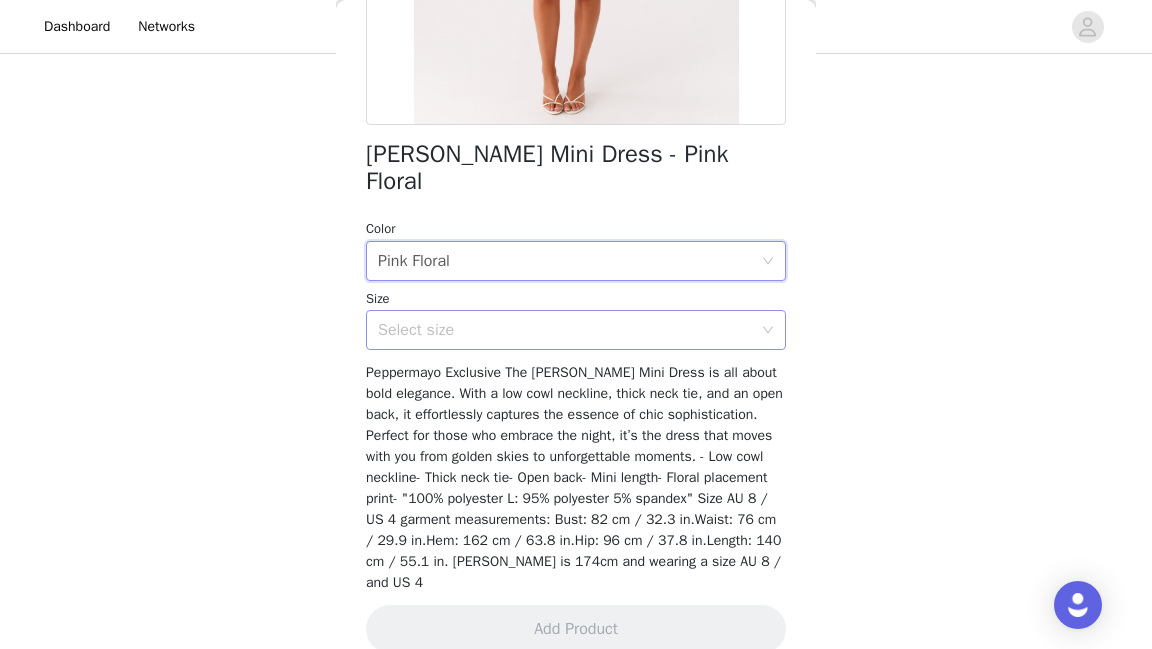 click on "Select size" at bounding box center [565, 330] 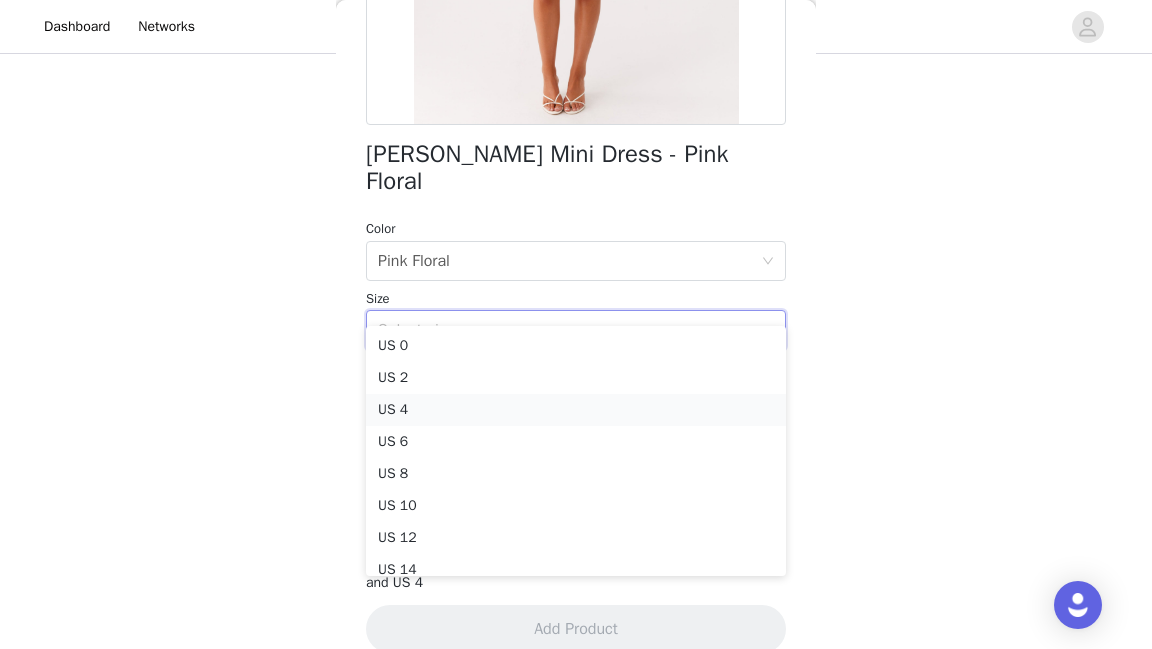 click on "US 4" at bounding box center [576, 410] 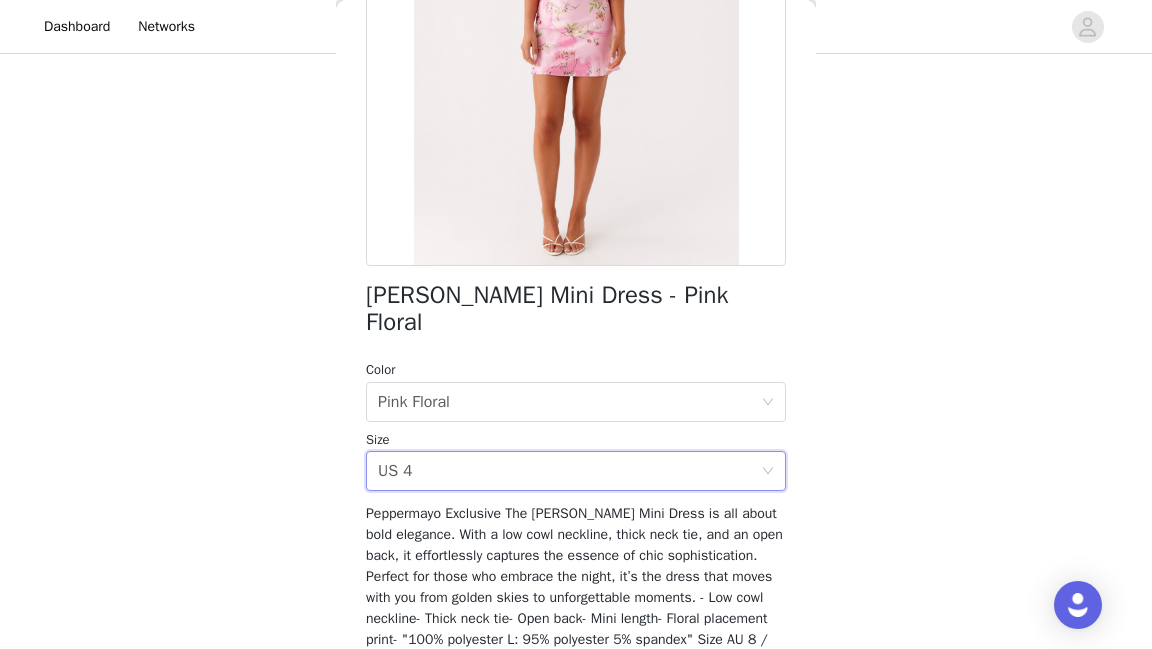 scroll, scrollTop: 0, scrollLeft: 0, axis: both 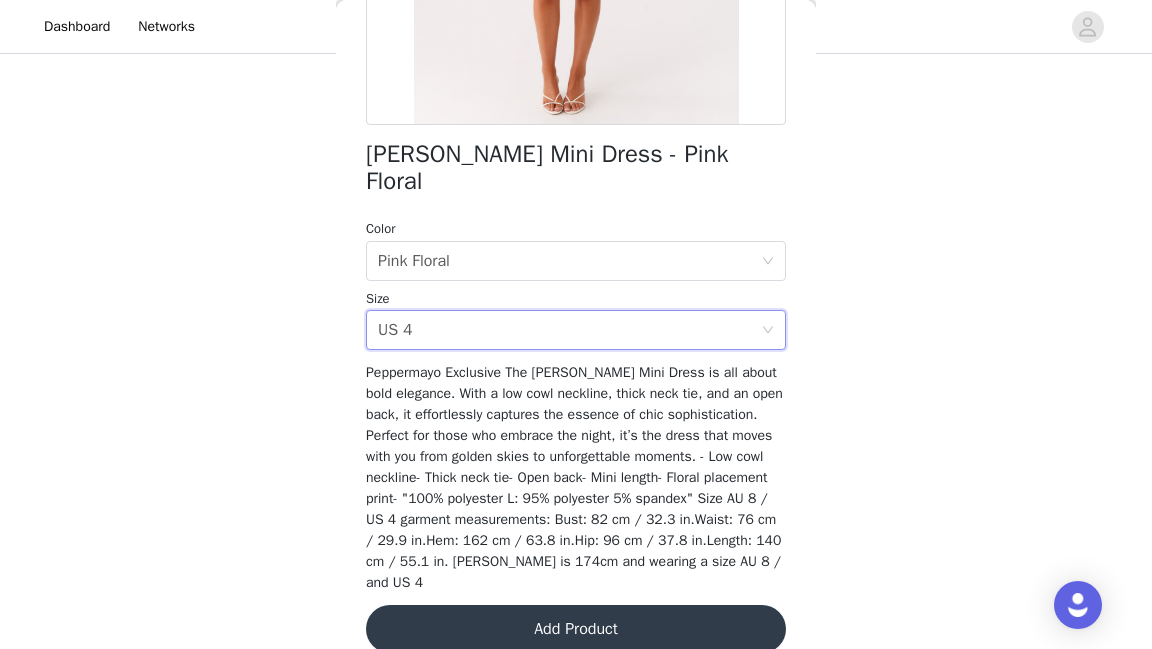 click on "Add Product" at bounding box center [576, 629] 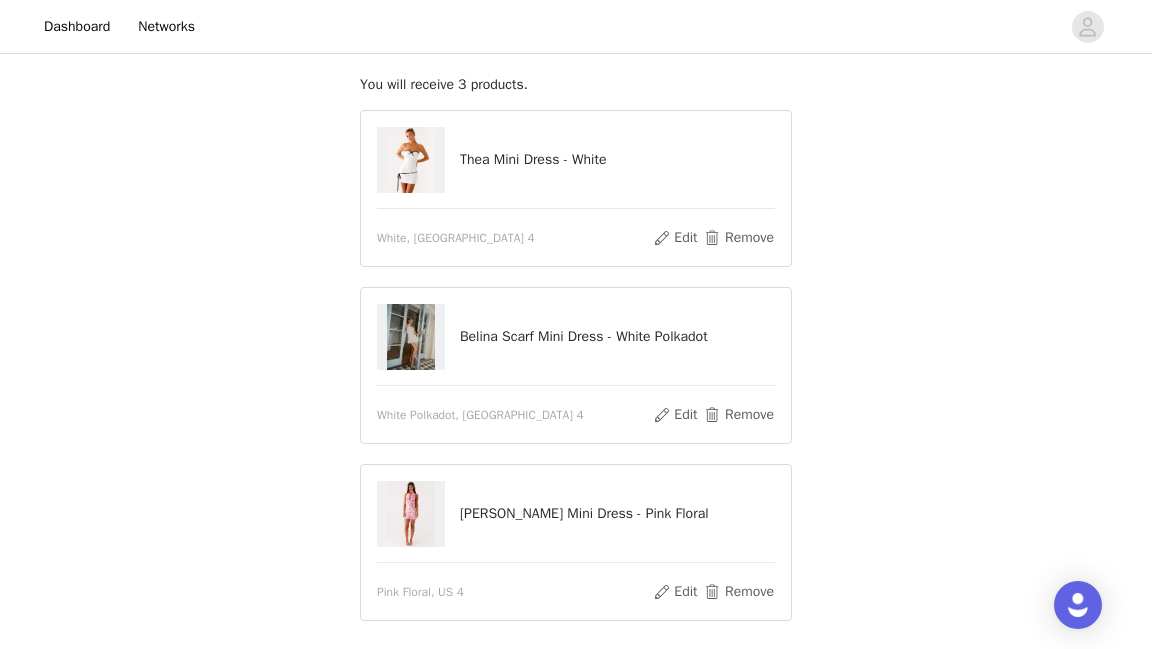 scroll, scrollTop: 219, scrollLeft: 0, axis: vertical 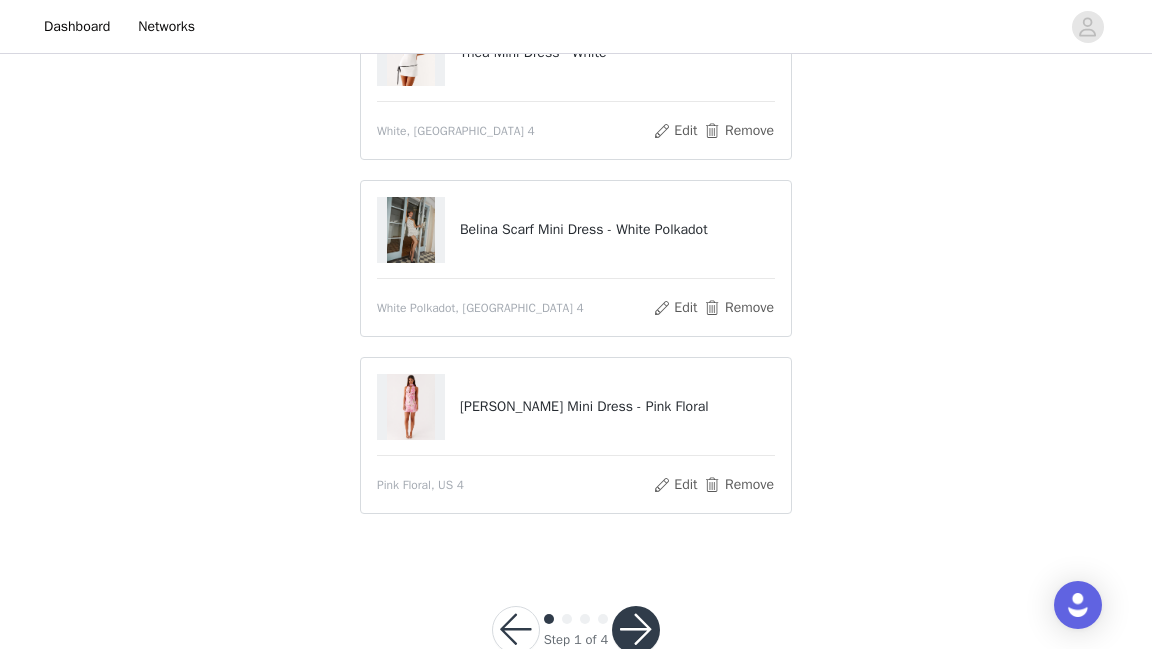 click at bounding box center (636, 630) 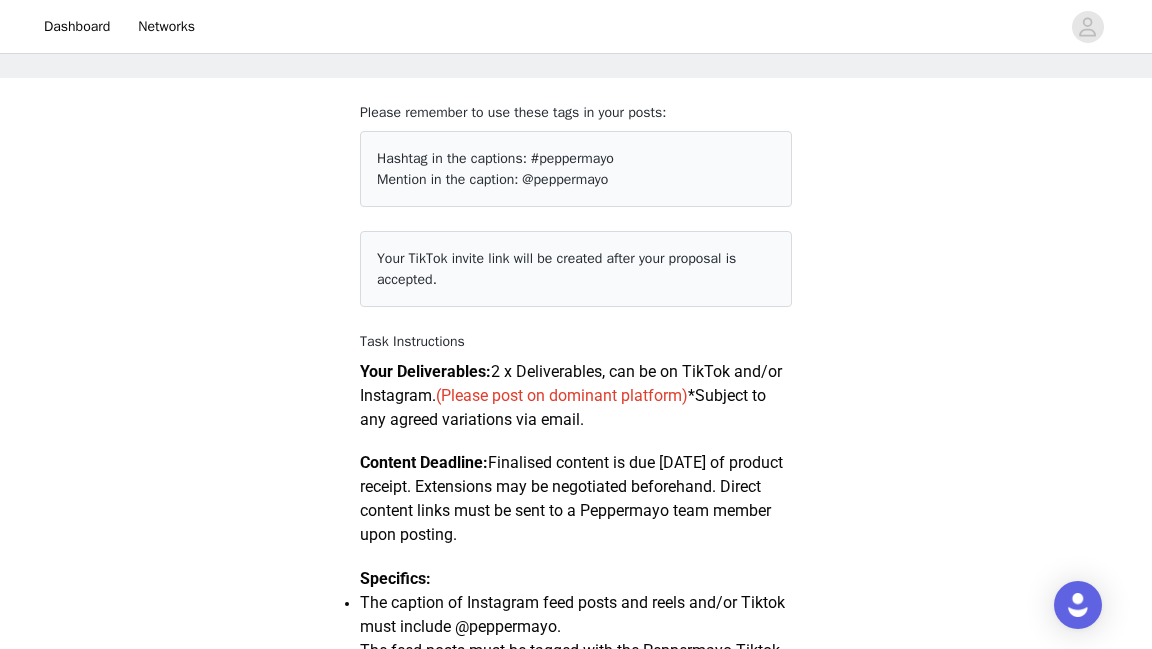 scroll, scrollTop: 87, scrollLeft: 0, axis: vertical 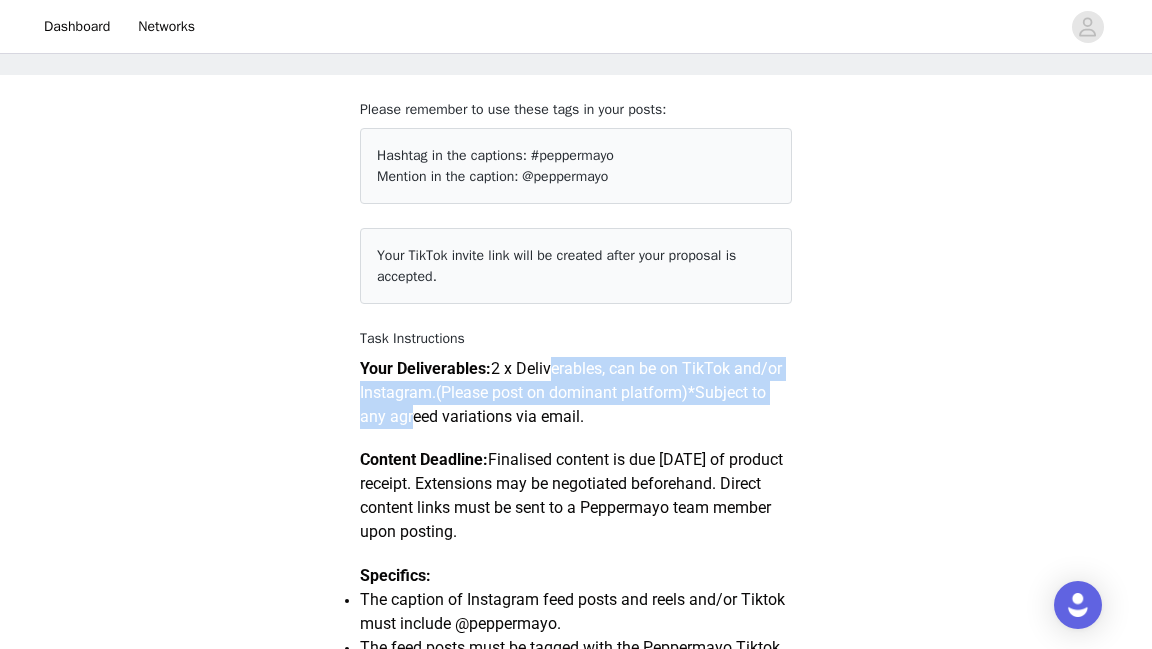 drag, startPoint x: 557, startPoint y: 368, endPoint x: 563, endPoint y: 408, distance: 40.4475 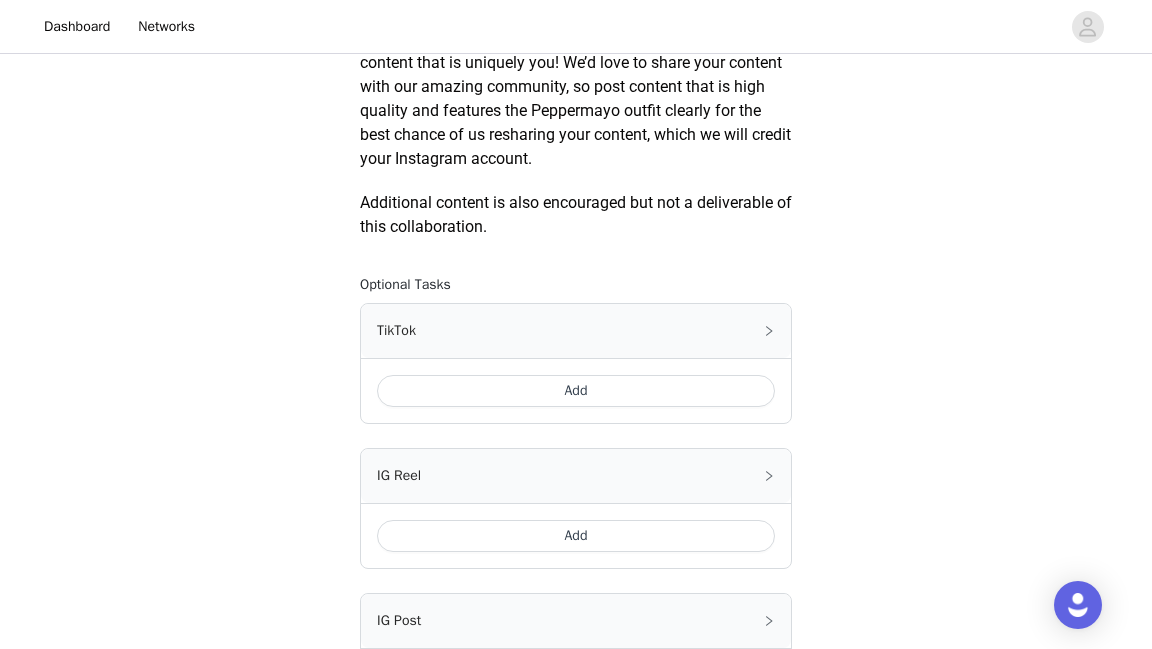 scroll, scrollTop: 1195, scrollLeft: 0, axis: vertical 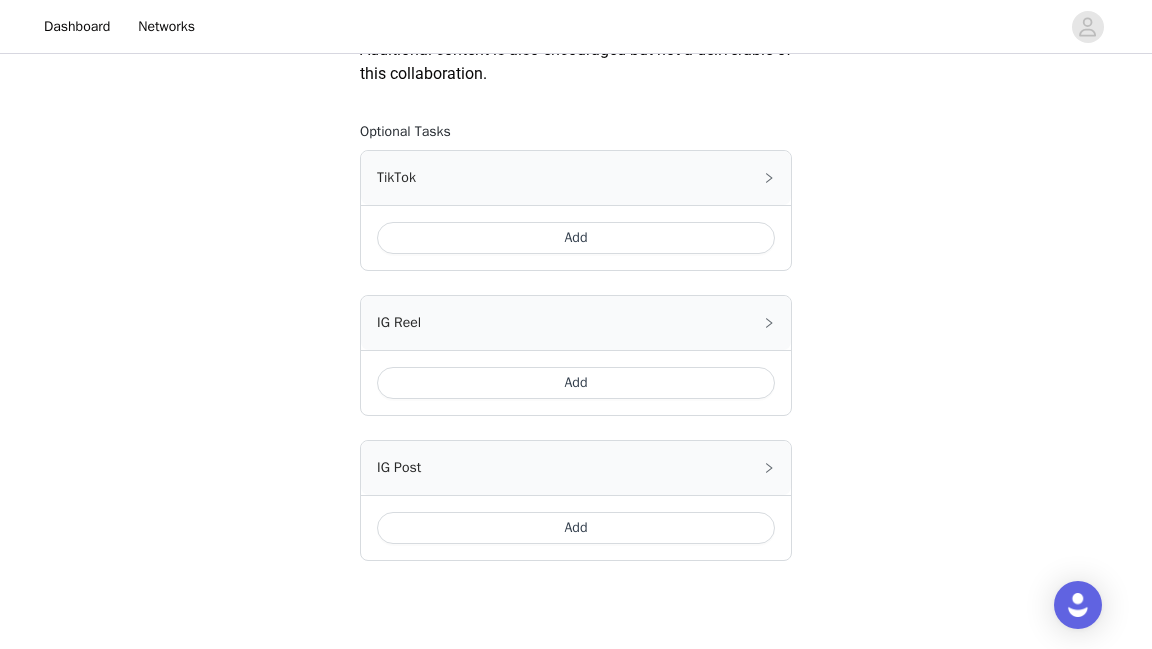 click on "Add" at bounding box center (576, 238) 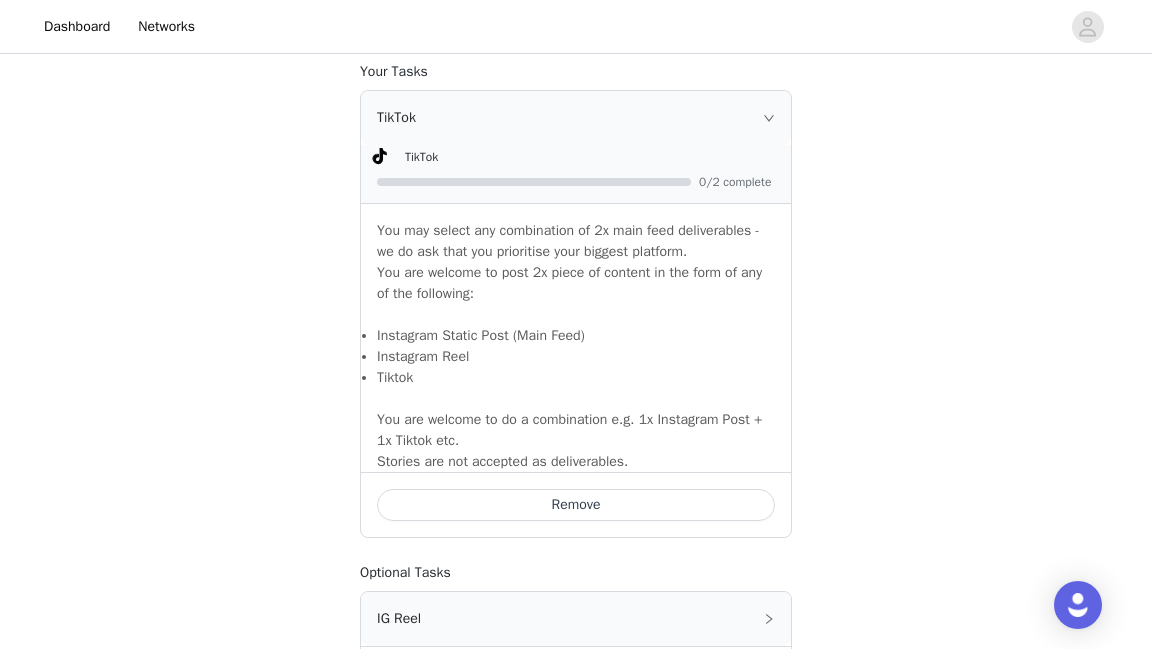 scroll, scrollTop: 1068, scrollLeft: 0, axis: vertical 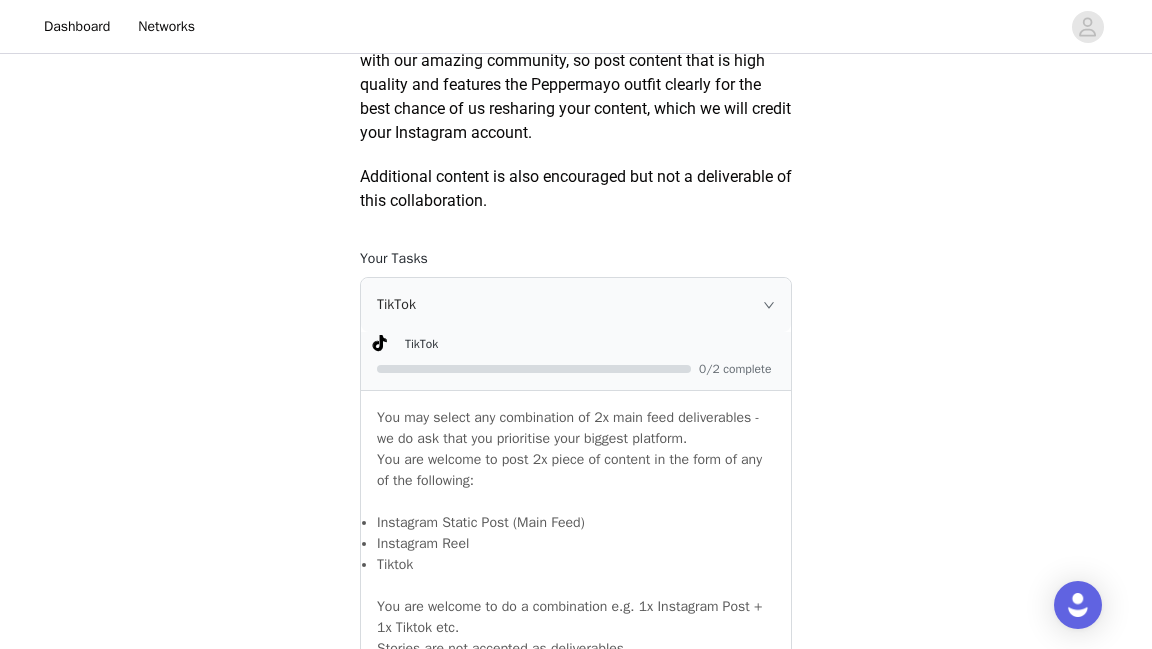click at bounding box center (578, 367) 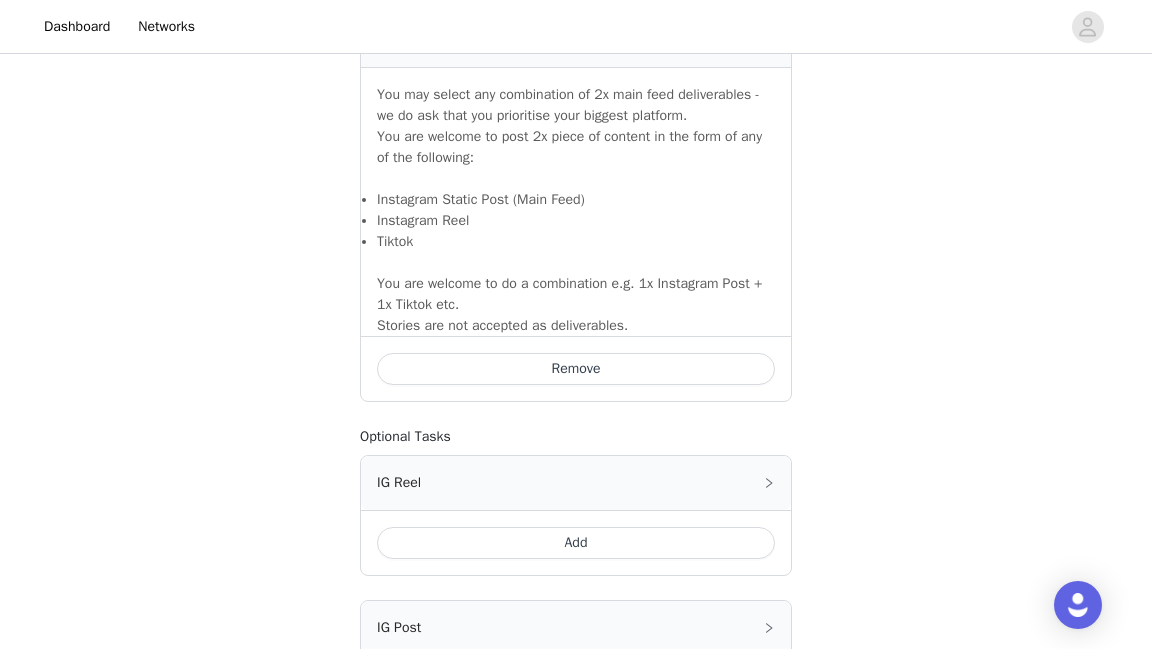 scroll, scrollTop: 1628, scrollLeft: 0, axis: vertical 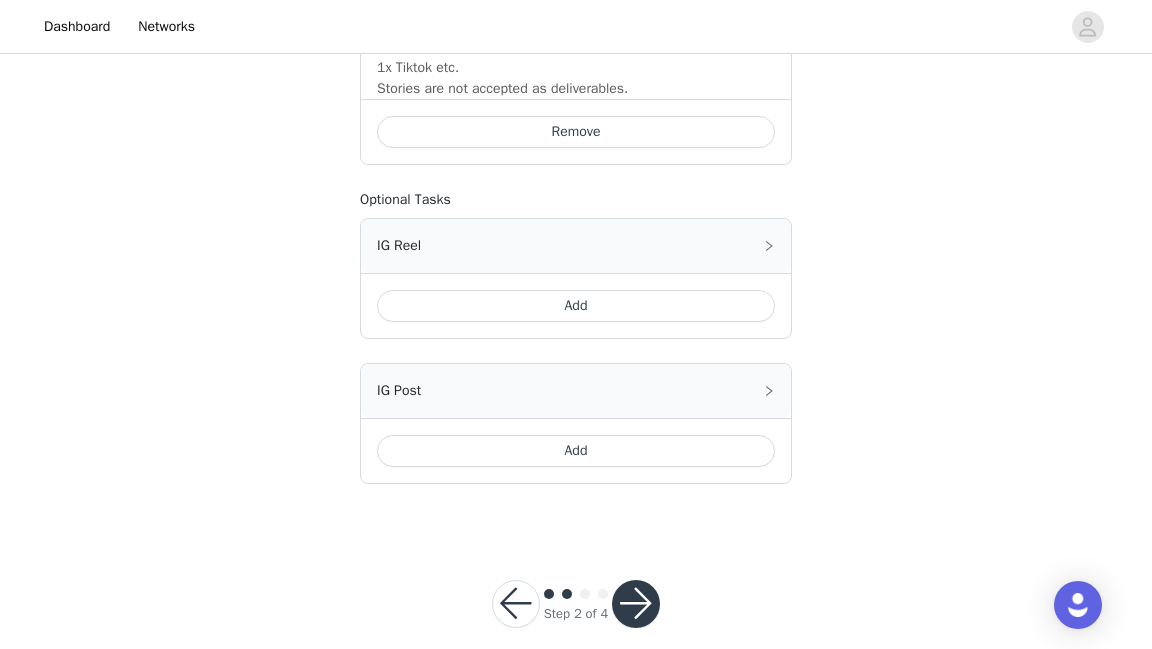 click on "Add" at bounding box center [576, 451] 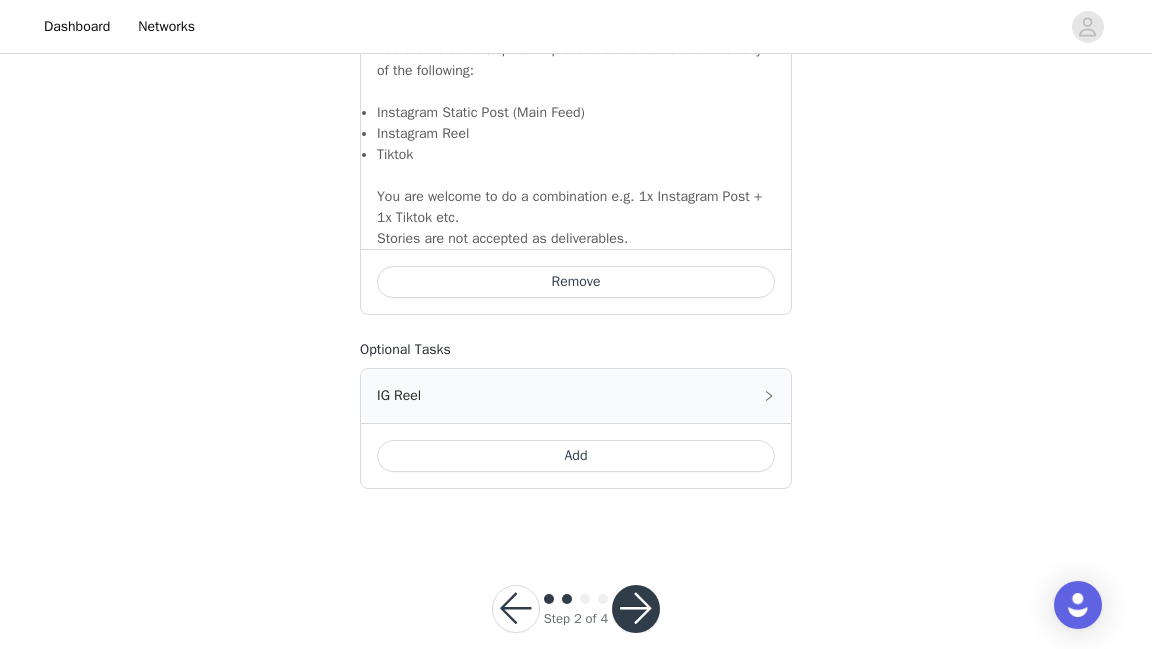 scroll, scrollTop: 1978, scrollLeft: 0, axis: vertical 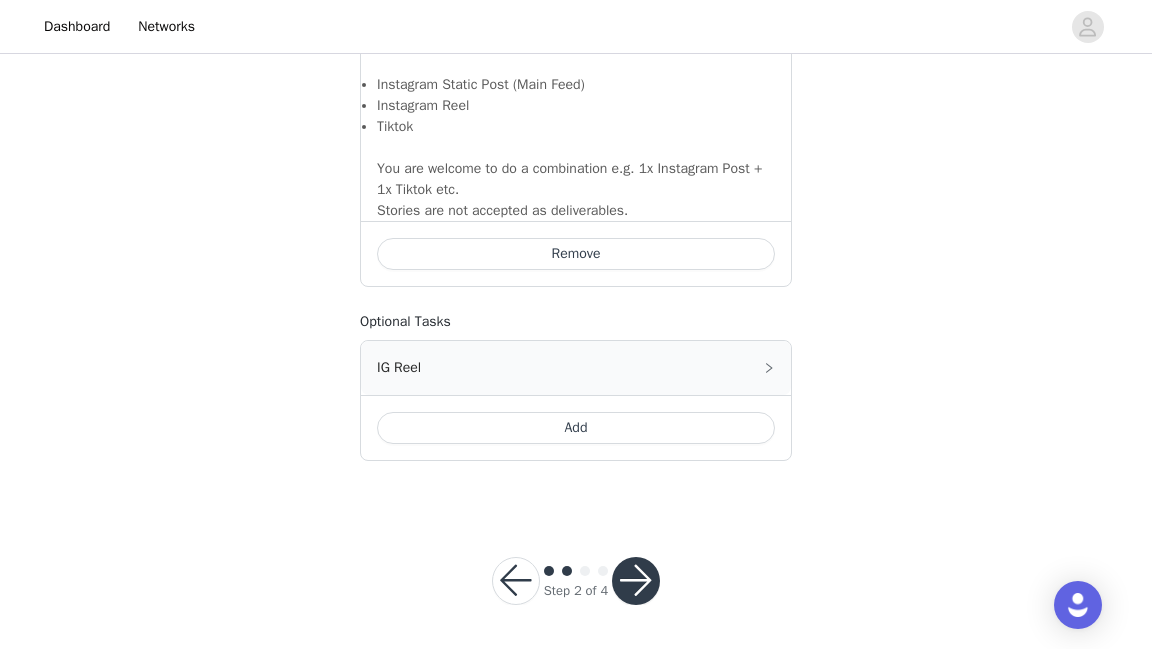 click at bounding box center [636, 581] 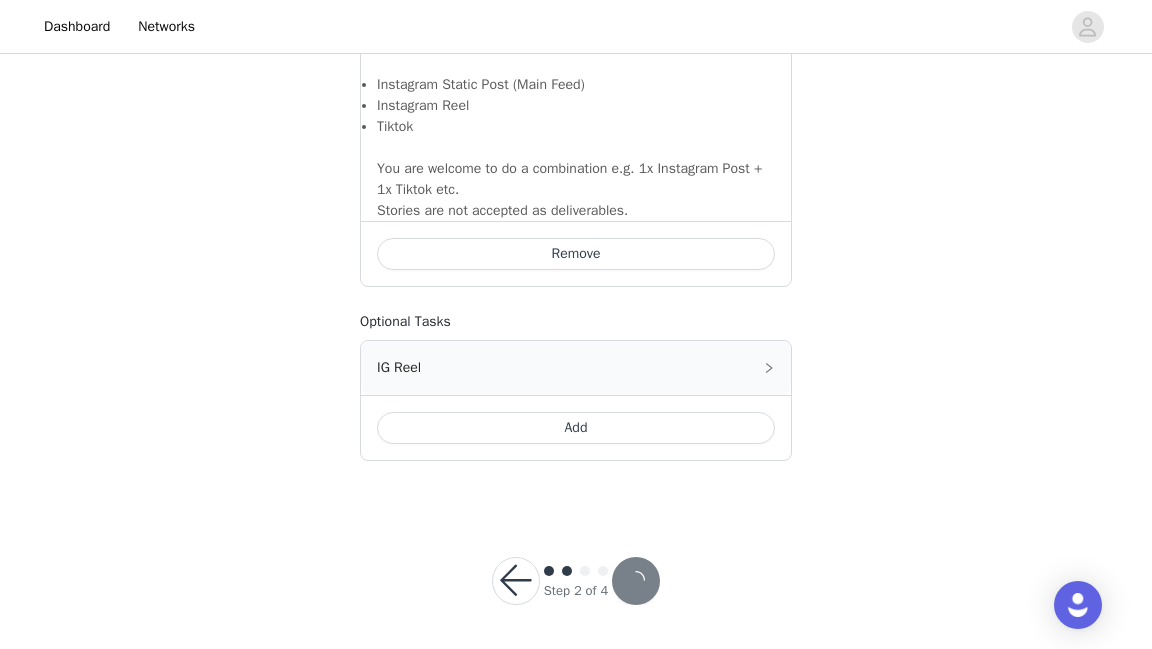 scroll, scrollTop: 0, scrollLeft: 0, axis: both 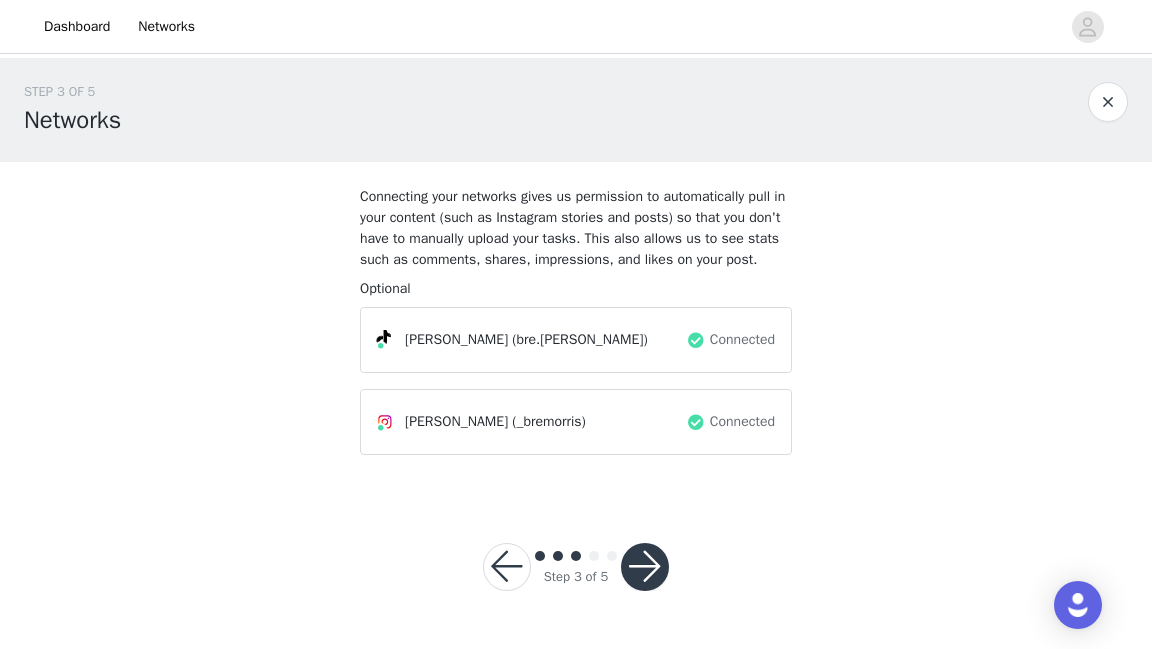 click at bounding box center (645, 567) 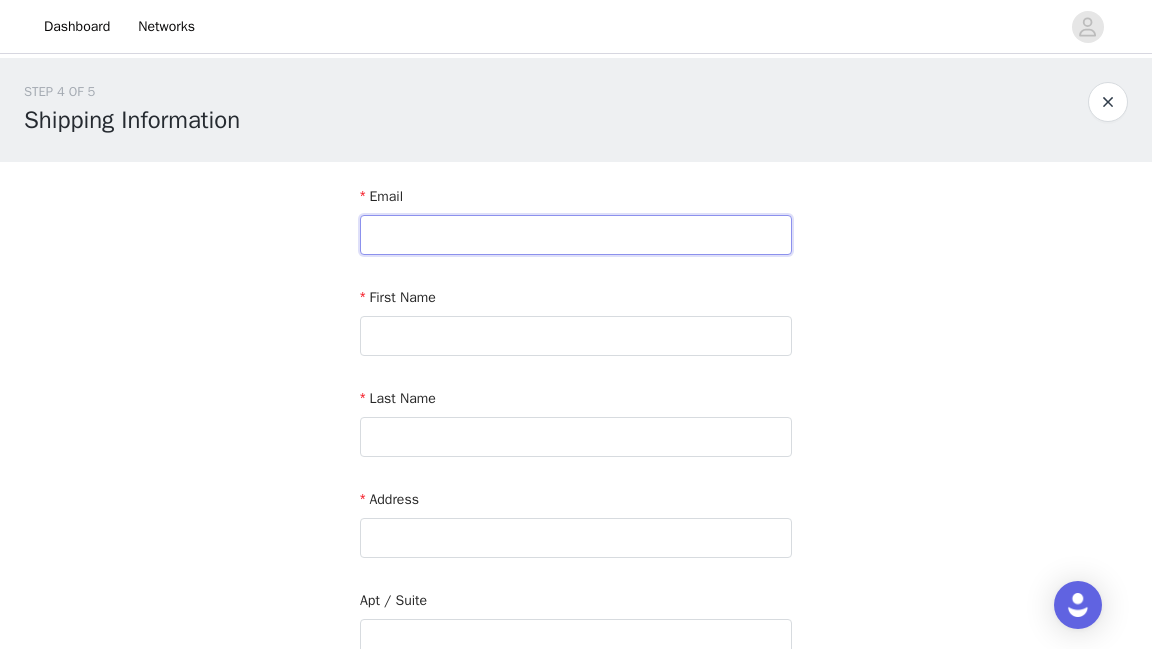click at bounding box center [576, 235] 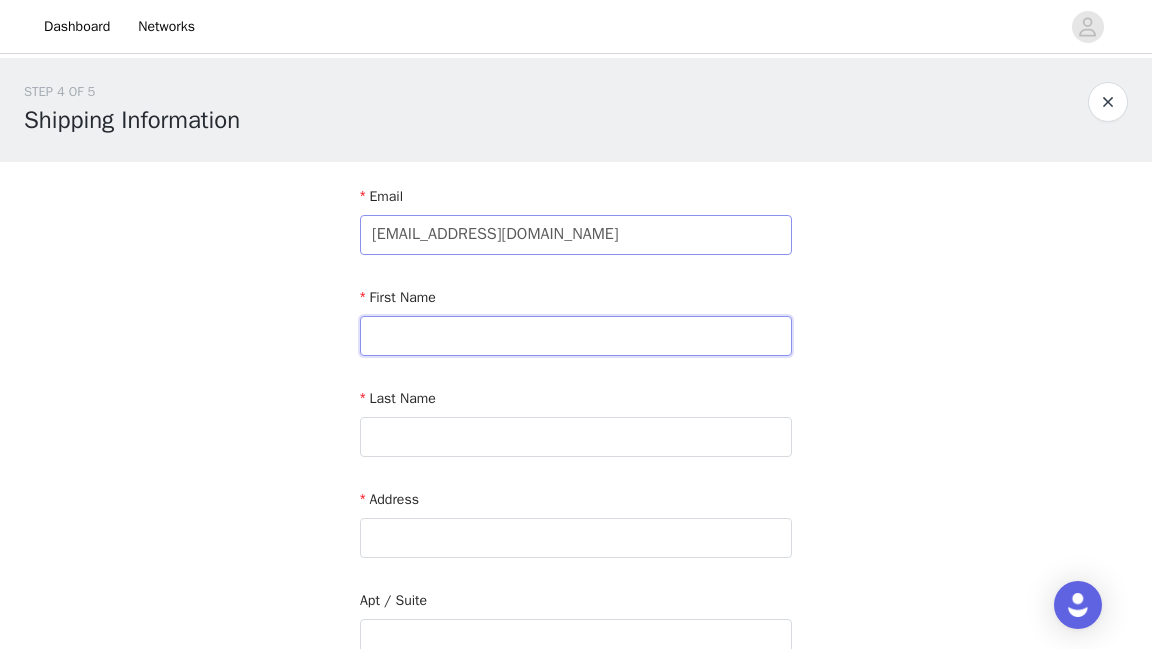 type on "Bre" 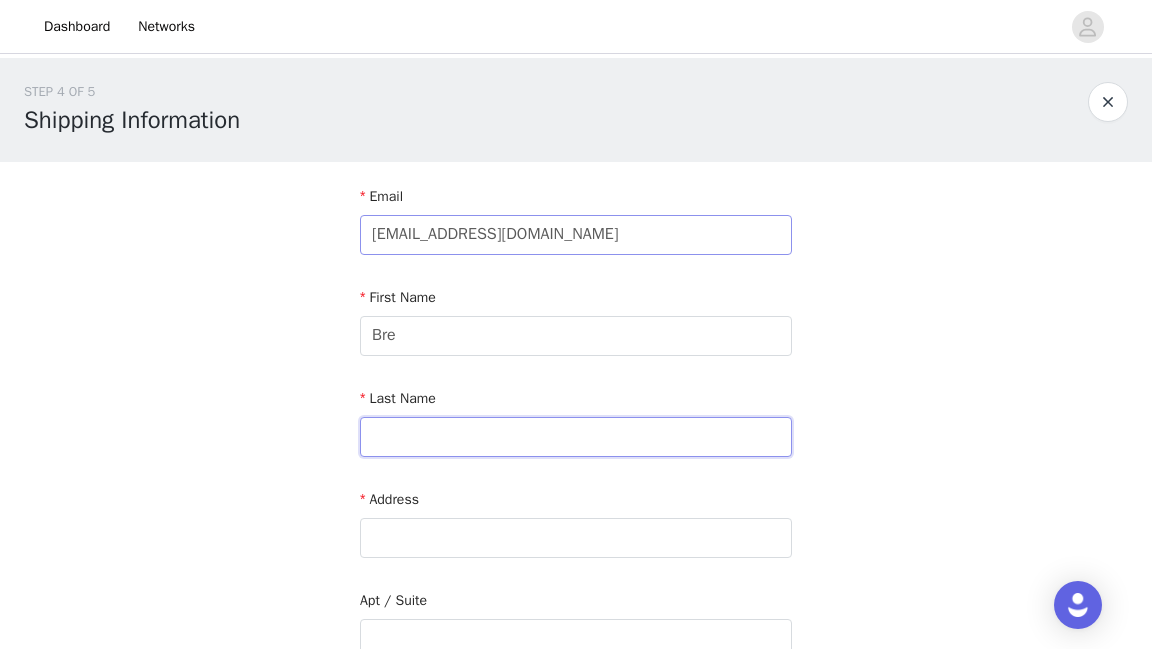 type on "[PERSON_NAME]" 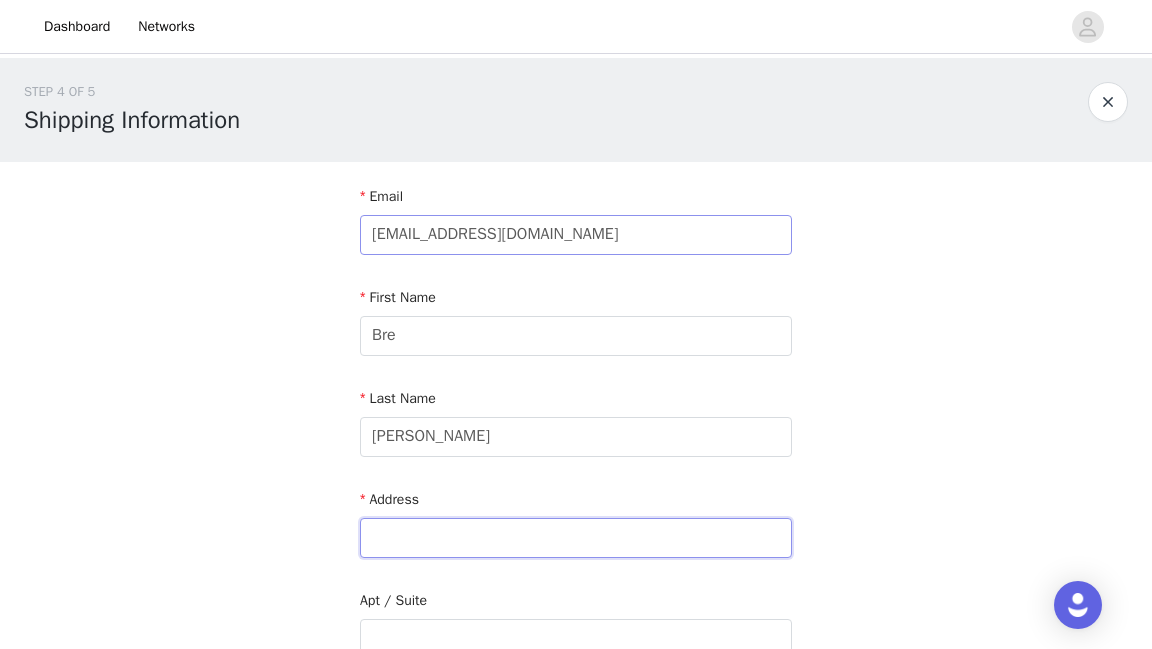 type on "[STREET_ADDRESS]" 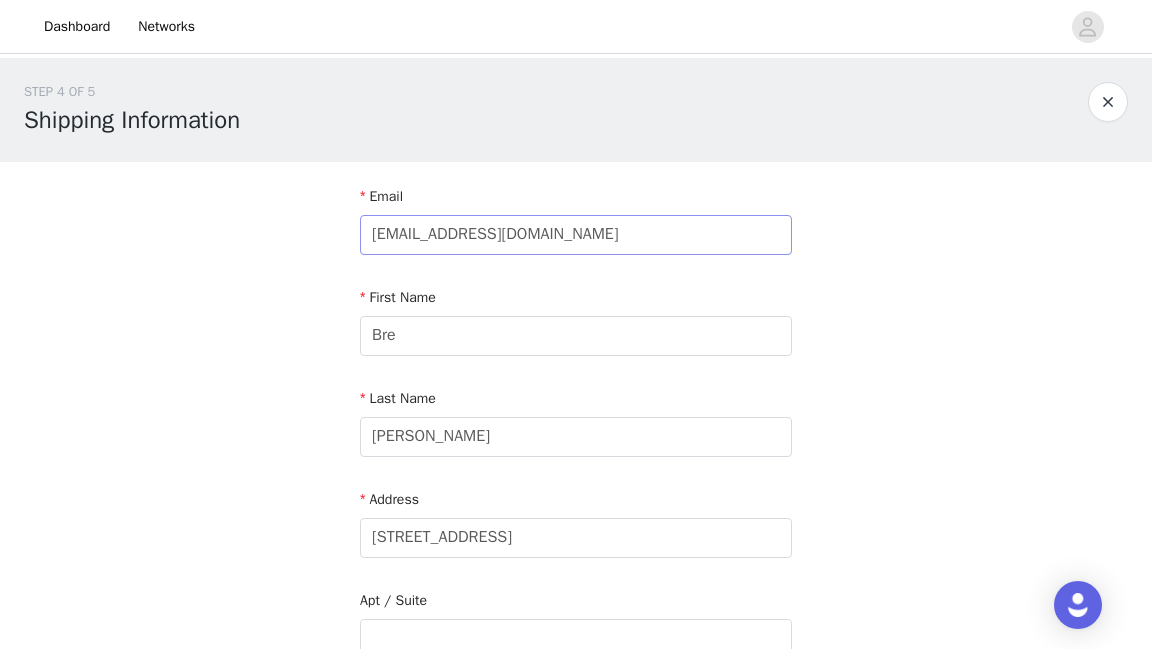 type on "[GEOGRAPHIC_DATA]" 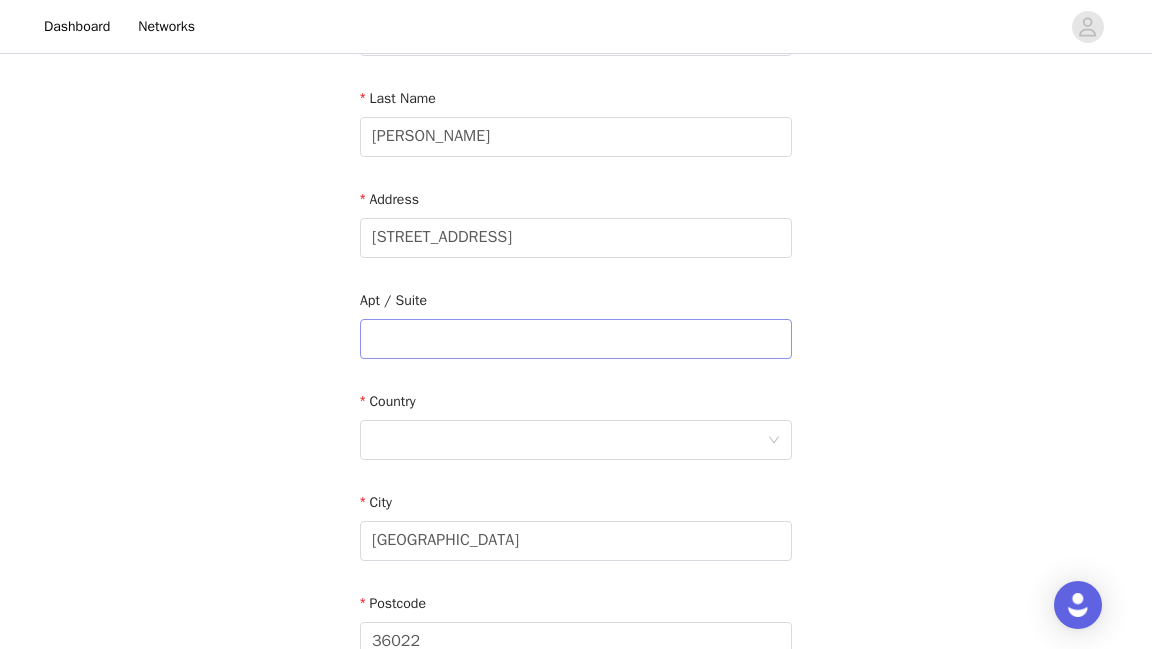 scroll, scrollTop: 362, scrollLeft: 0, axis: vertical 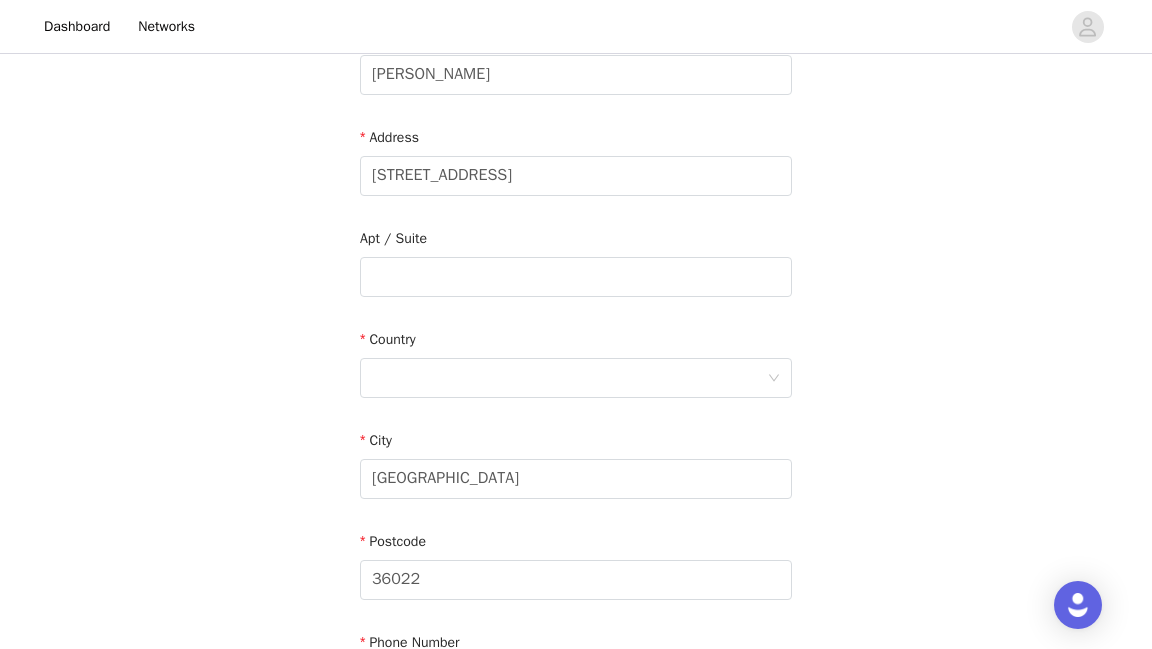 click on "Country" at bounding box center (576, 343) 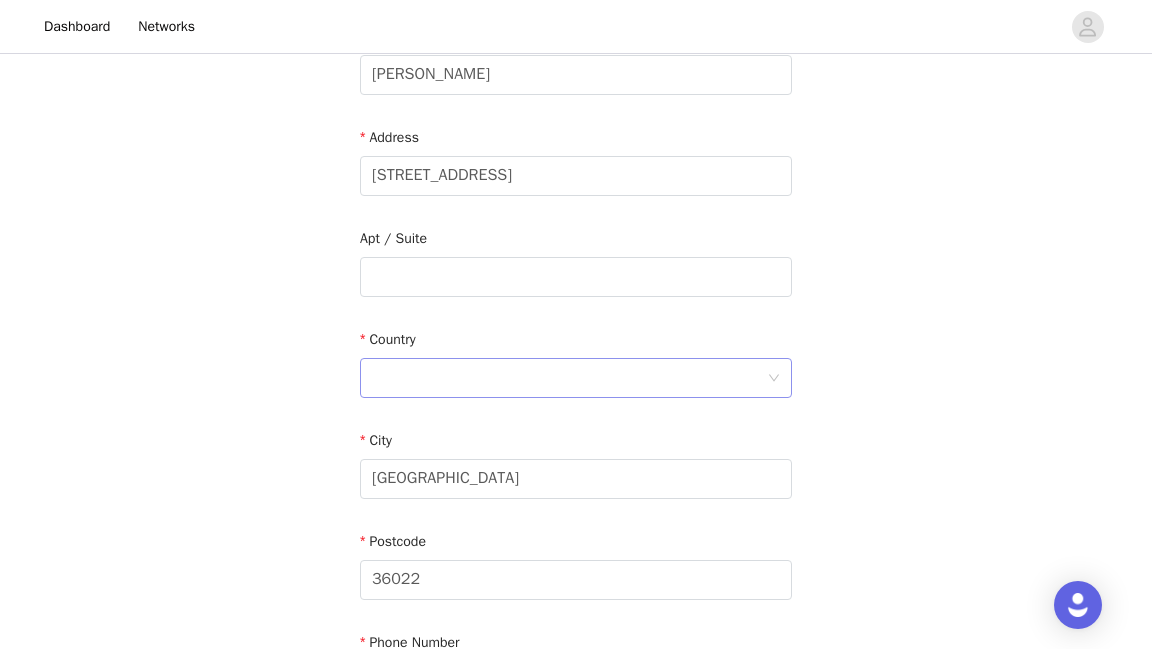 click at bounding box center [569, 378] 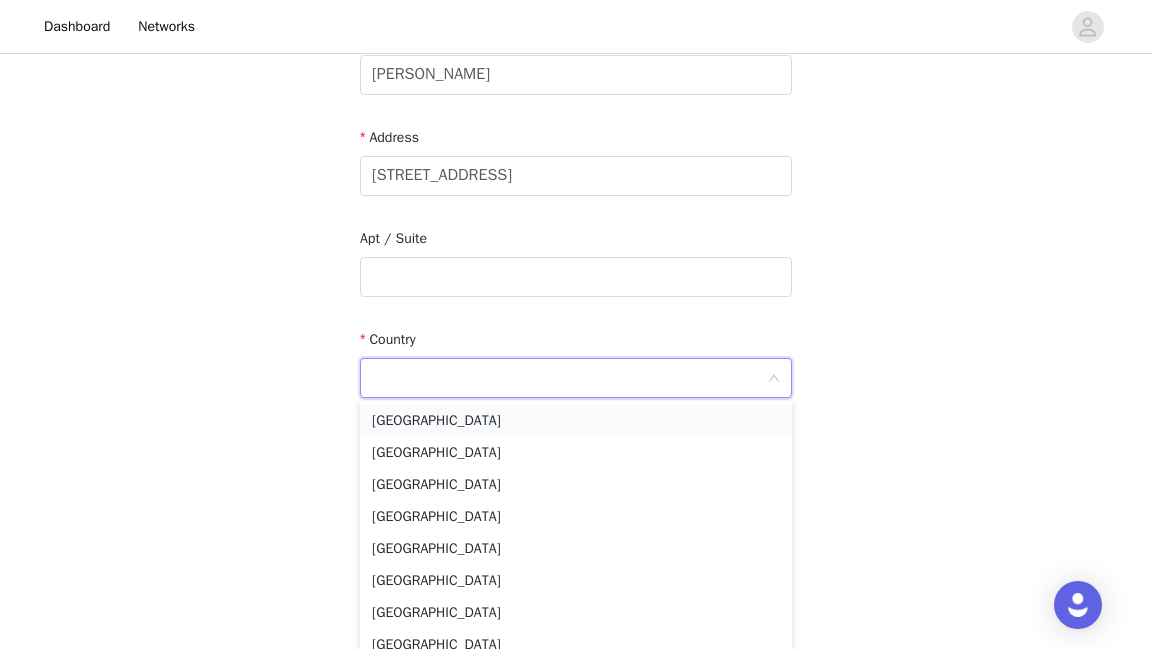 click on "[GEOGRAPHIC_DATA]" at bounding box center (576, 421) 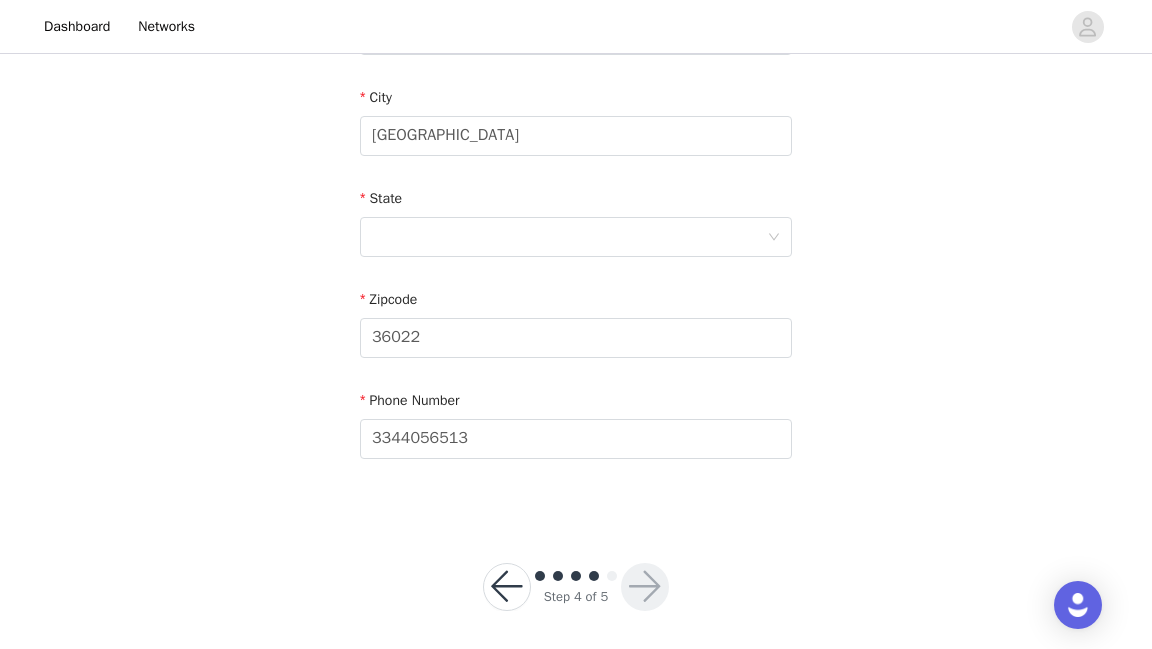 scroll, scrollTop: 713, scrollLeft: 0, axis: vertical 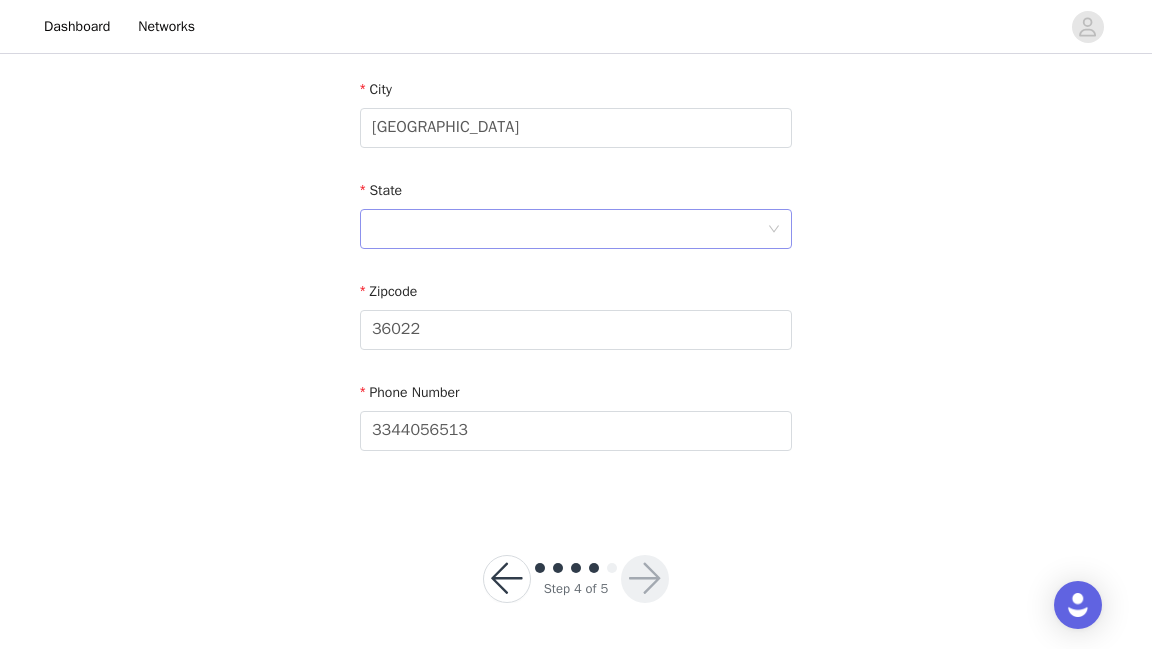 click at bounding box center [569, 229] 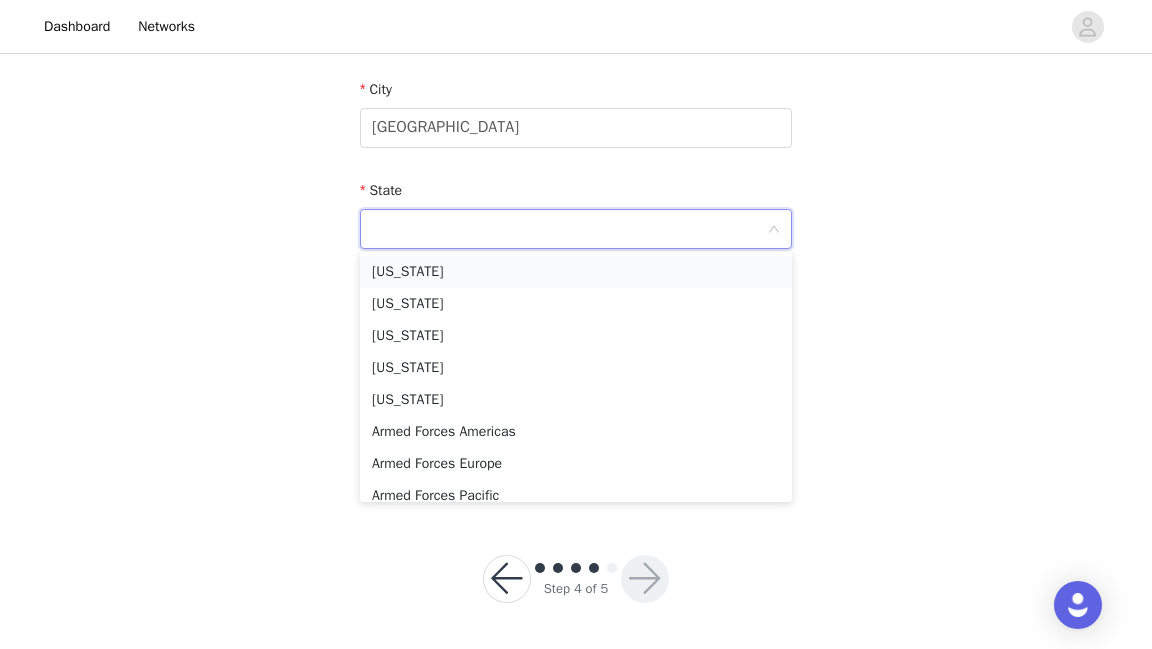 click on "[US_STATE]" at bounding box center (576, 272) 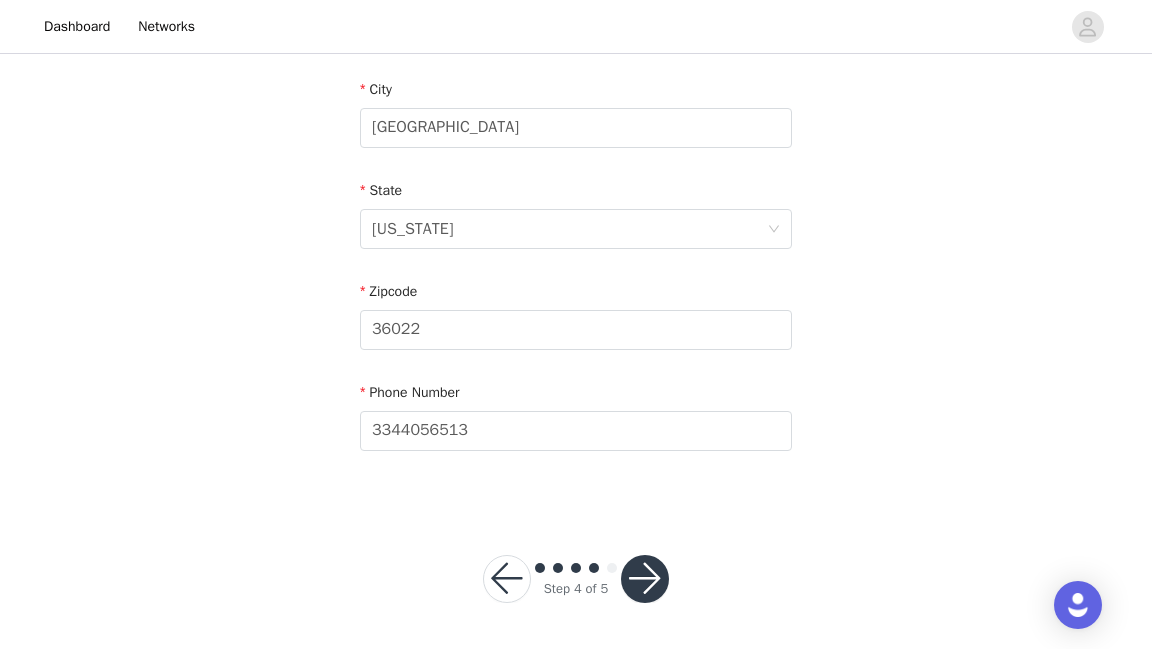 click at bounding box center [645, 579] 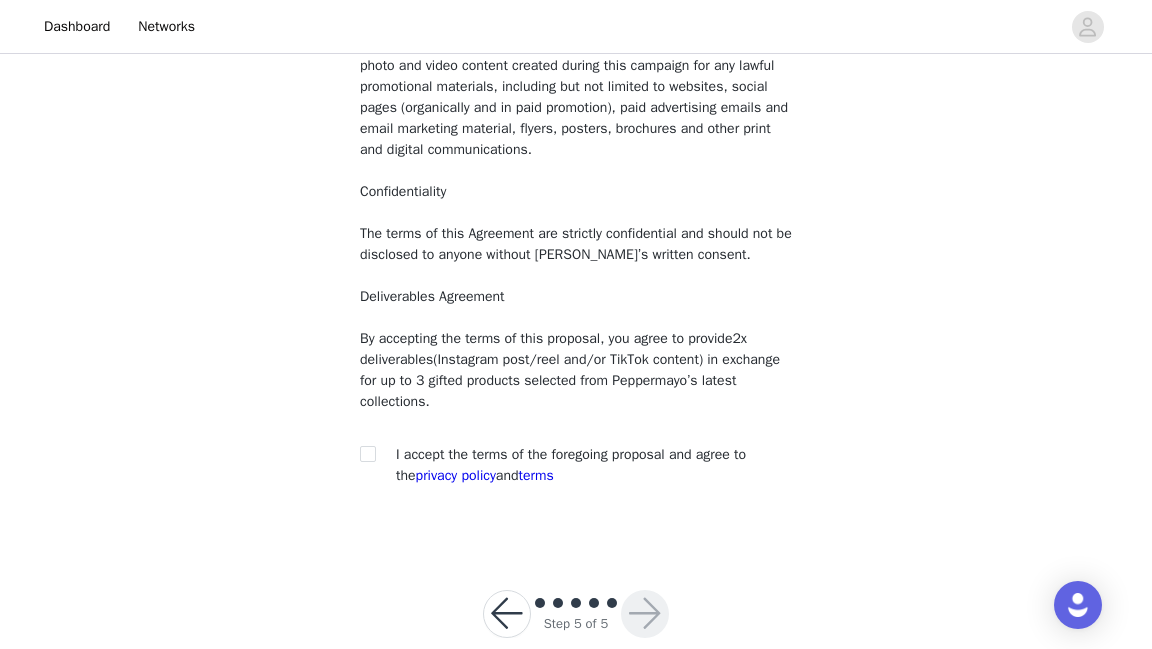scroll, scrollTop: 274, scrollLeft: 0, axis: vertical 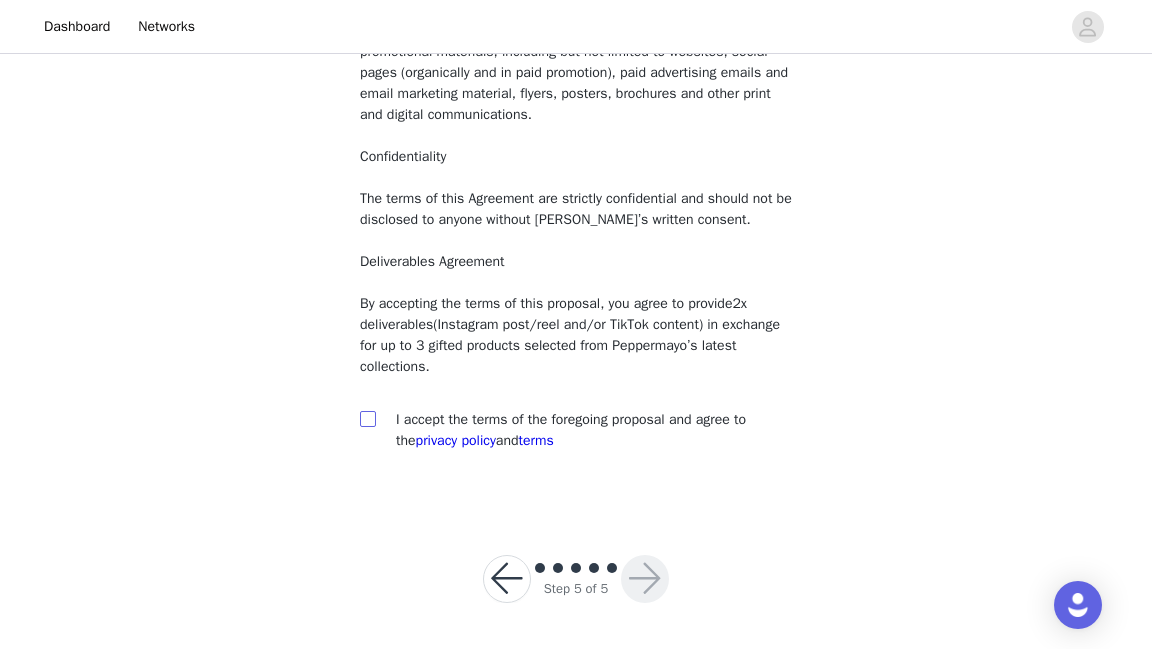 click at bounding box center [368, 419] 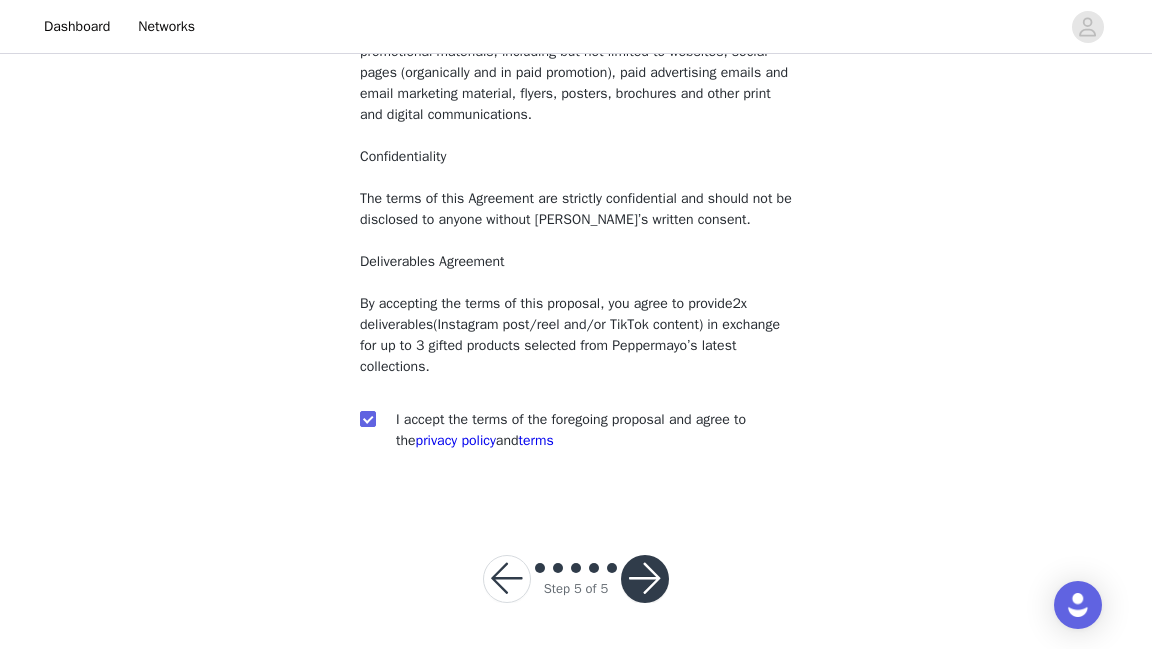 click at bounding box center [645, 579] 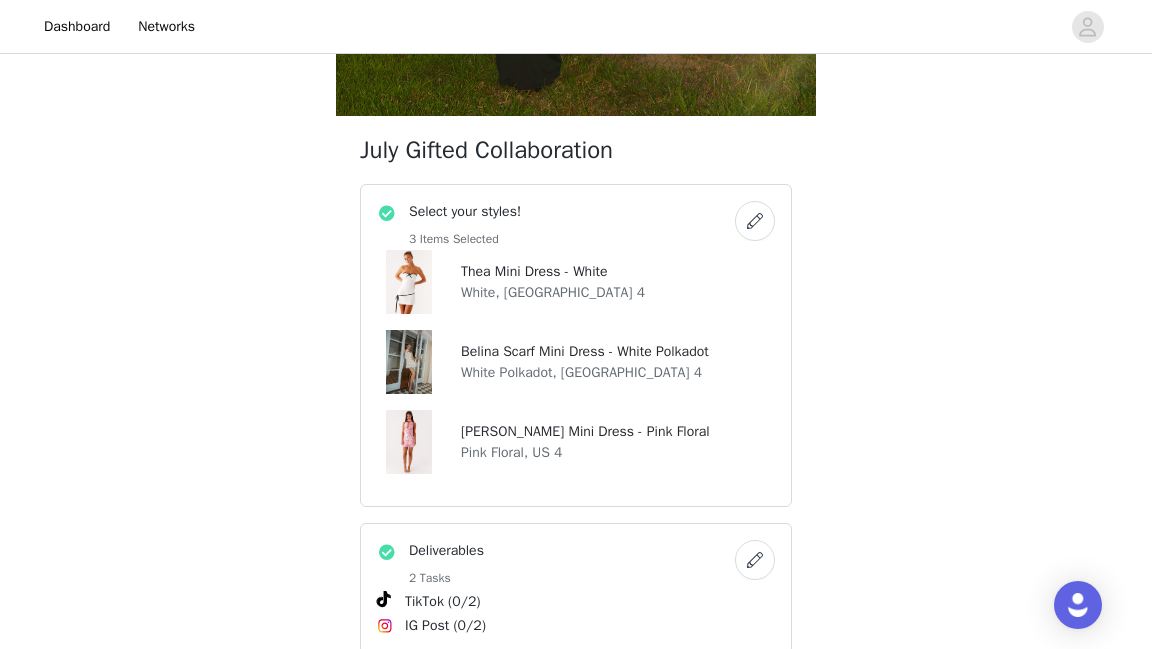 scroll, scrollTop: 663, scrollLeft: 0, axis: vertical 